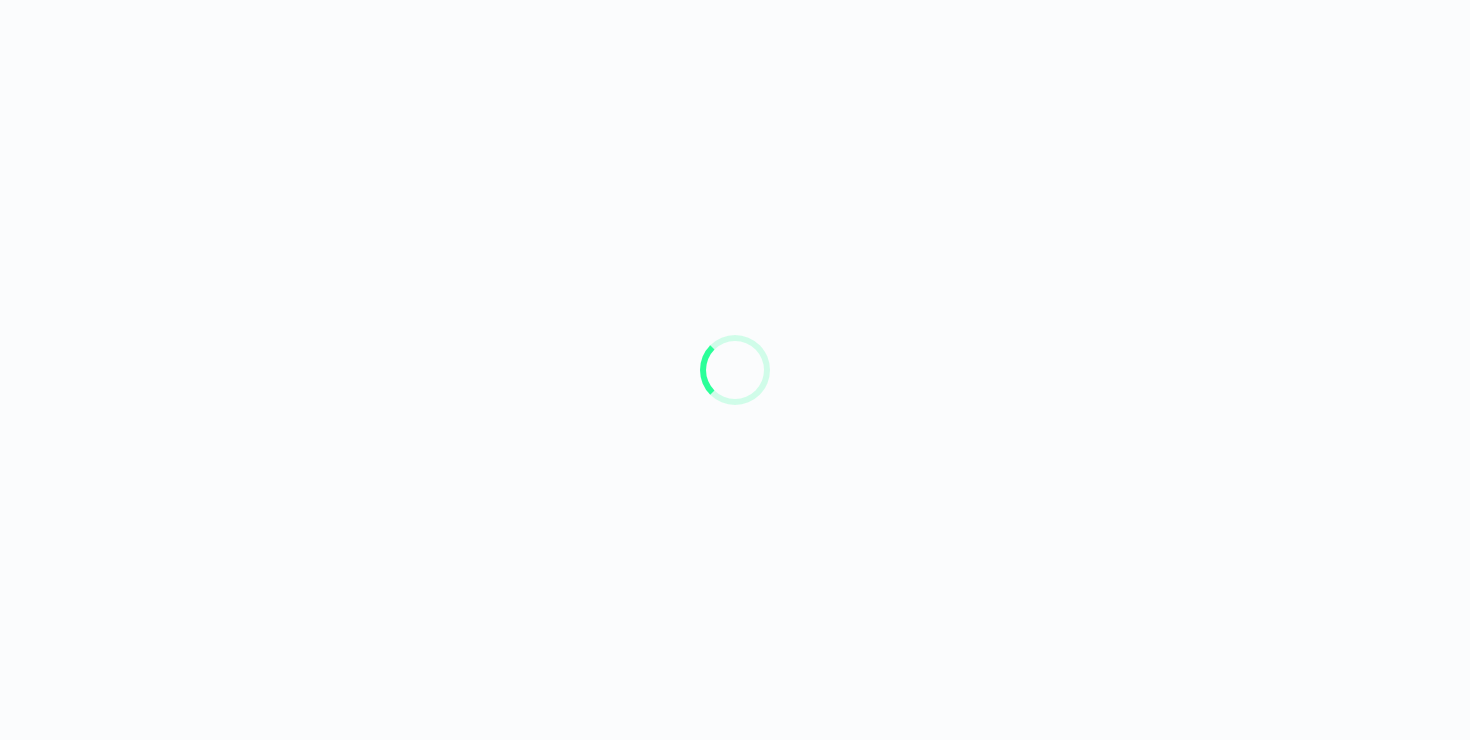 scroll, scrollTop: 0, scrollLeft: 0, axis: both 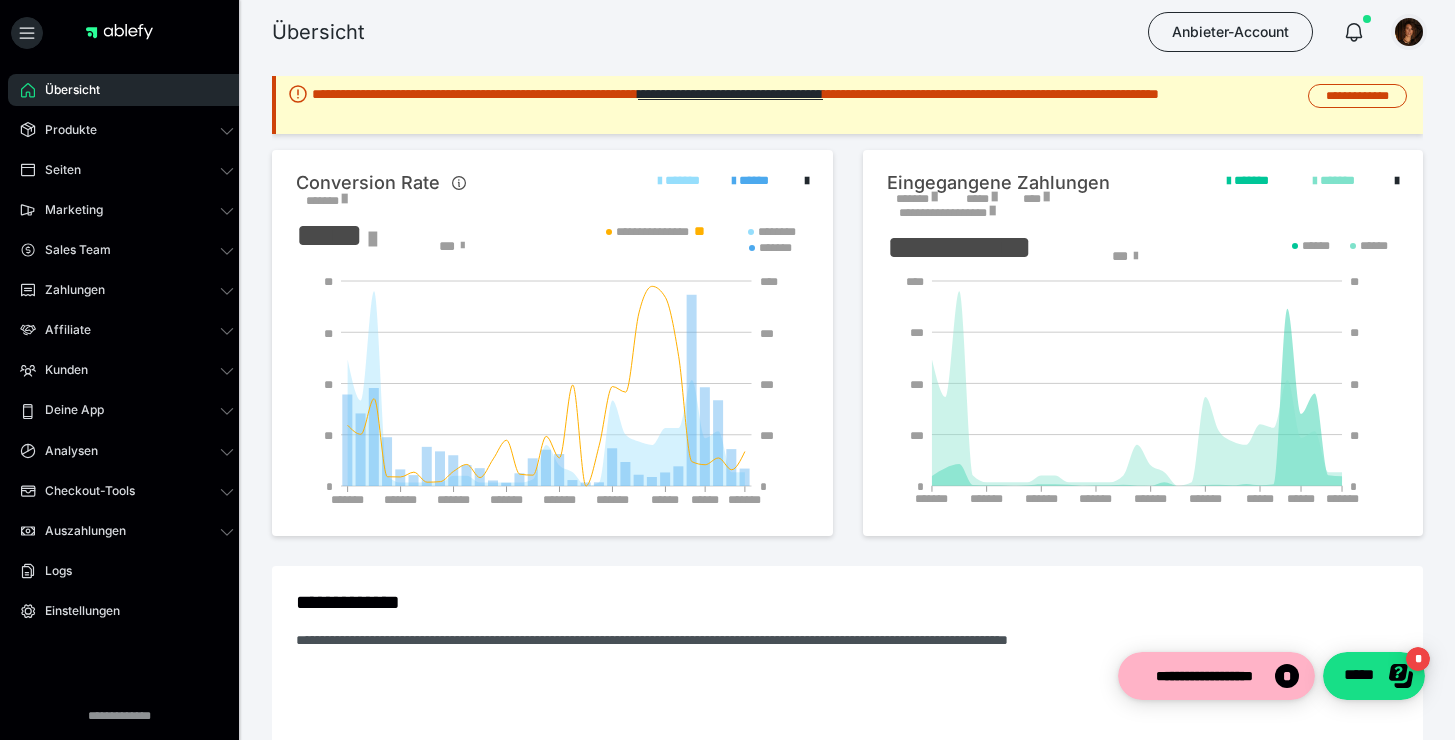 click at bounding box center [1409, 32] 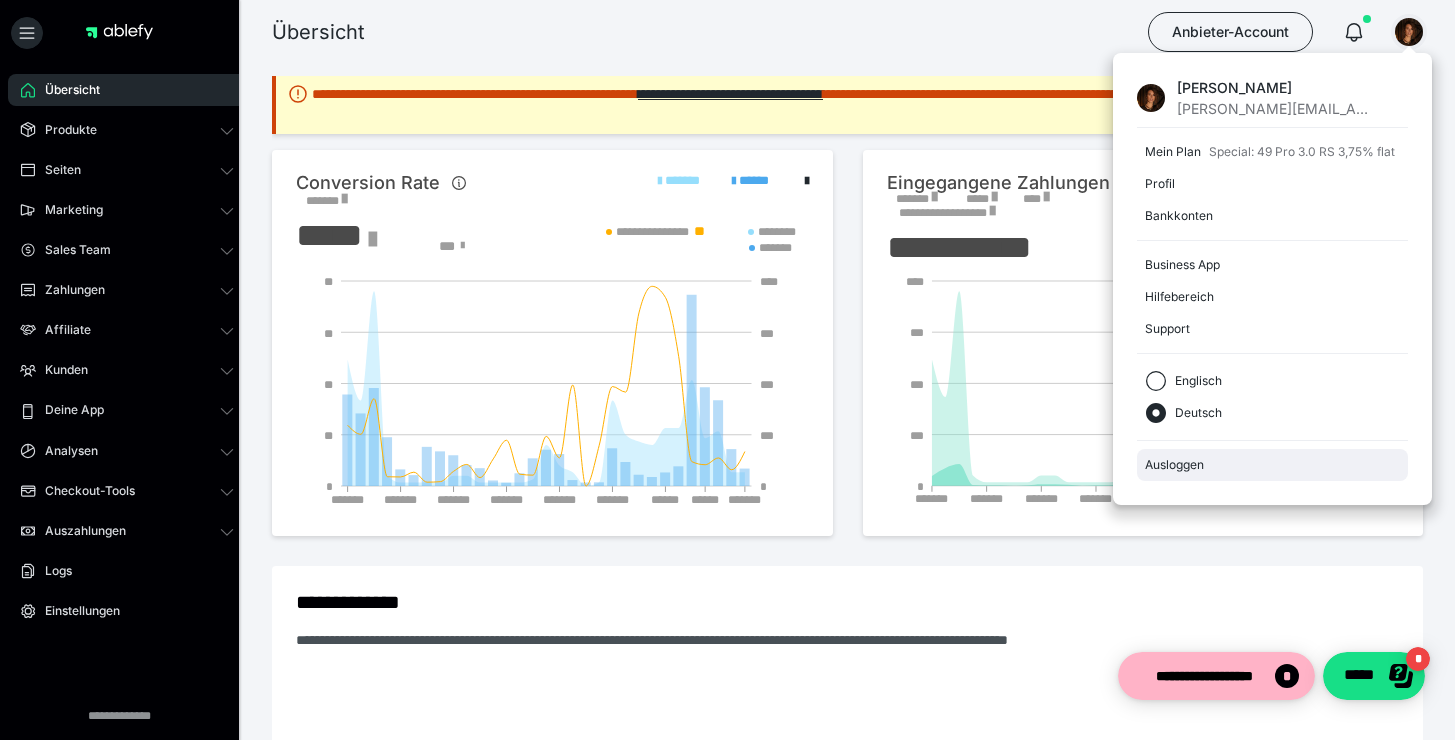click on "Ausloggen" at bounding box center (1272, 465) 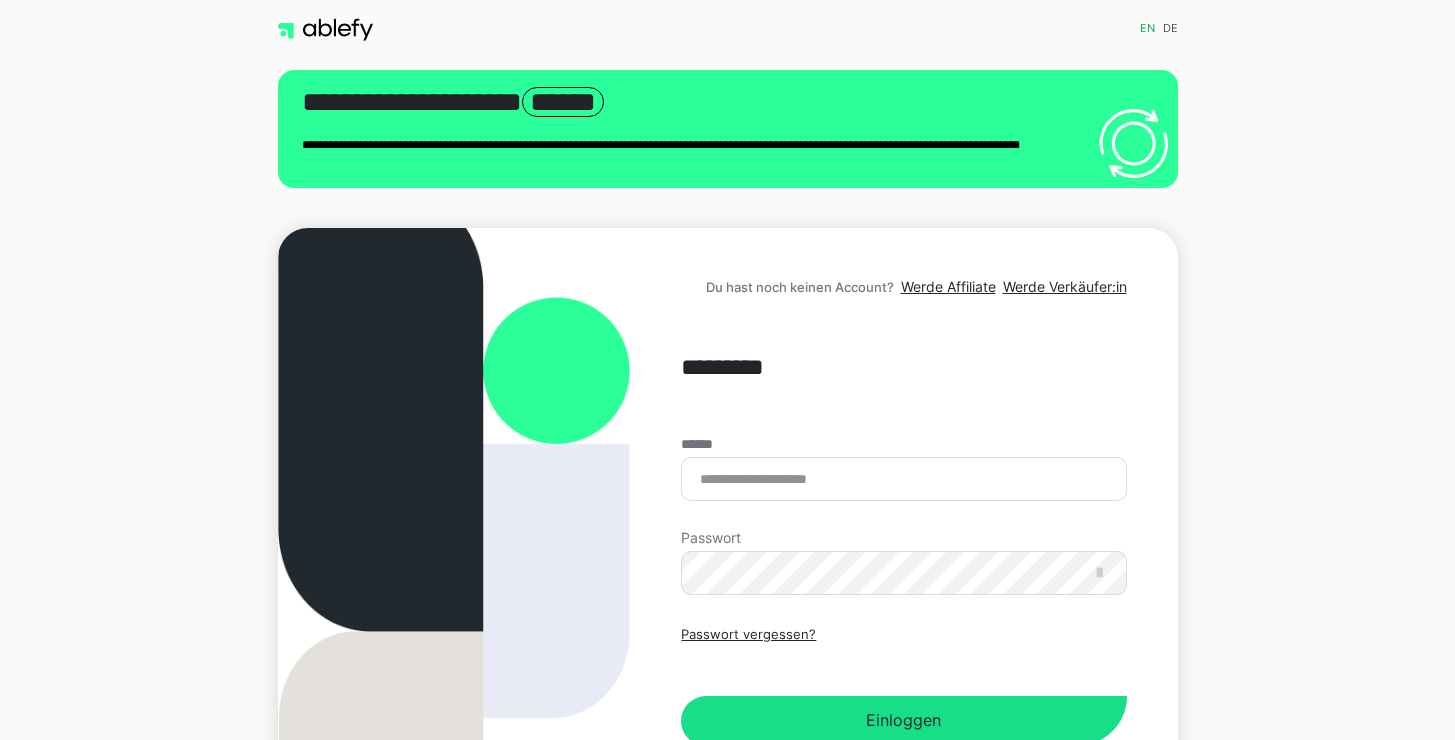 scroll, scrollTop: 0, scrollLeft: 0, axis: both 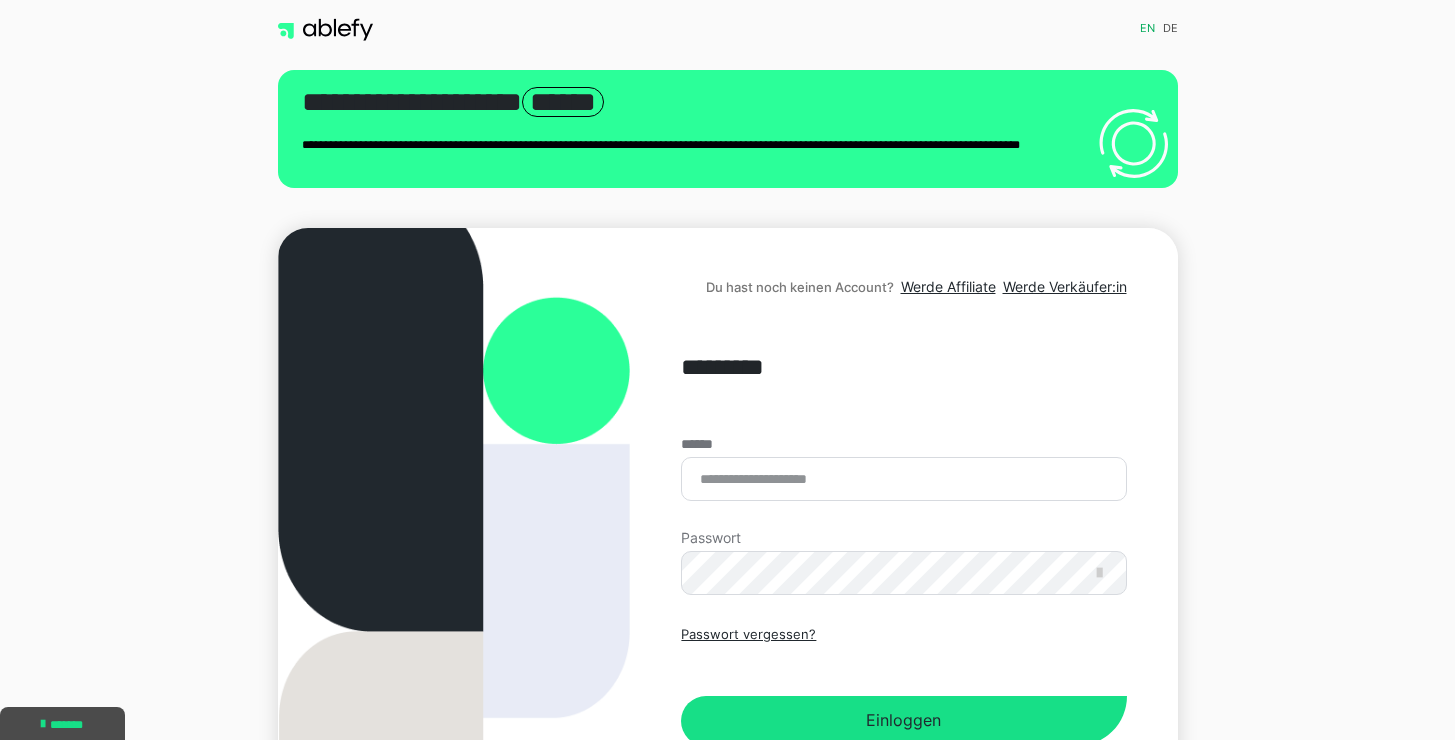 click on "******" at bounding box center (903, 469) 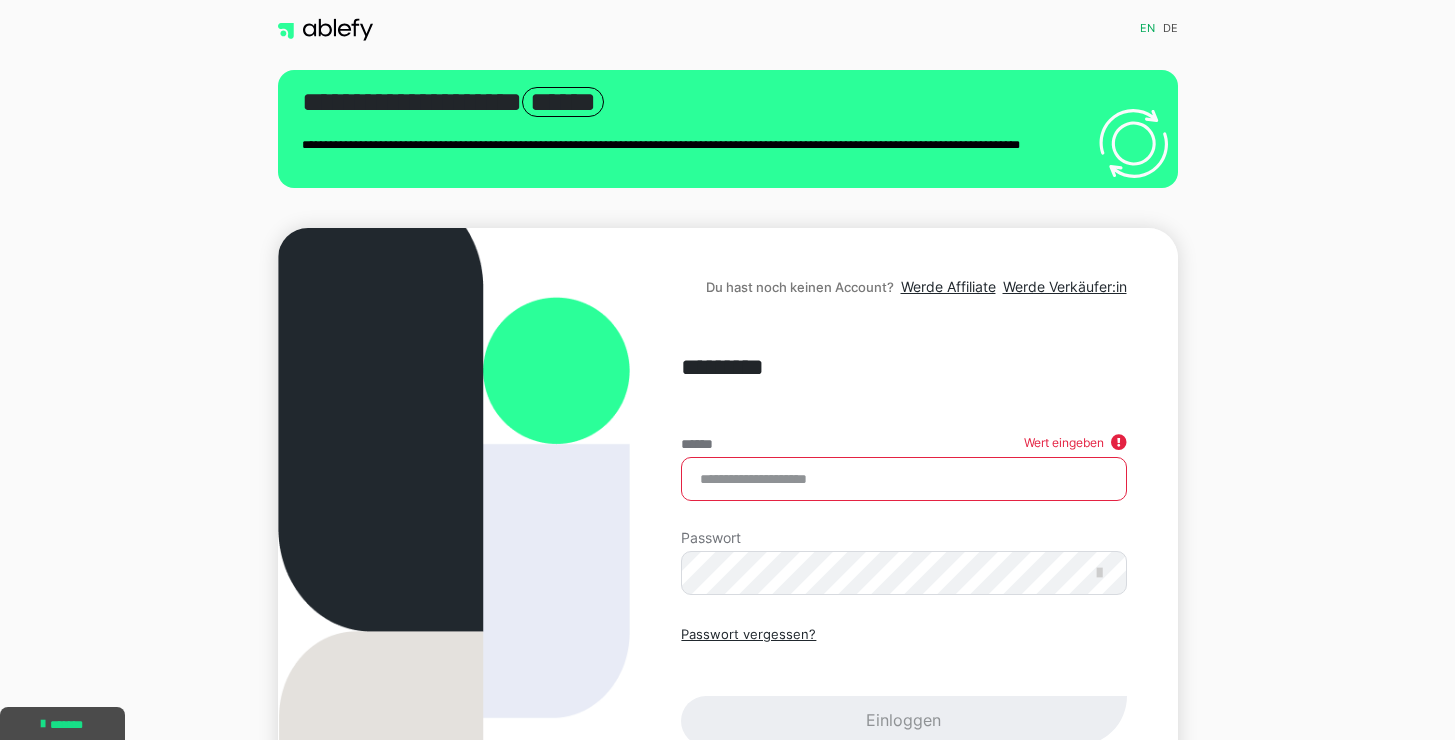 click on "******" at bounding box center (903, 479) 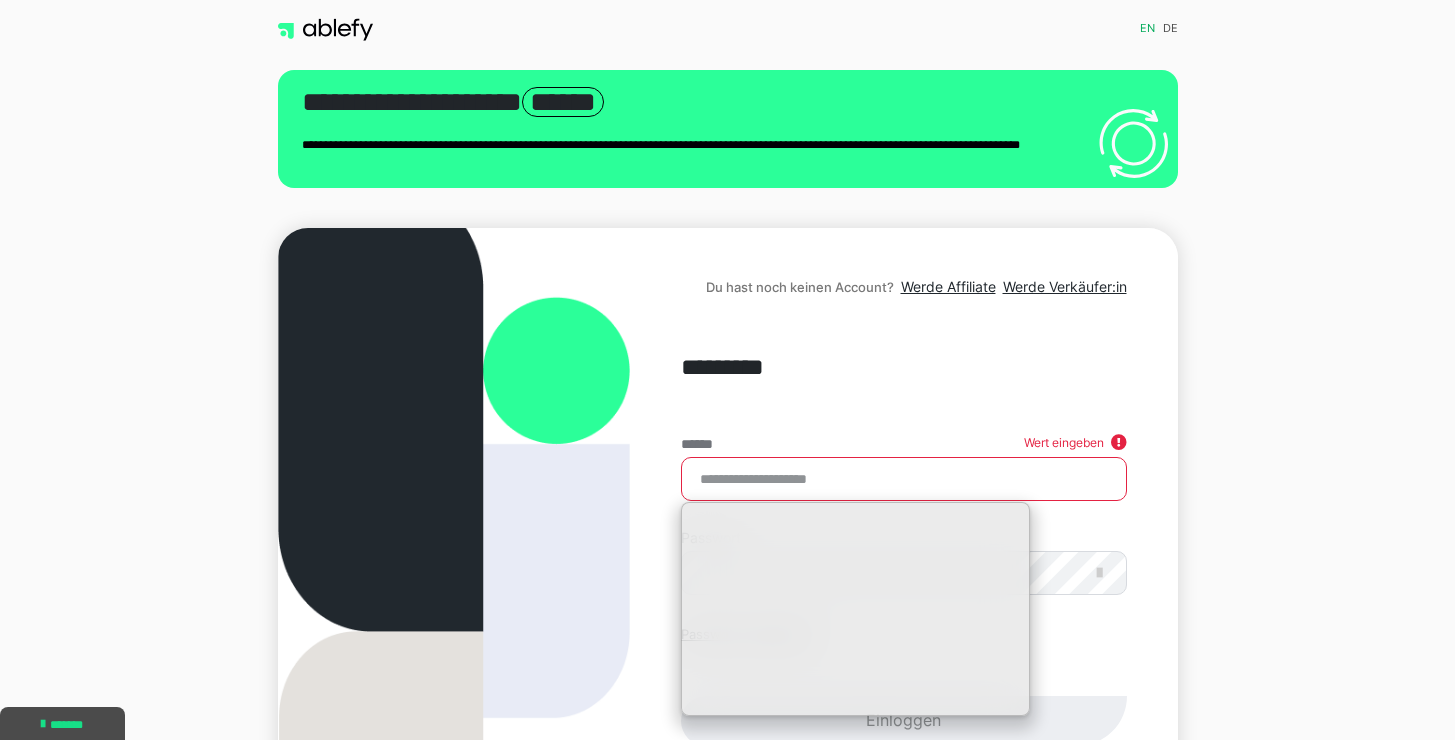 type on "**********" 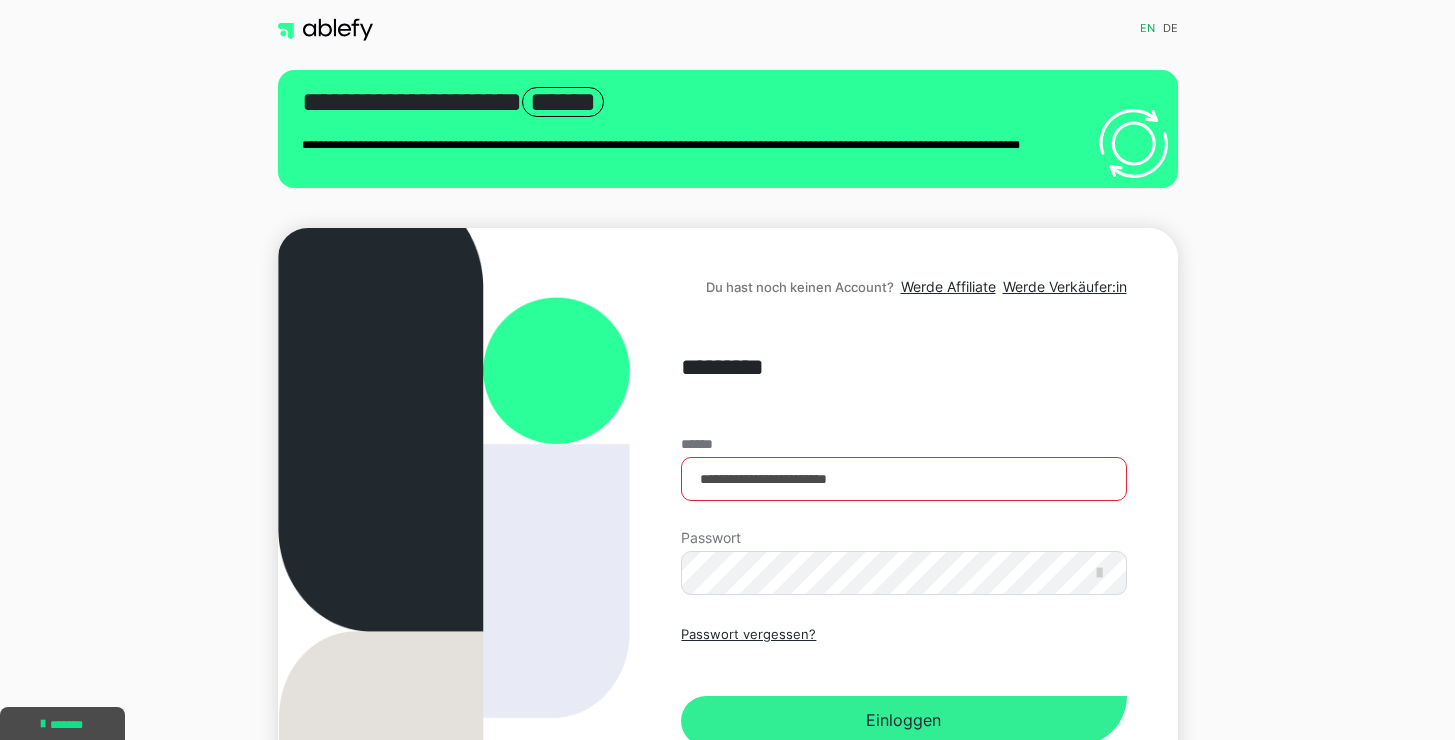 click on "Einloggen" at bounding box center [903, 721] 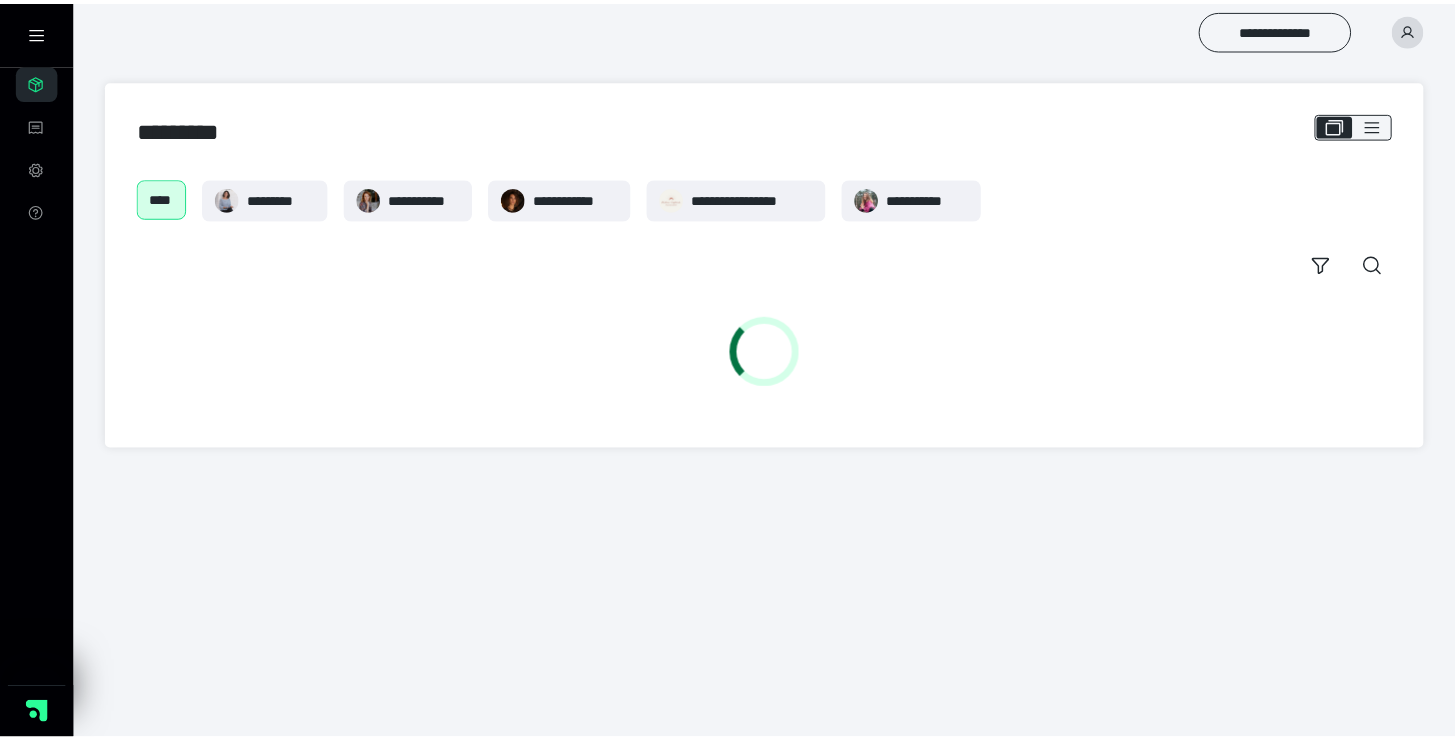 scroll, scrollTop: 0, scrollLeft: 0, axis: both 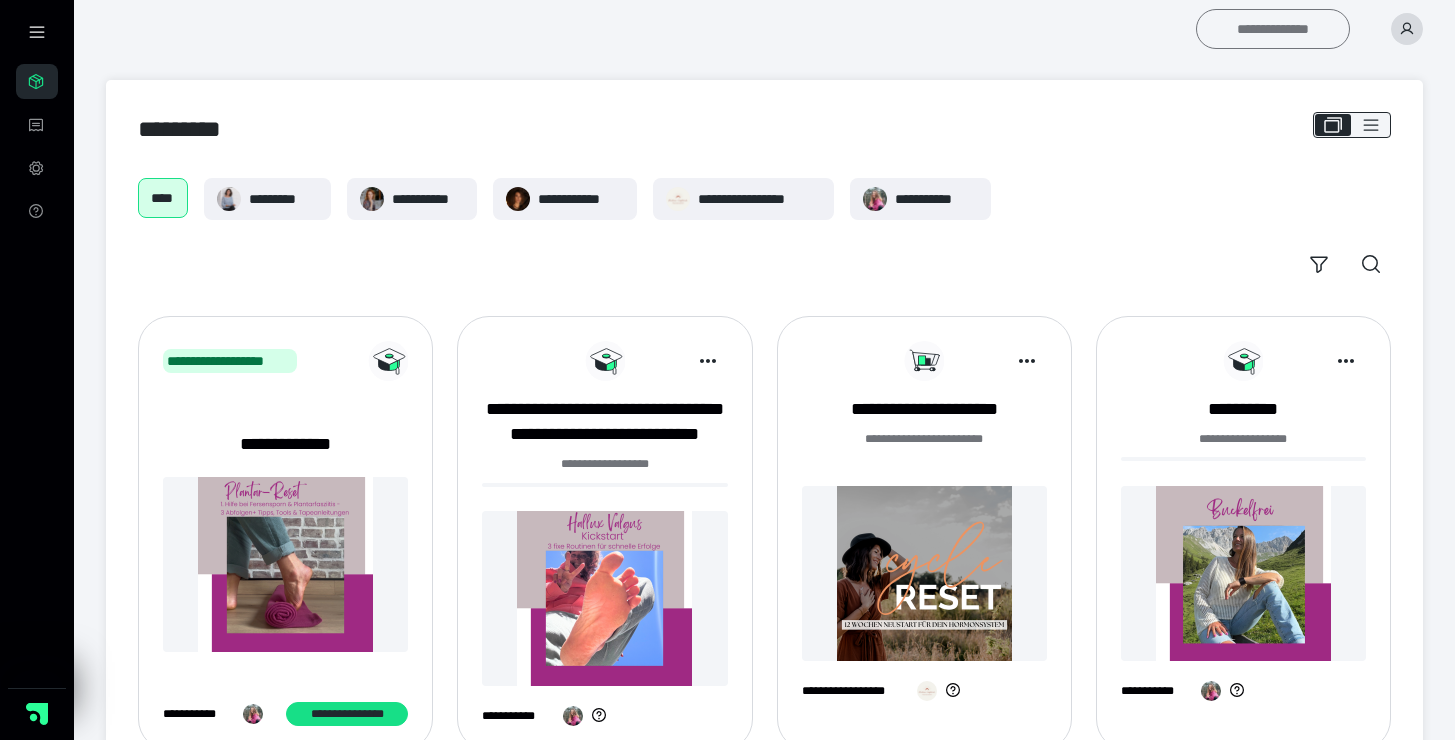 click on "**********" at bounding box center (1273, 29) 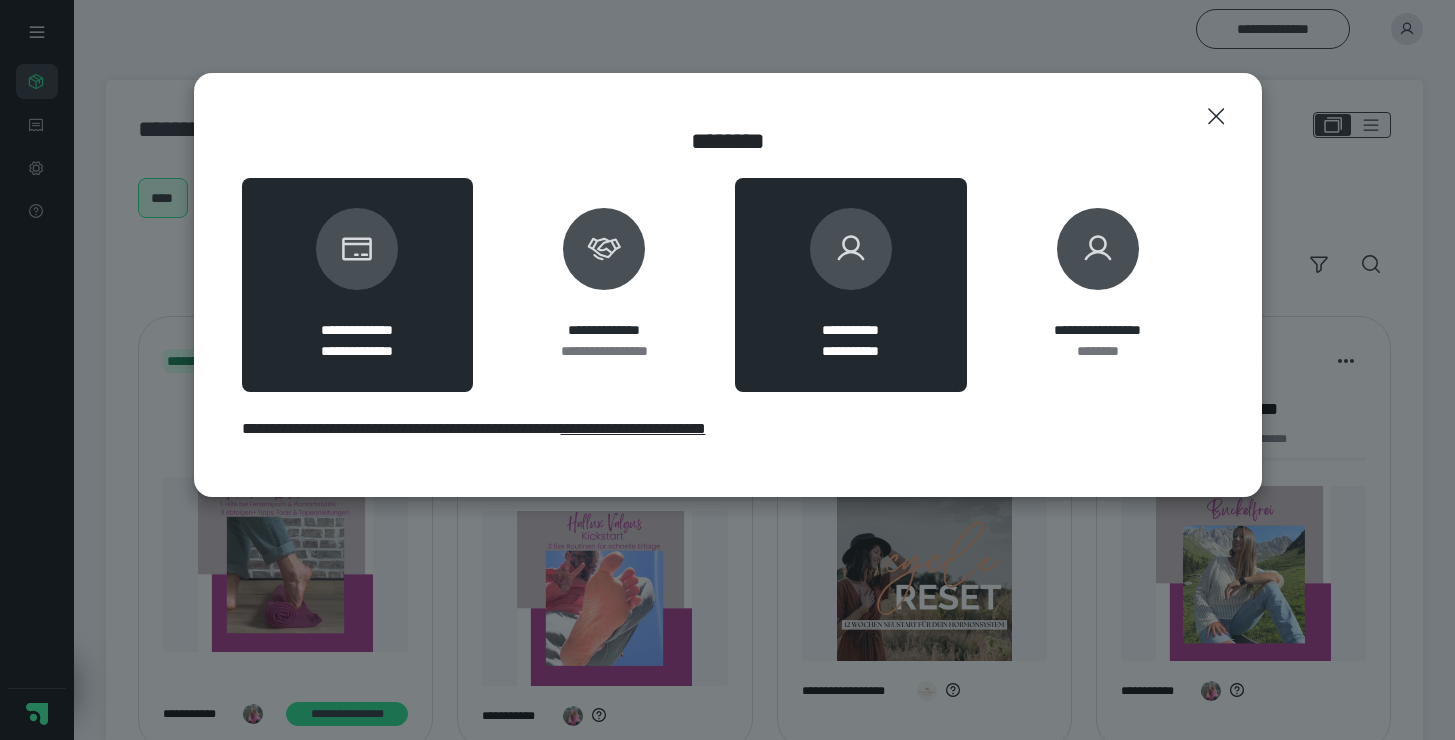 click on "**********" at bounding box center [851, 285] 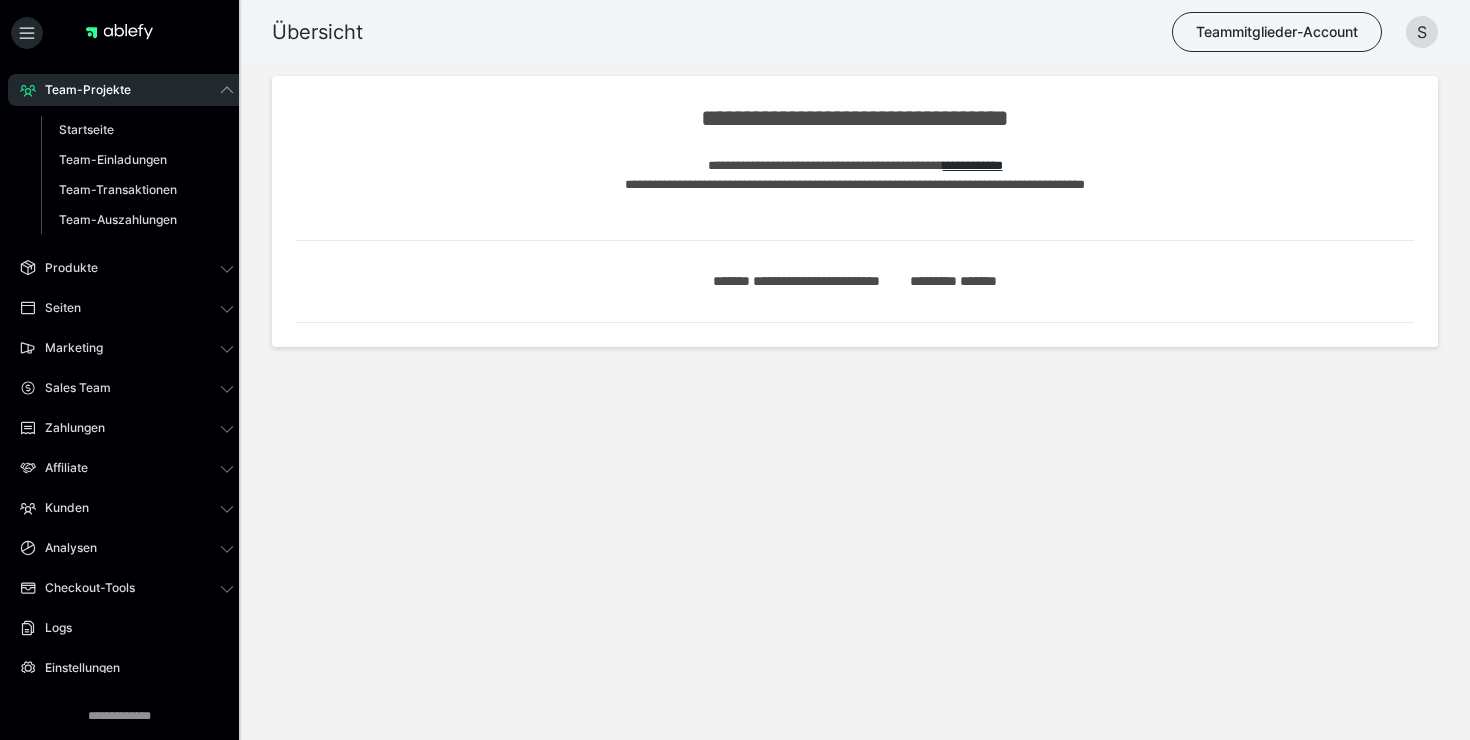 scroll, scrollTop: 0, scrollLeft: 0, axis: both 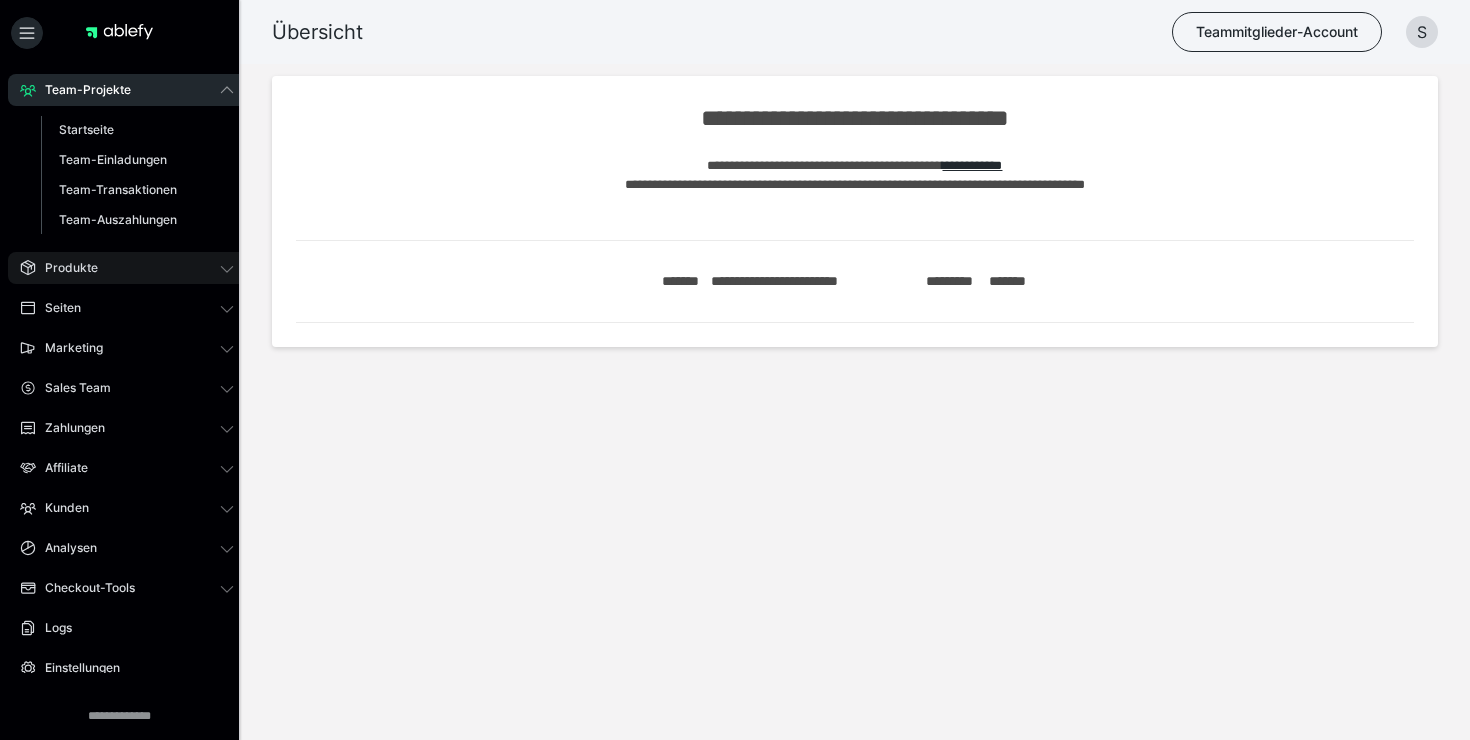 click on "Produkte" at bounding box center [64, 268] 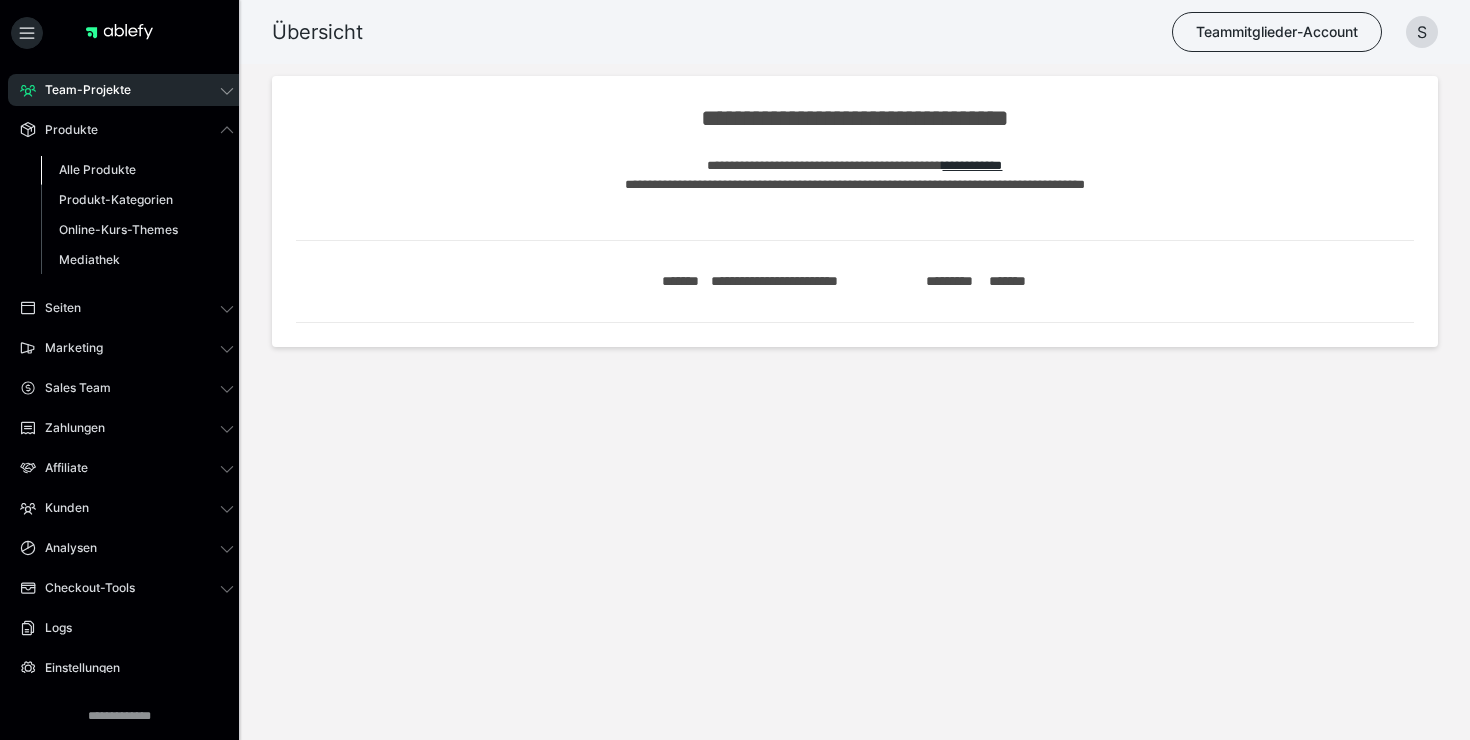 click on "Alle Produkte" at bounding box center (97, 169) 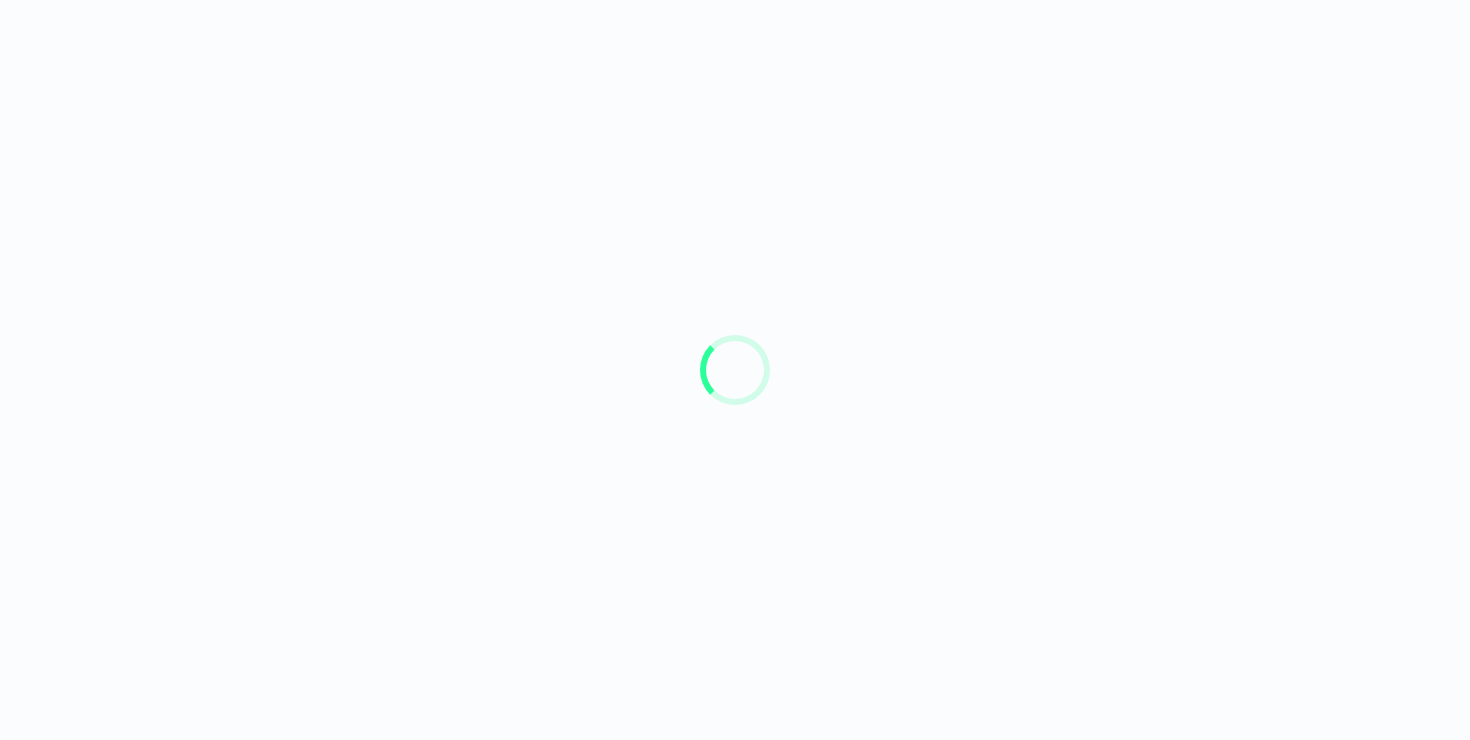 scroll, scrollTop: 0, scrollLeft: 0, axis: both 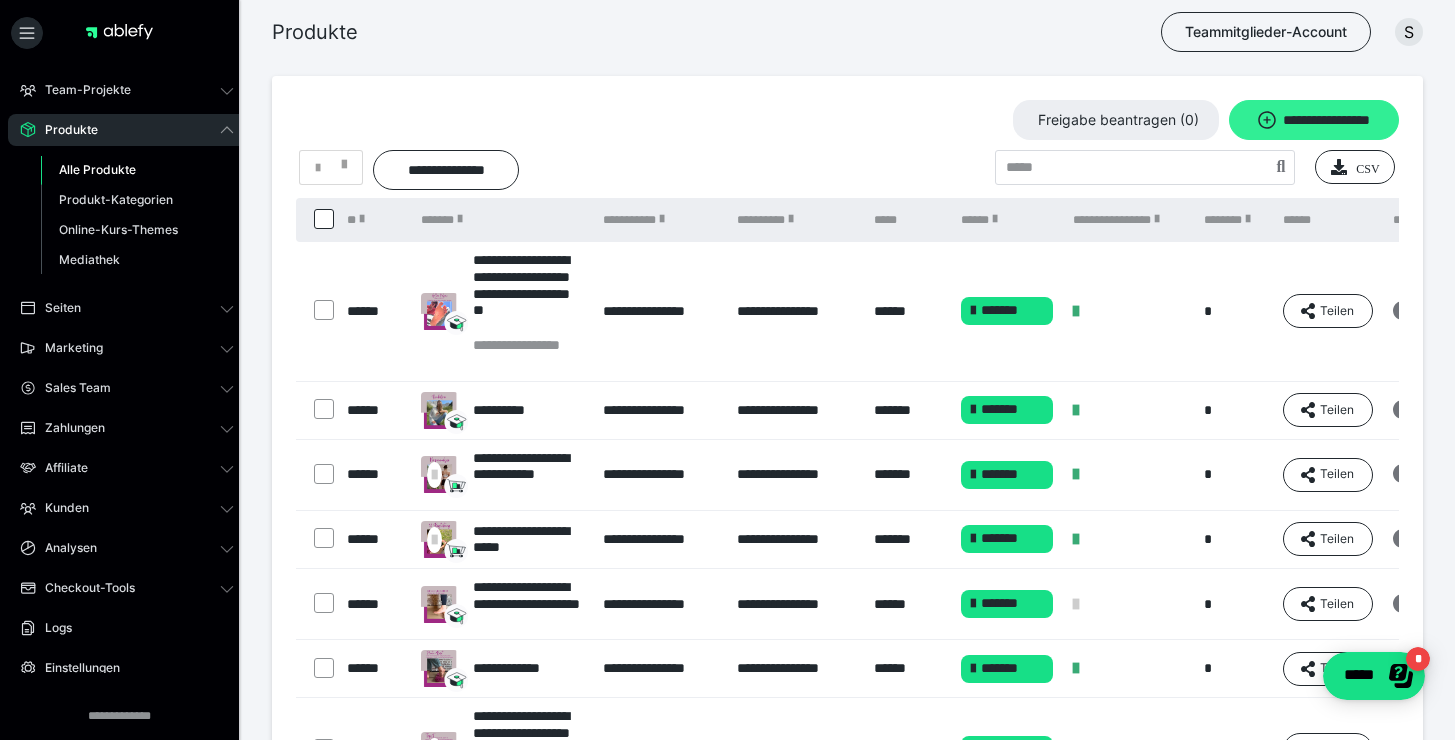 click on "**********" at bounding box center [1314, 120] 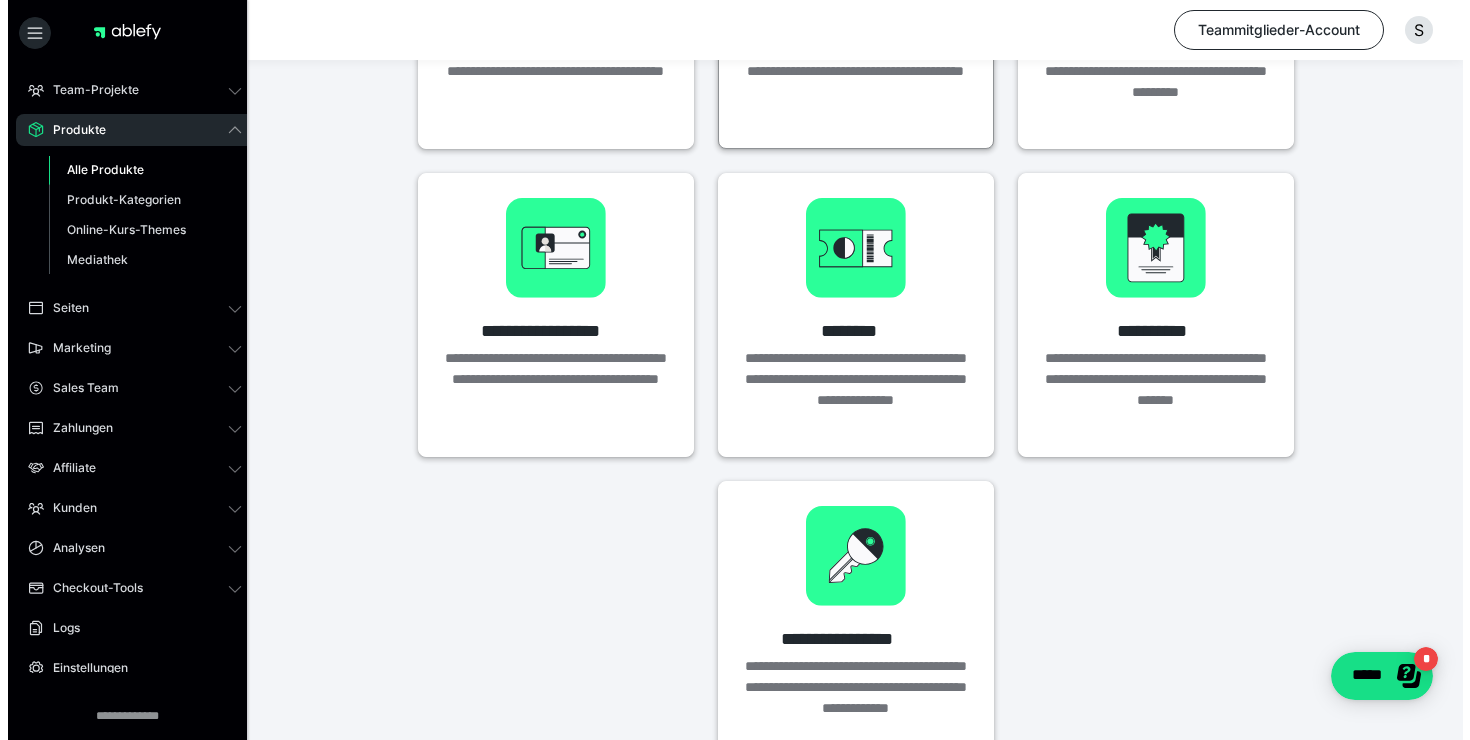 scroll, scrollTop: 80, scrollLeft: 0, axis: vertical 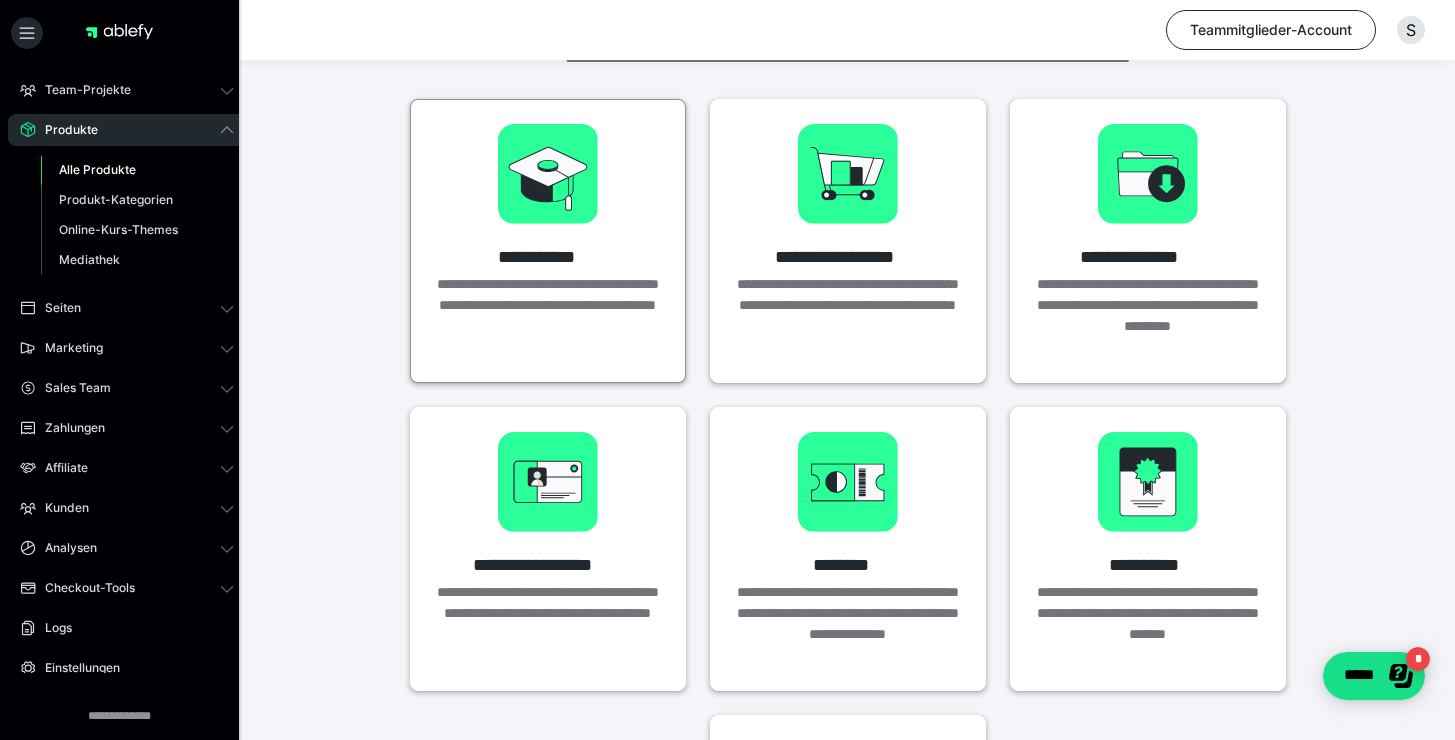 click on "**********" at bounding box center [548, 230] 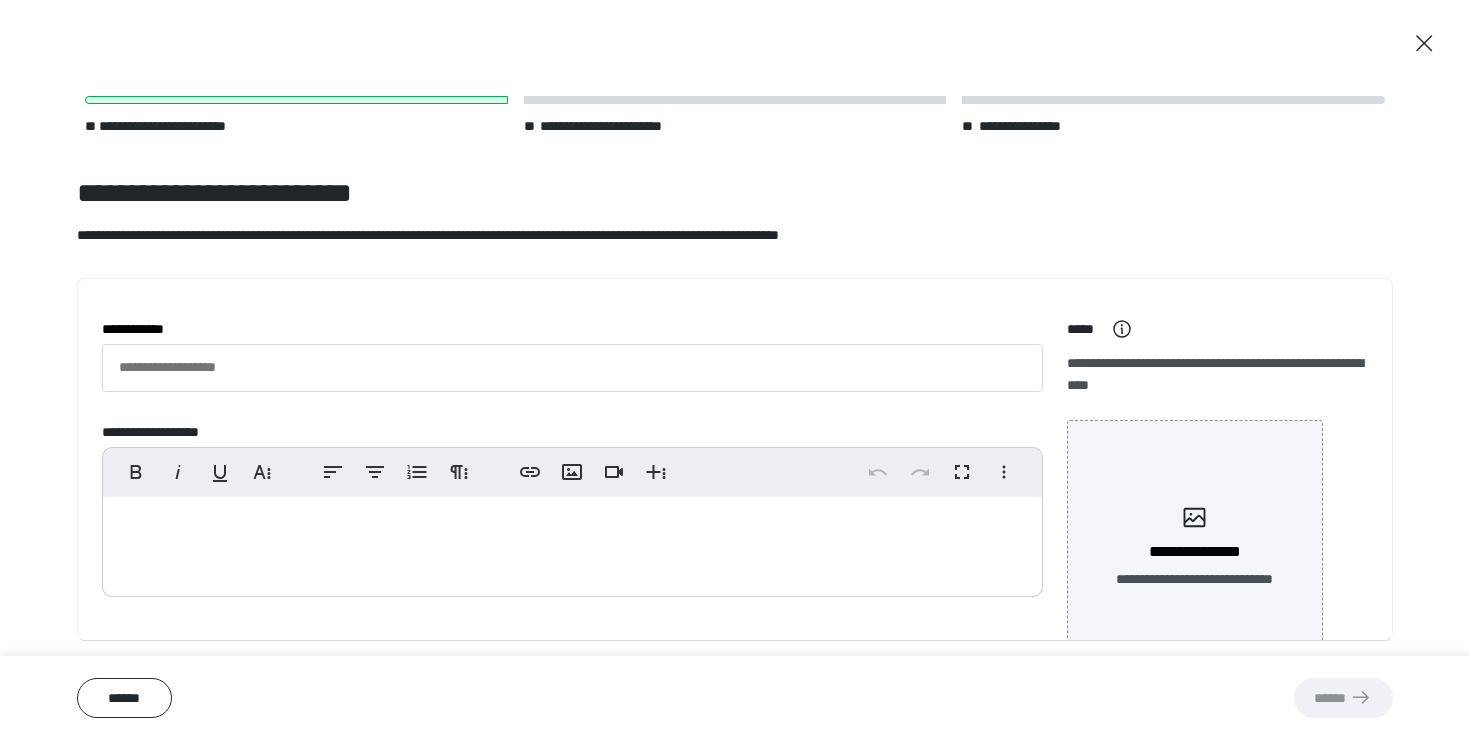 click on "**********" at bounding box center [557, 329] 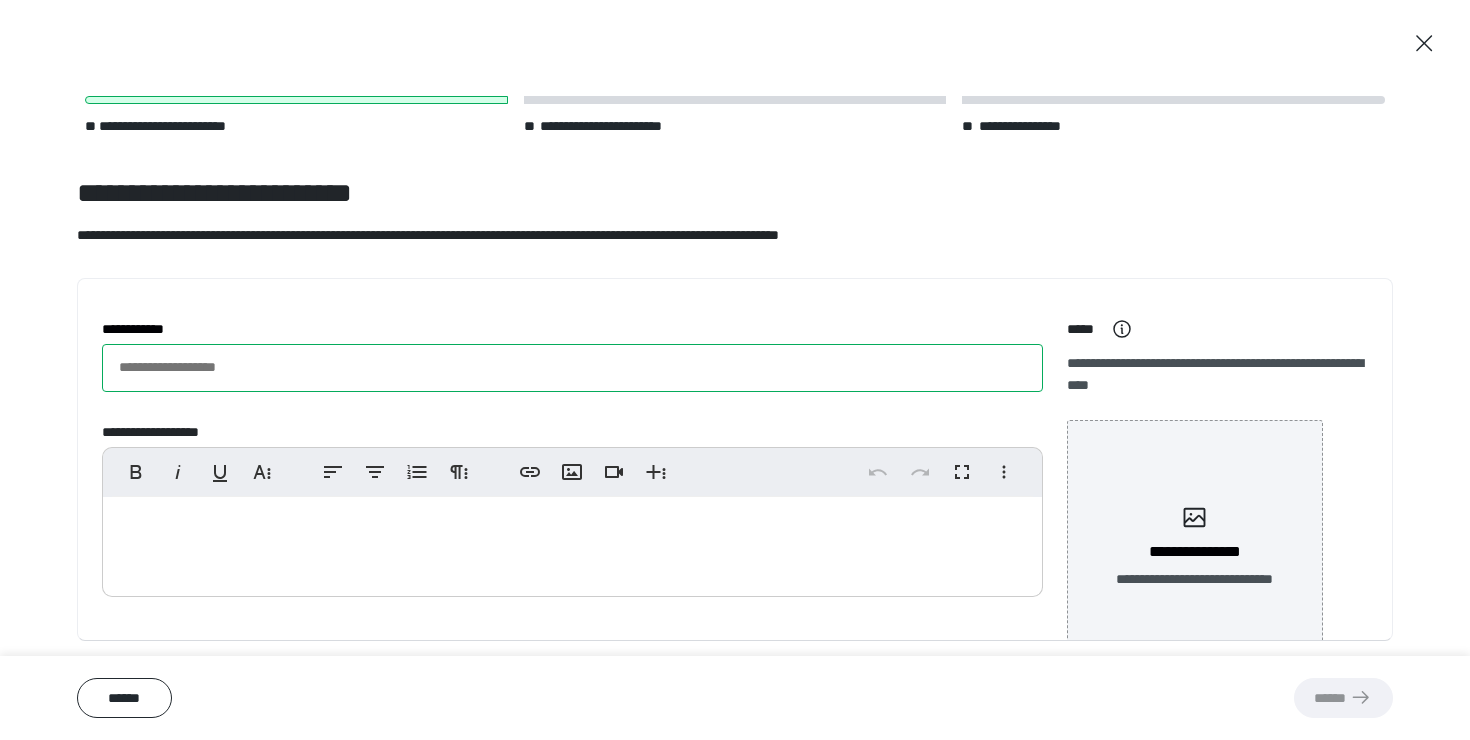 click on "**********" at bounding box center (572, 368) 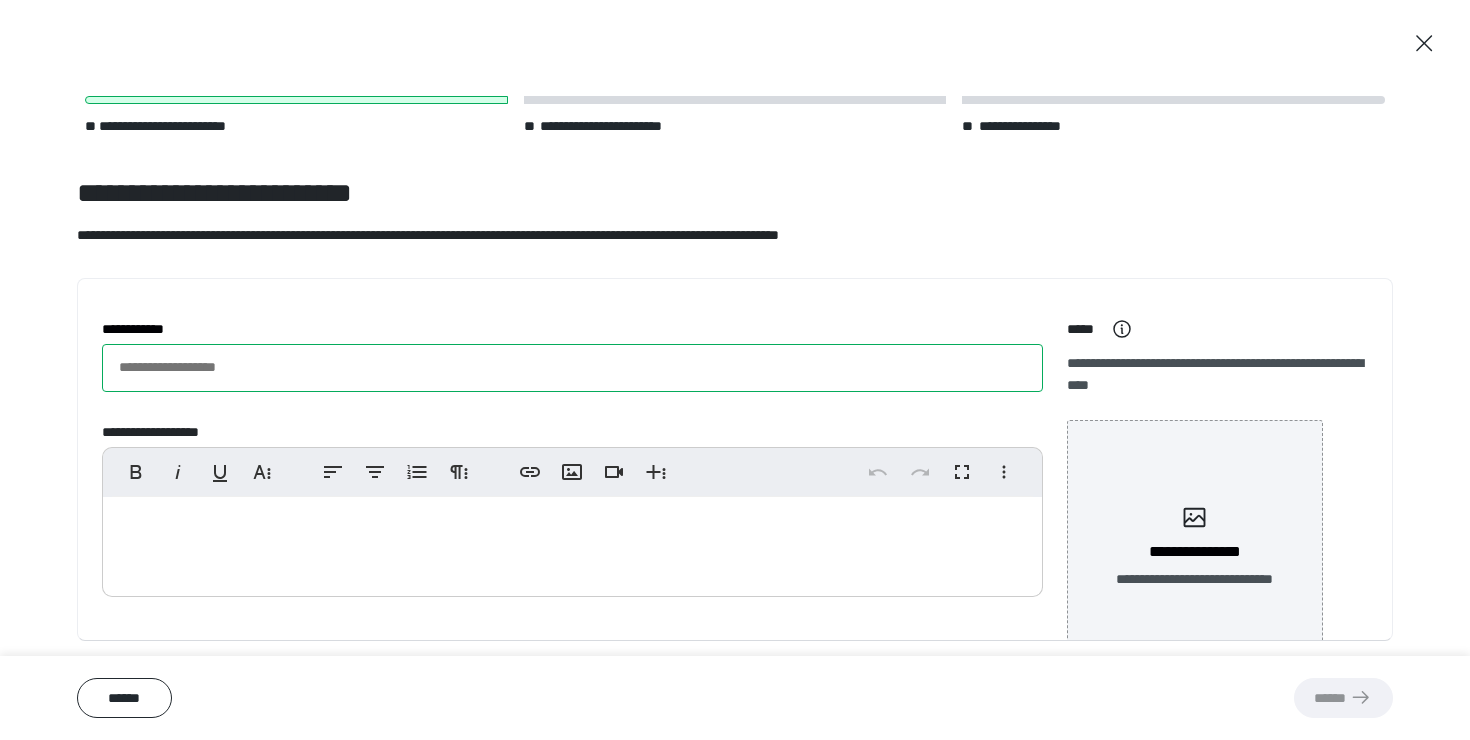 paste on "**********" 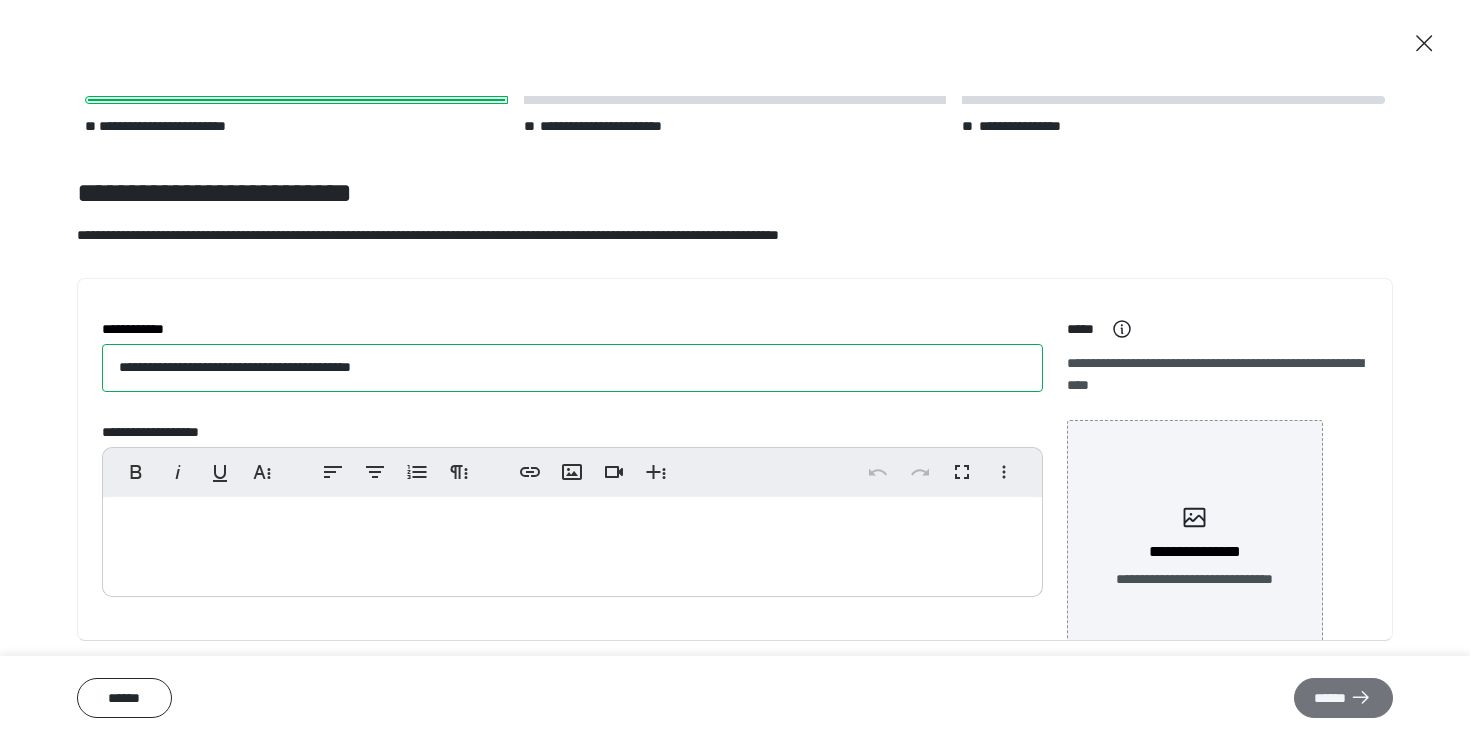 type on "**********" 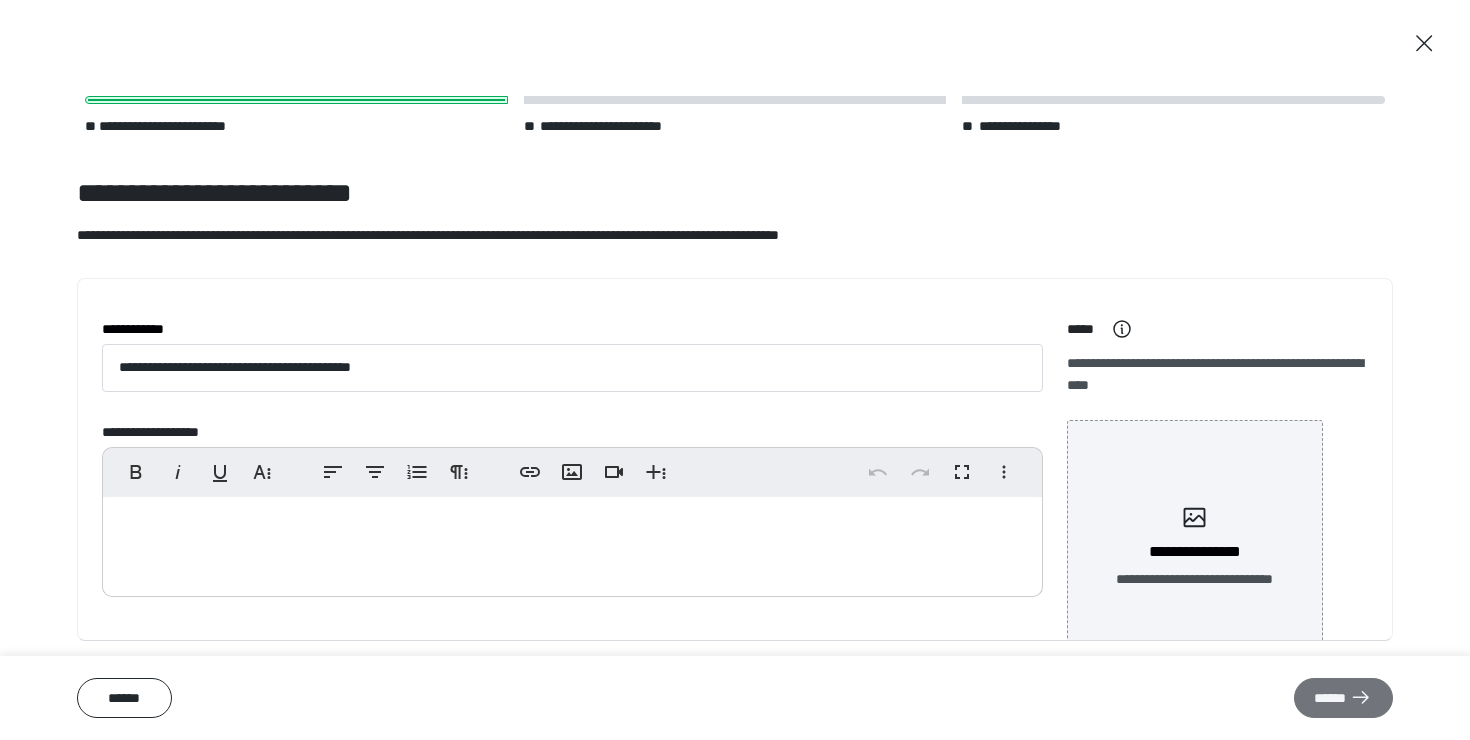 click on "******" at bounding box center (1343, 698) 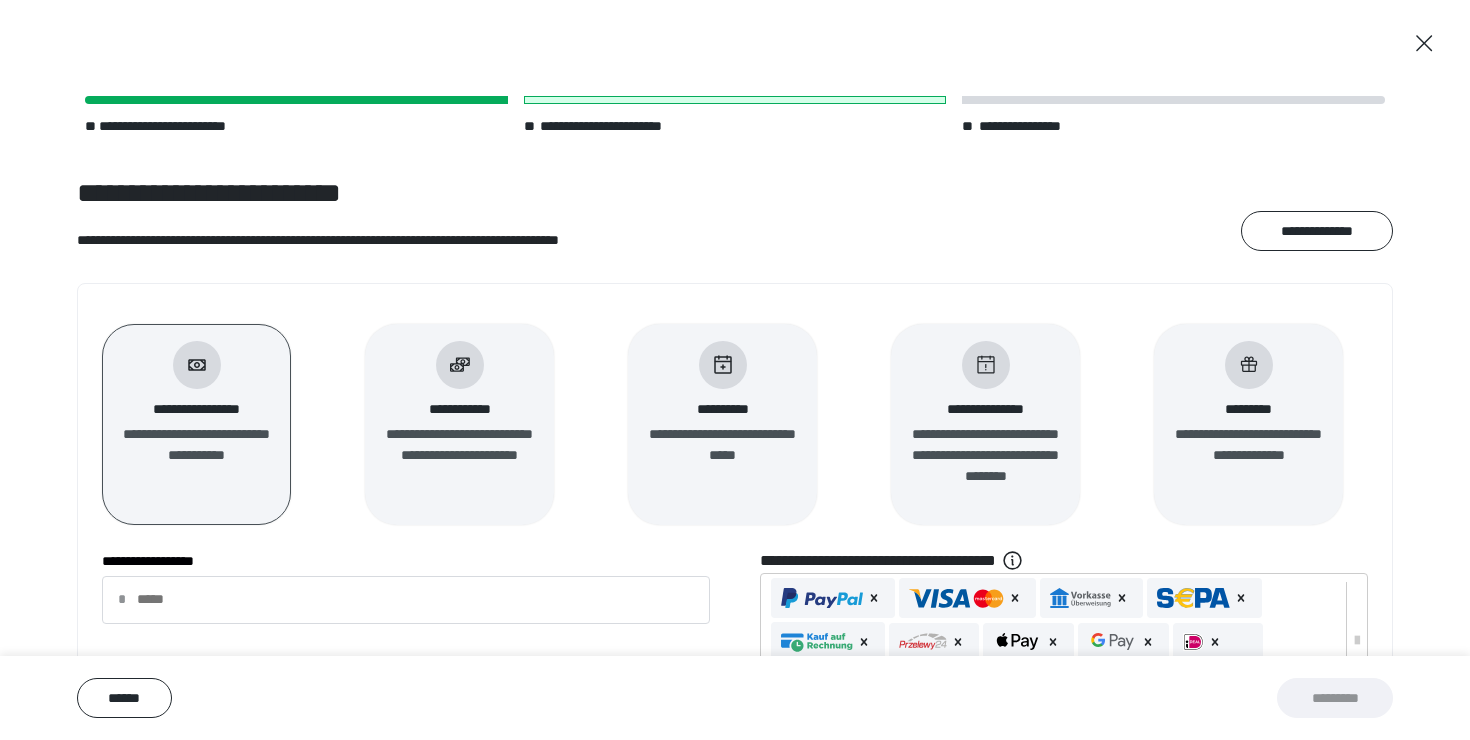 click on "**********" at bounding box center (196, 409) 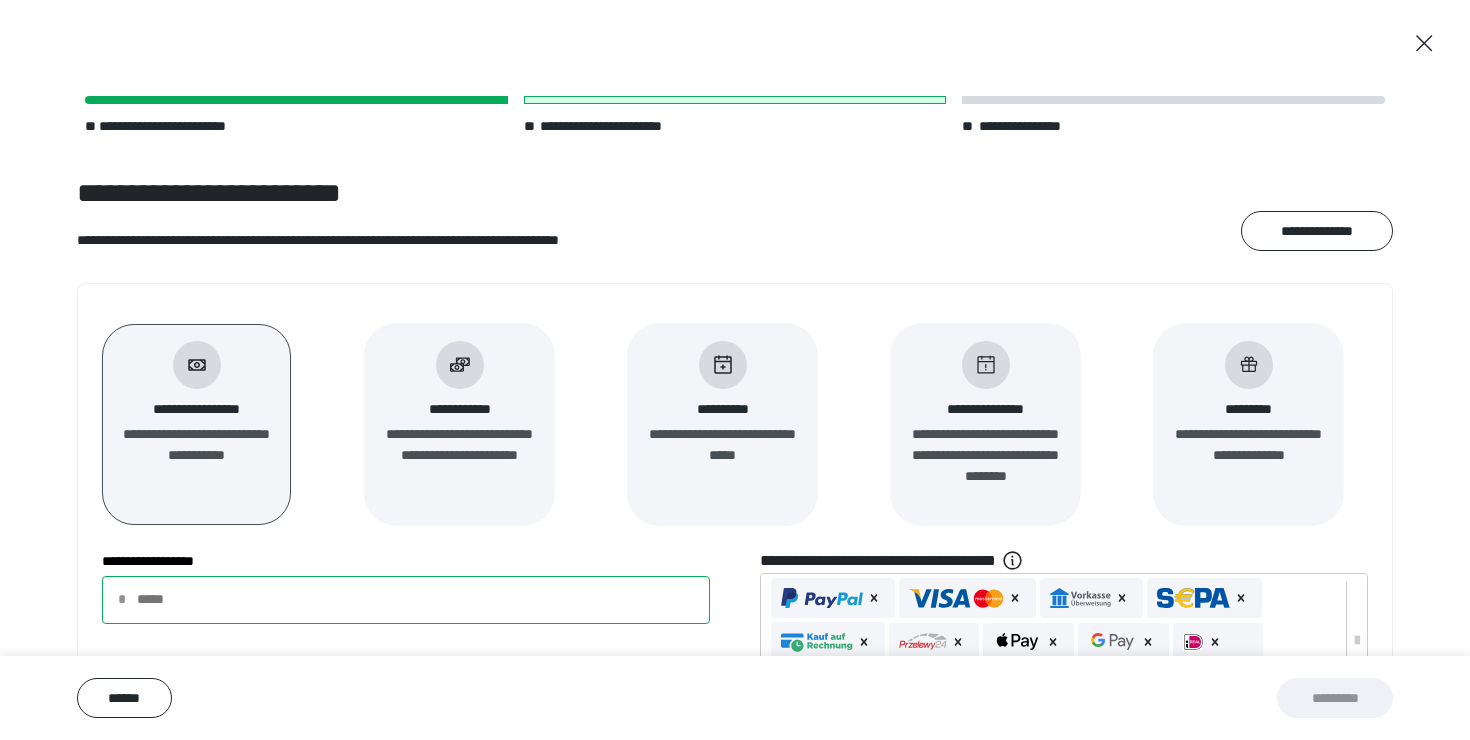 click on "**********" at bounding box center [406, 600] 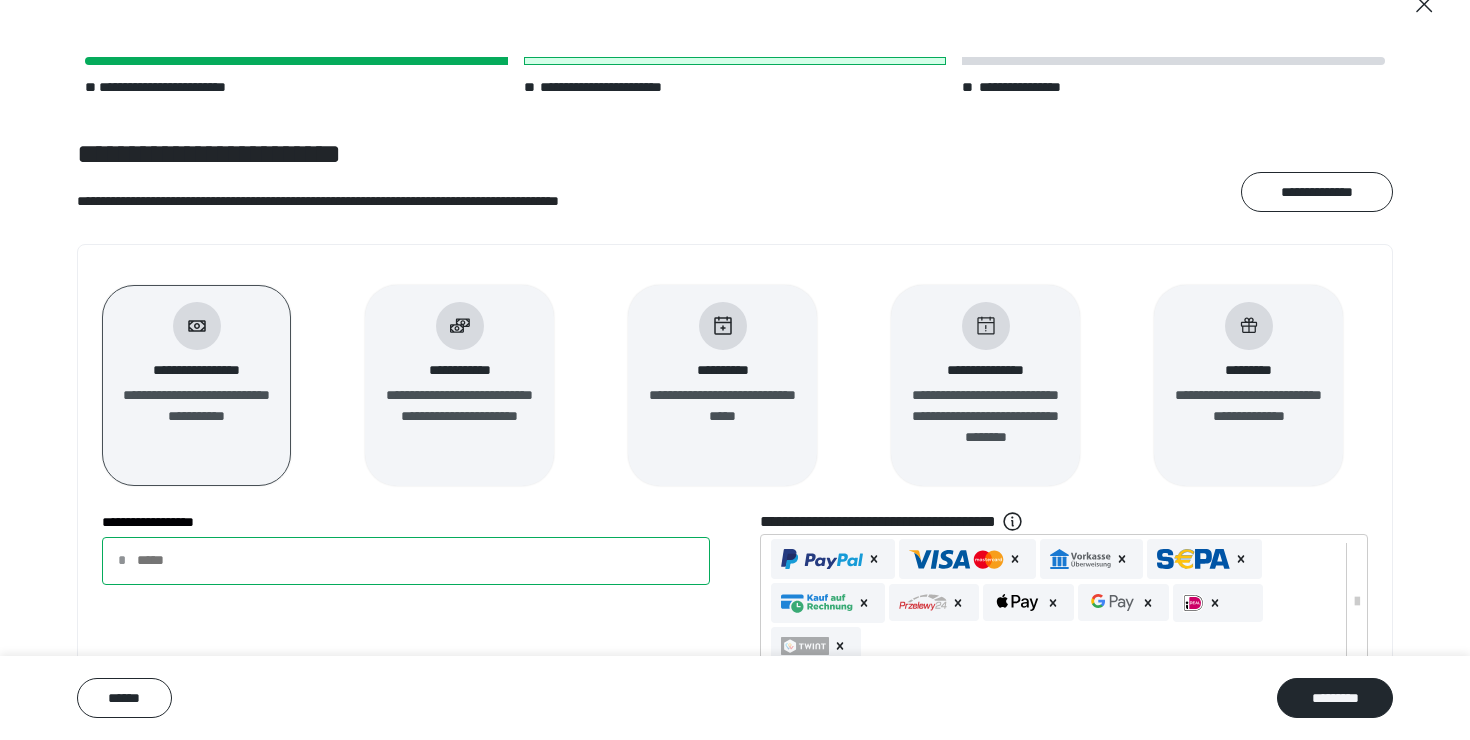 scroll, scrollTop: 151, scrollLeft: 0, axis: vertical 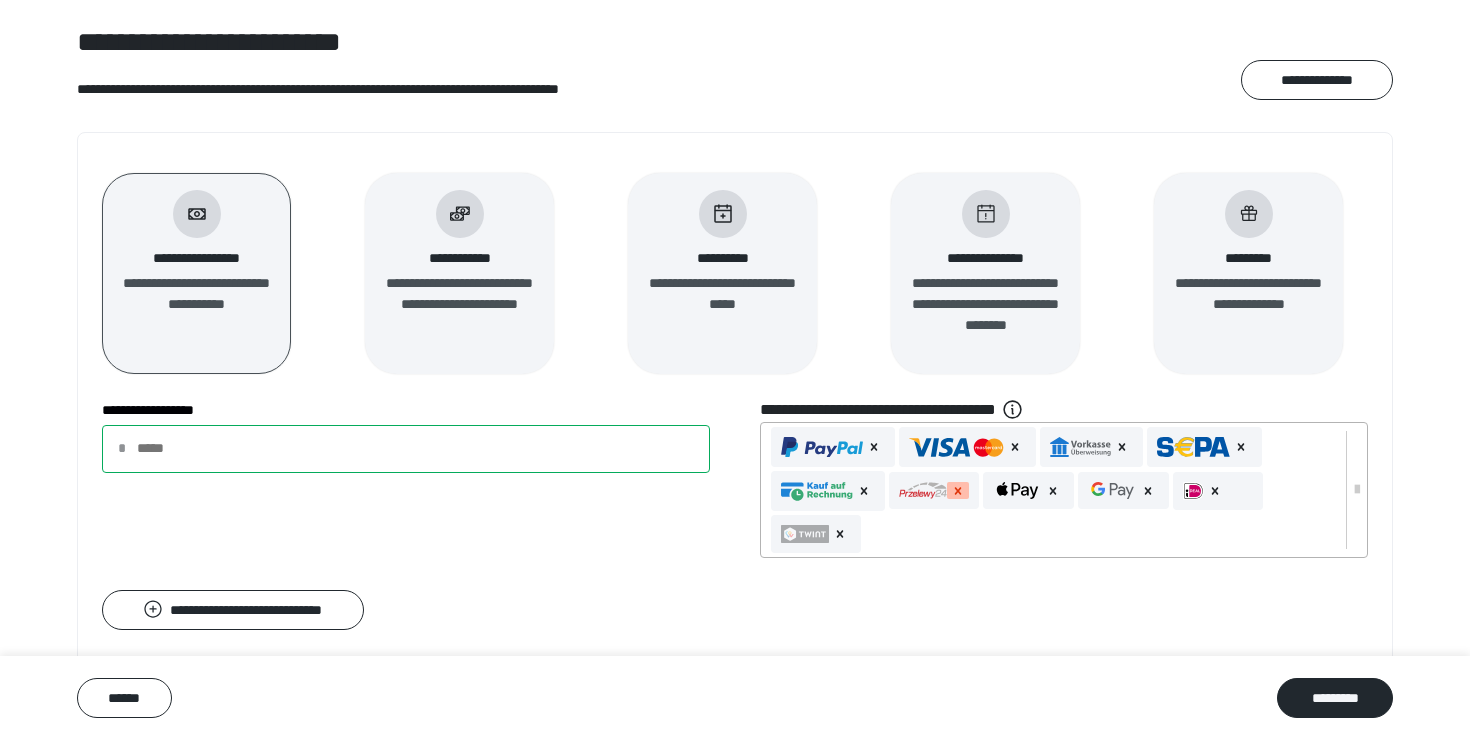 click 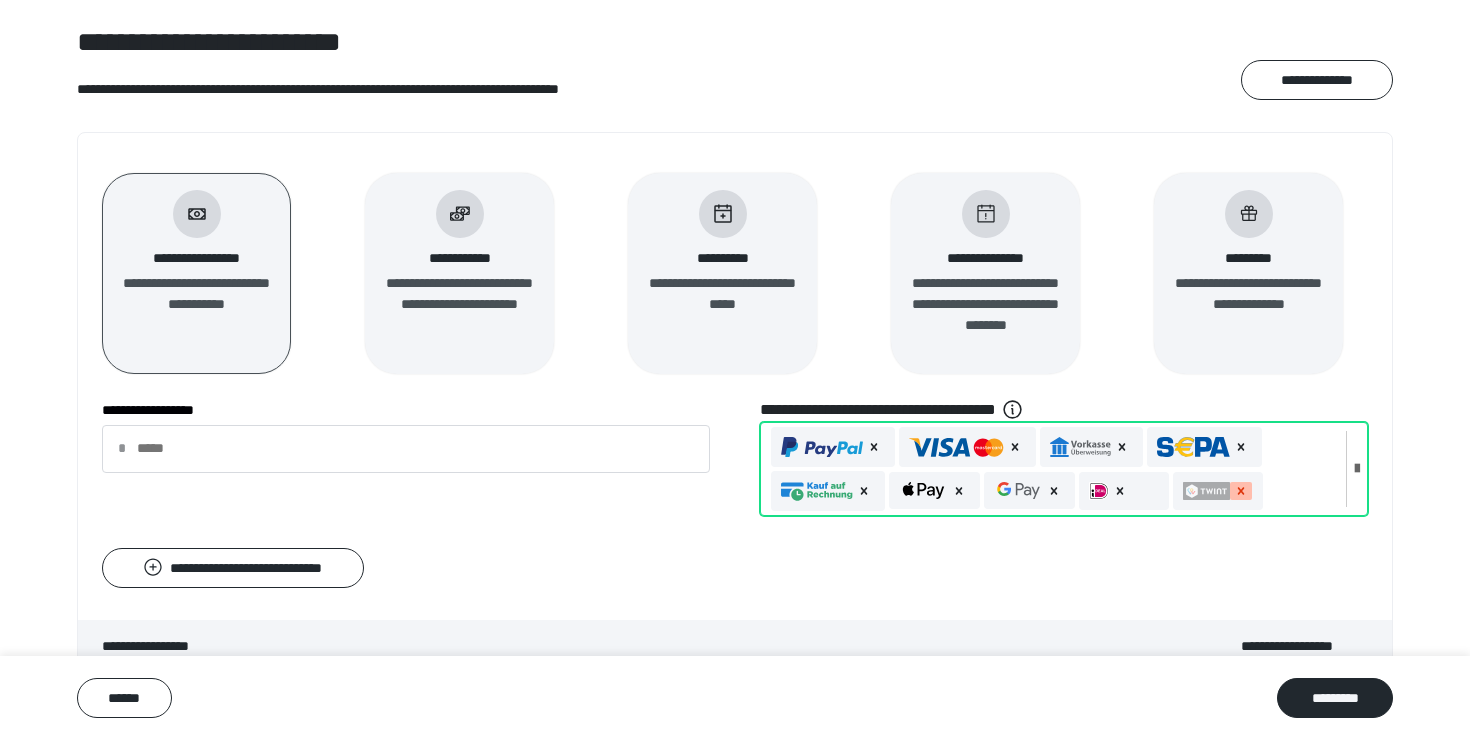 click 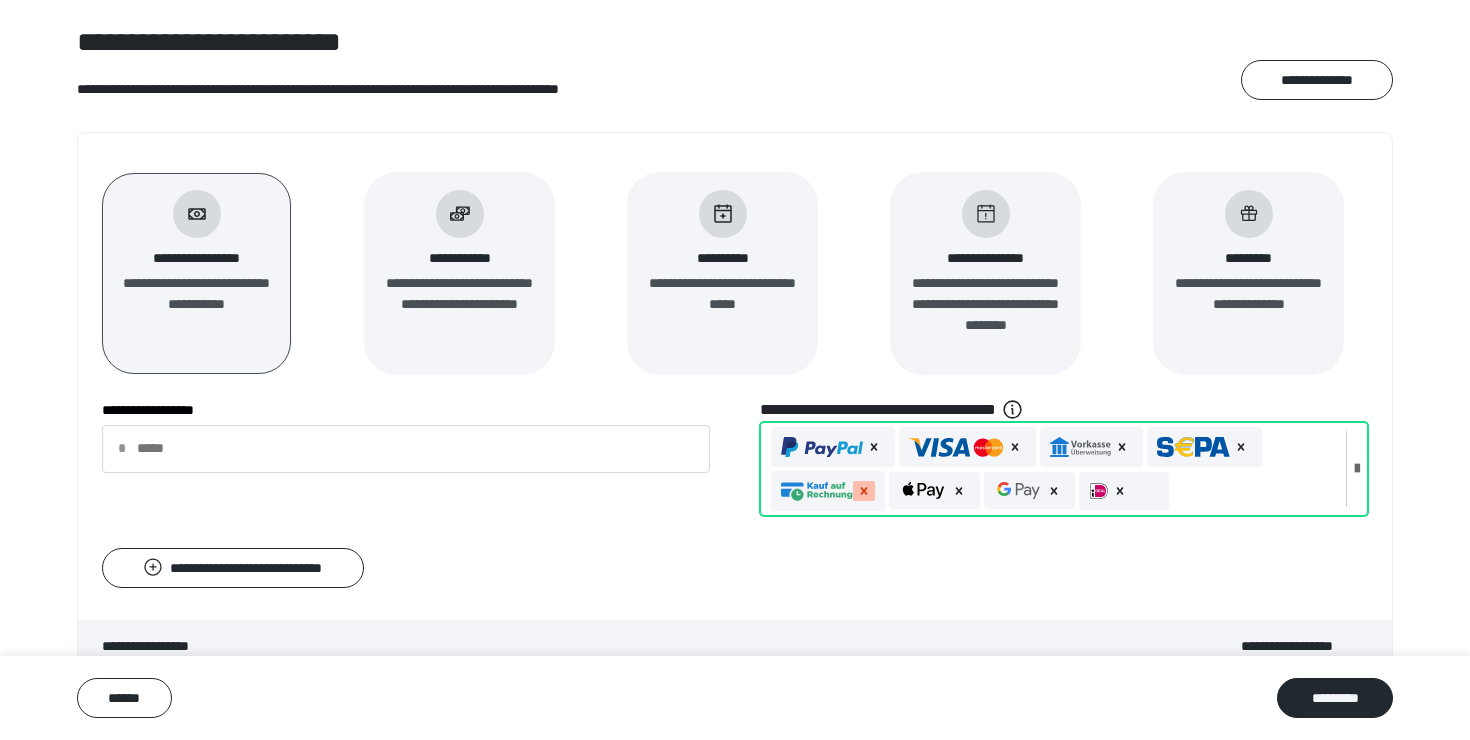 click 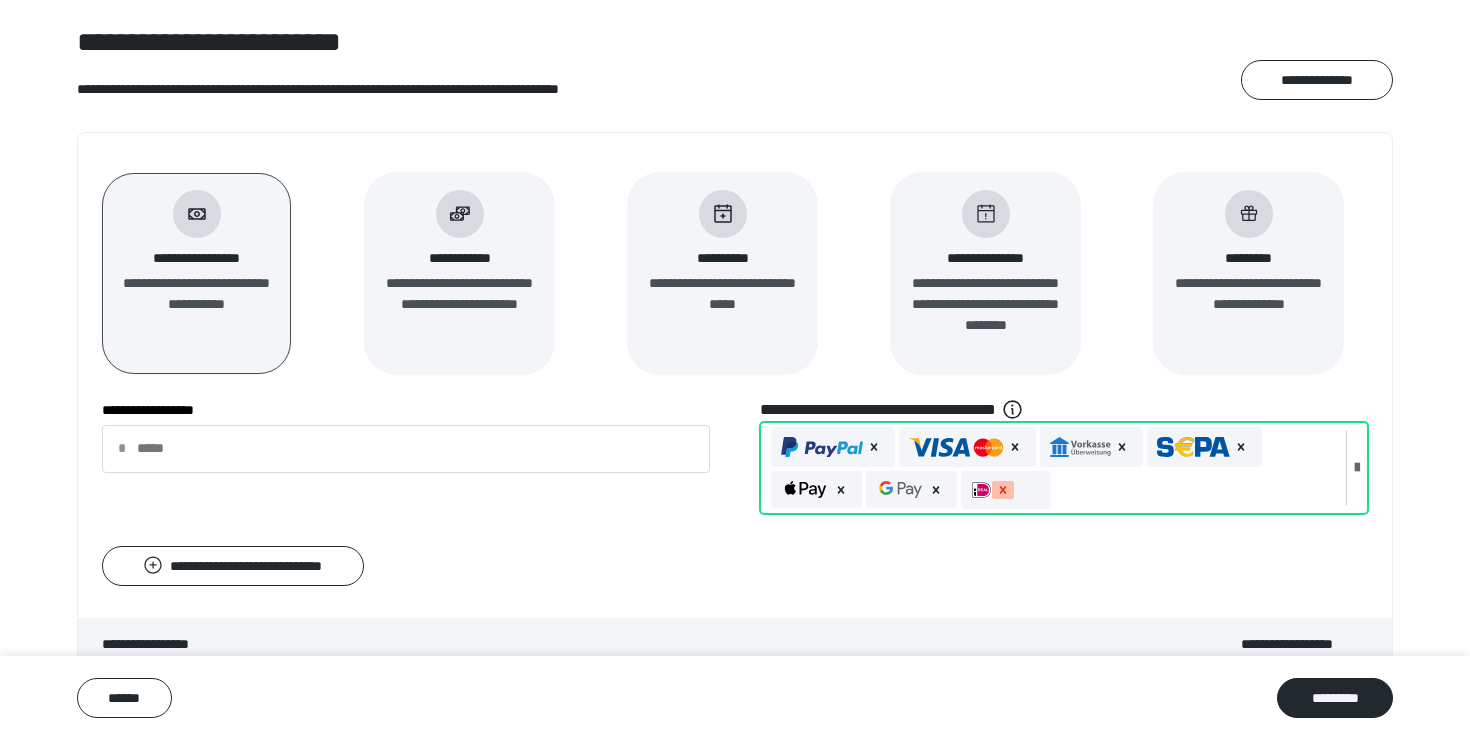 click 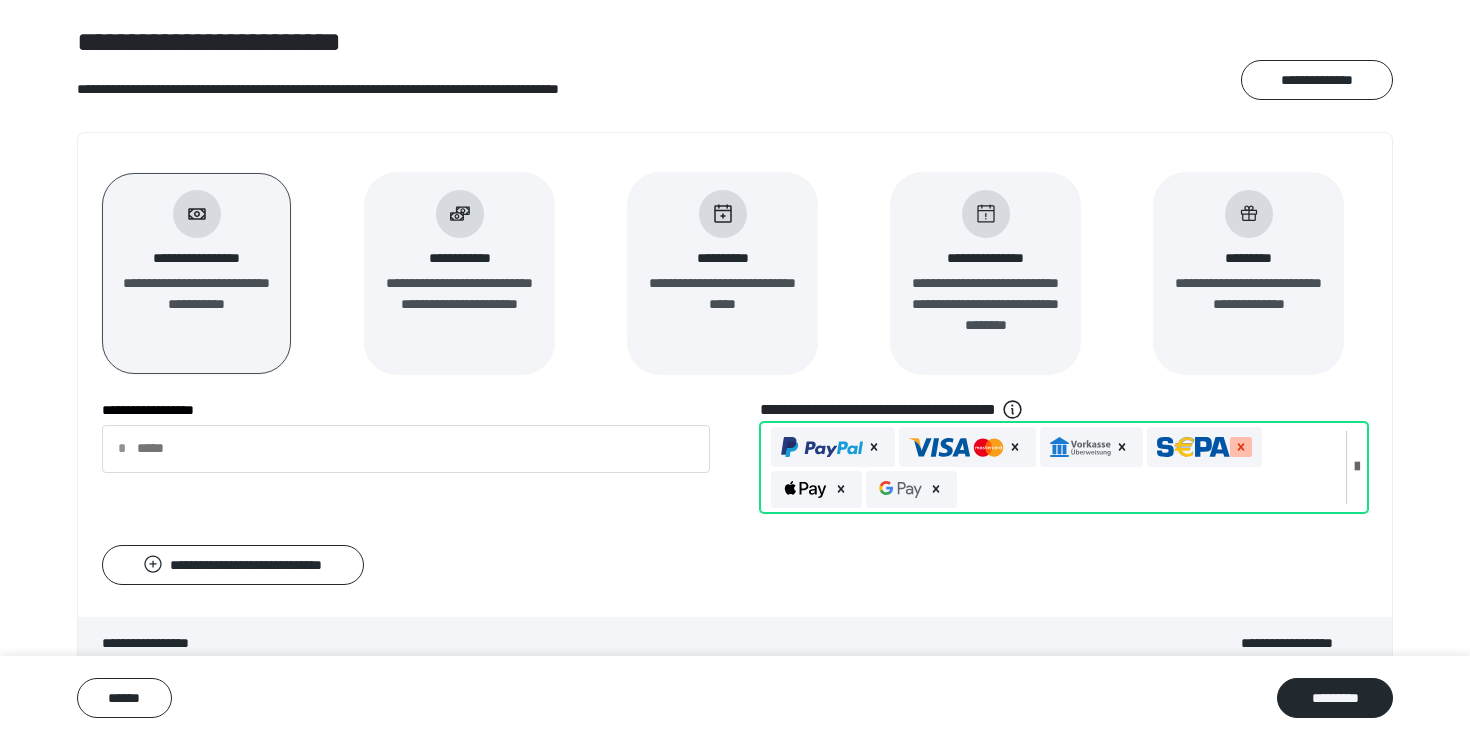 click 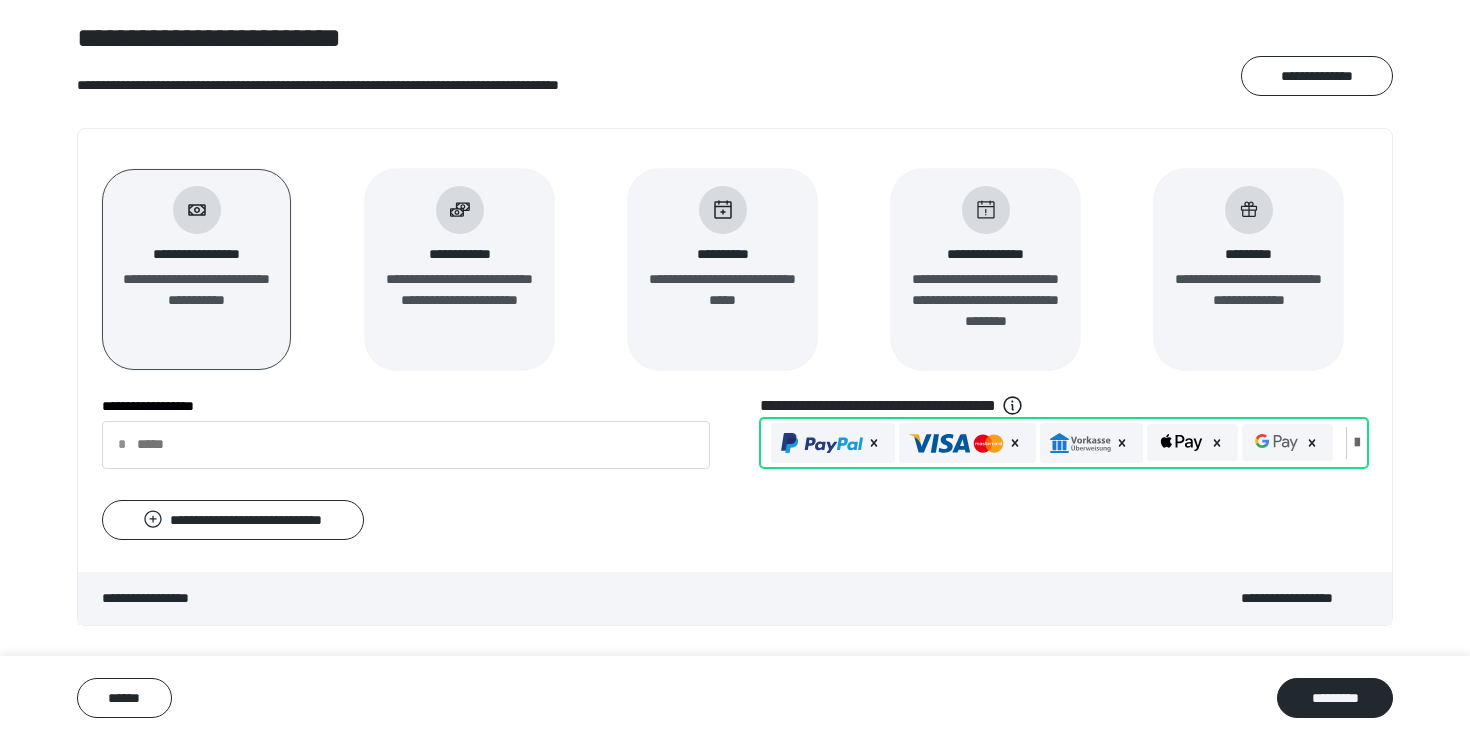 scroll, scrollTop: 195, scrollLeft: 0, axis: vertical 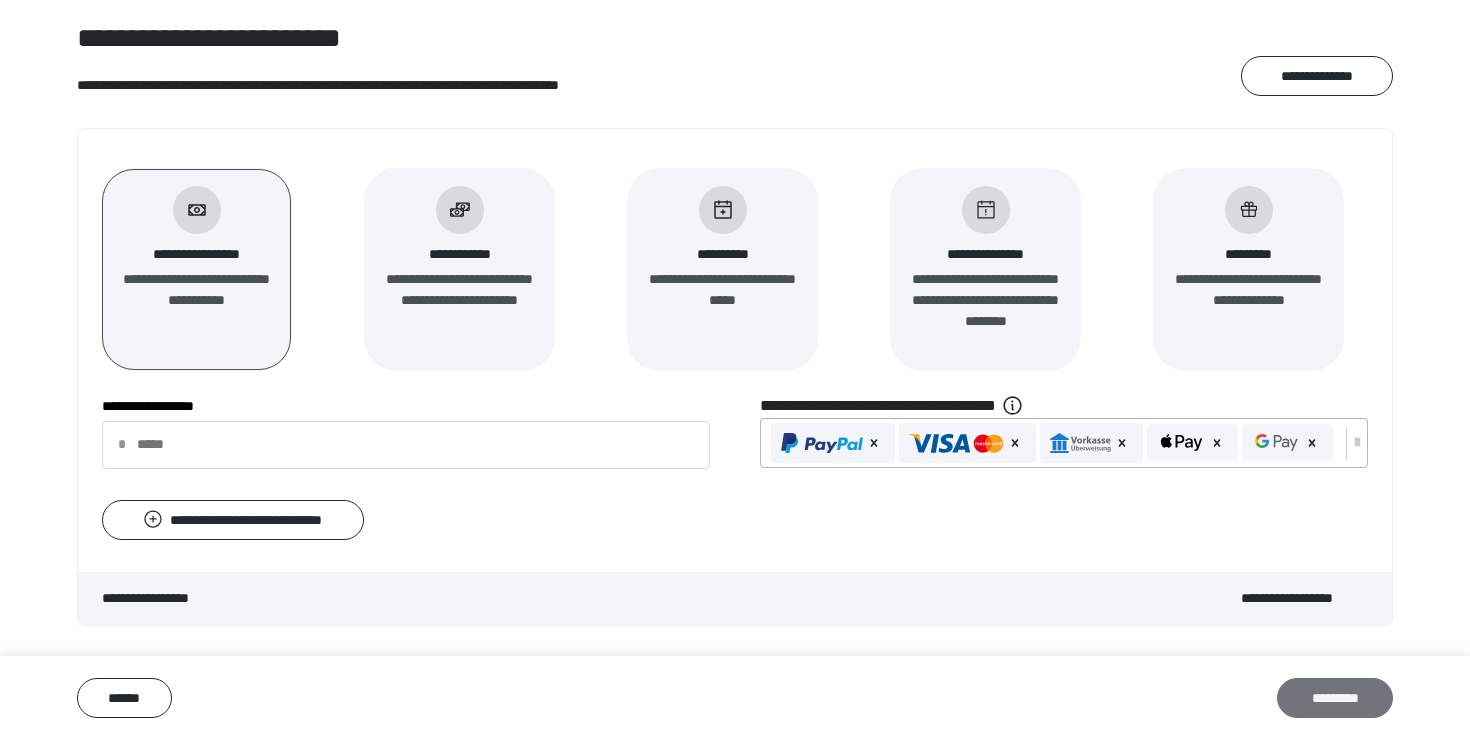 click on "*********" at bounding box center (1335, 698) 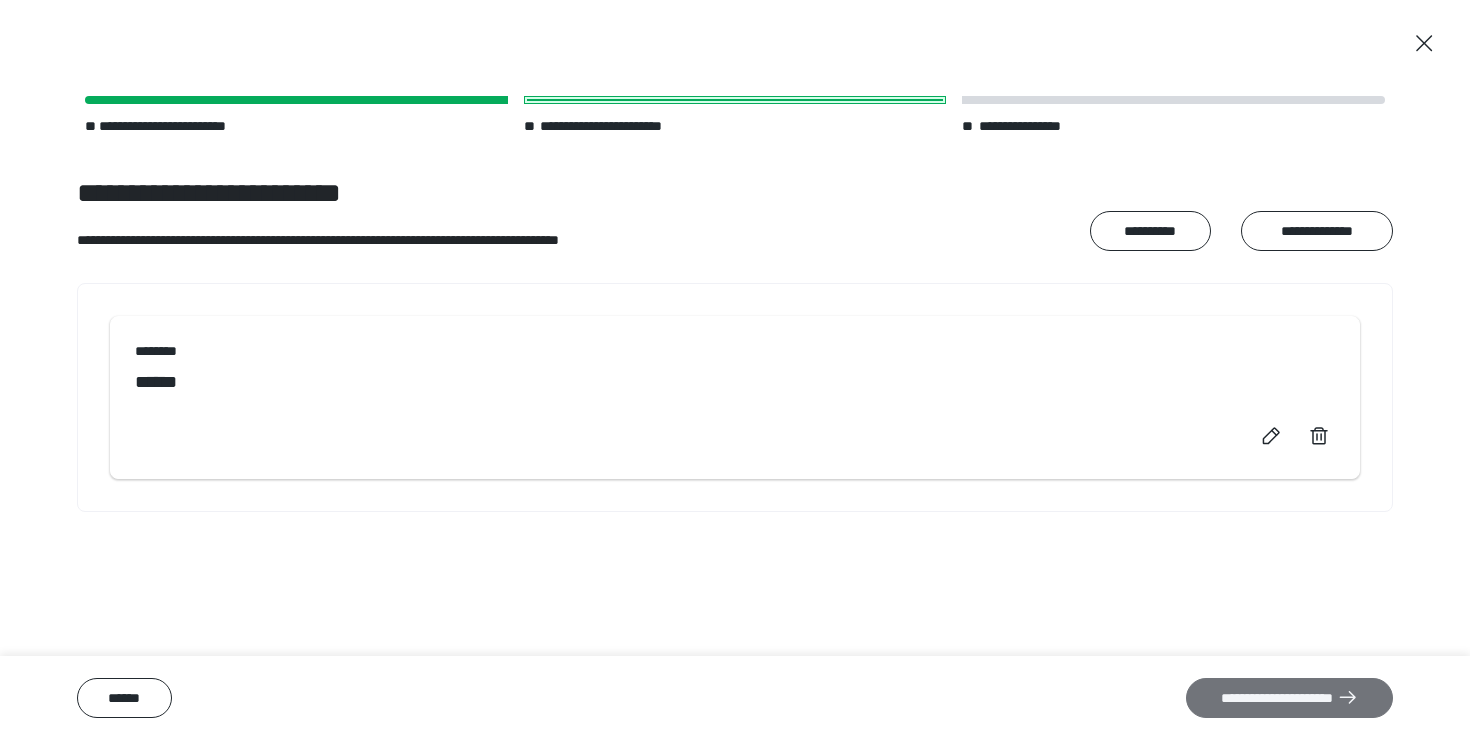 click on "**********" at bounding box center (1289, 698) 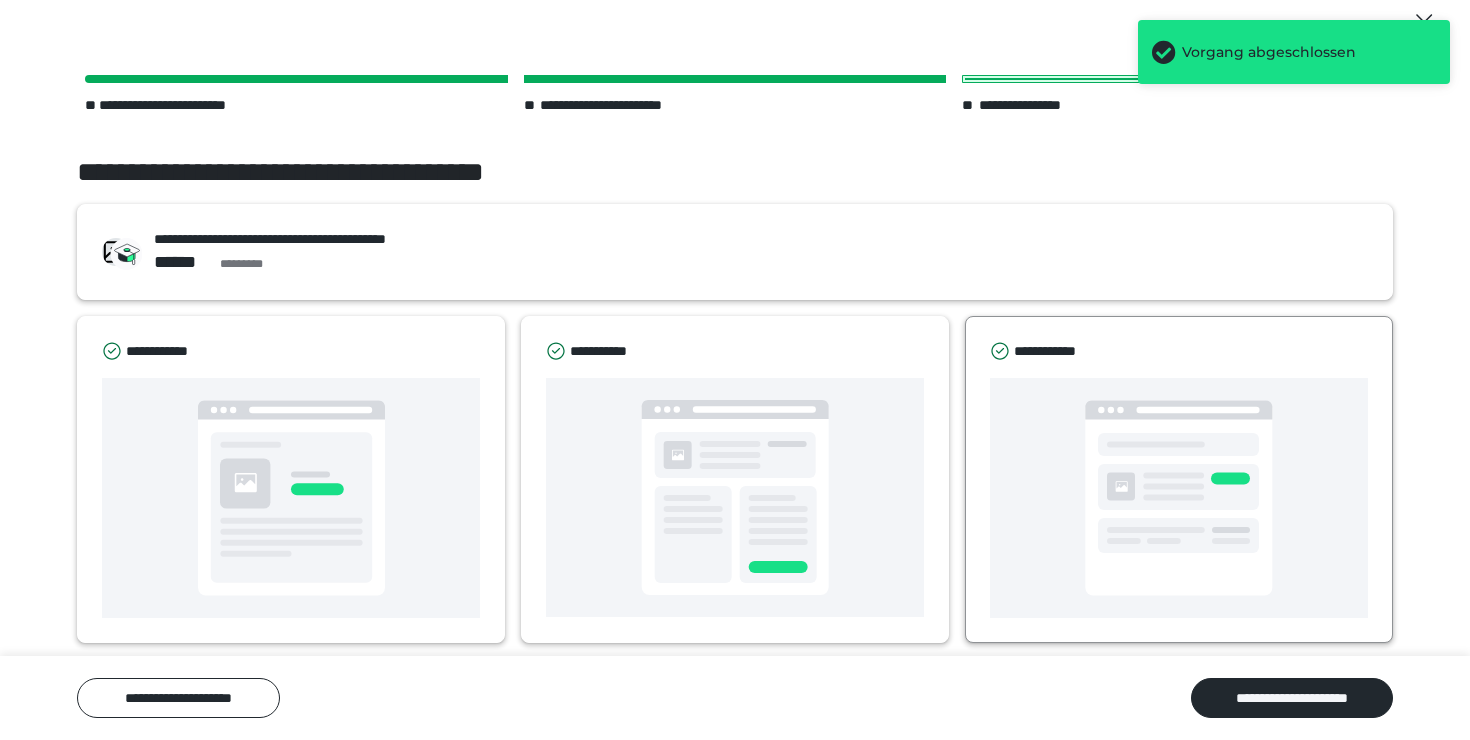 scroll, scrollTop: 32, scrollLeft: 0, axis: vertical 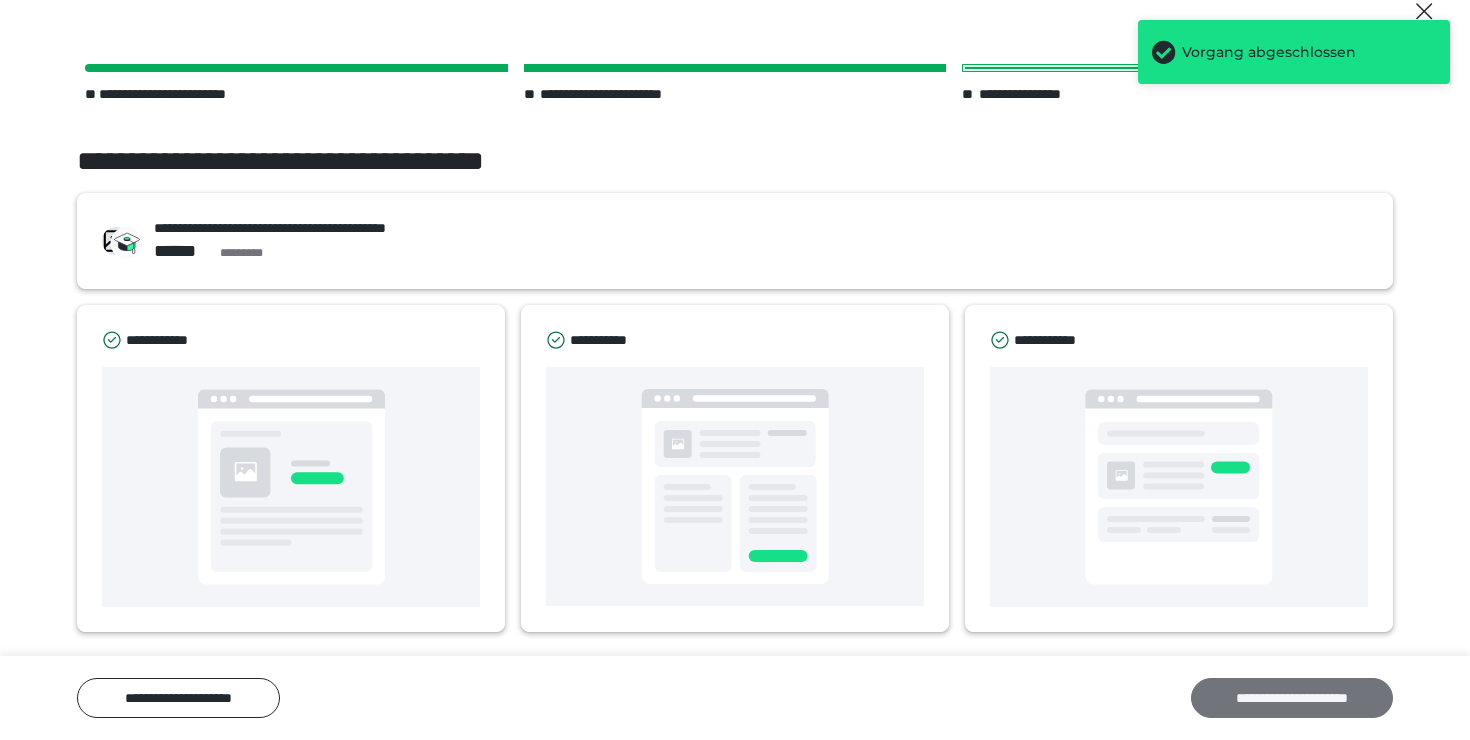 click on "**********" at bounding box center [1292, 698] 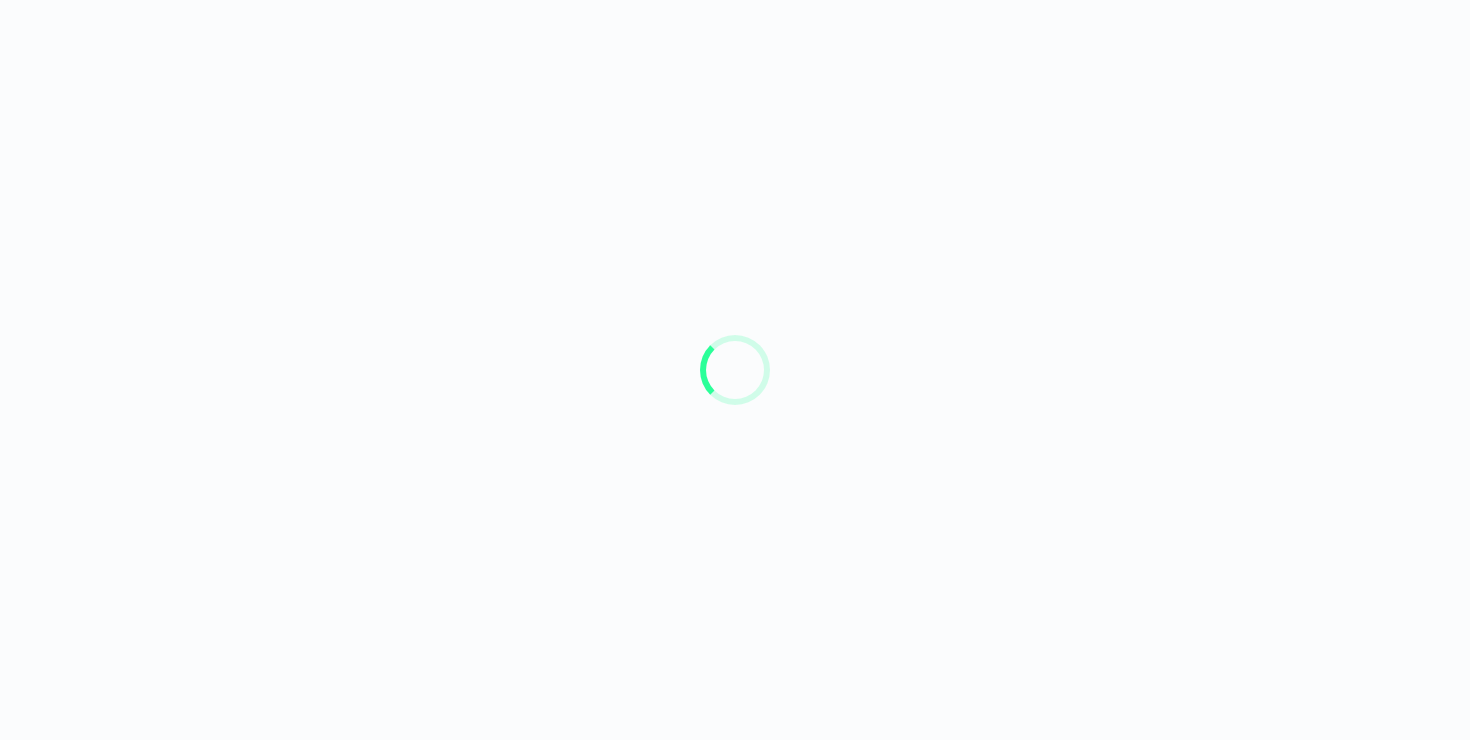 scroll, scrollTop: 0, scrollLeft: 0, axis: both 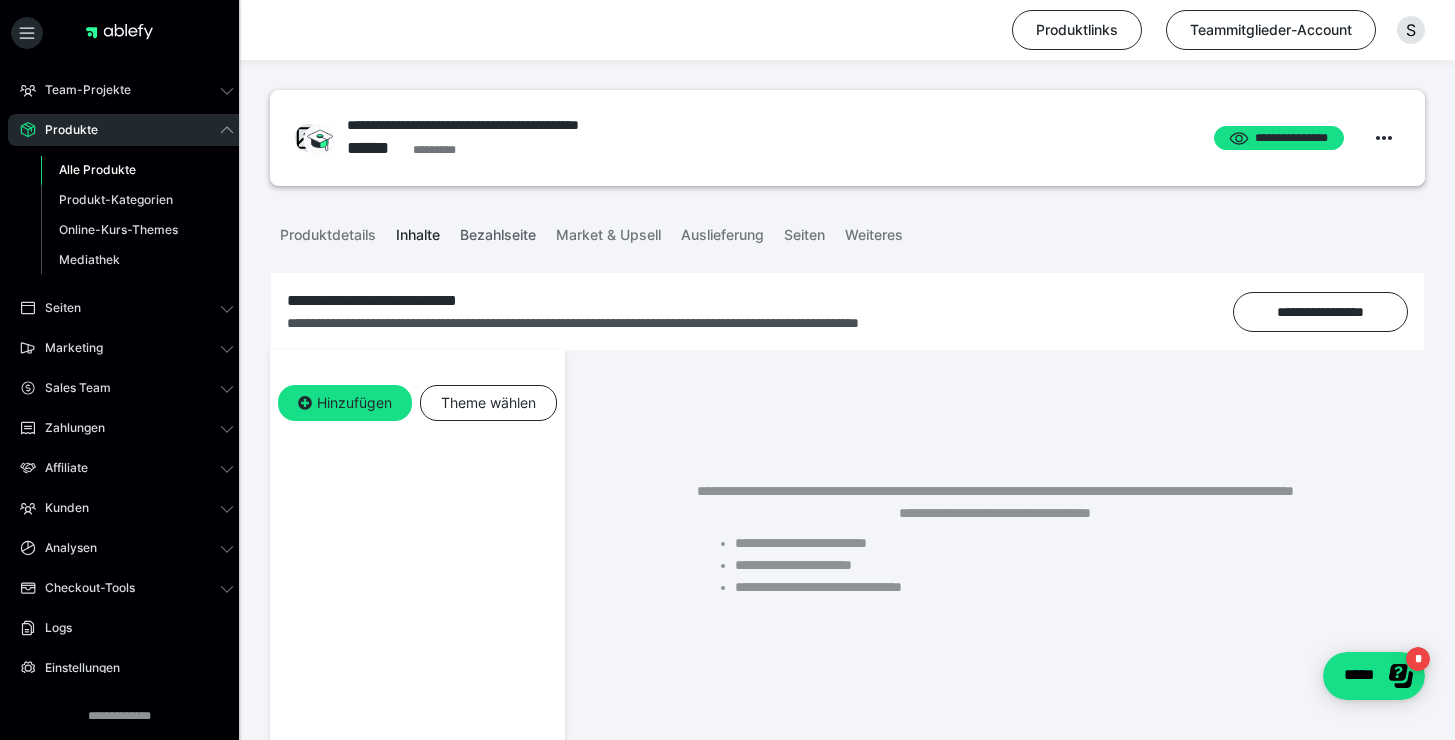 click on "Bezahlseite" at bounding box center (498, 231) 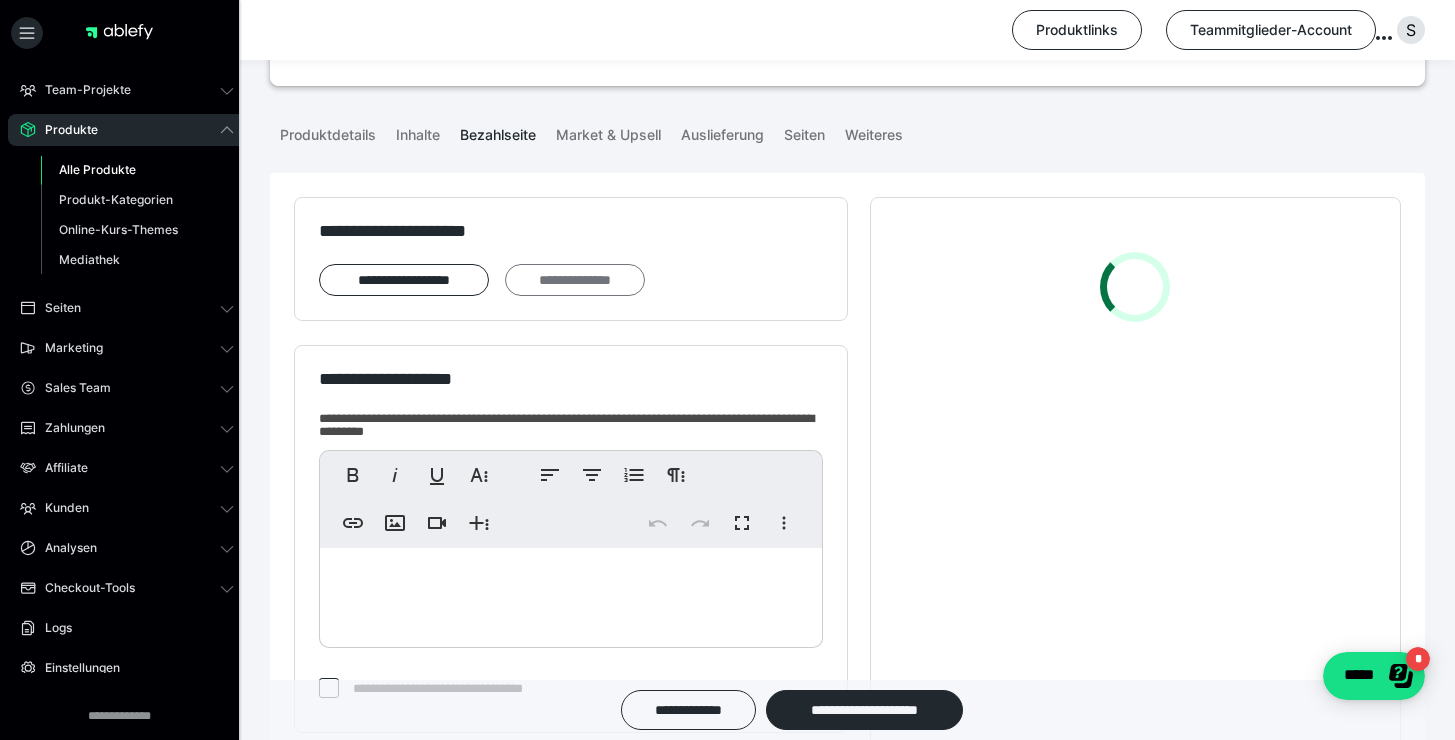 scroll, scrollTop: 151, scrollLeft: 0, axis: vertical 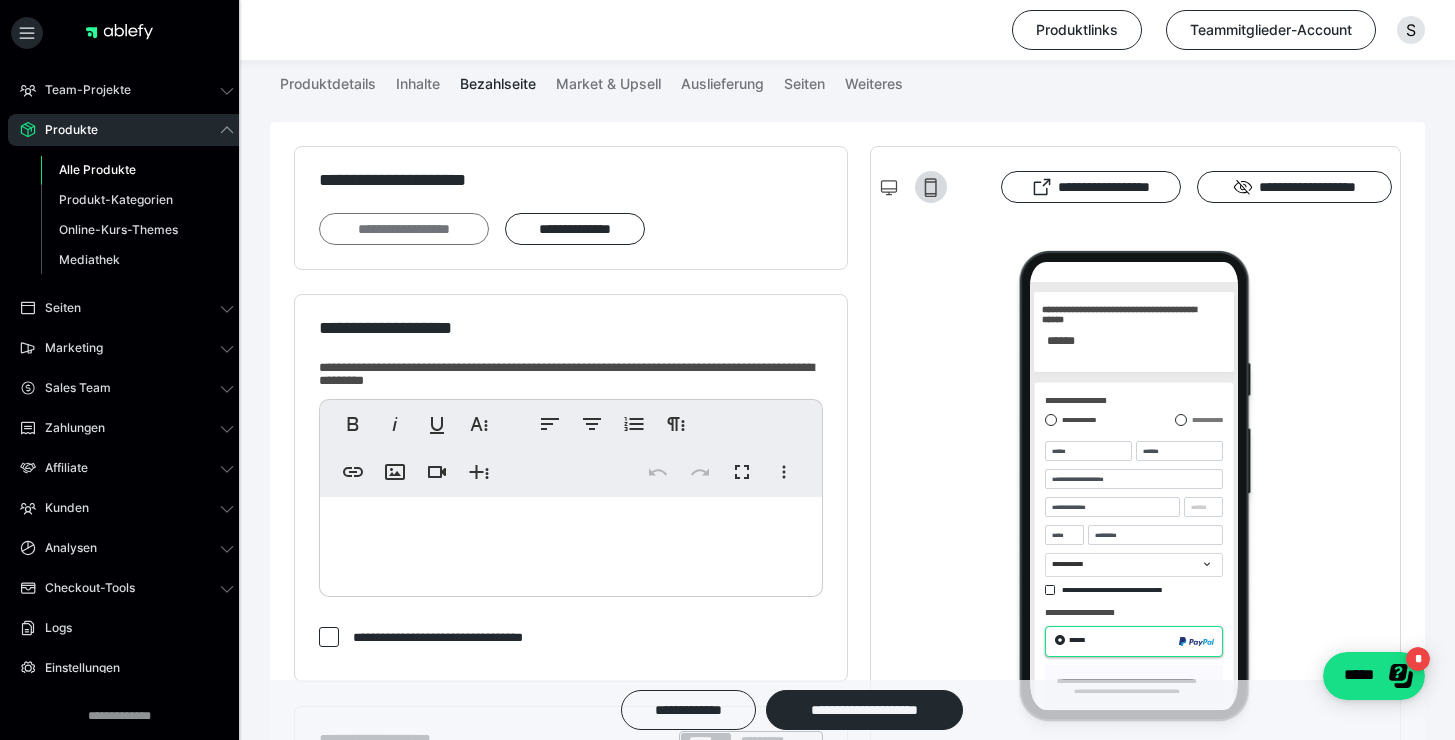 click on "**********" at bounding box center (404, 229) 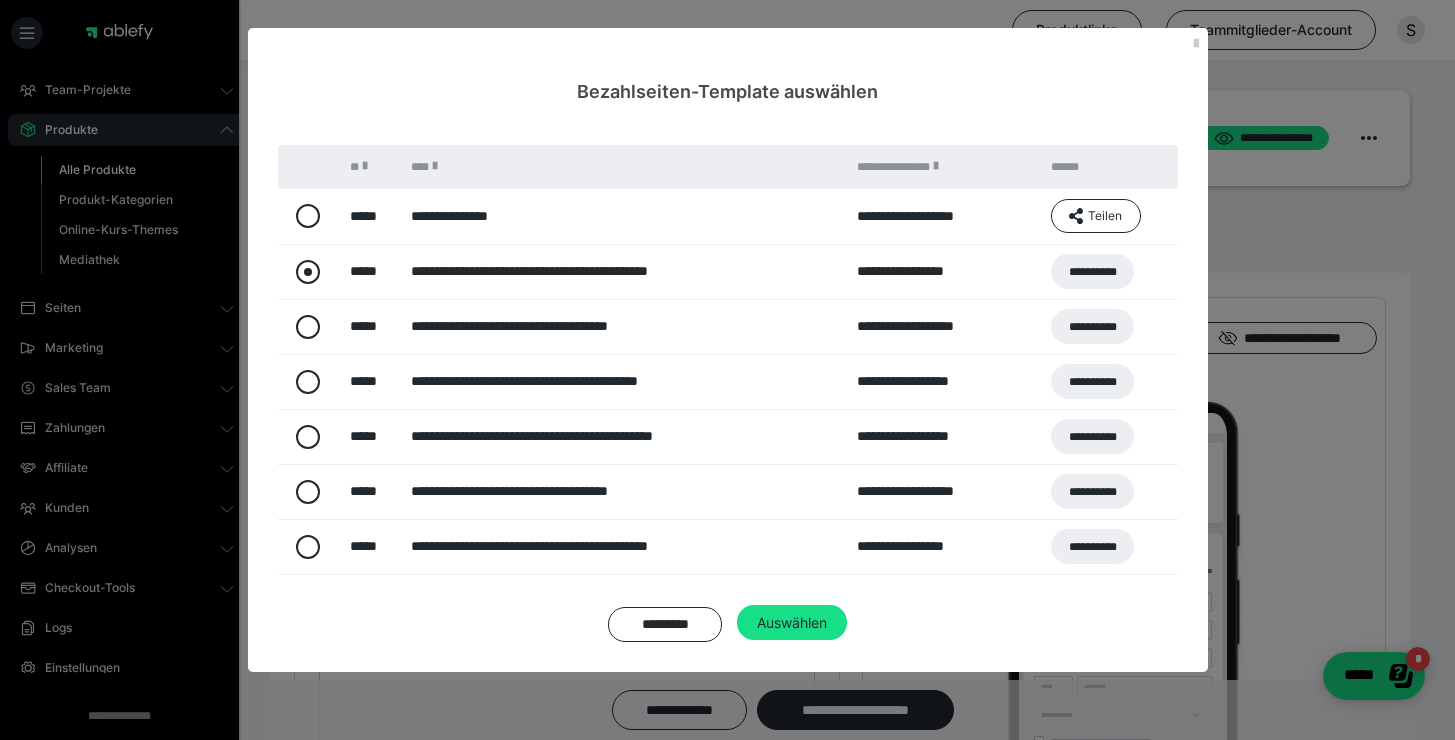 click at bounding box center [308, 272] 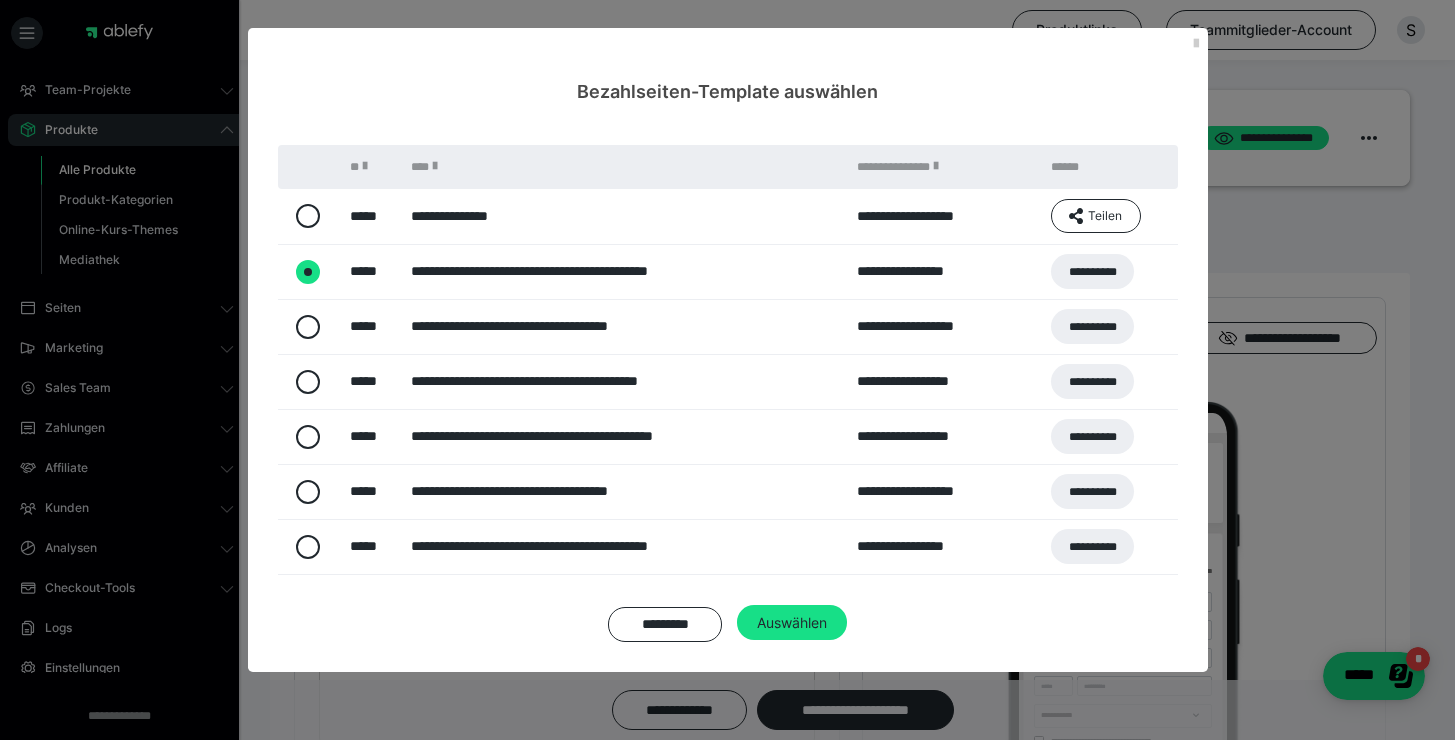 radio on "true" 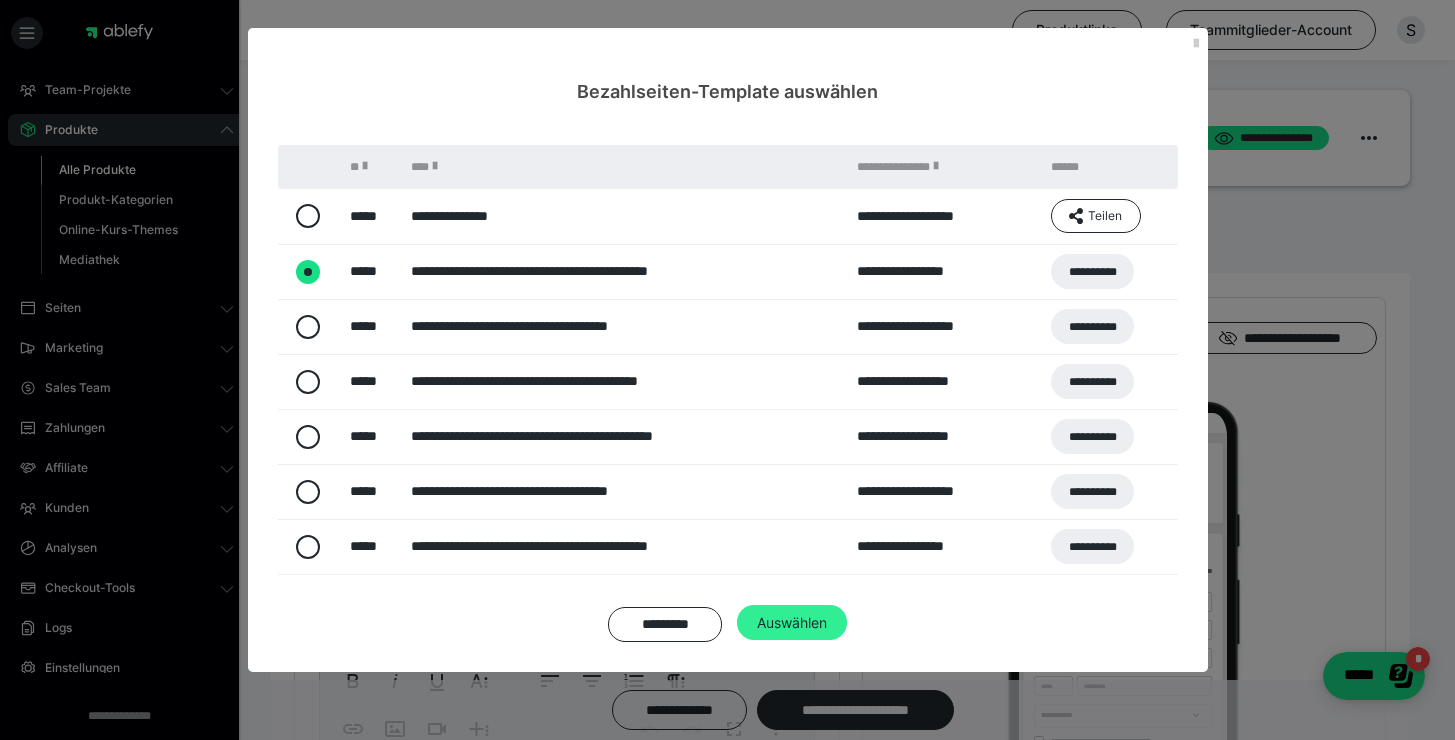 click on "Auswählen" at bounding box center (792, 623) 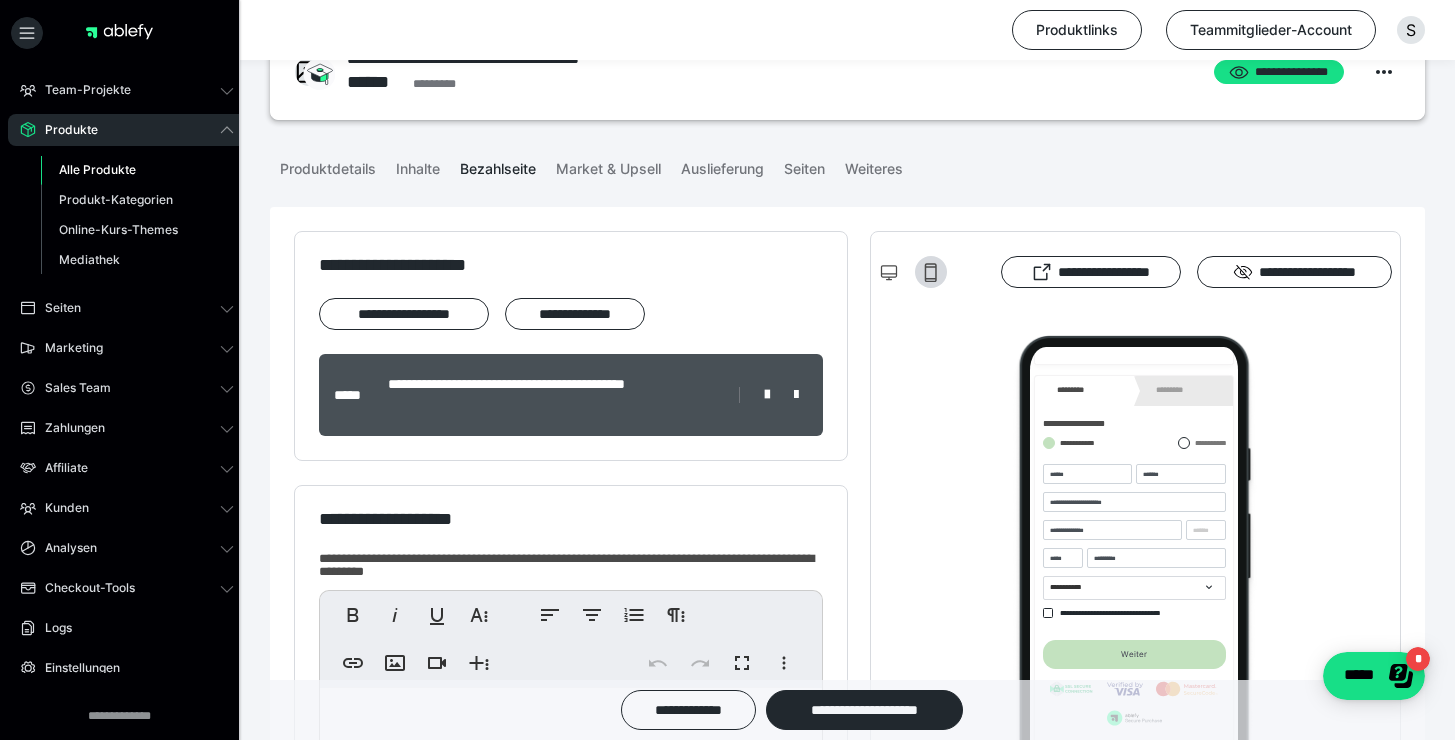 scroll, scrollTop: 165, scrollLeft: 0, axis: vertical 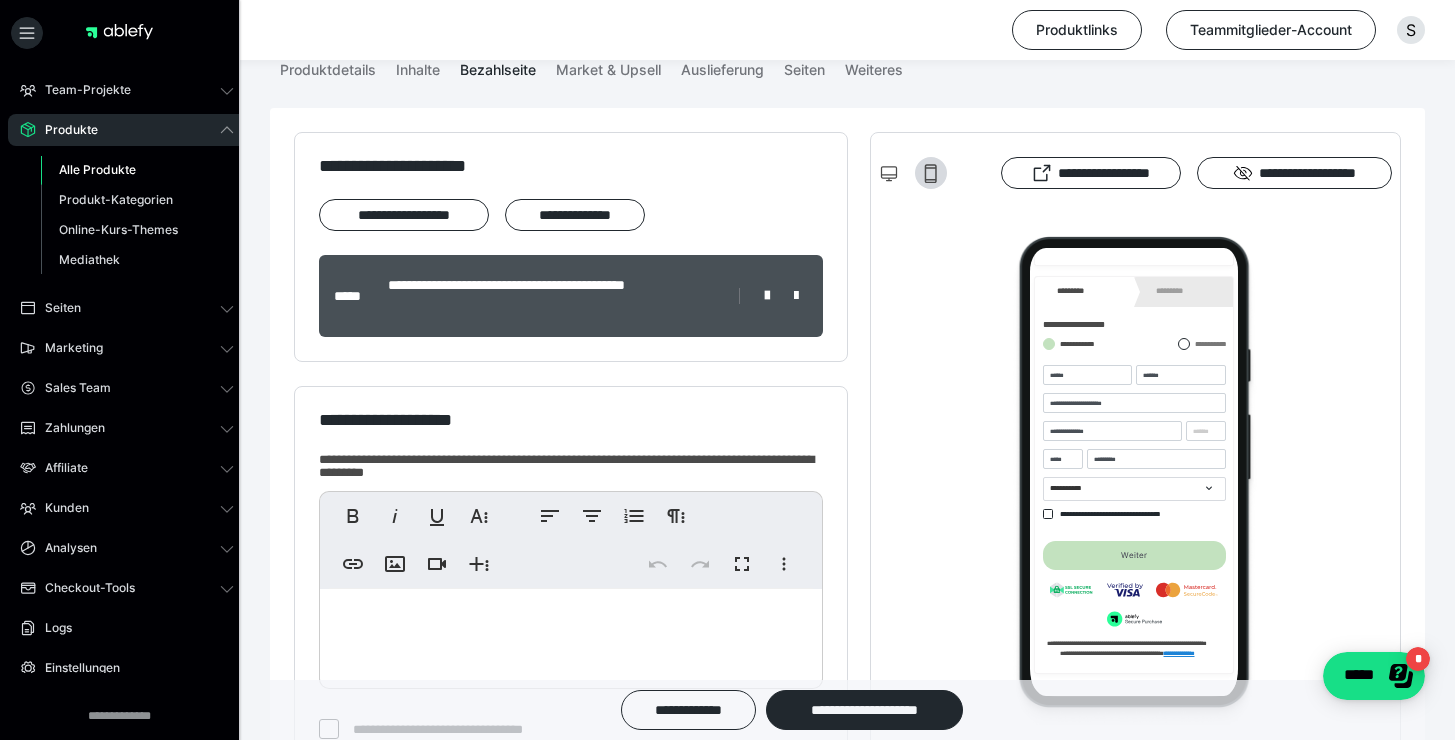 click at bounding box center [571, 634] 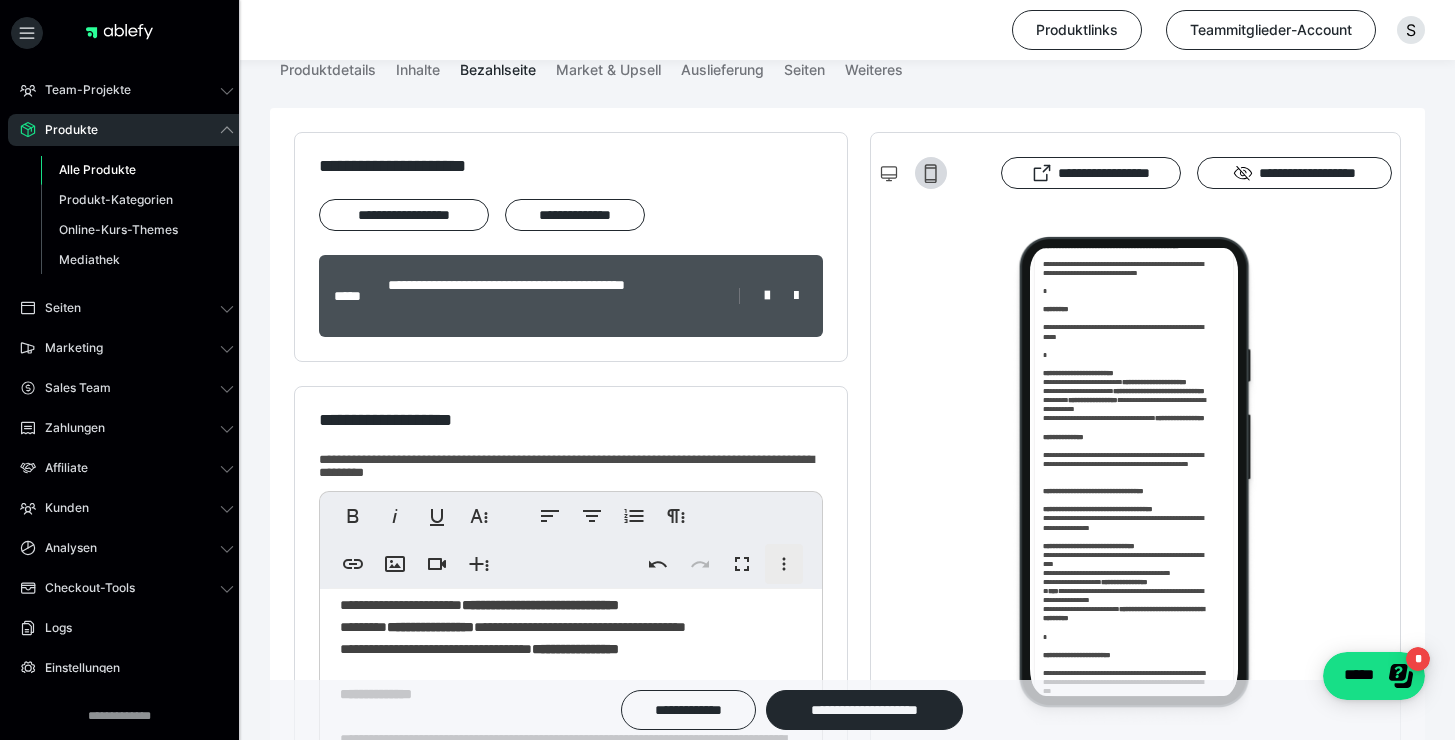 scroll, scrollTop: 611, scrollLeft: 0, axis: vertical 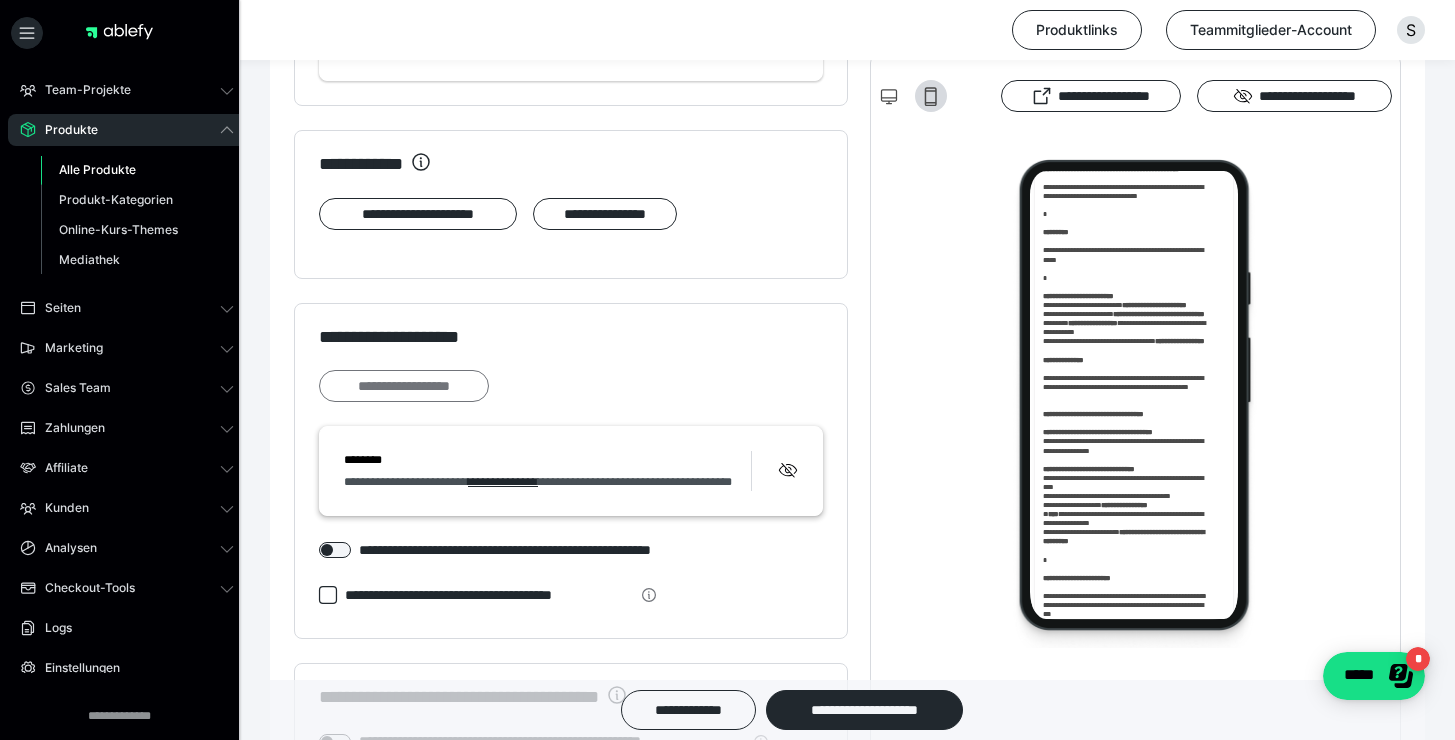 click on "**********" at bounding box center (404, 386) 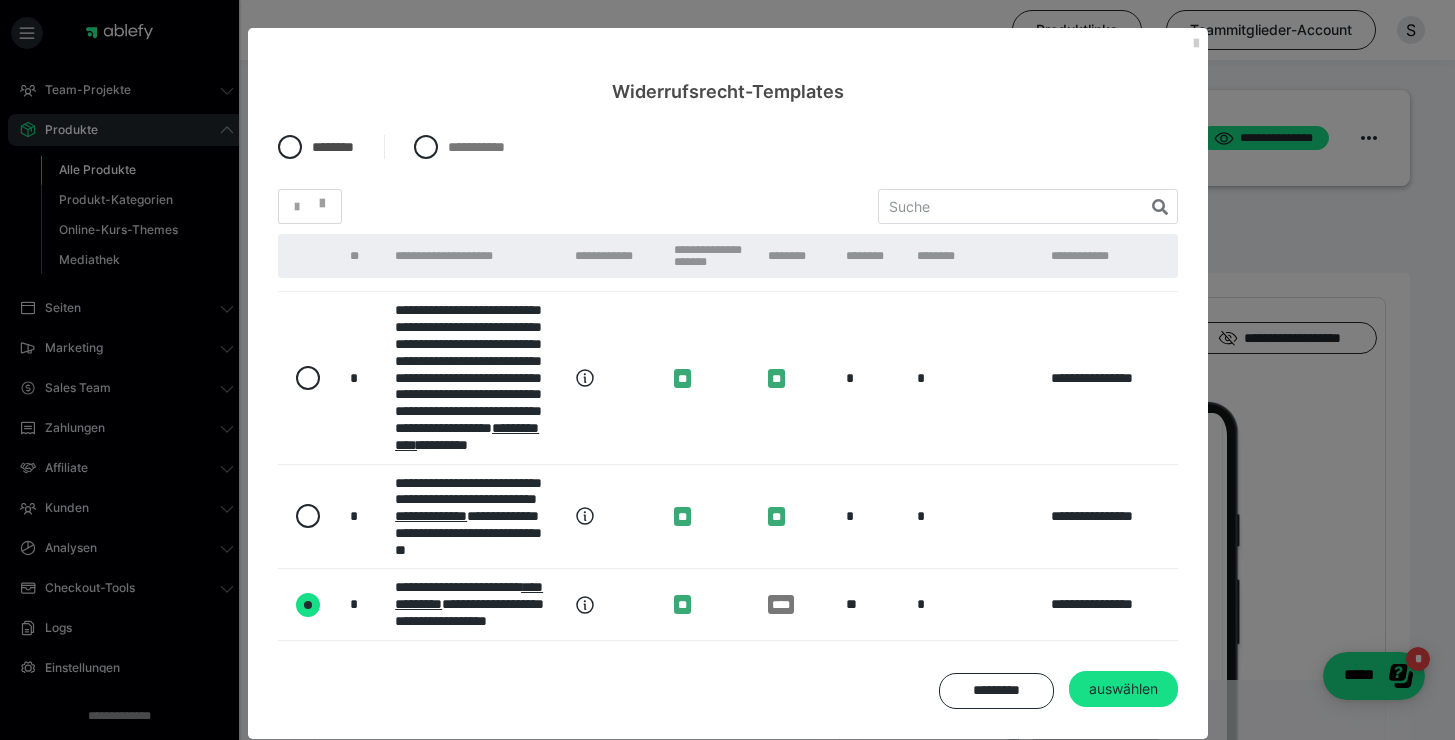 scroll, scrollTop: 1150, scrollLeft: 0, axis: vertical 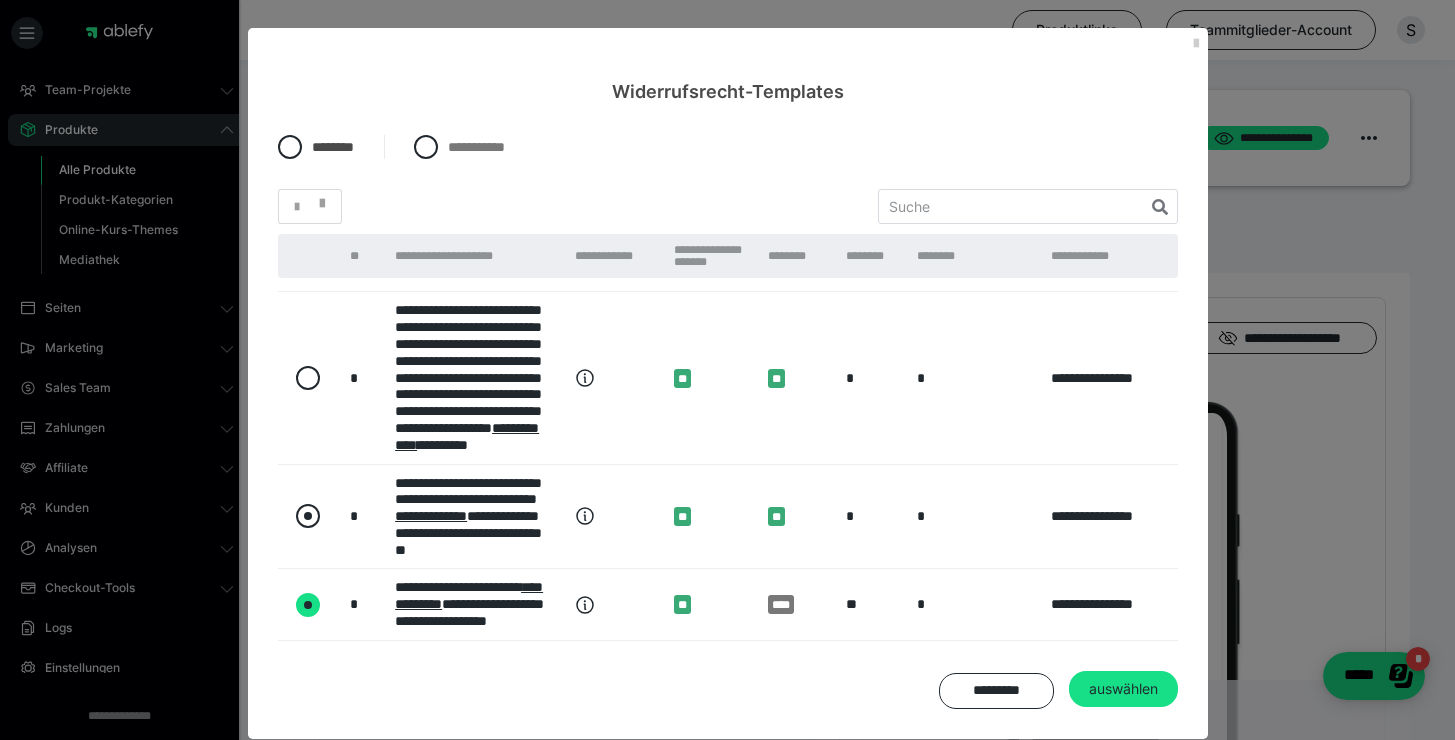 click at bounding box center (308, 516) 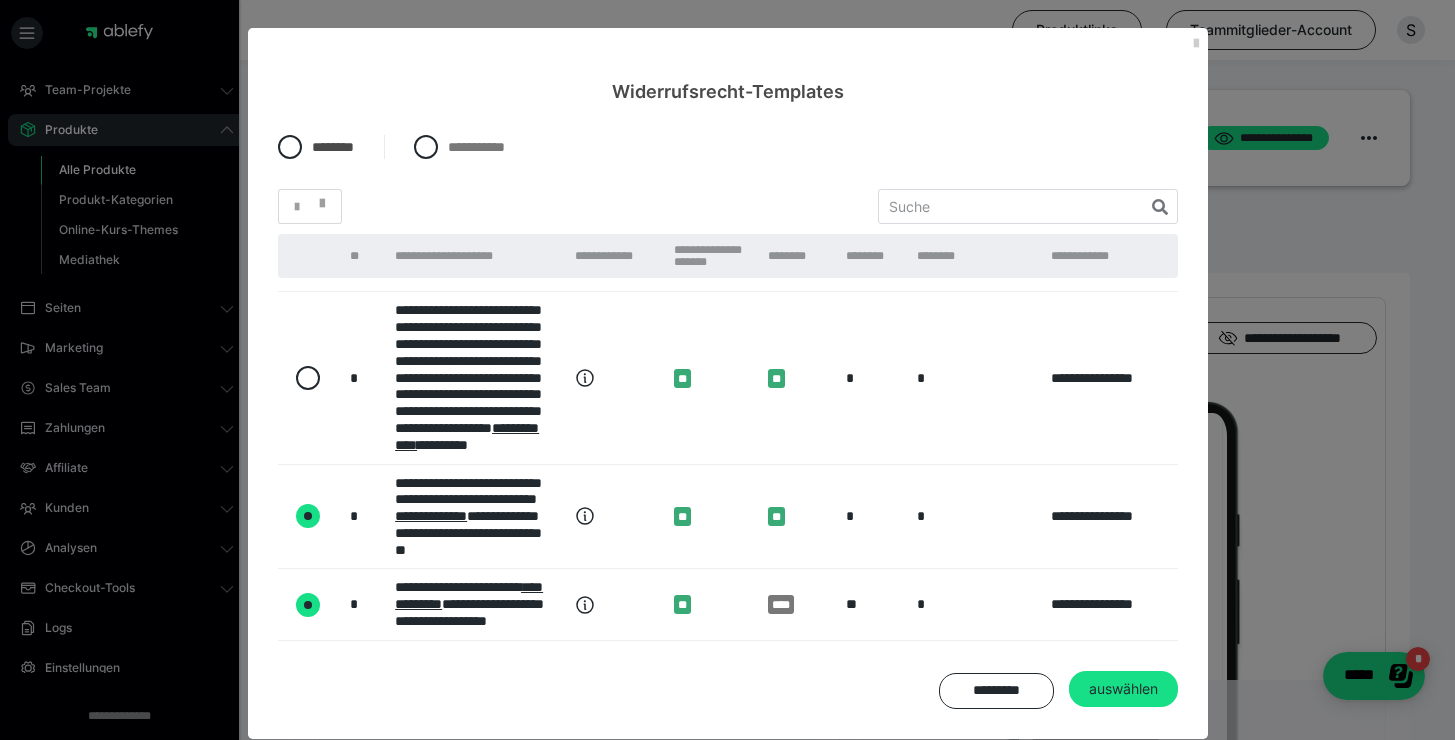 radio on "false" 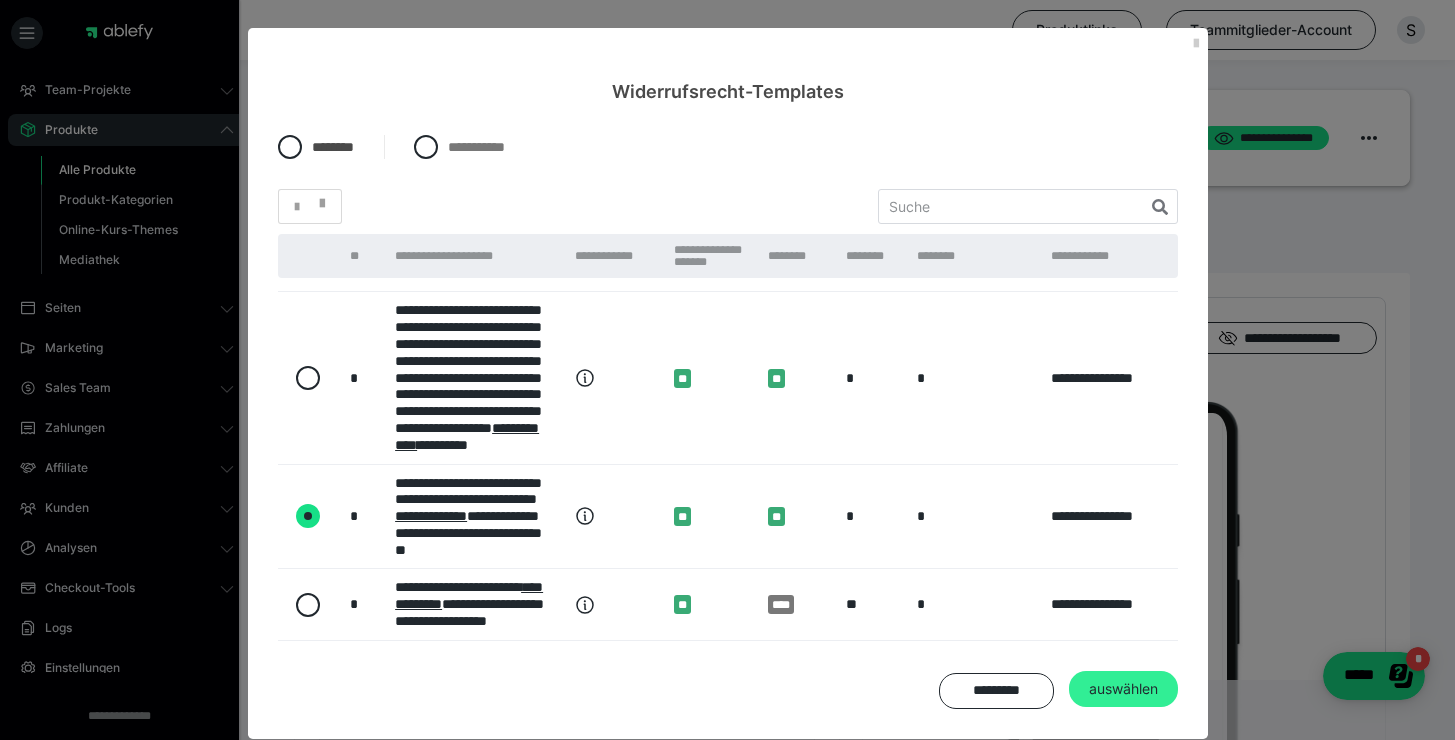 click on "auswählen" at bounding box center (1123, 689) 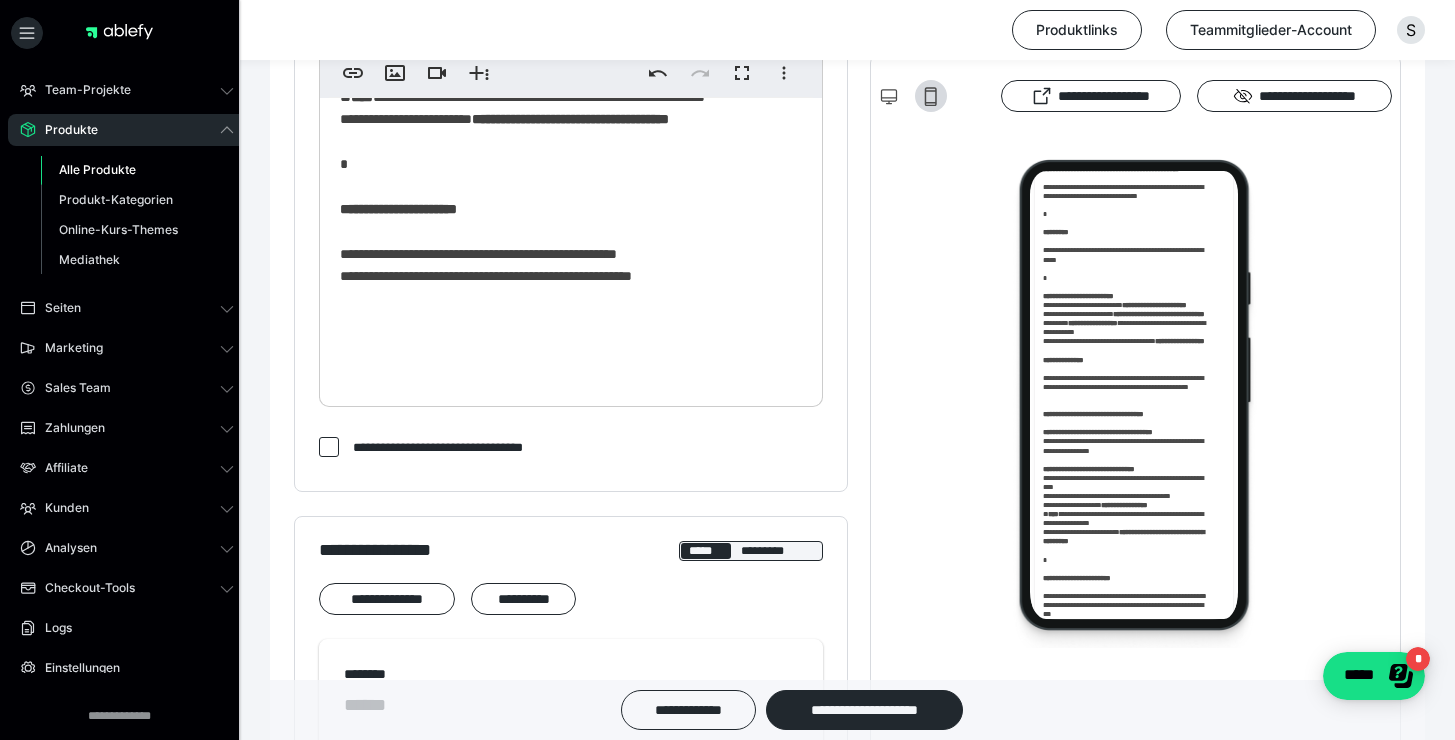 scroll, scrollTop: 0, scrollLeft: 0, axis: both 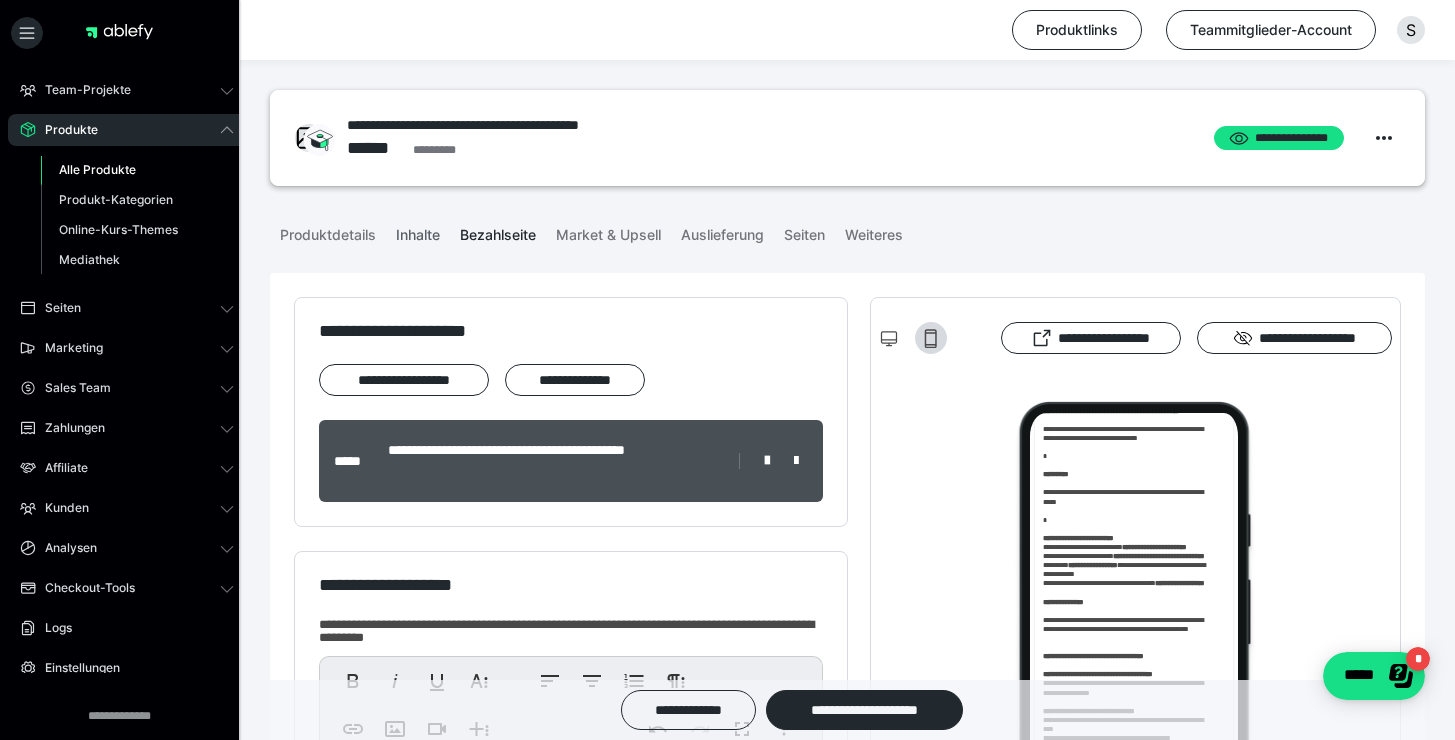 click on "Inhalte" at bounding box center [418, 231] 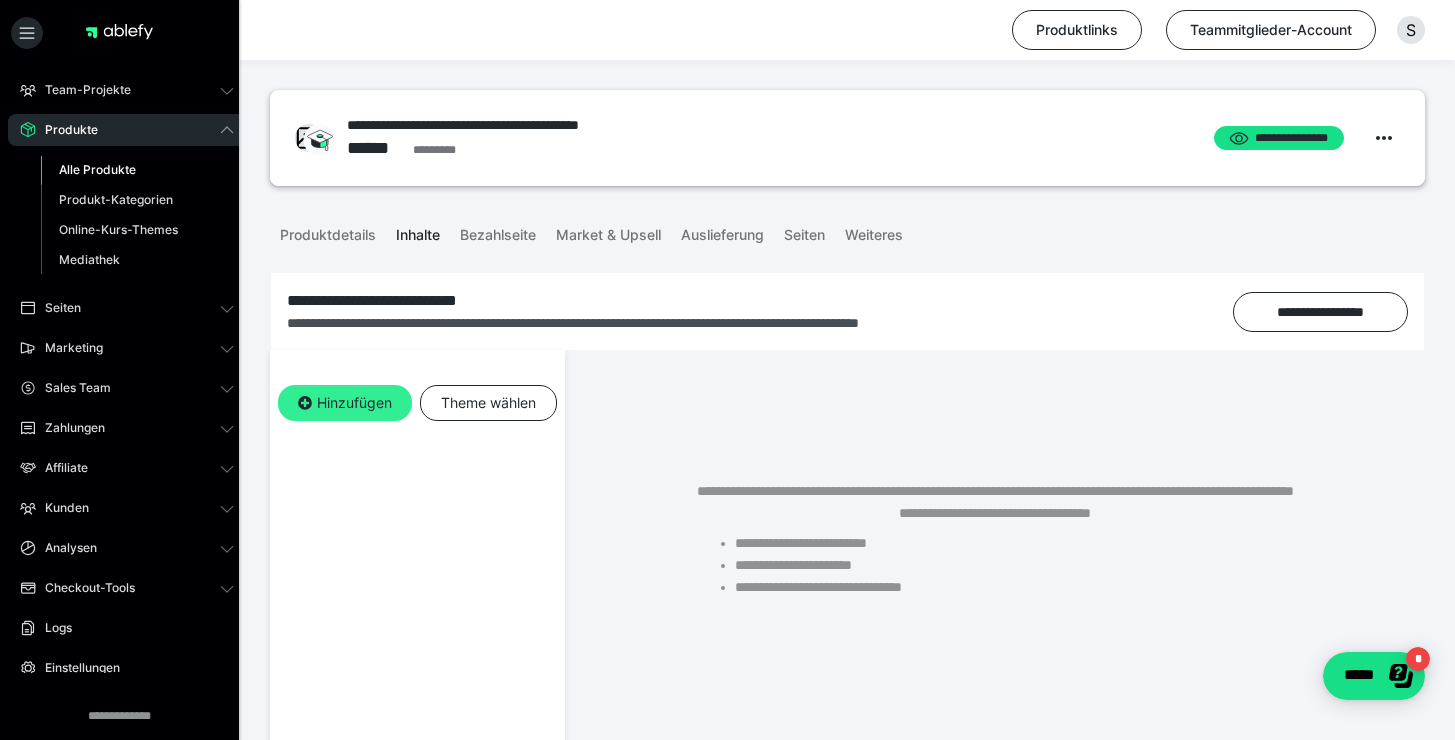 click on "Hinzufügen" at bounding box center (345, 403) 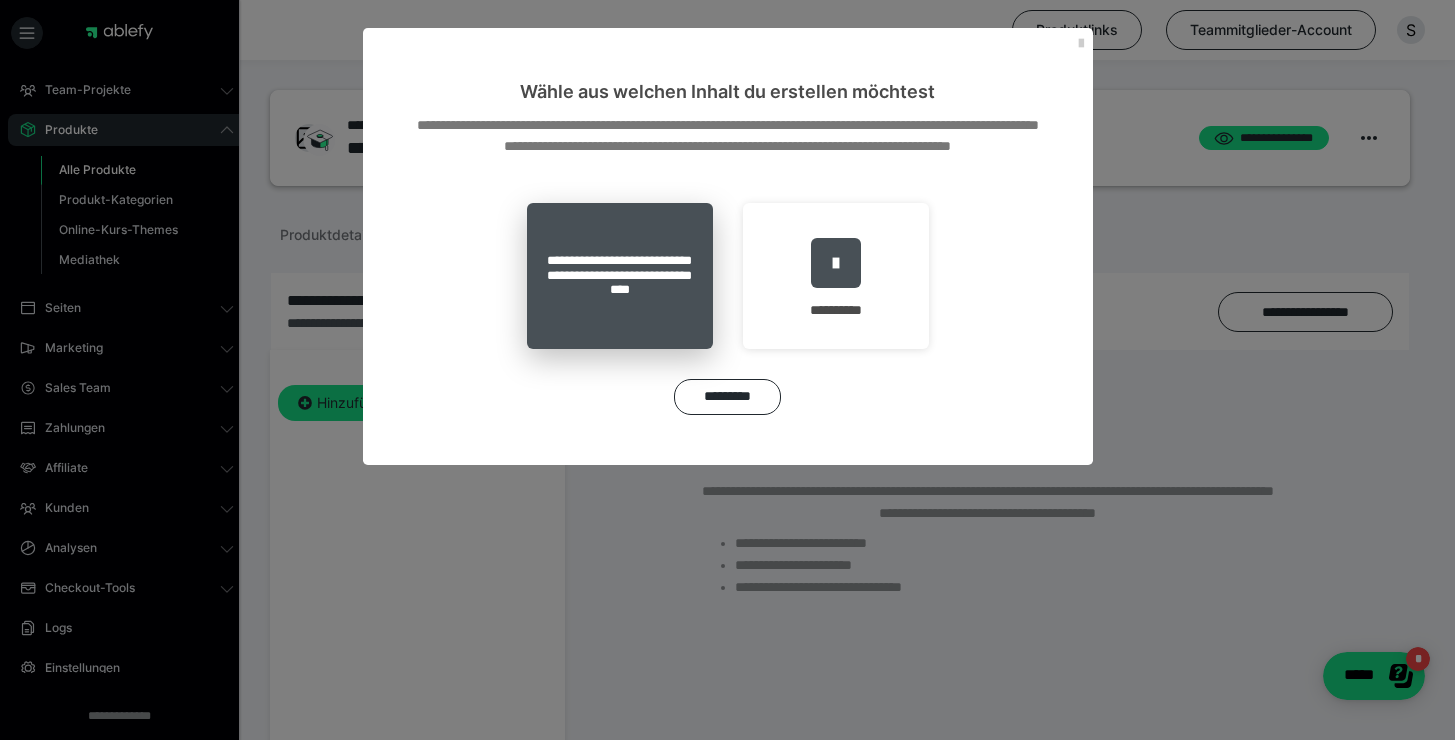 click on "**********" at bounding box center (620, 276) 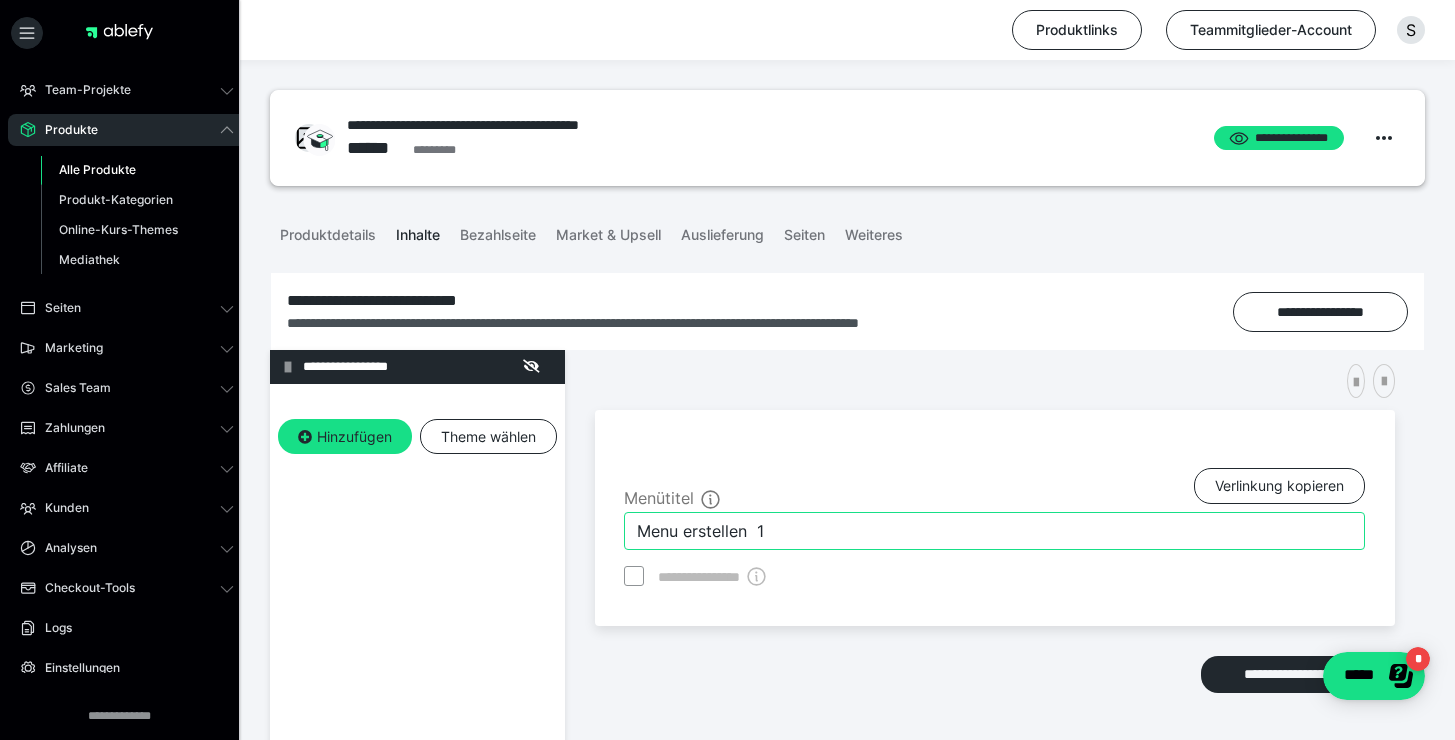 drag, startPoint x: 775, startPoint y: 531, endPoint x: 655, endPoint y: 514, distance: 121.19818 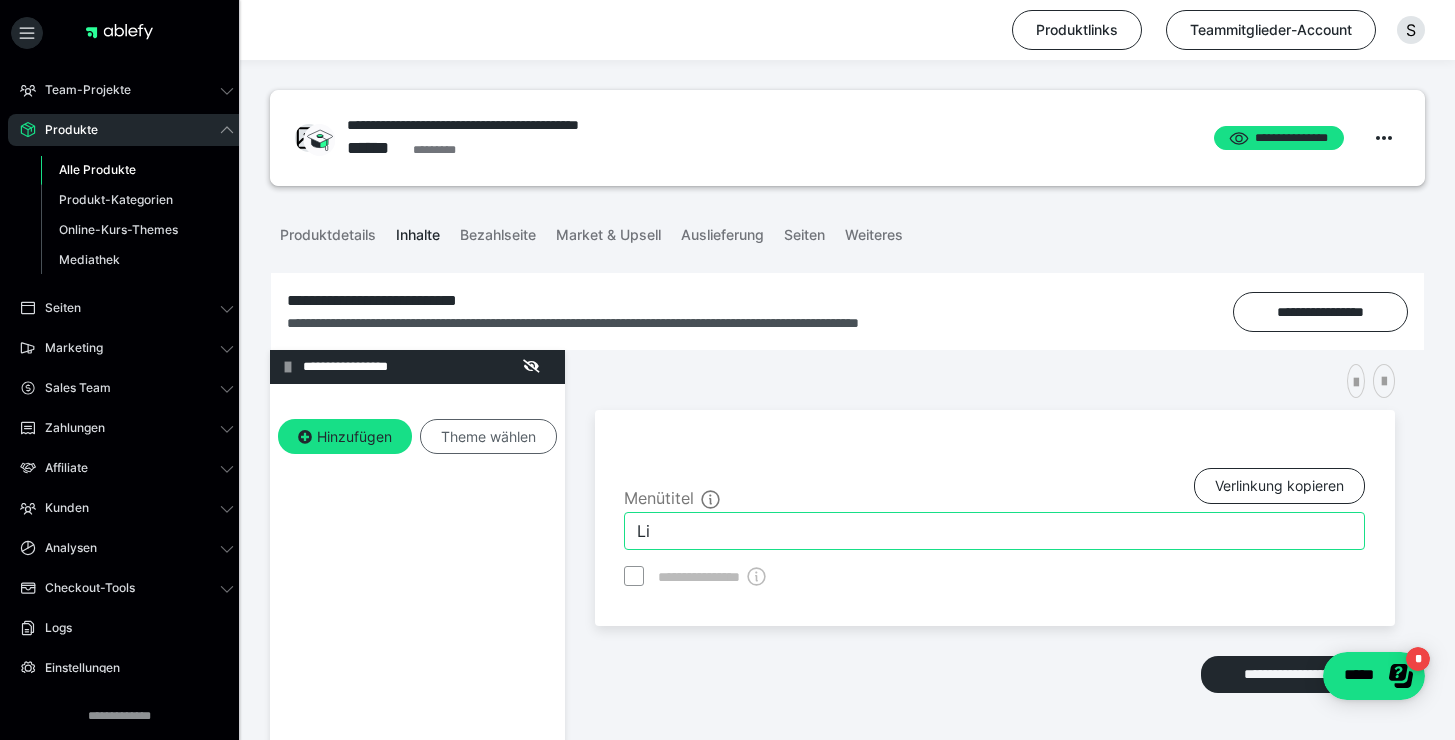 type on "Li" 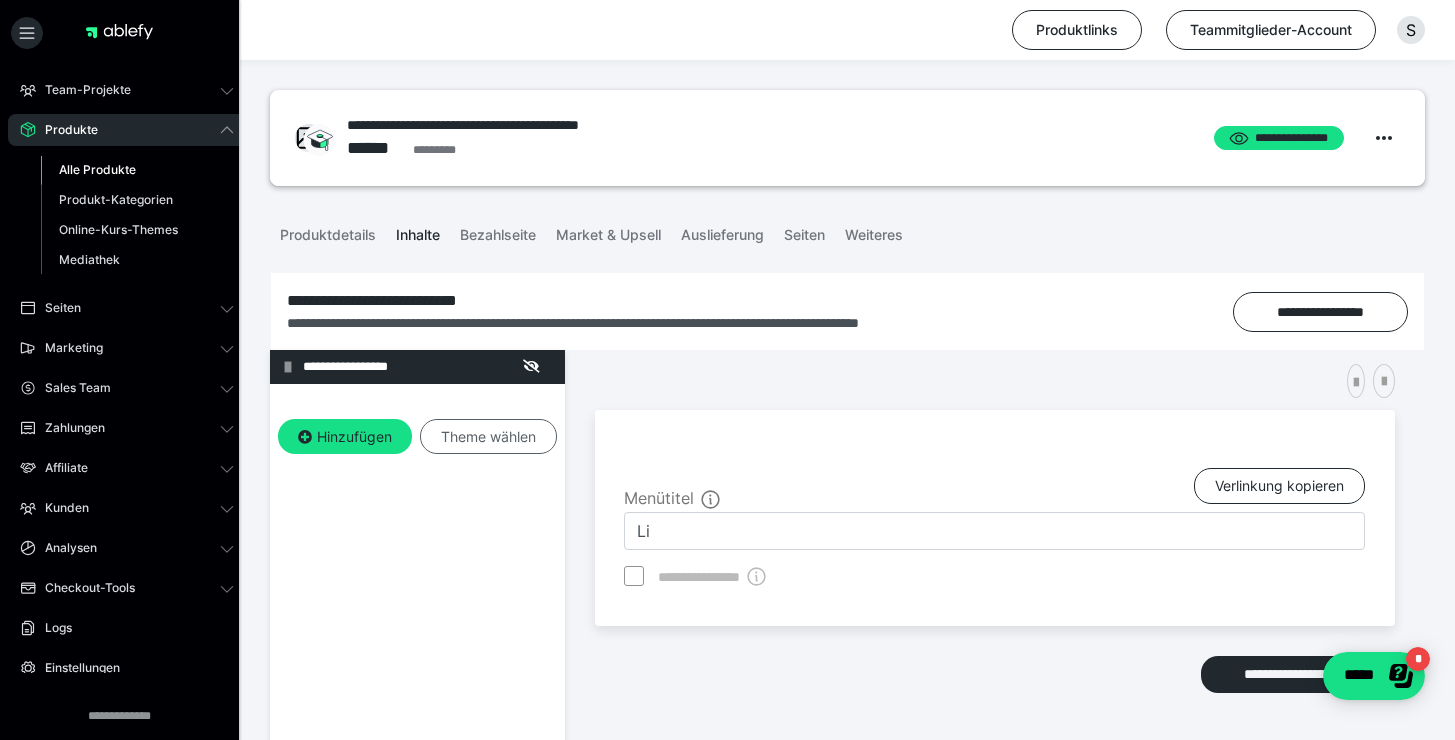 click on "Theme wählen" at bounding box center [488, 437] 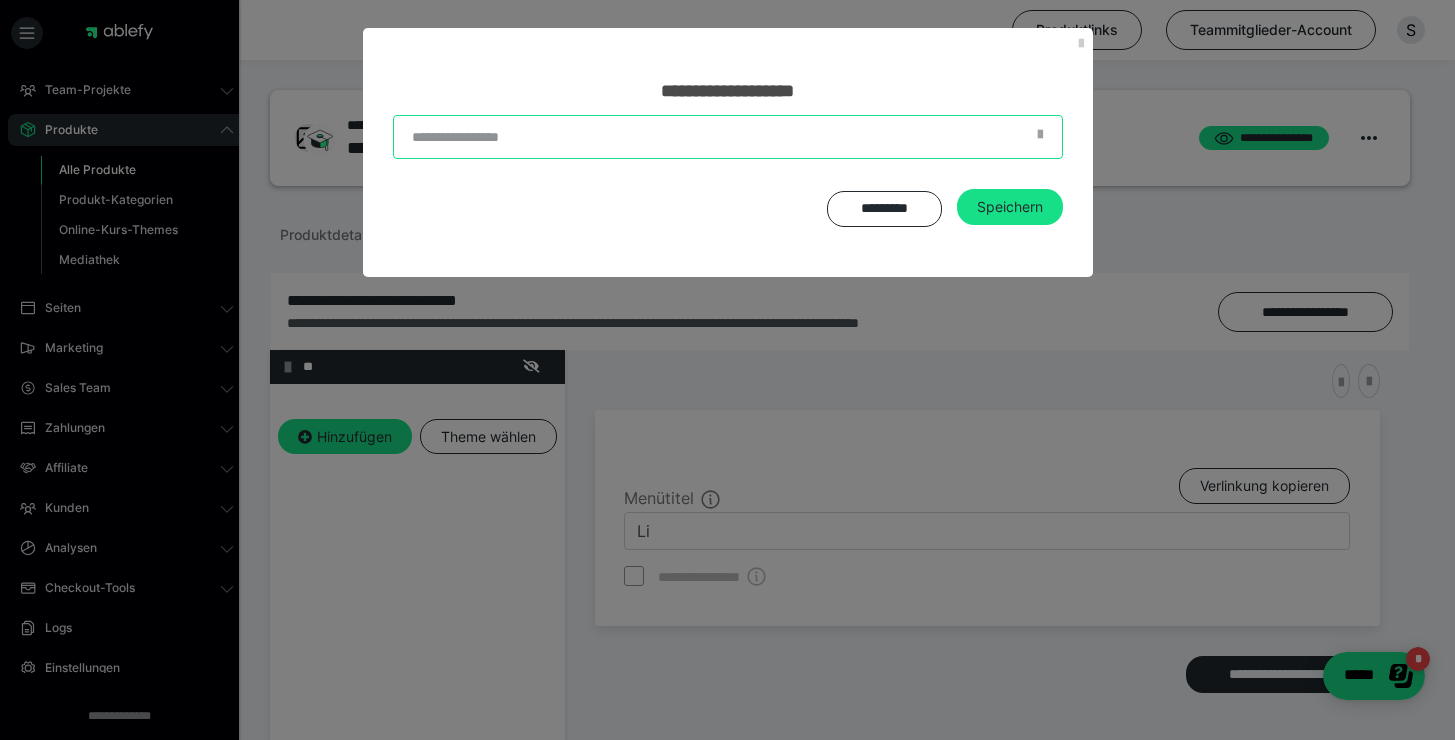 click at bounding box center [728, 137] 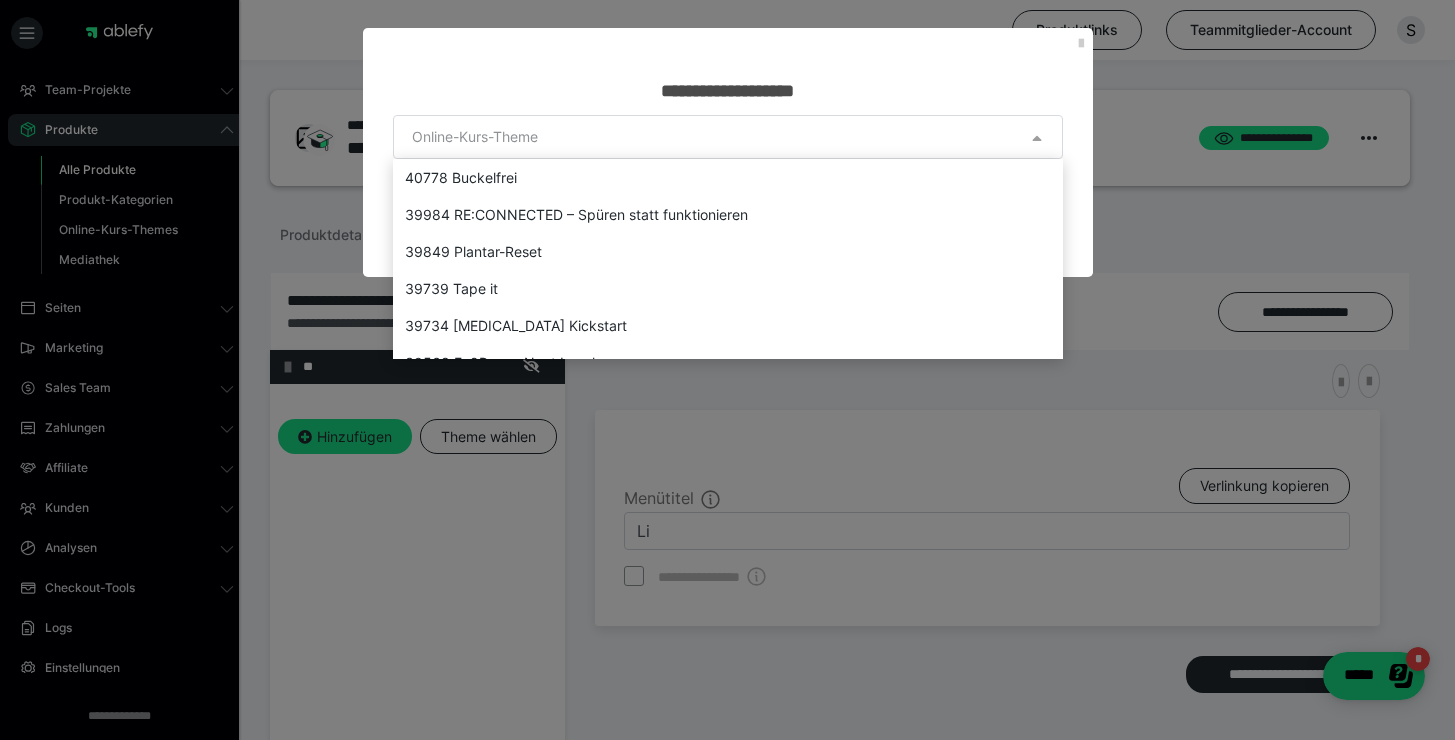 click at bounding box center [727, 370] 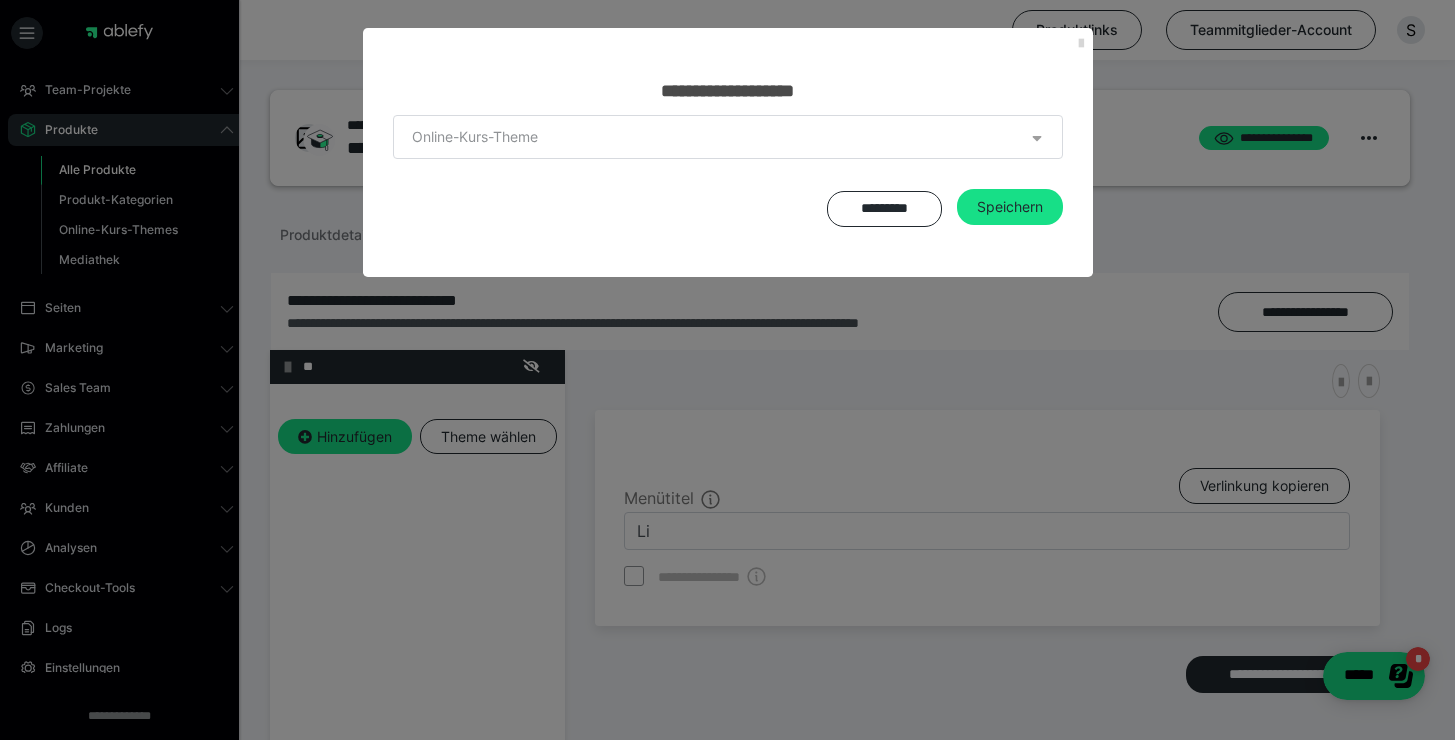 click at bounding box center (1081, 44) 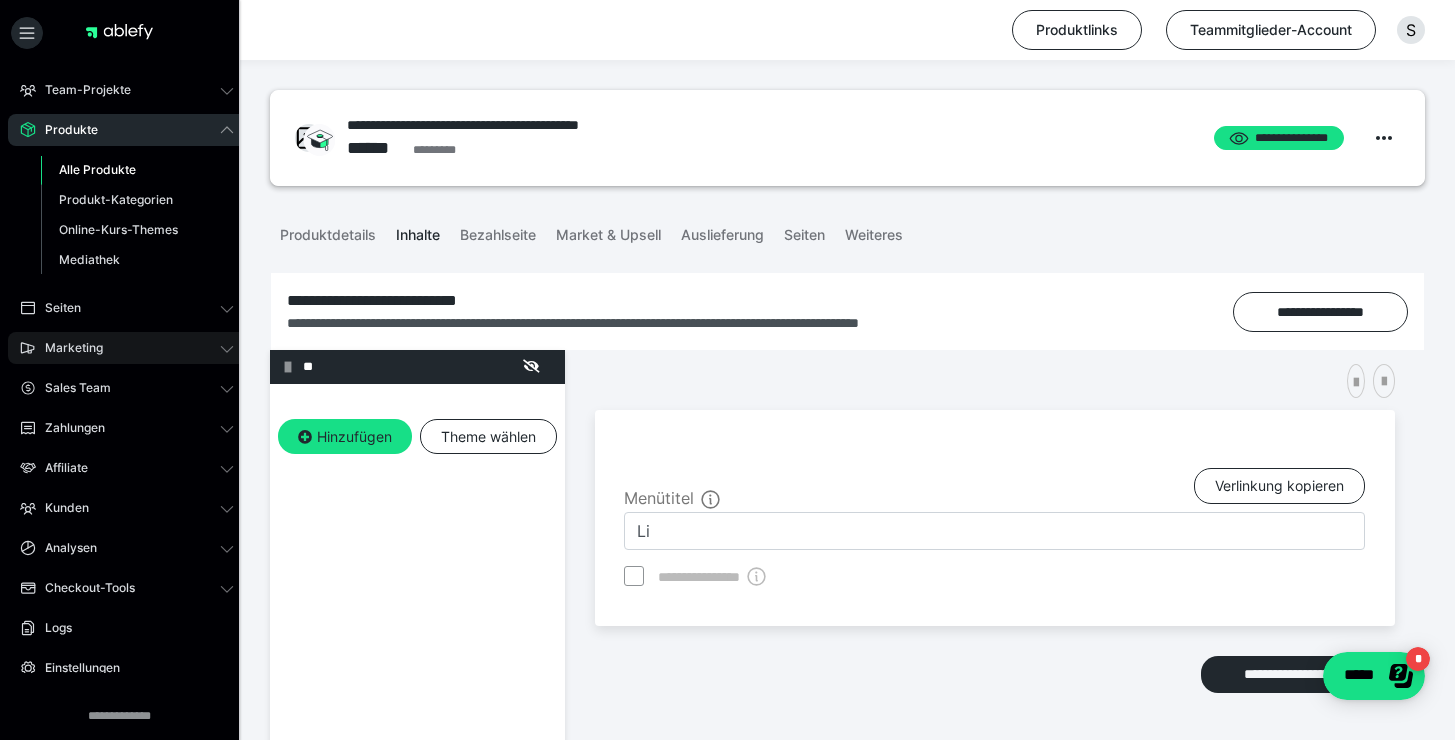 click on "Marketing" at bounding box center [127, 348] 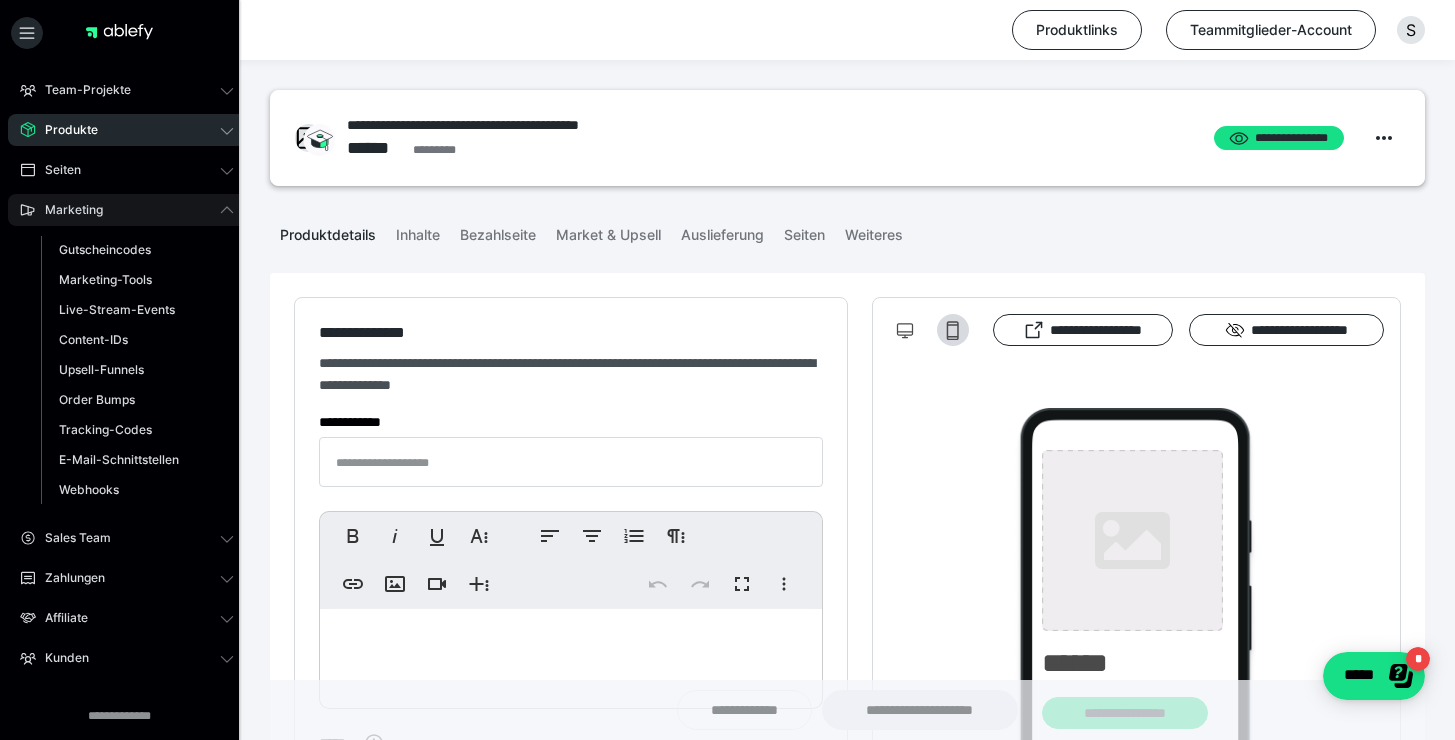 type on "**********" 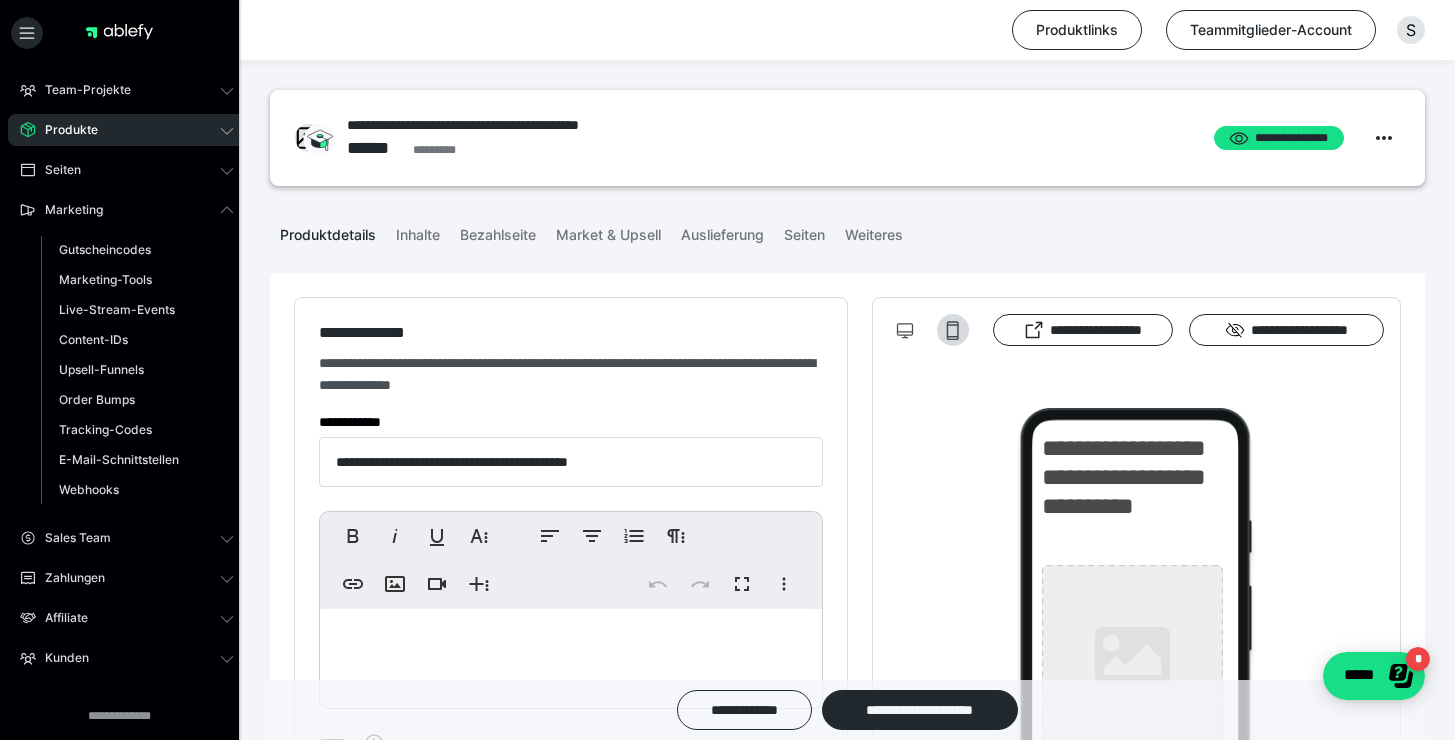 click at bounding box center [227, 130] 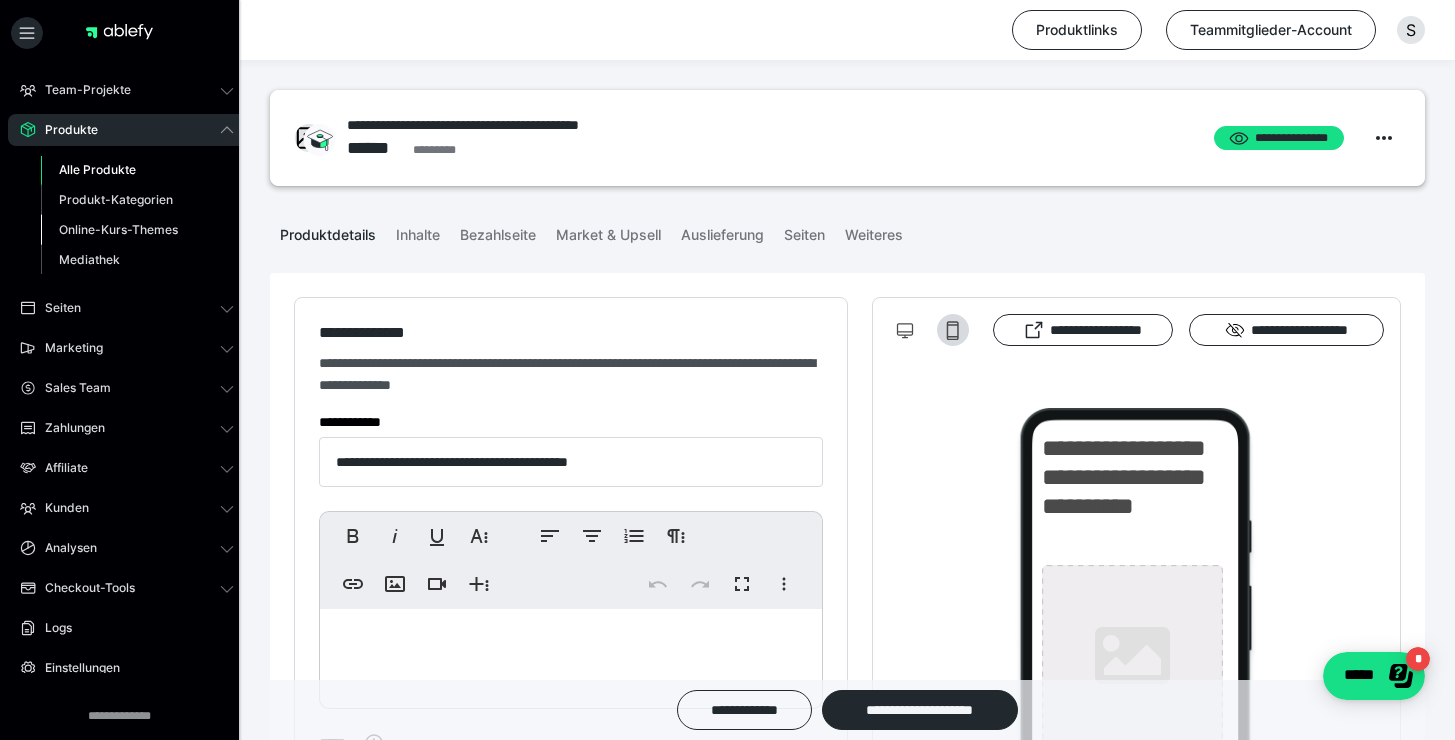 click on "Online-Kurs-Themes" at bounding box center (118, 229) 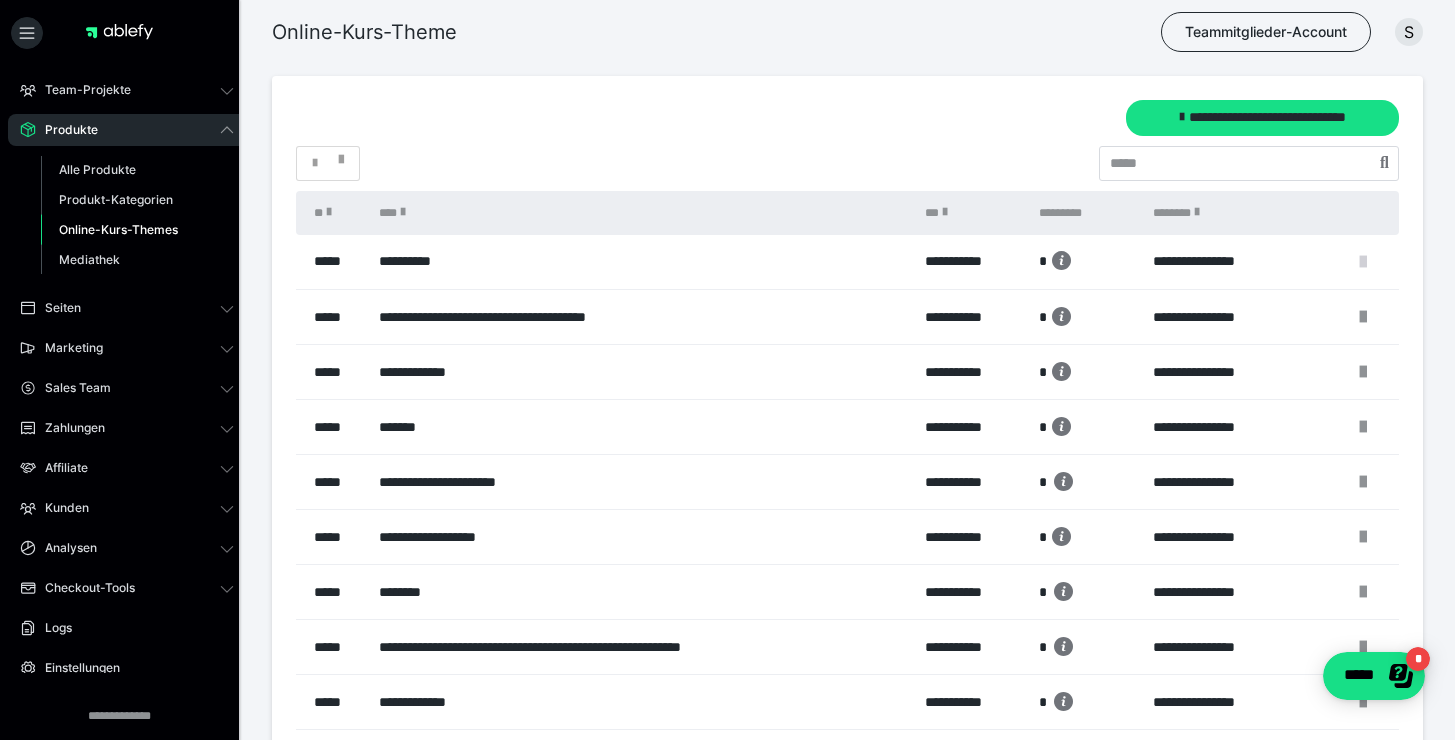 click at bounding box center (1363, 262) 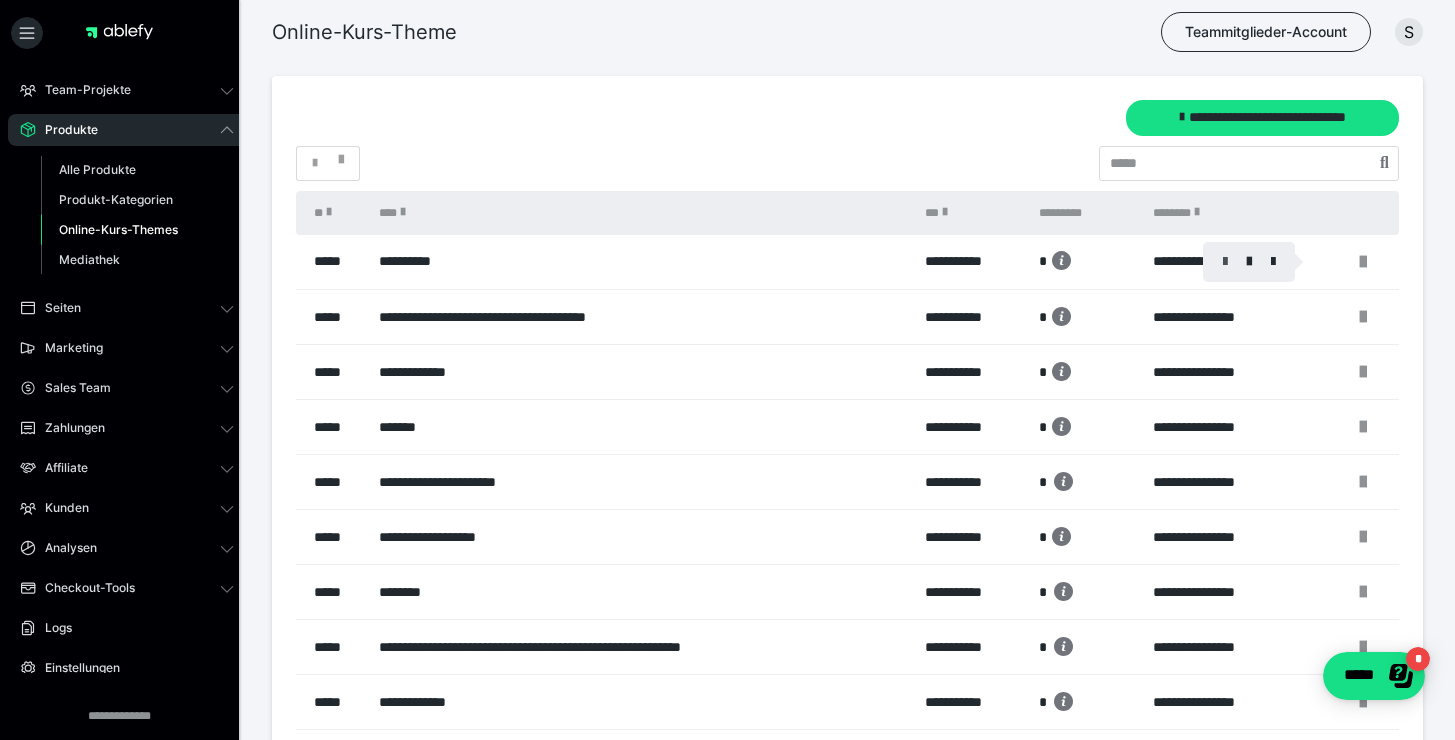 click at bounding box center (1225, 262) 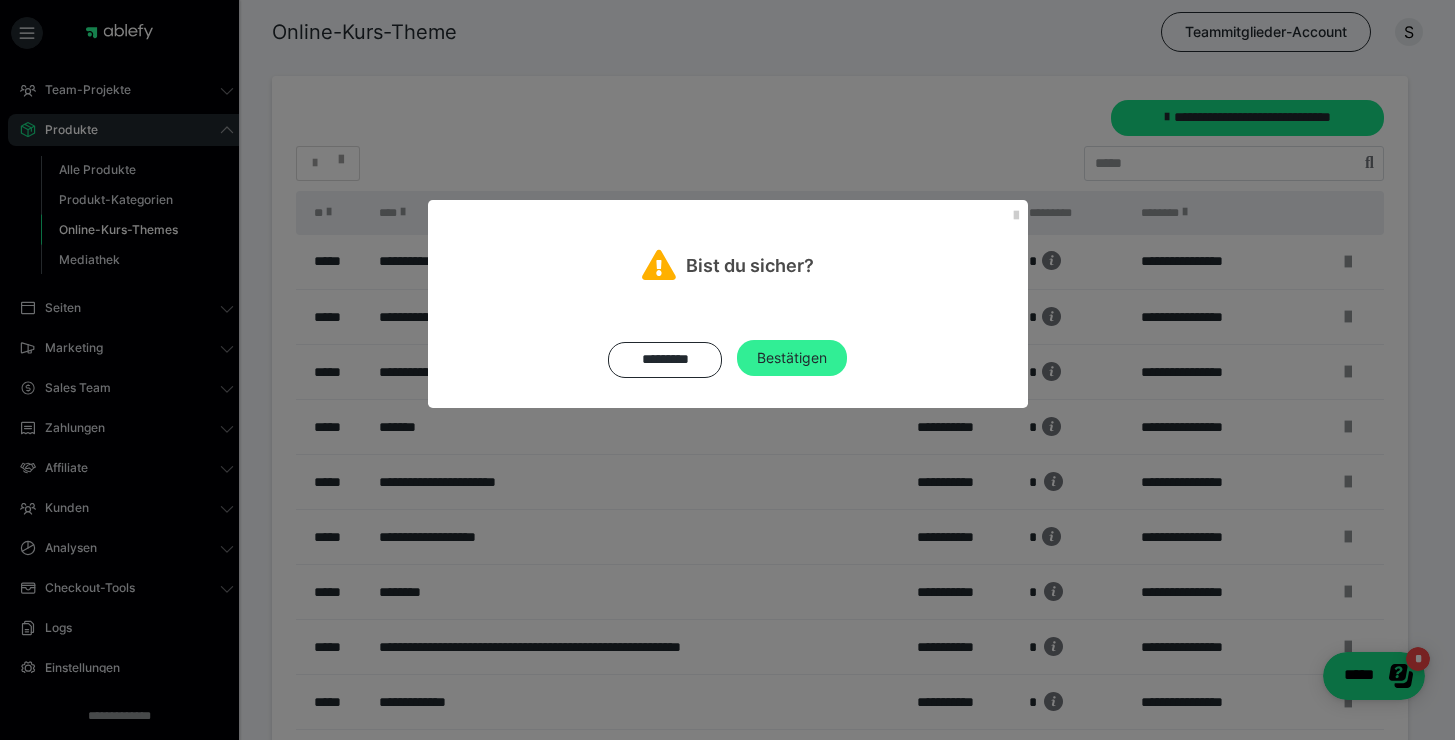 click on "Bestätigen" at bounding box center (792, 358) 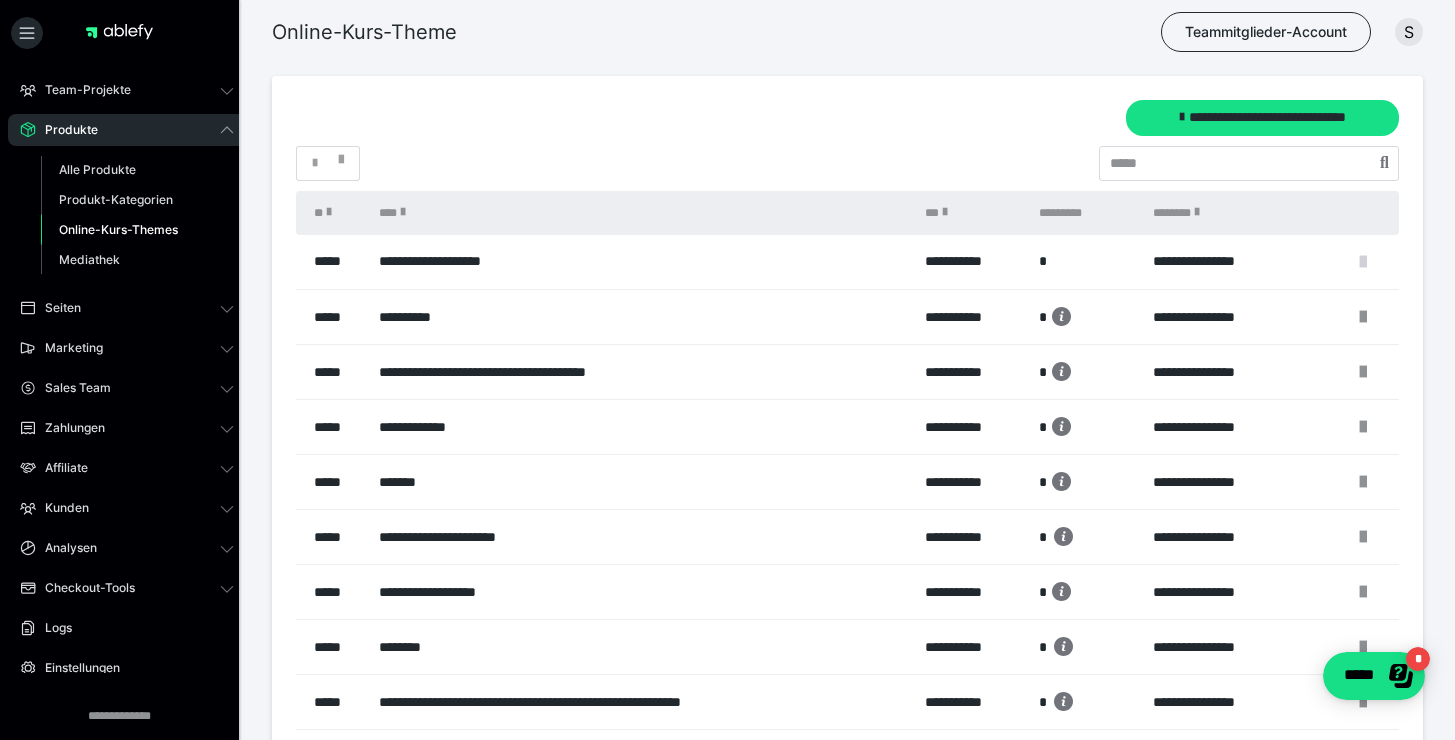 click at bounding box center (1363, 262) 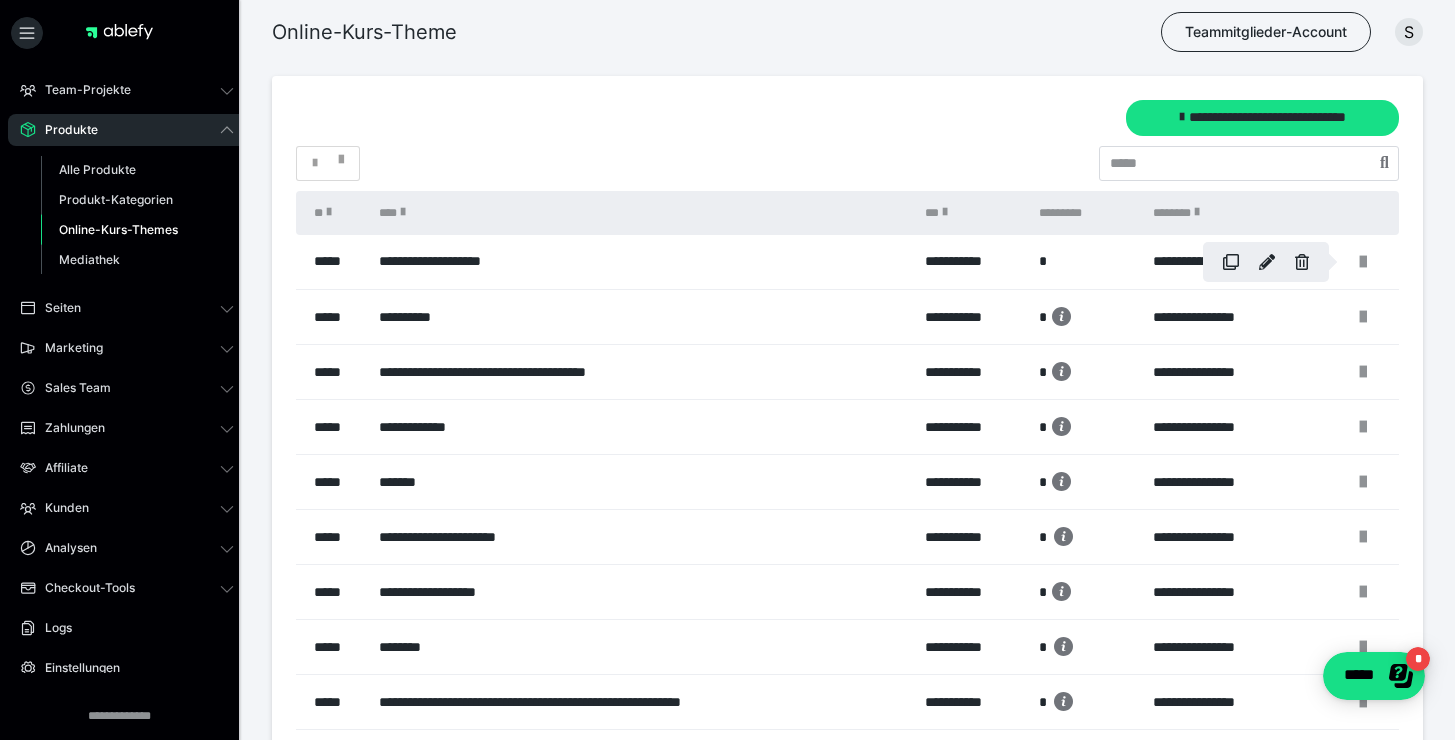 click at bounding box center (1266, 262) 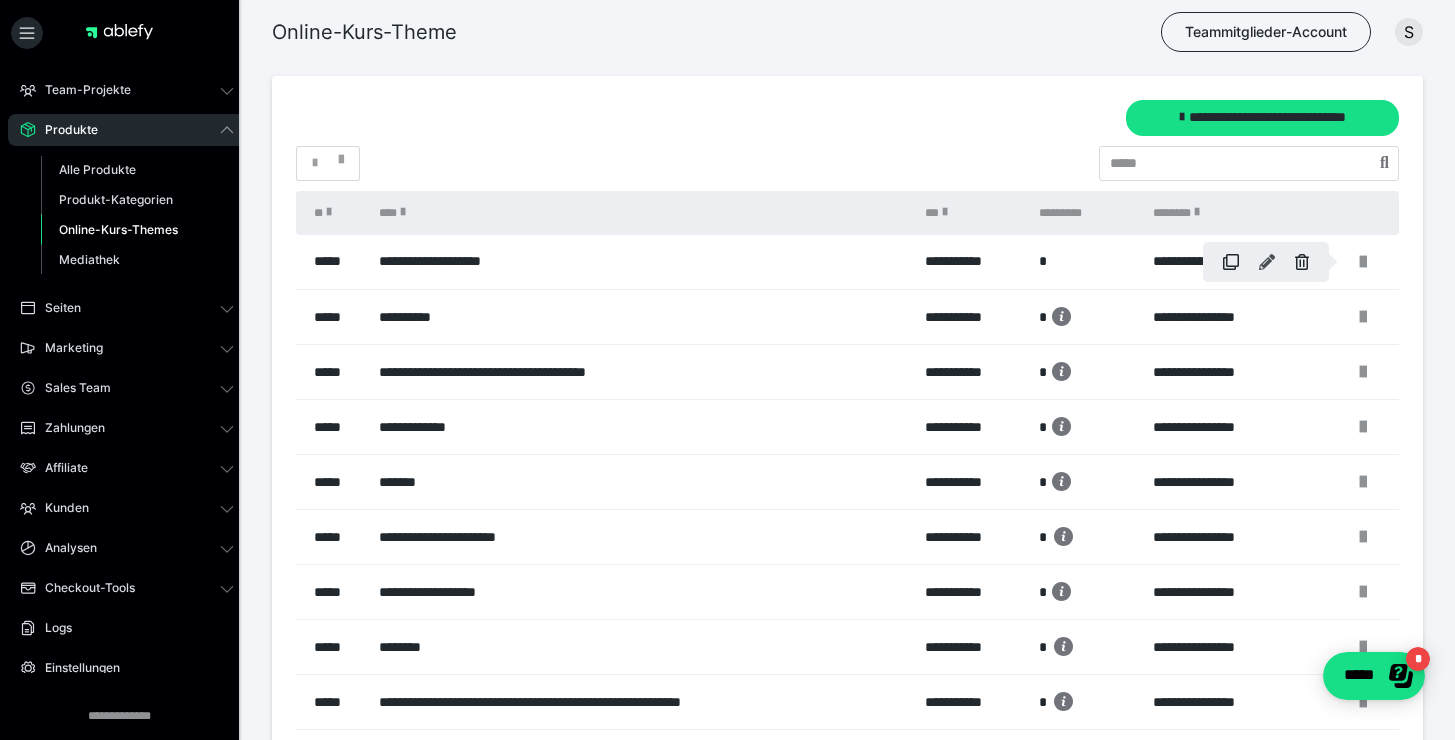click at bounding box center [1267, 262] 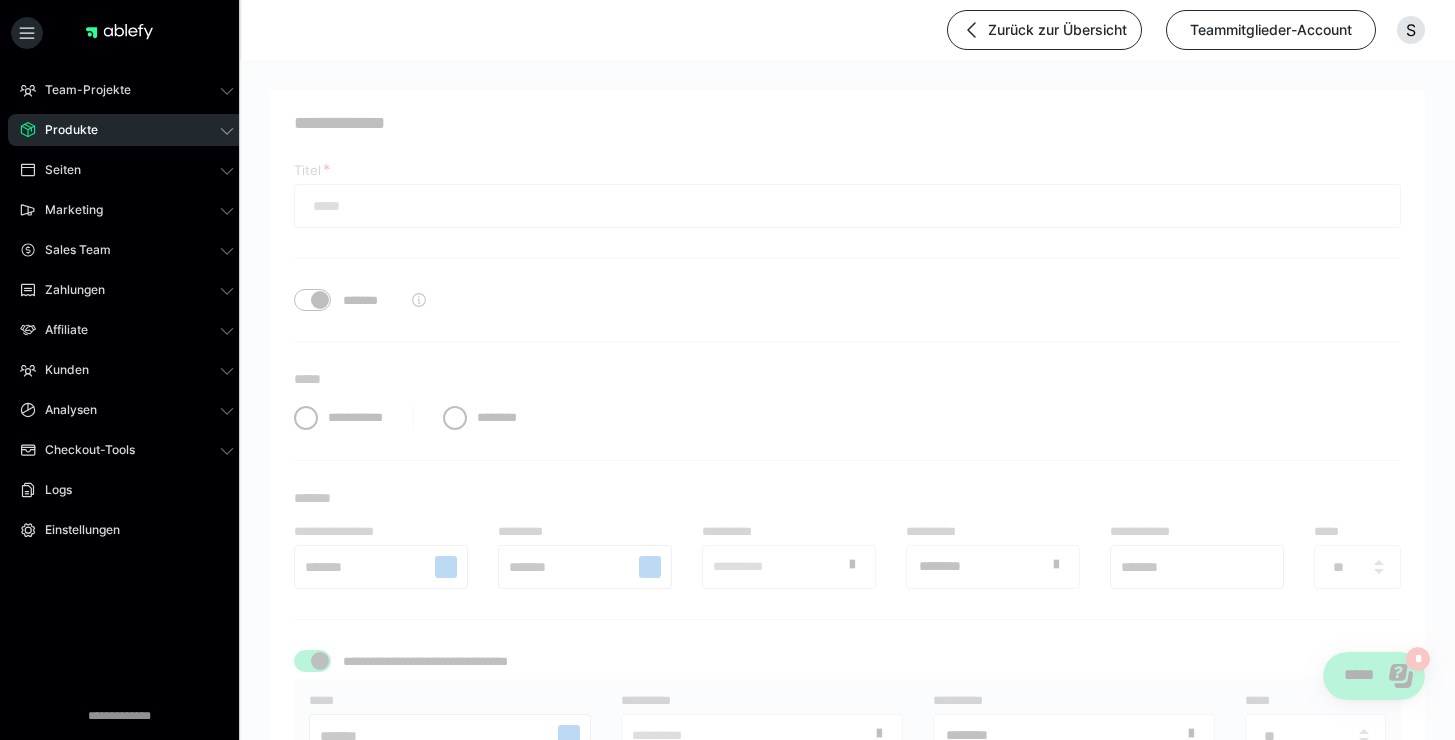 type on "**********" 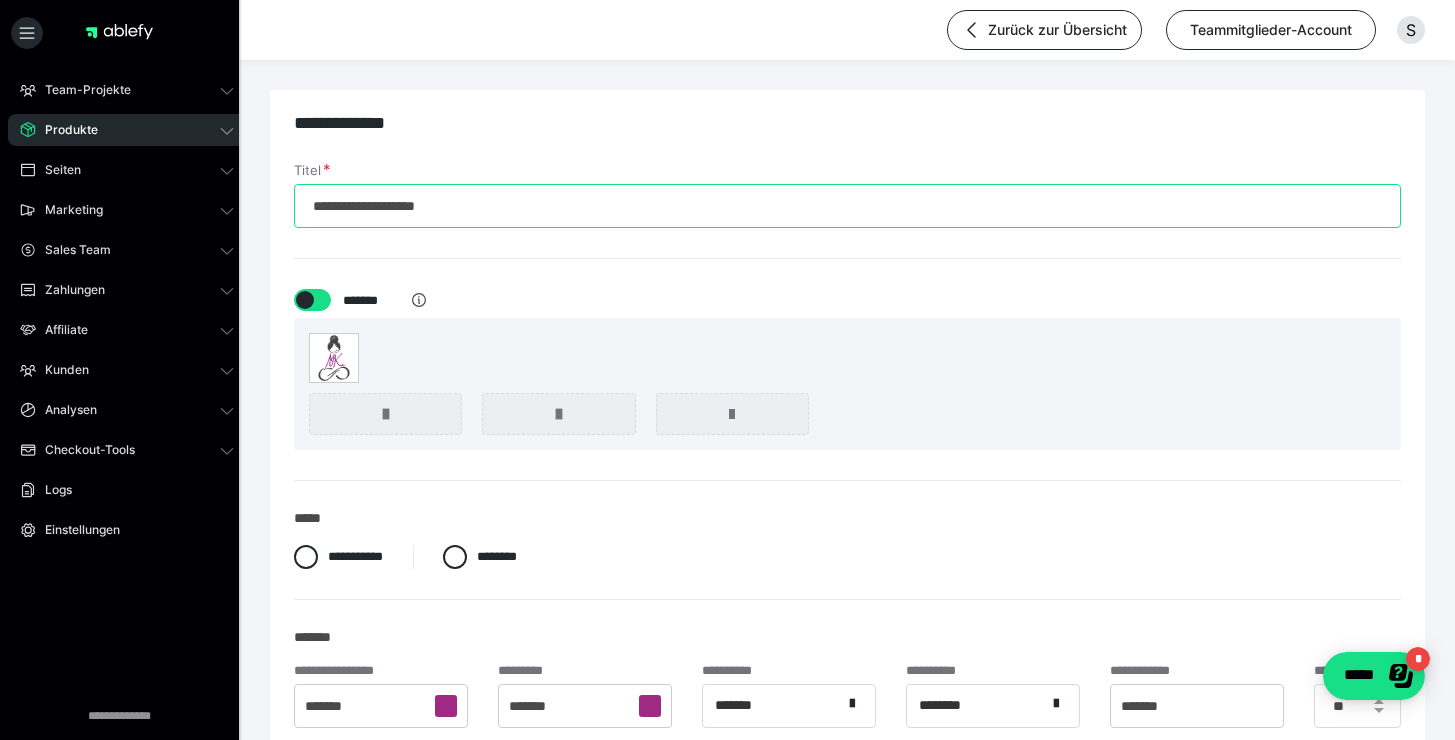 scroll, scrollTop: 0, scrollLeft: 0, axis: both 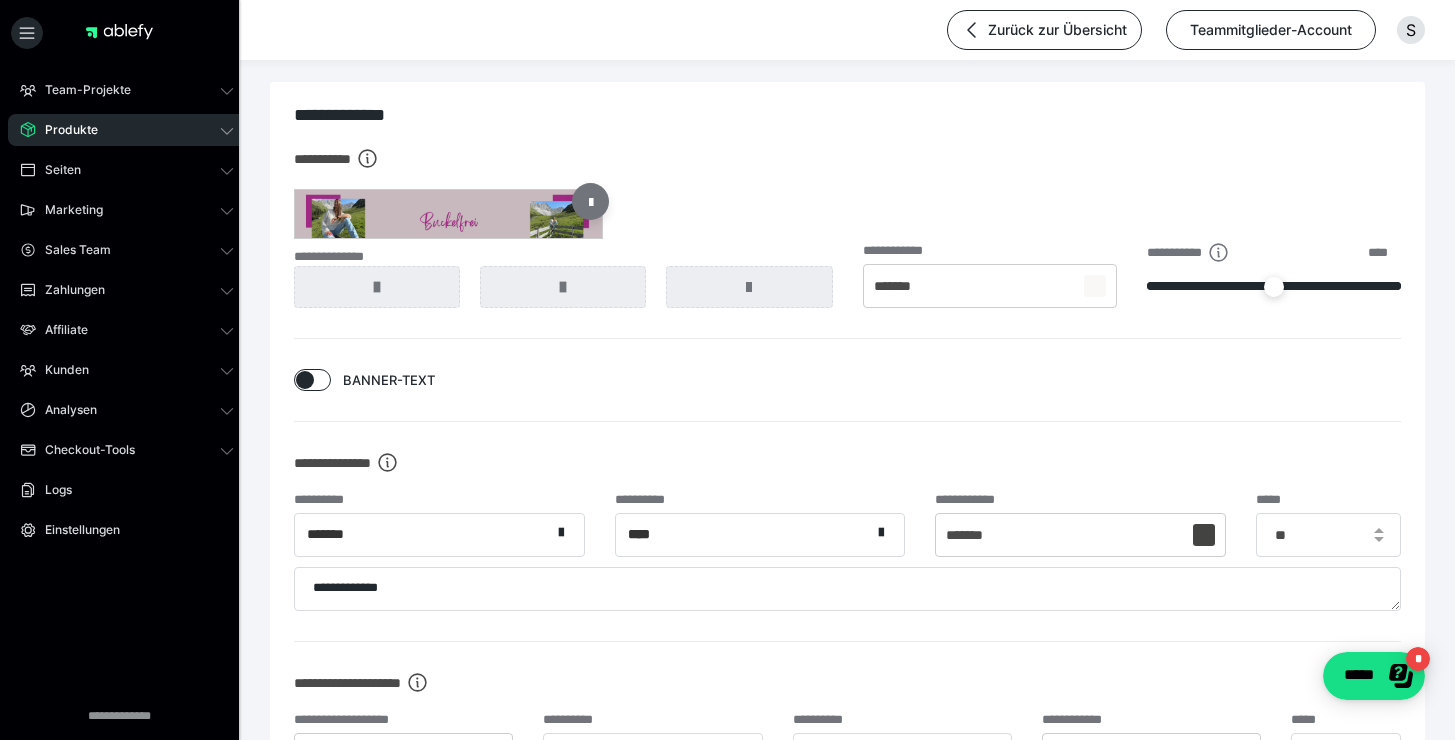 type on "**********" 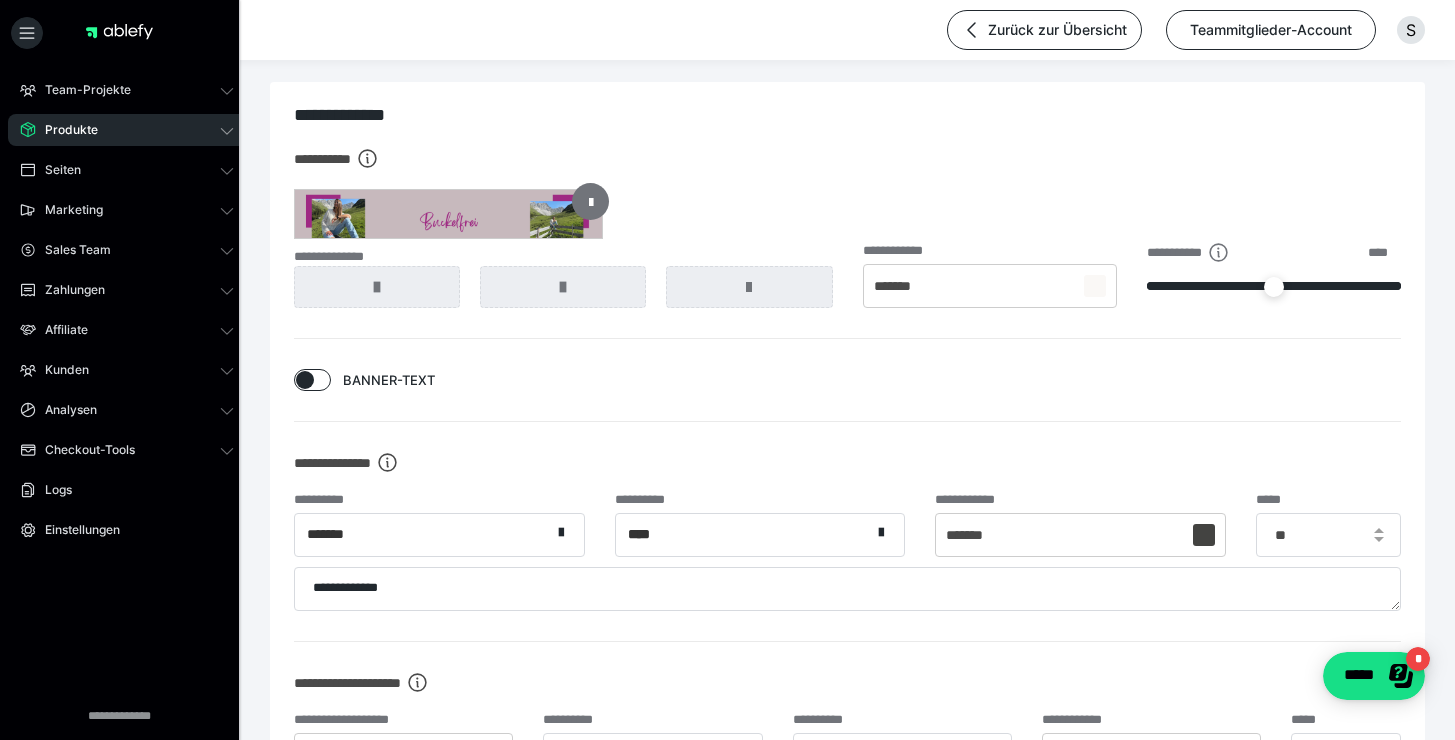 click at bounding box center (590, 201) 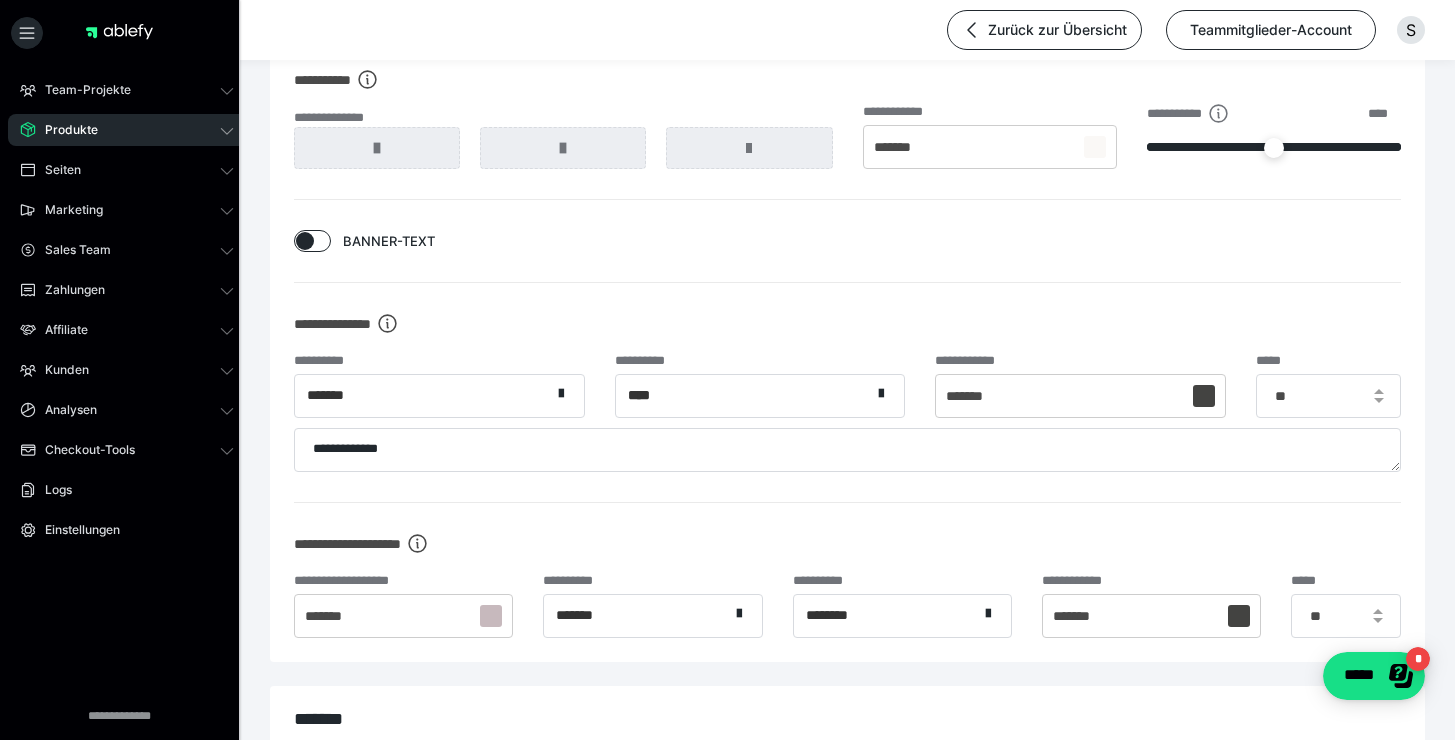 scroll, scrollTop: 1747, scrollLeft: 0, axis: vertical 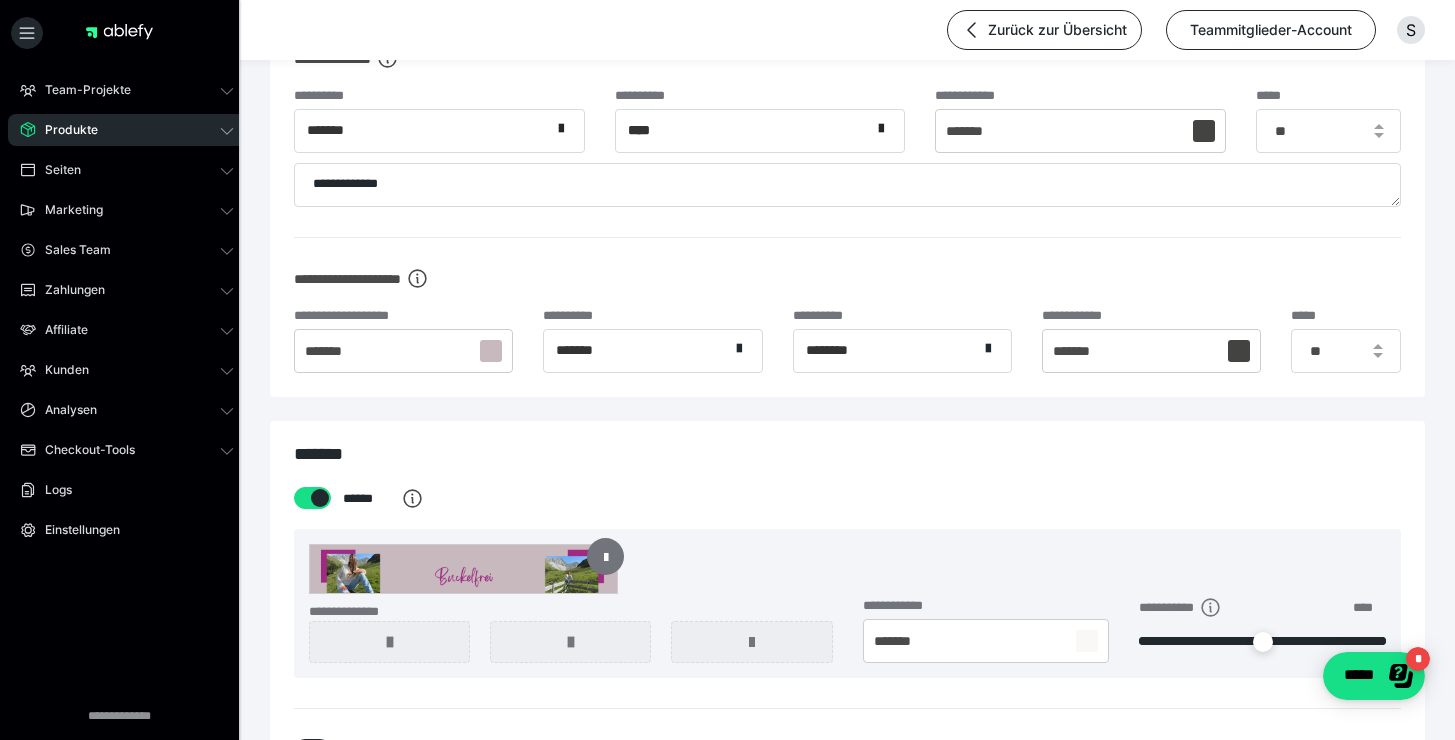 click at bounding box center (605, 556) 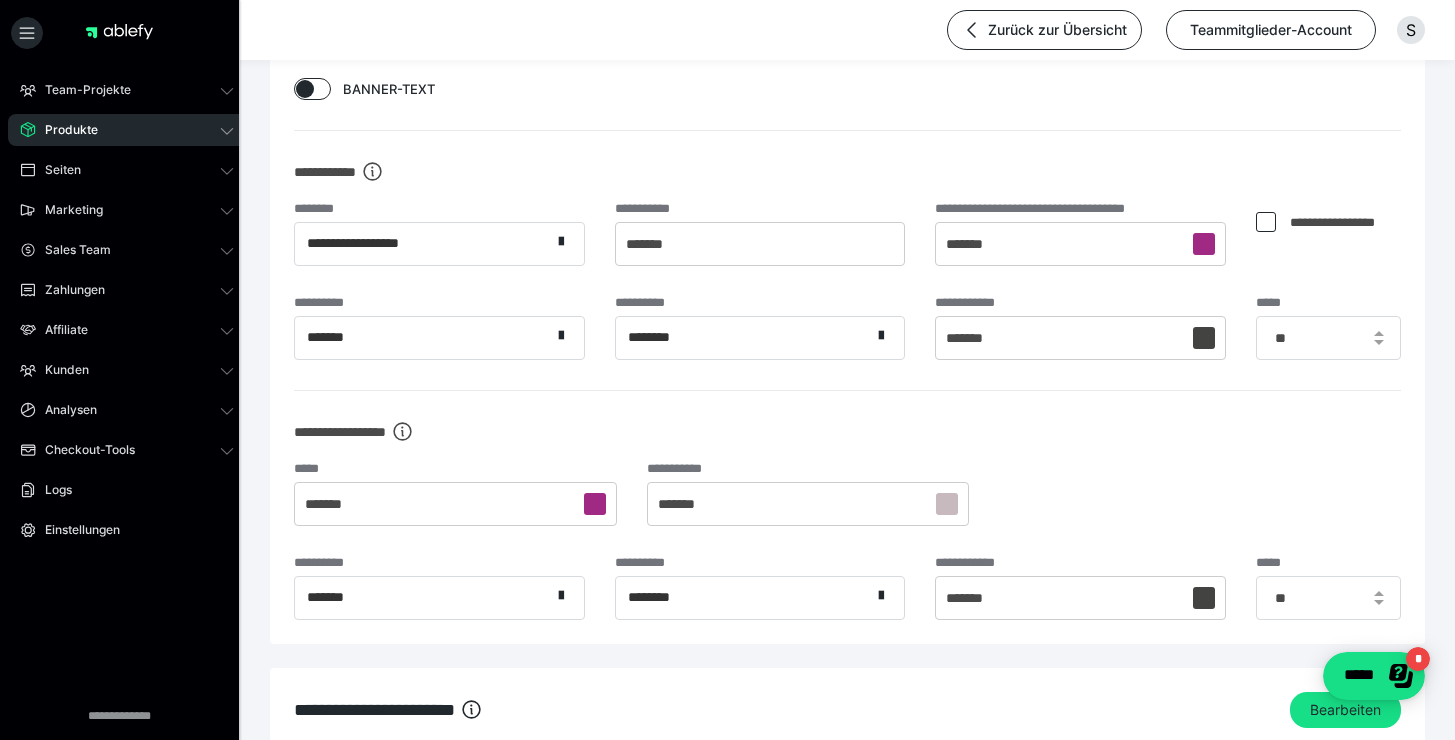 scroll, scrollTop: 2529, scrollLeft: 0, axis: vertical 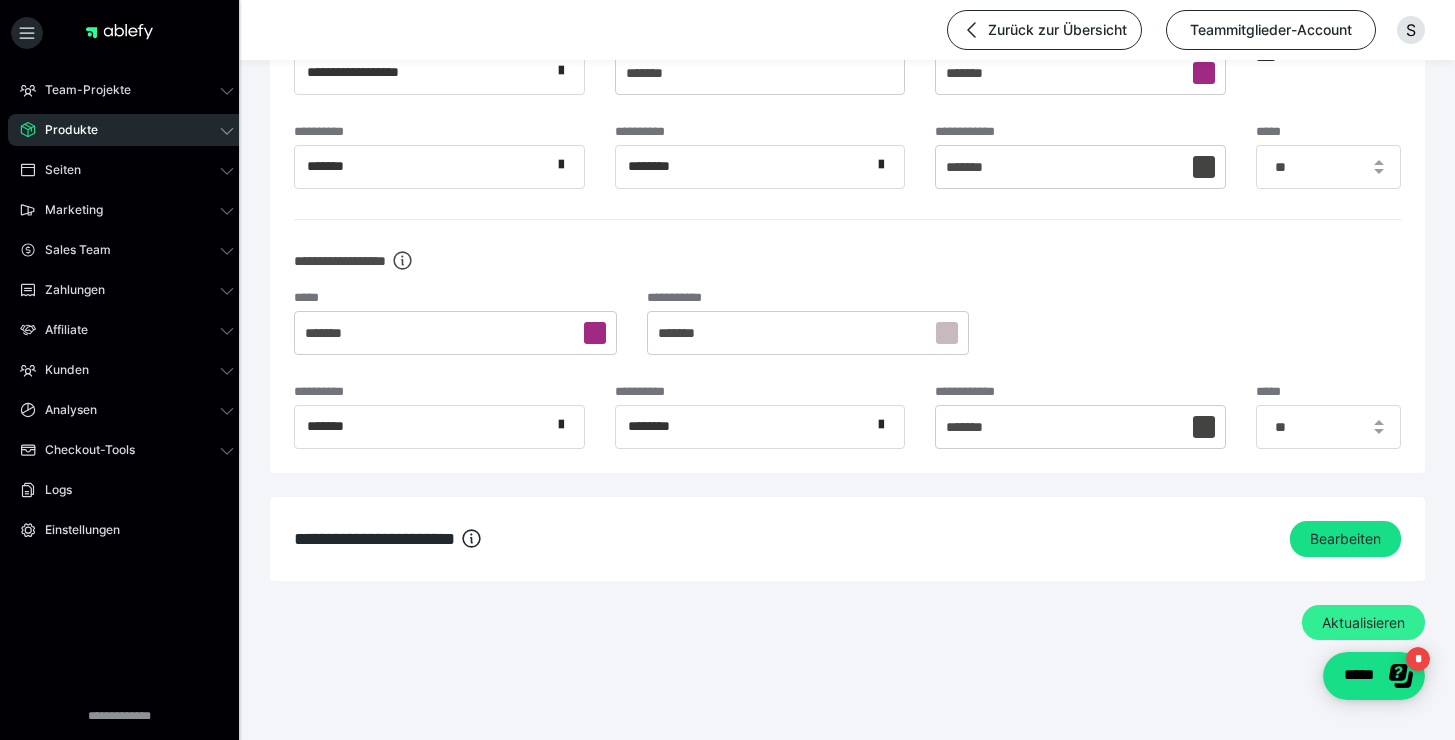 click on "Aktualisieren" at bounding box center [1363, 623] 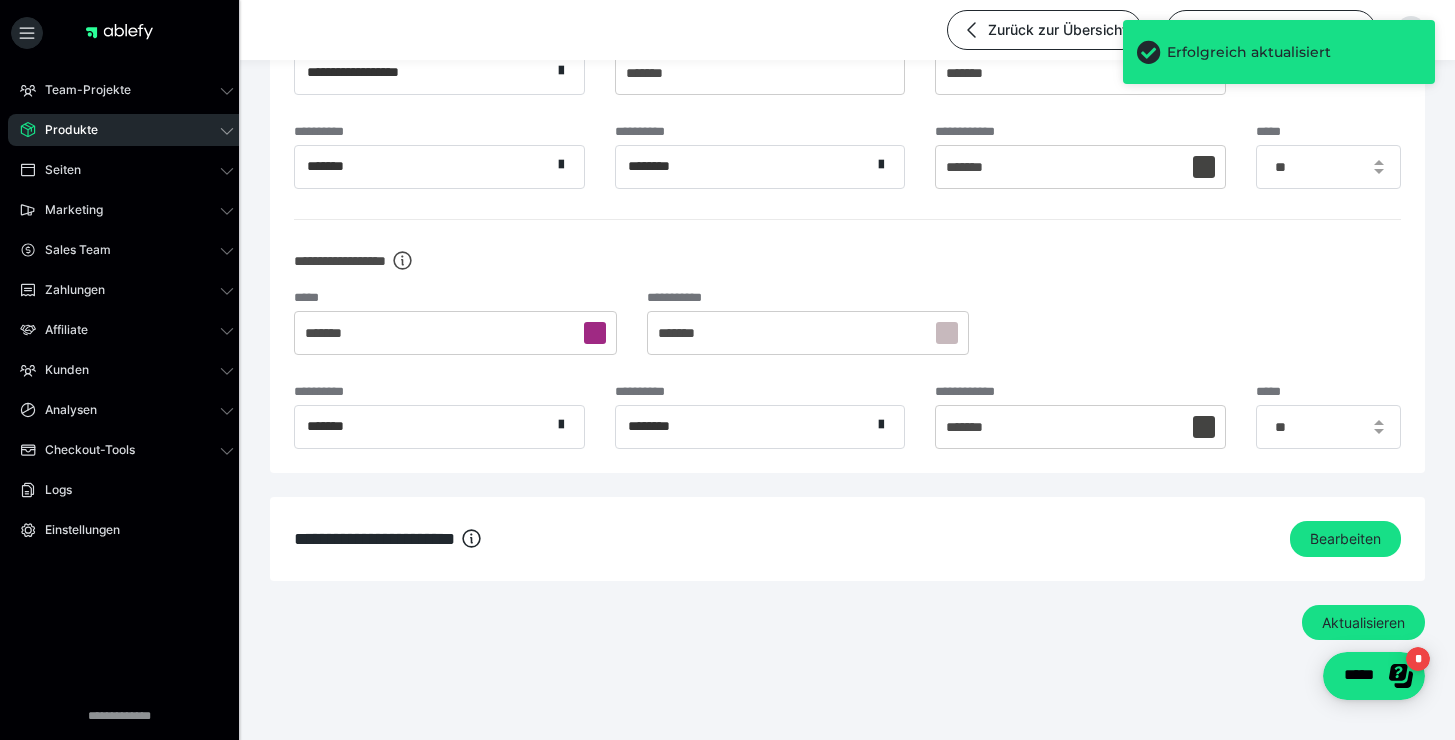 click on "Produkte" at bounding box center [127, 130] 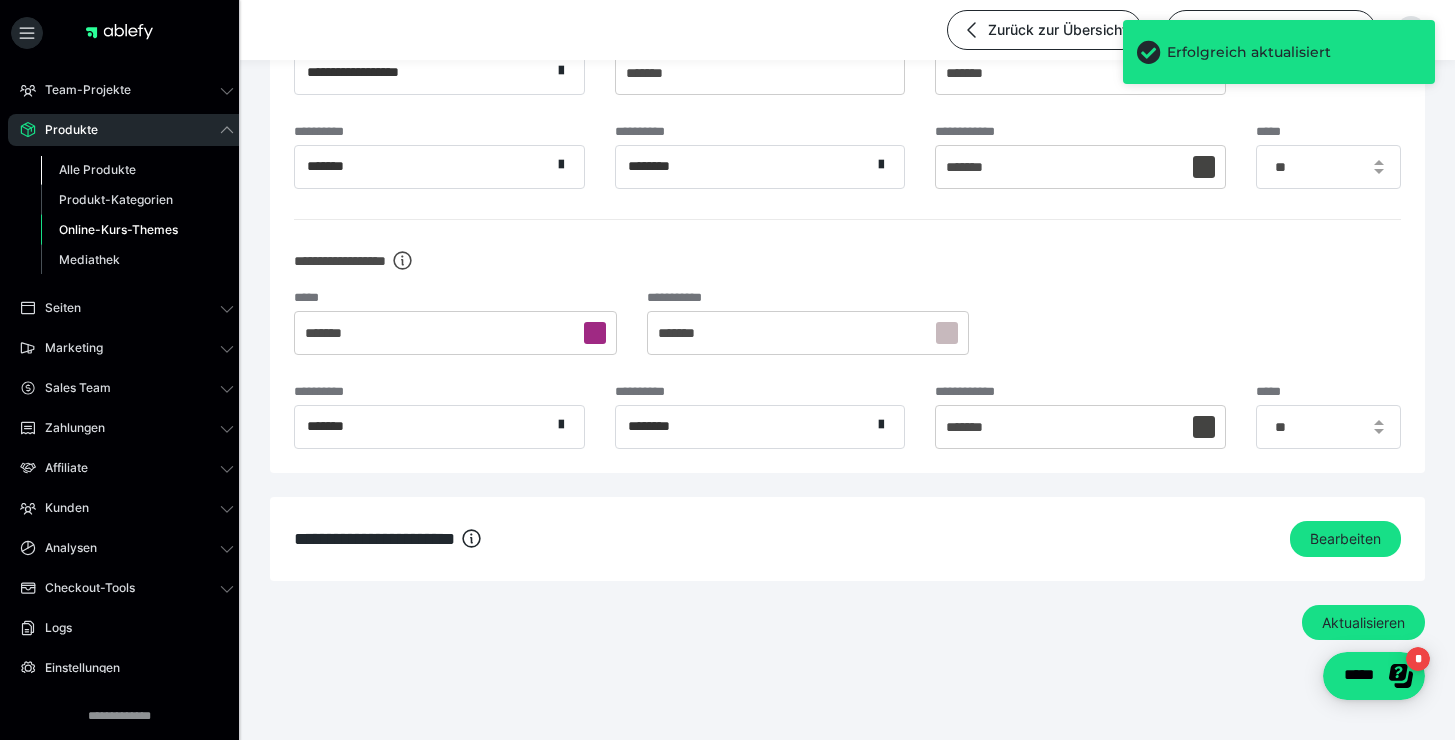 click on "Alle Produkte" at bounding box center [97, 169] 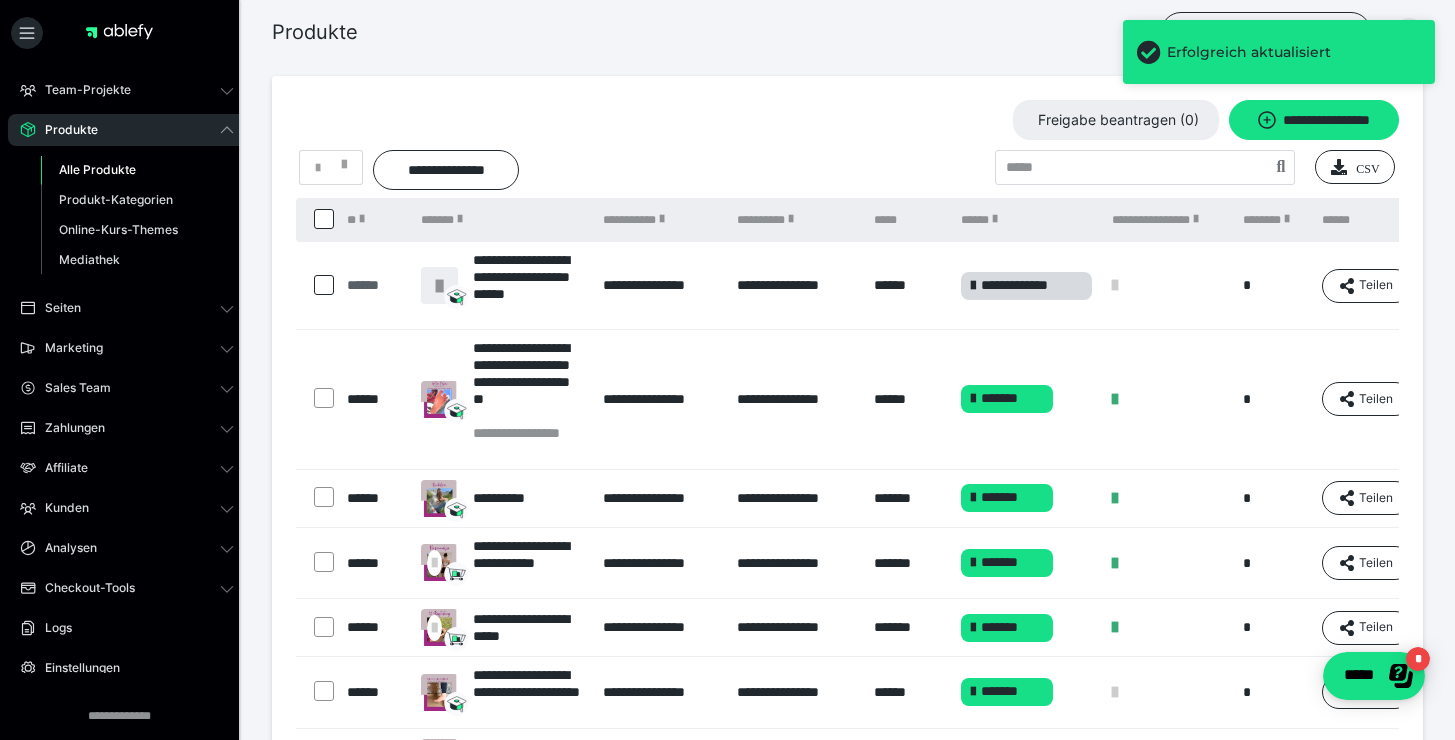 click on "******" at bounding box center (374, 285) 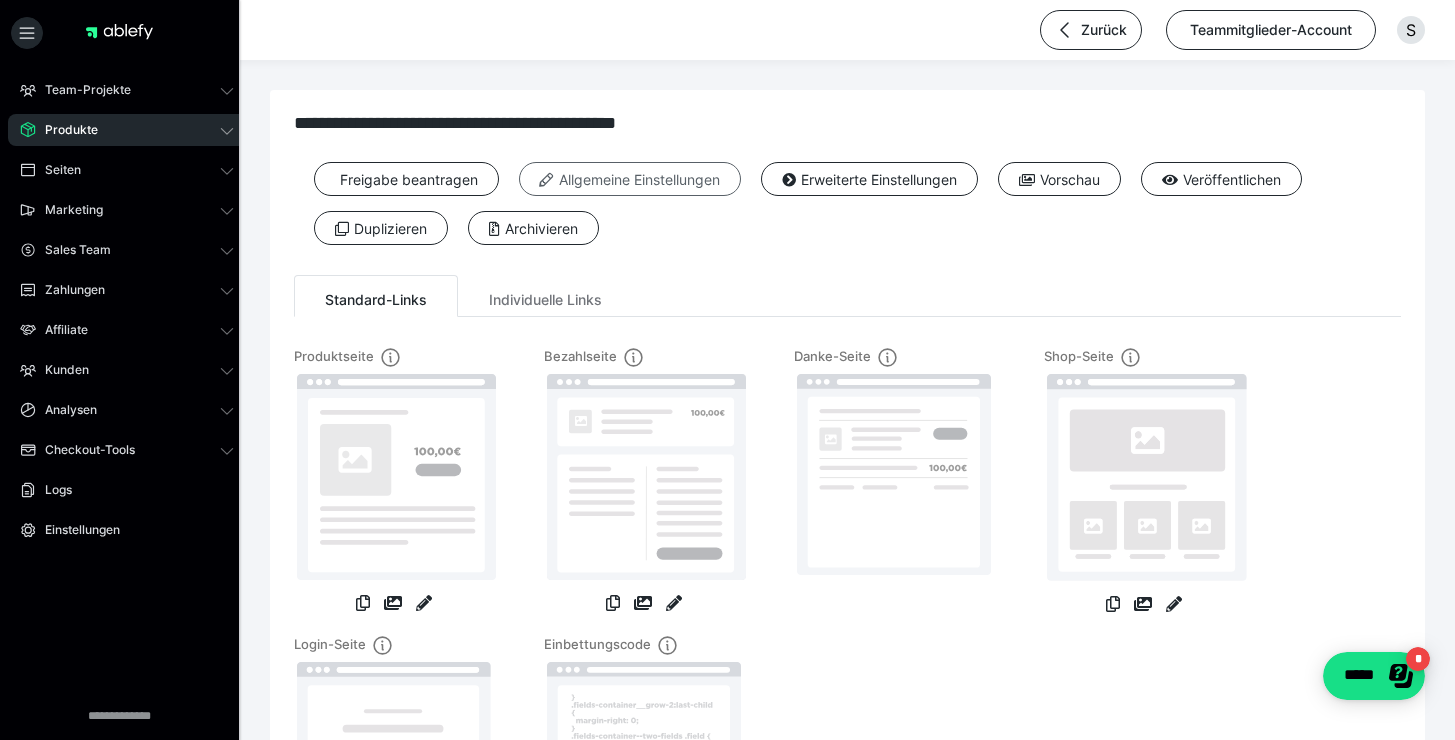 click on "Allgemeine Einstellungen" at bounding box center [630, 179] 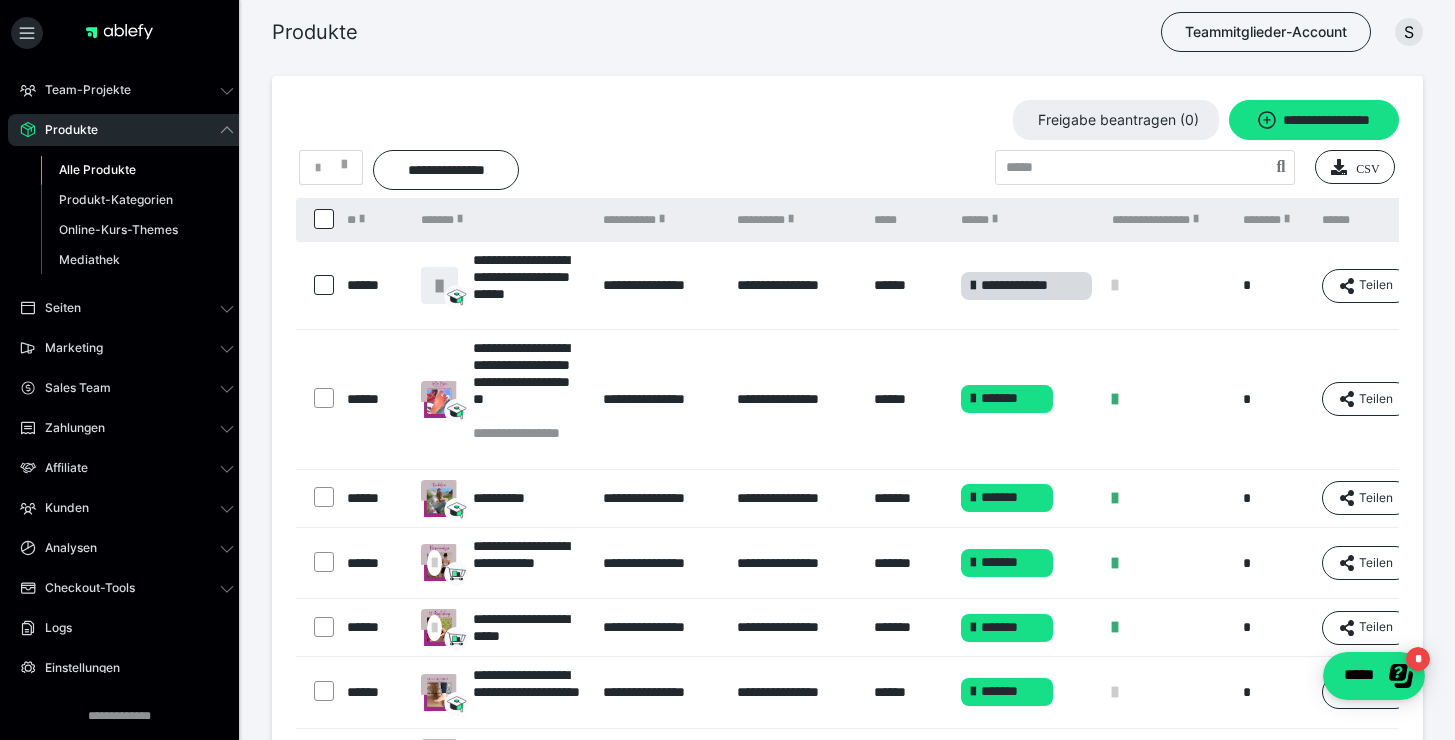 click on "******" at bounding box center (374, 498) 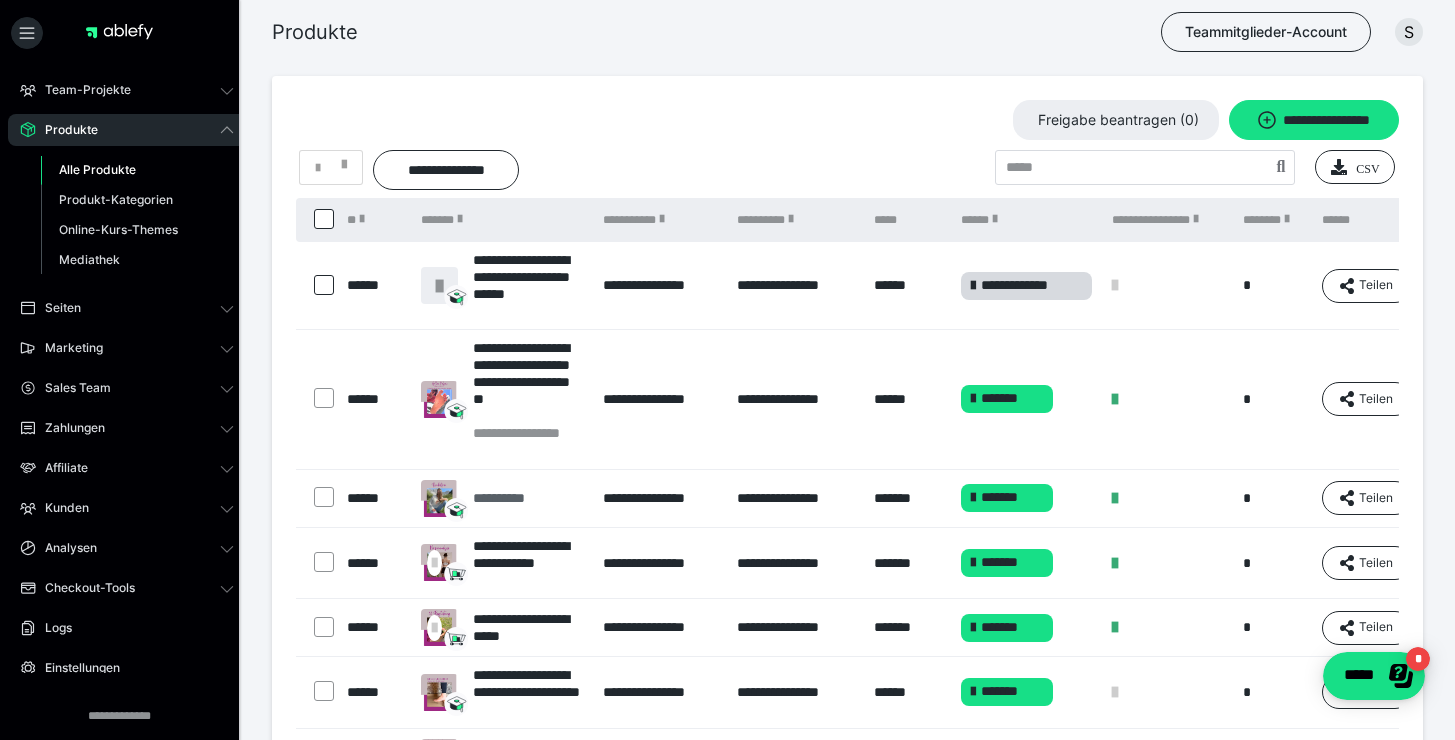 click on "**********" at bounding box center [506, 498] 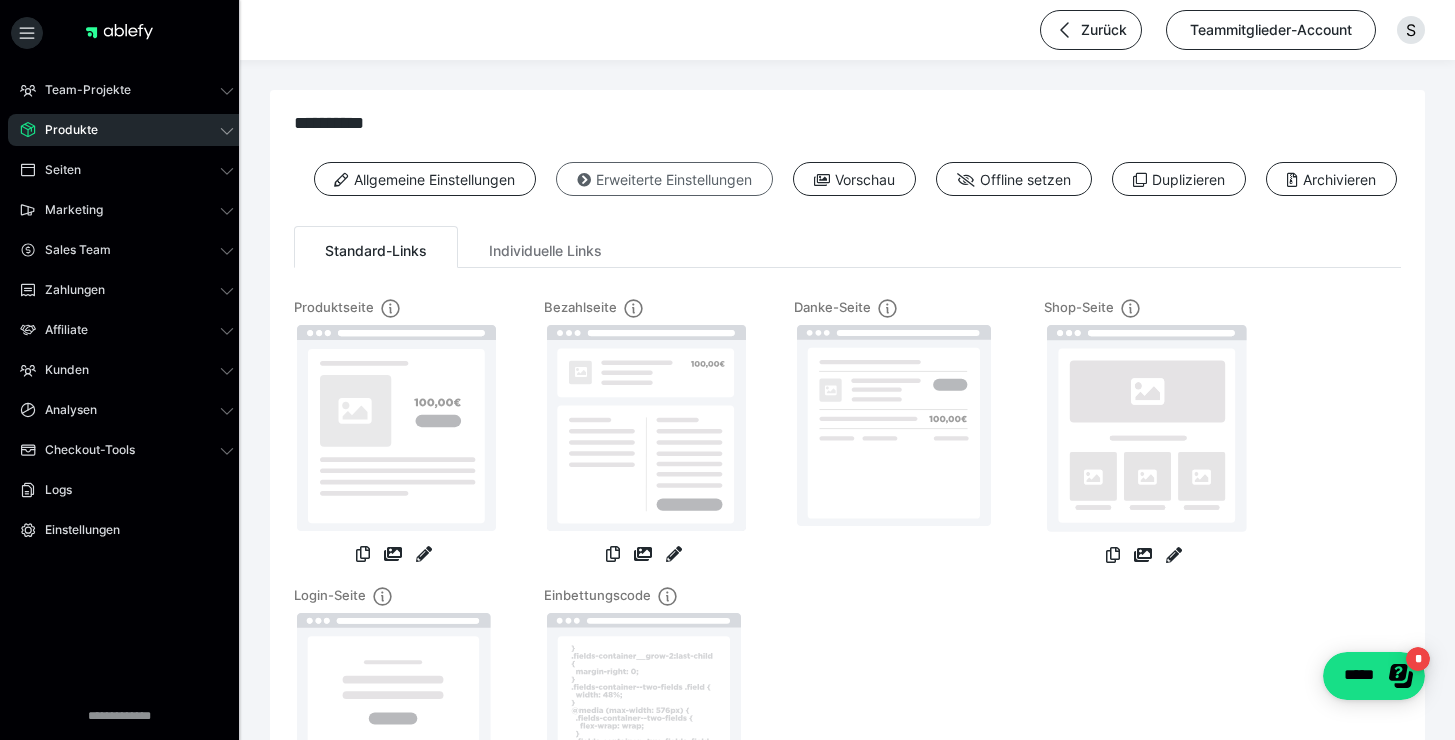 click on "Erweiterte Einstellungen" at bounding box center (664, 179) 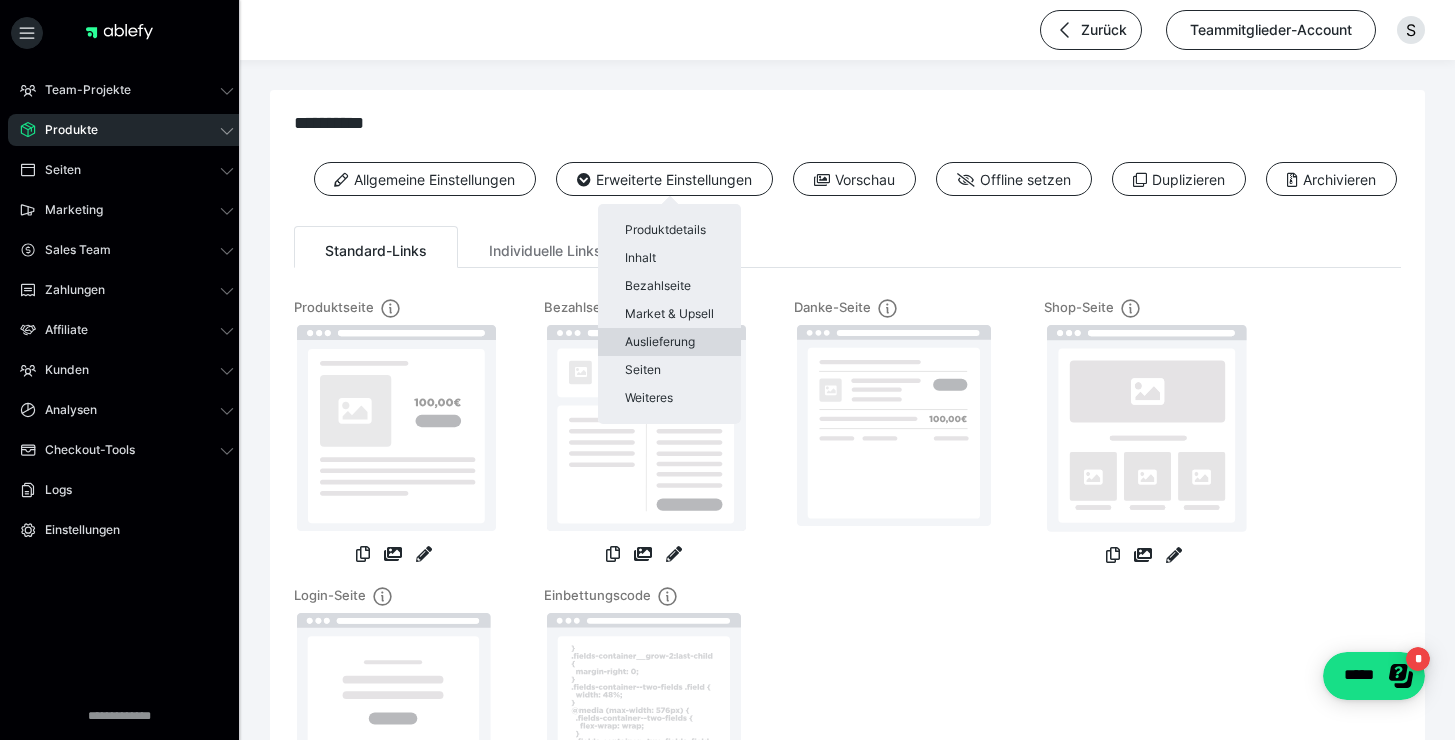 click on "Auslieferung" at bounding box center [669, 342] 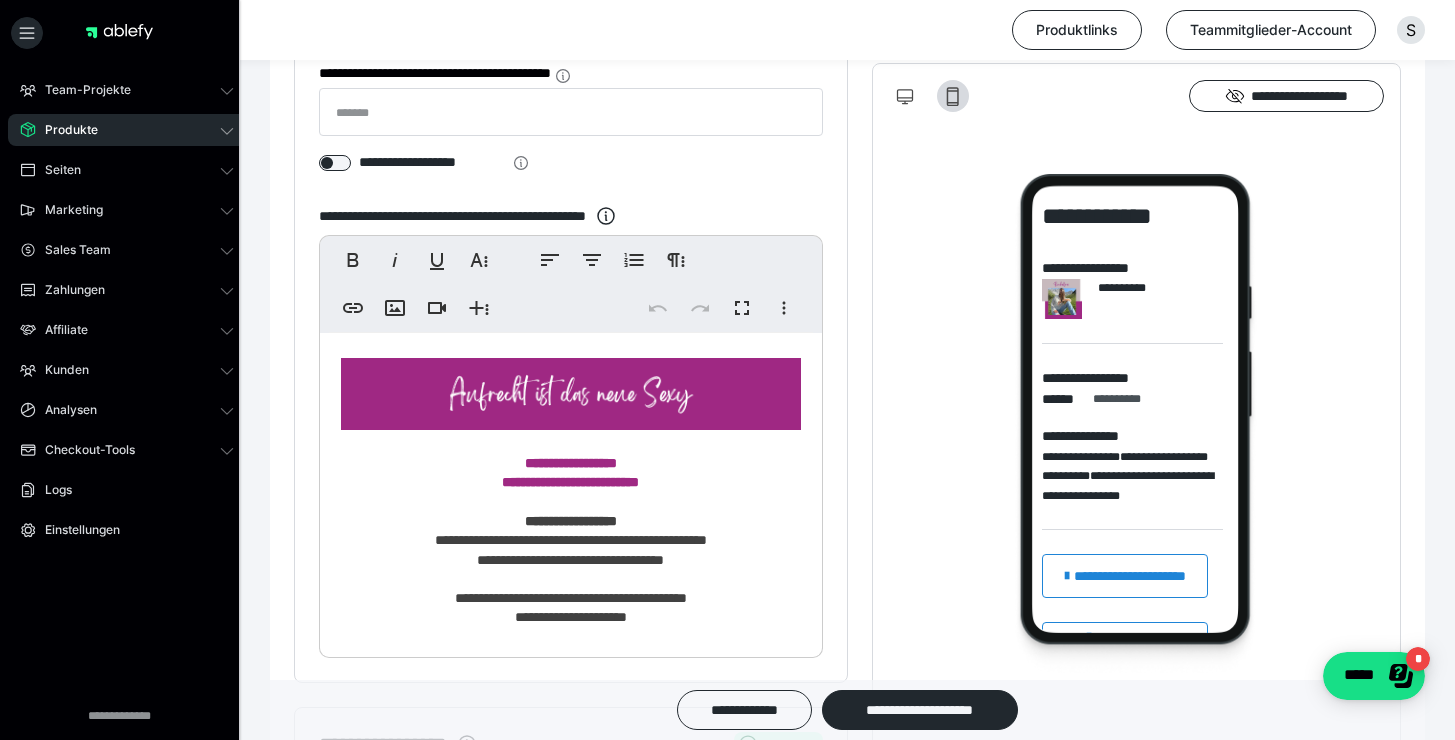 scroll, scrollTop: 626, scrollLeft: 0, axis: vertical 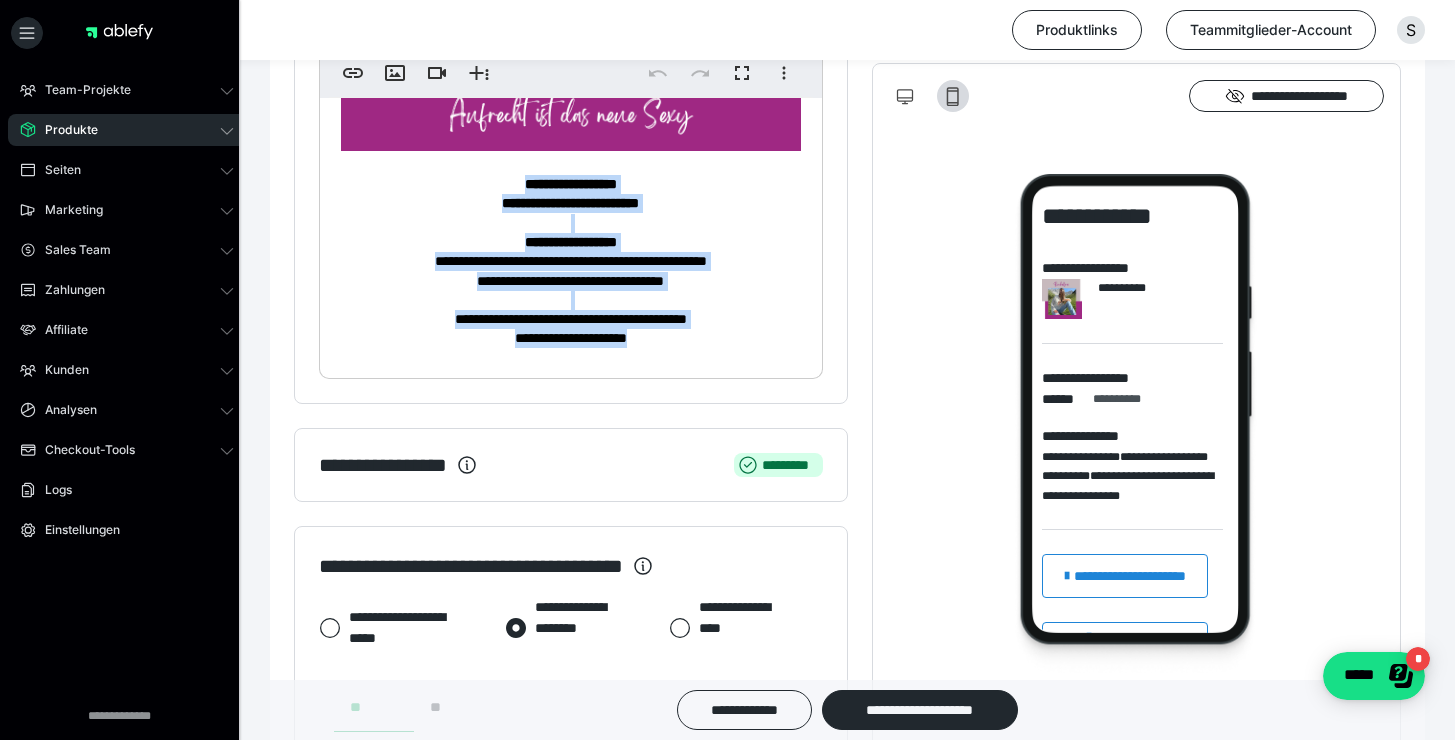 drag, startPoint x: 735, startPoint y: 346, endPoint x: 465, endPoint y: 192, distance: 310.83115 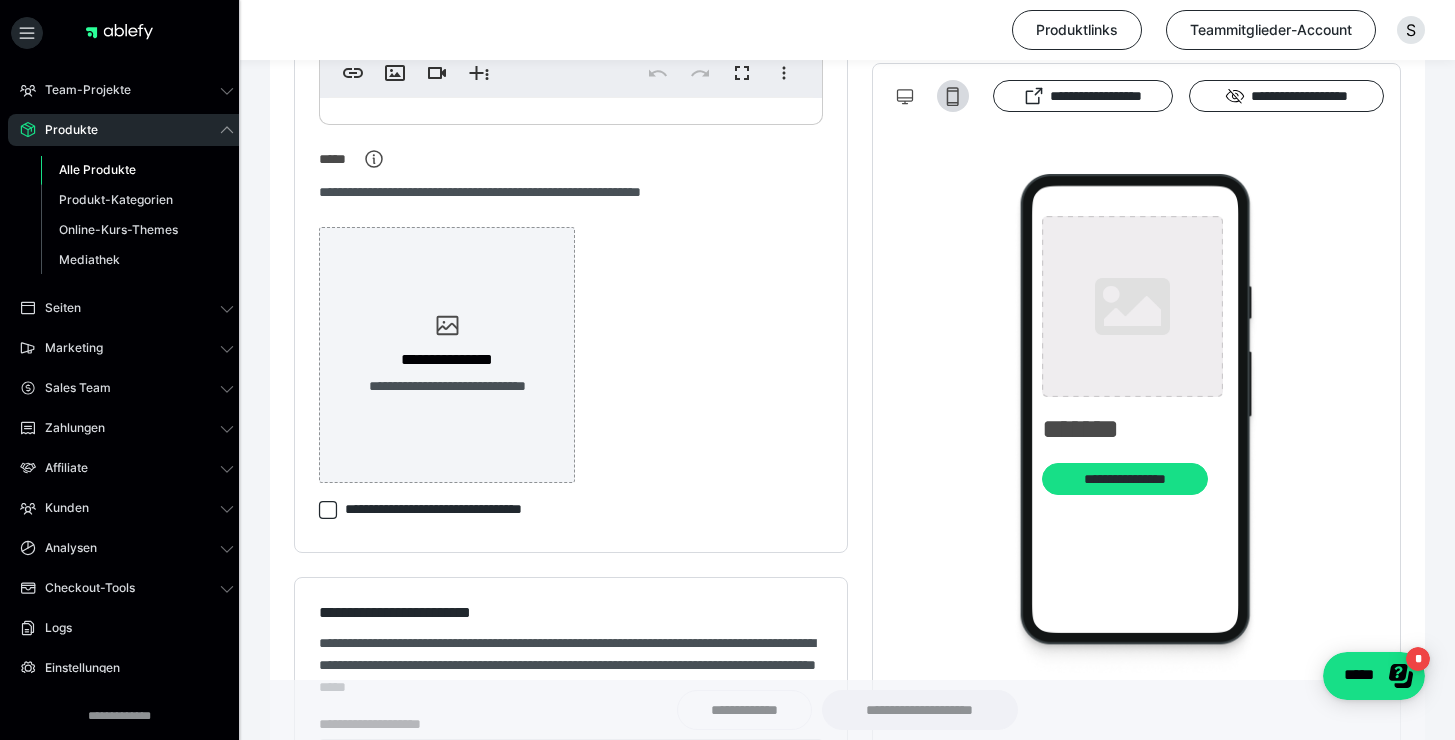 type on "**********" 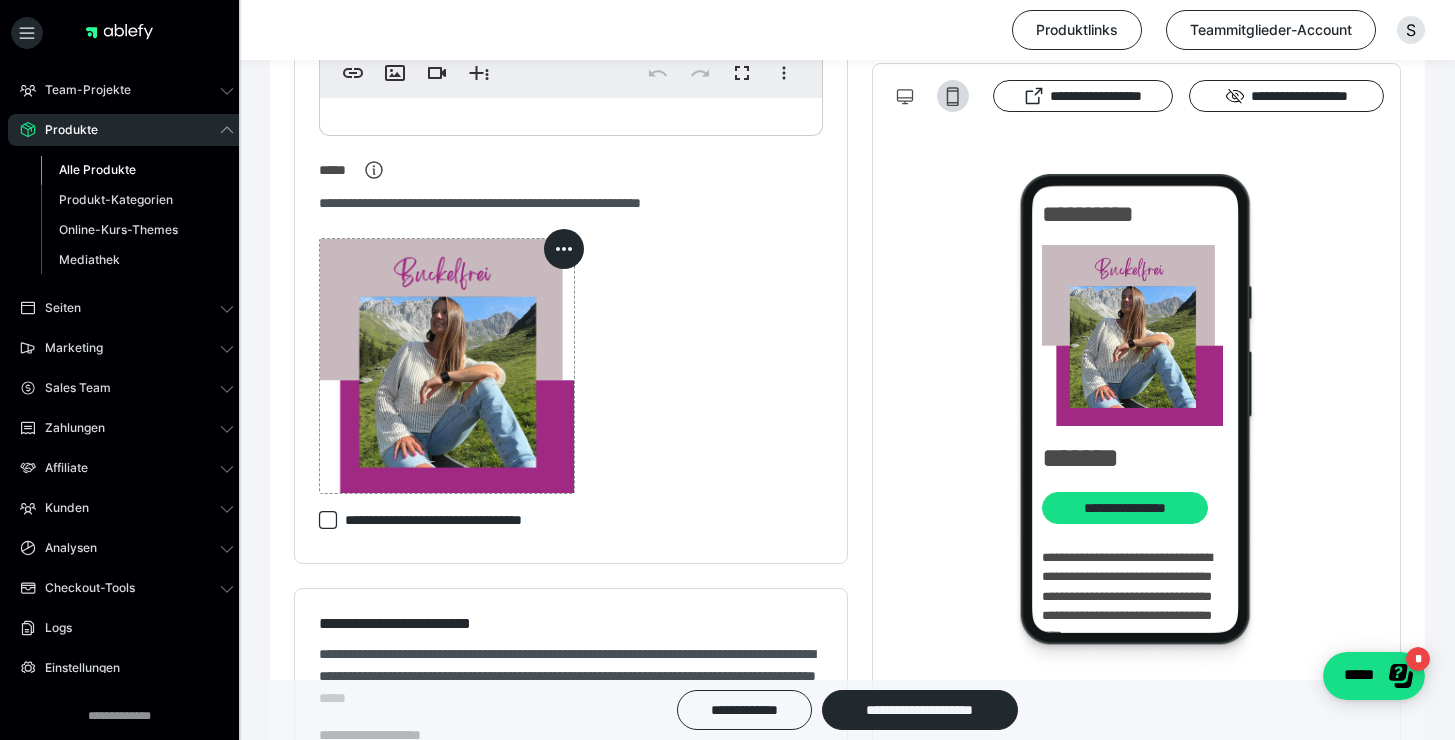 click on "Alle Produkte" at bounding box center [97, 169] 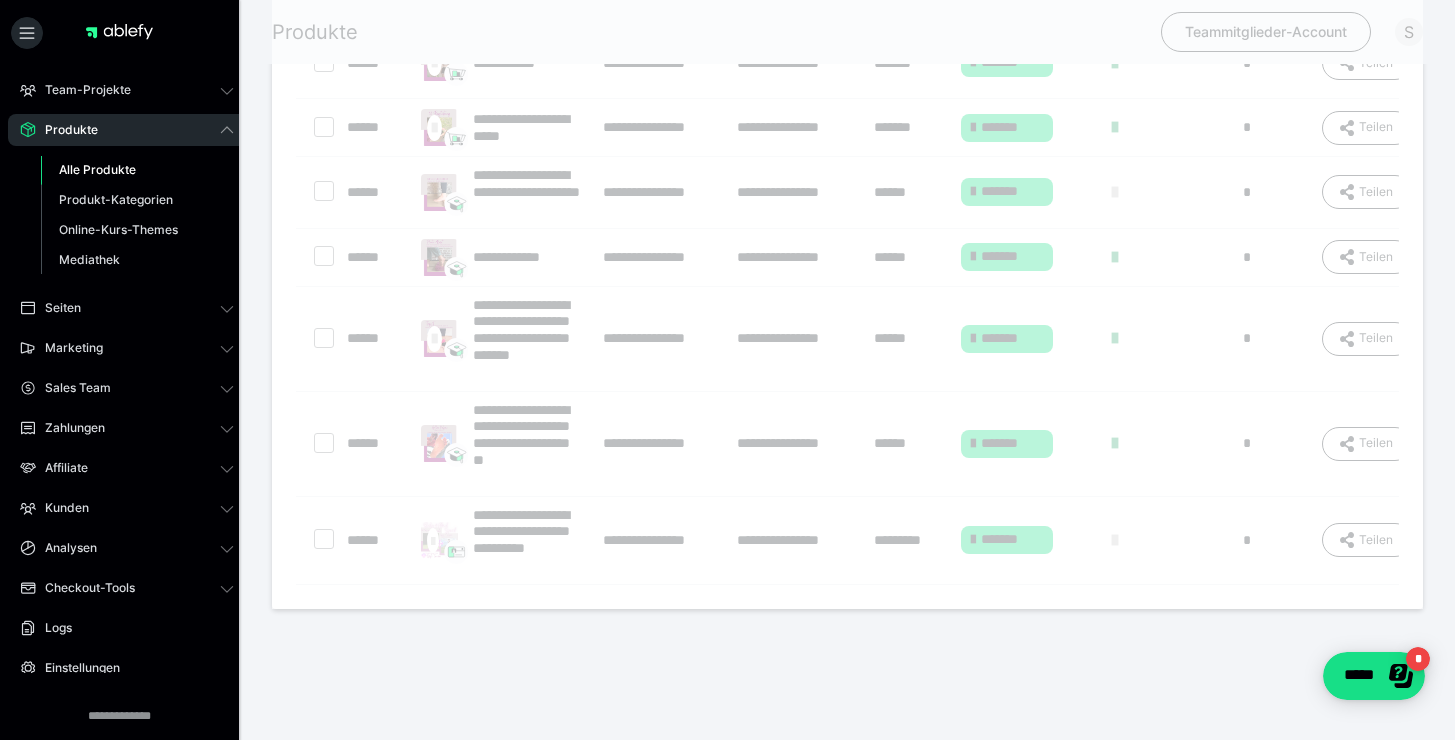 scroll, scrollTop: 0, scrollLeft: 0, axis: both 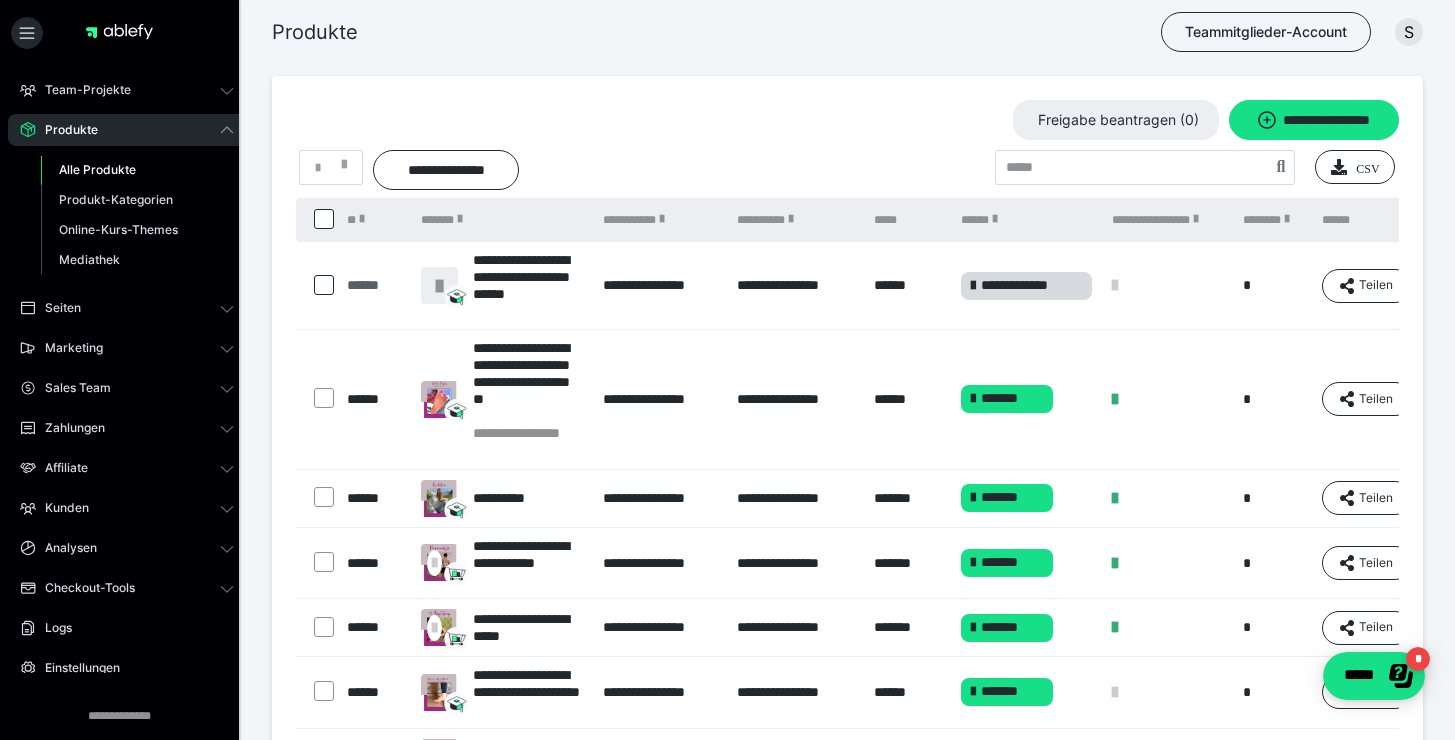 click on "******" at bounding box center (374, 285) 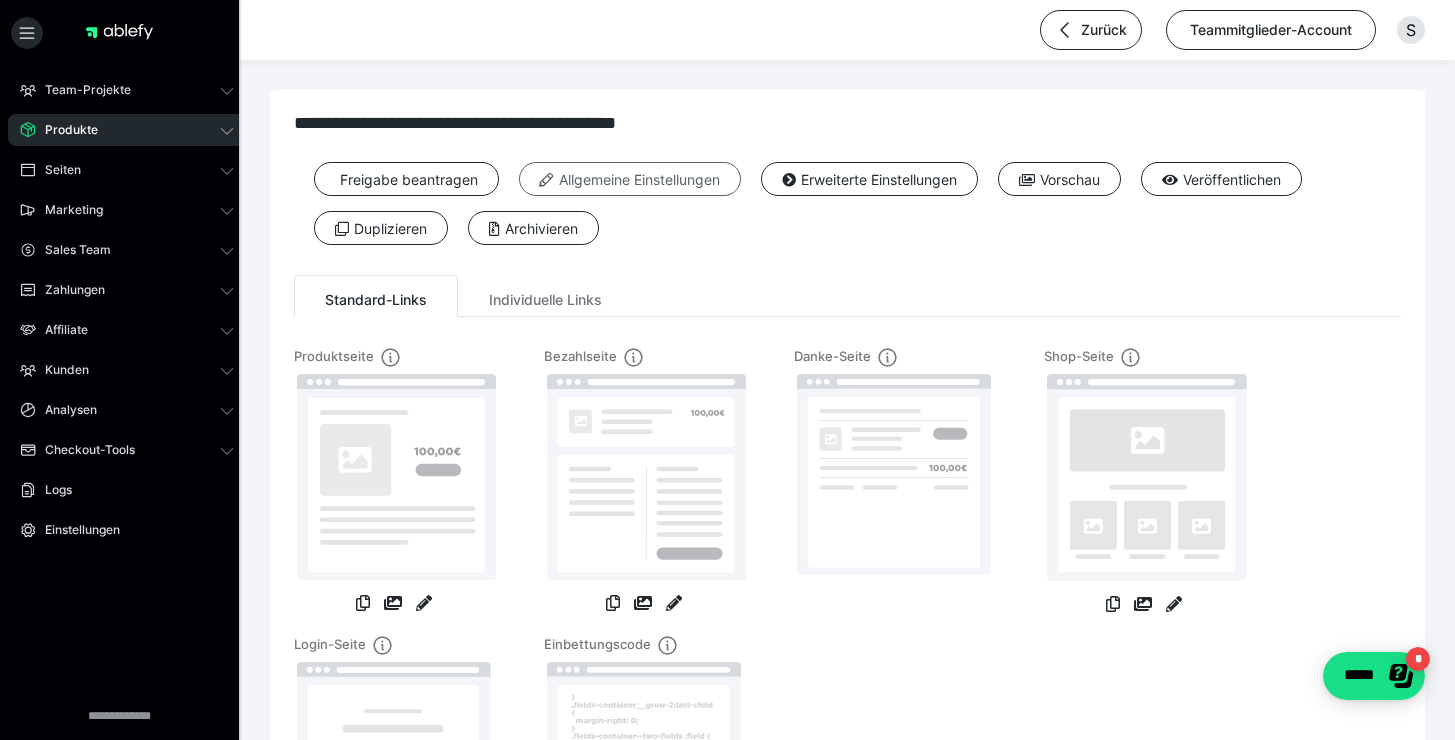click on "Allgemeine Einstellungen" at bounding box center (630, 179) 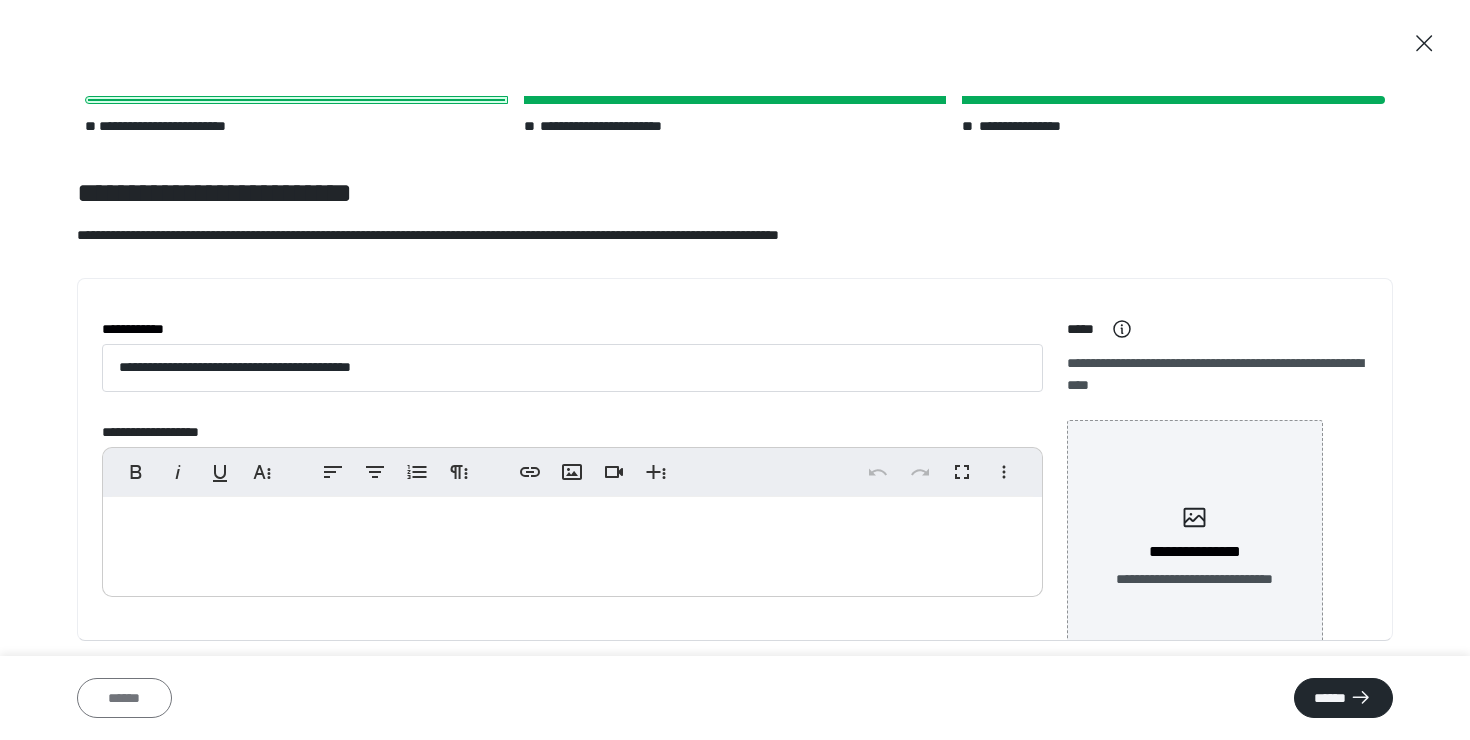 click on "******" at bounding box center (124, 698) 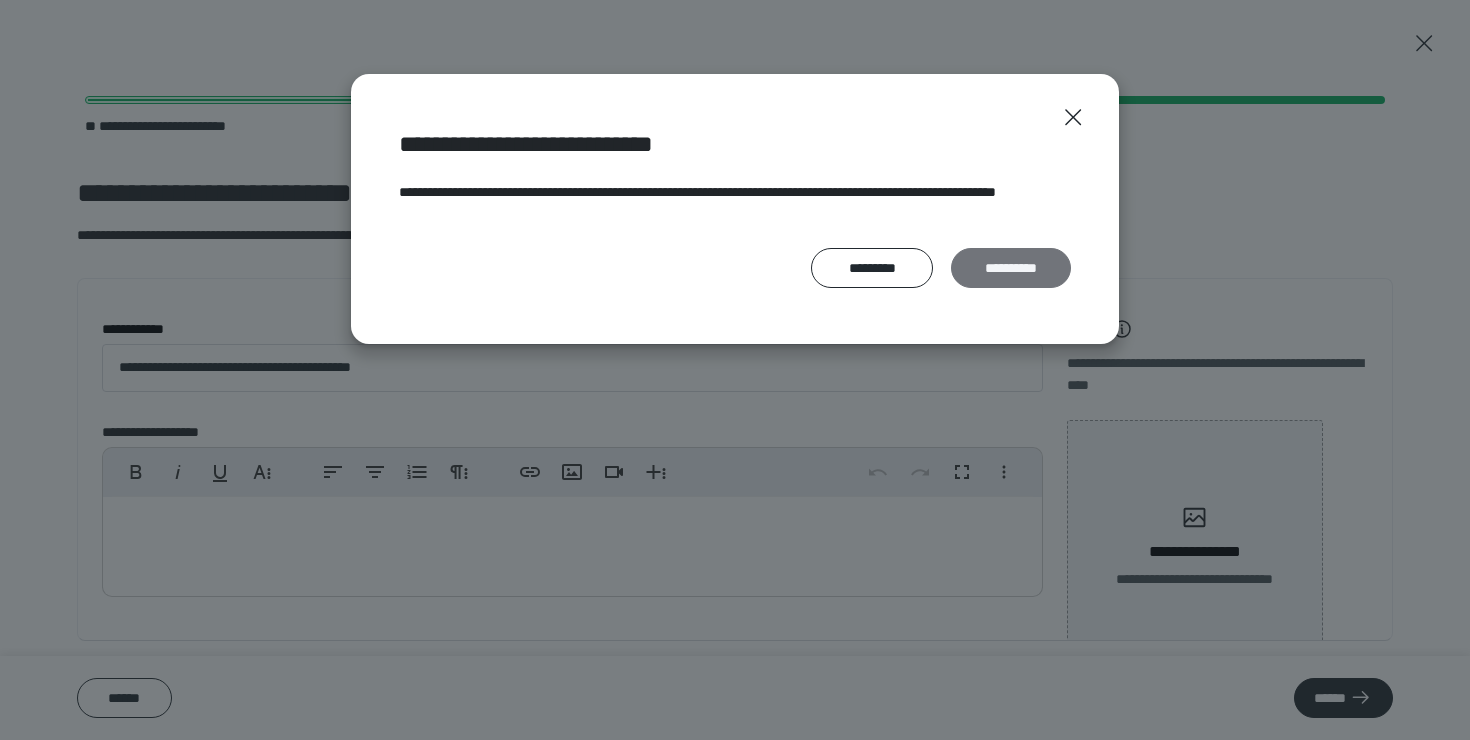 click on "**********" at bounding box center (1011, 268) 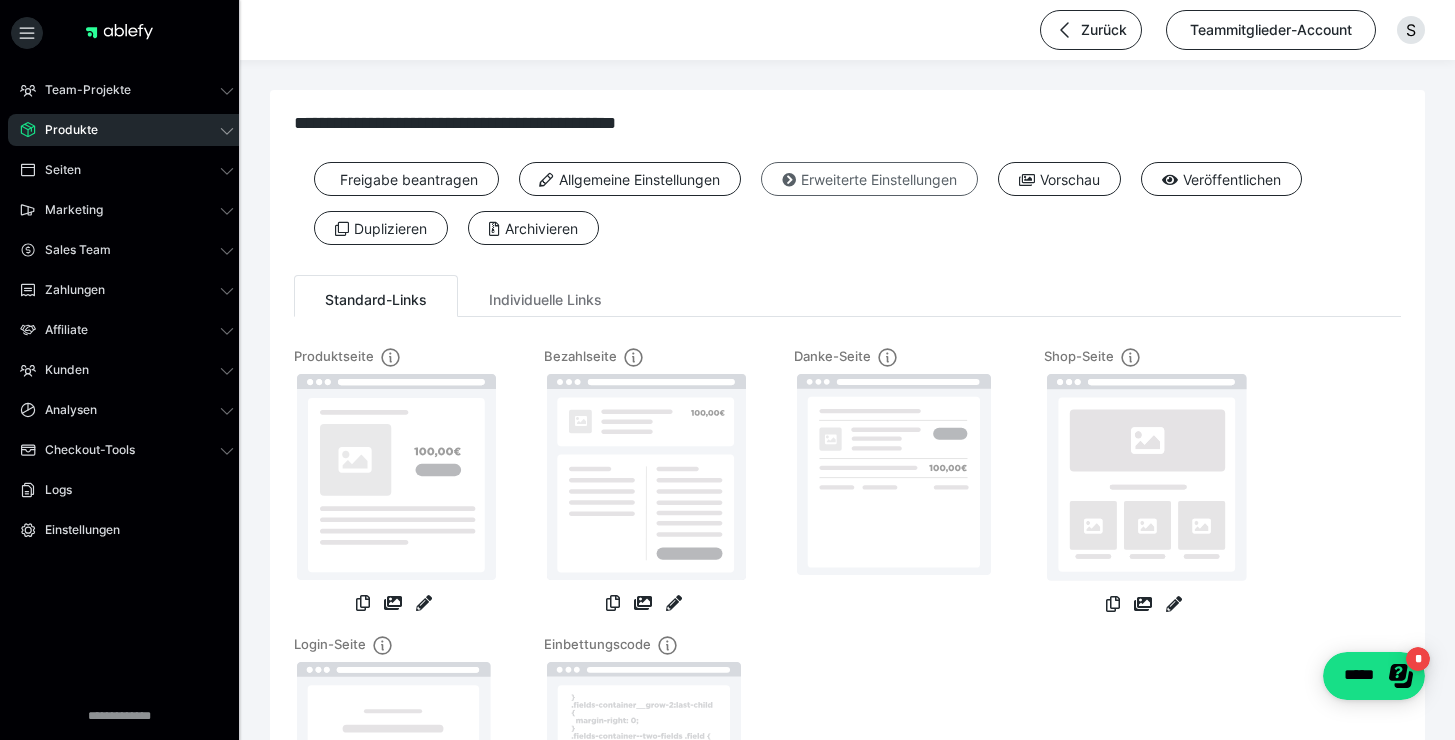 click on "Erweiterte Einstellungen" at bounding box center (869, 179) 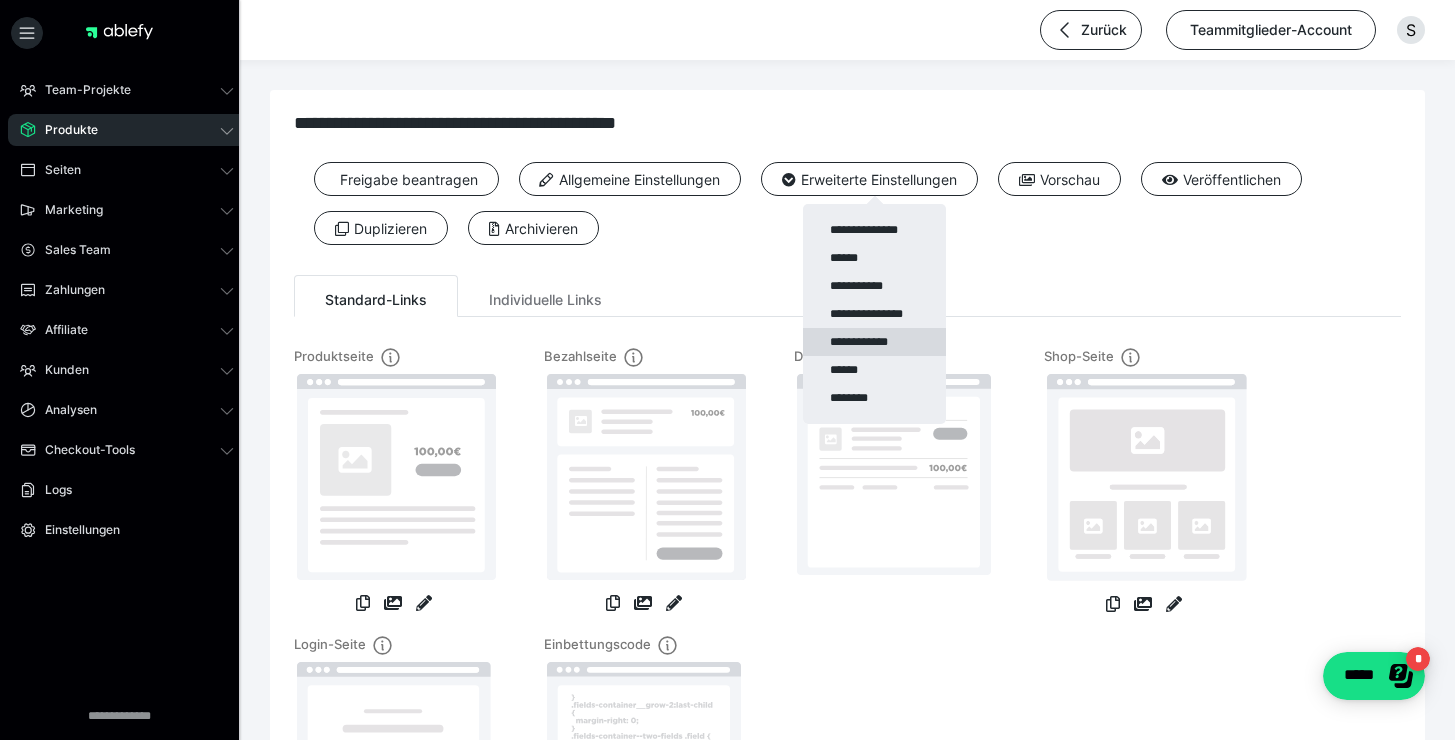 click on "**********" at bounding box center [874, 342] 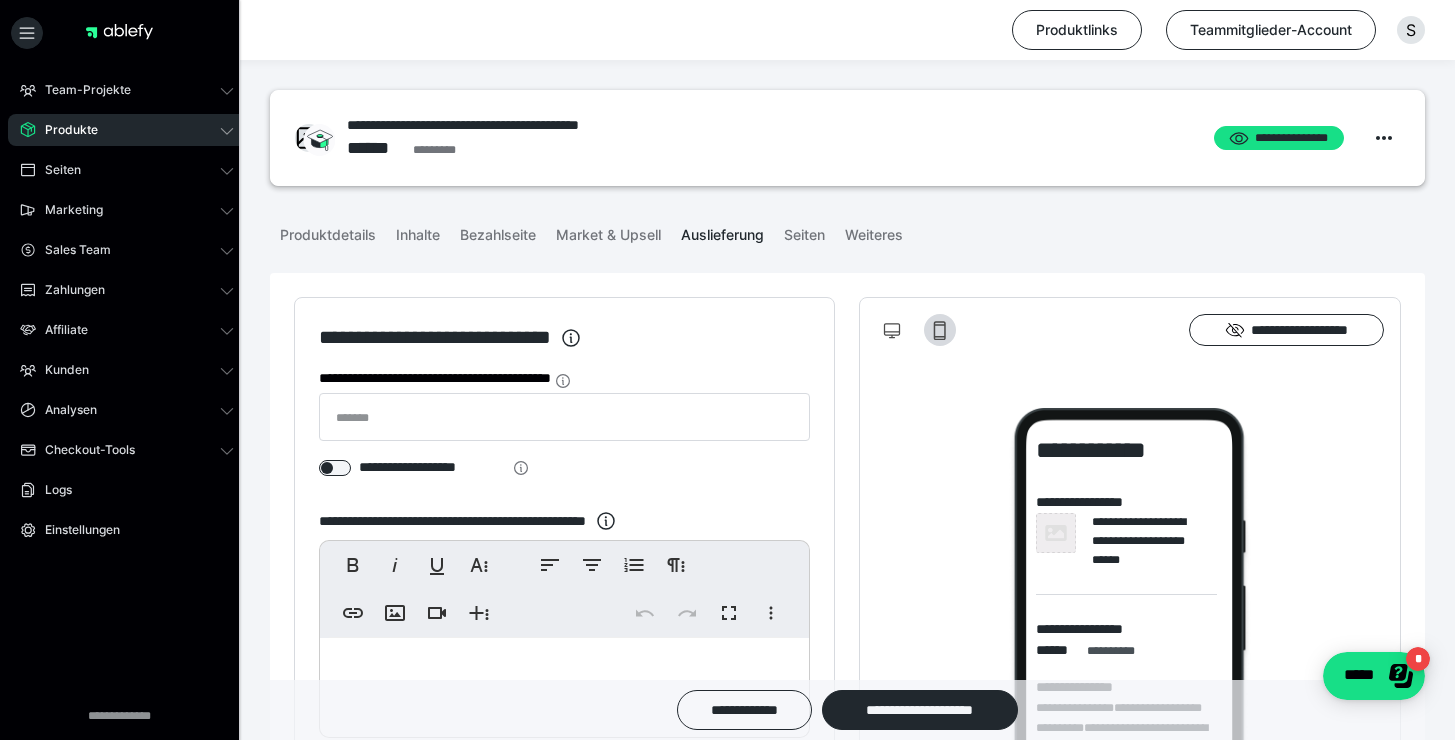 scroll, scrollTop: 370, scrollLeft: 0, axis: vertical 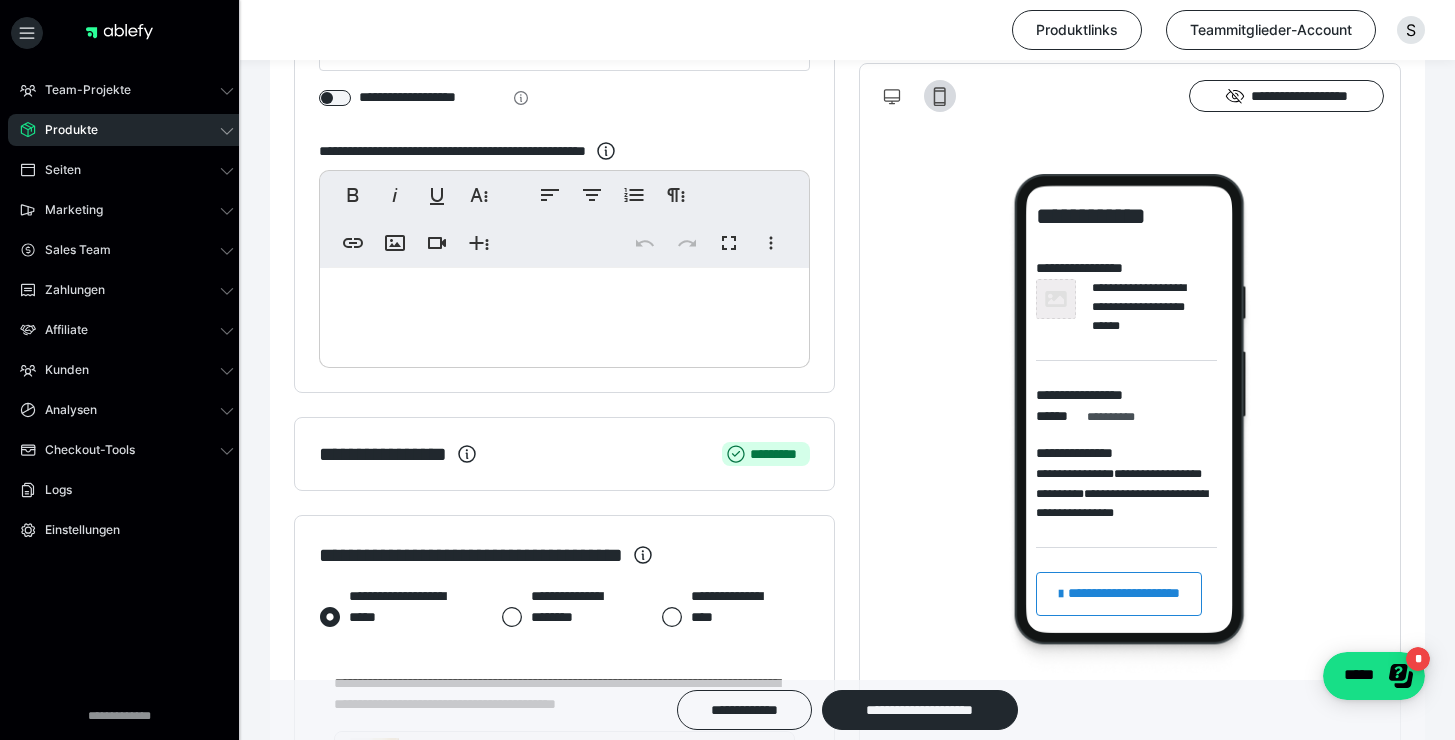 click at bounding box center [564, 313] 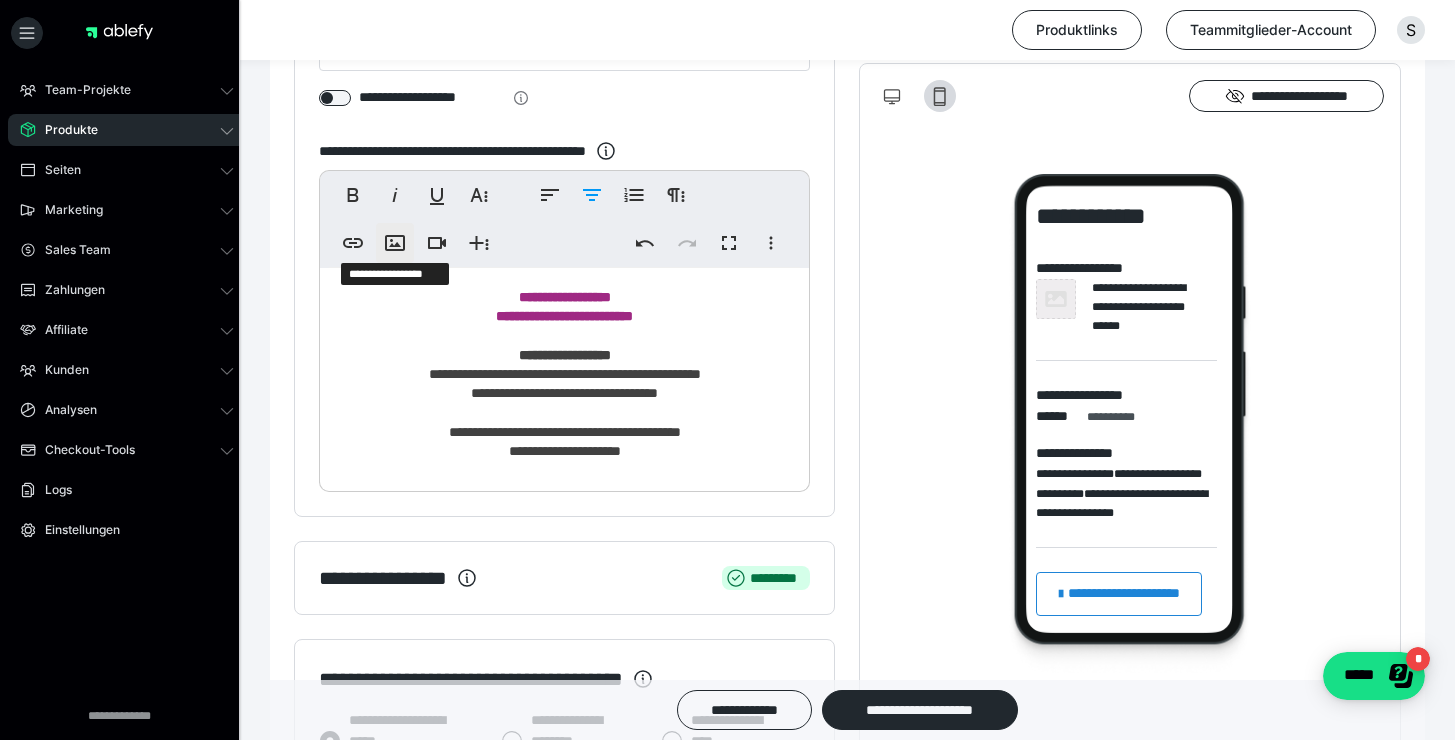 click on "**********" at bounding box center (395, 243) 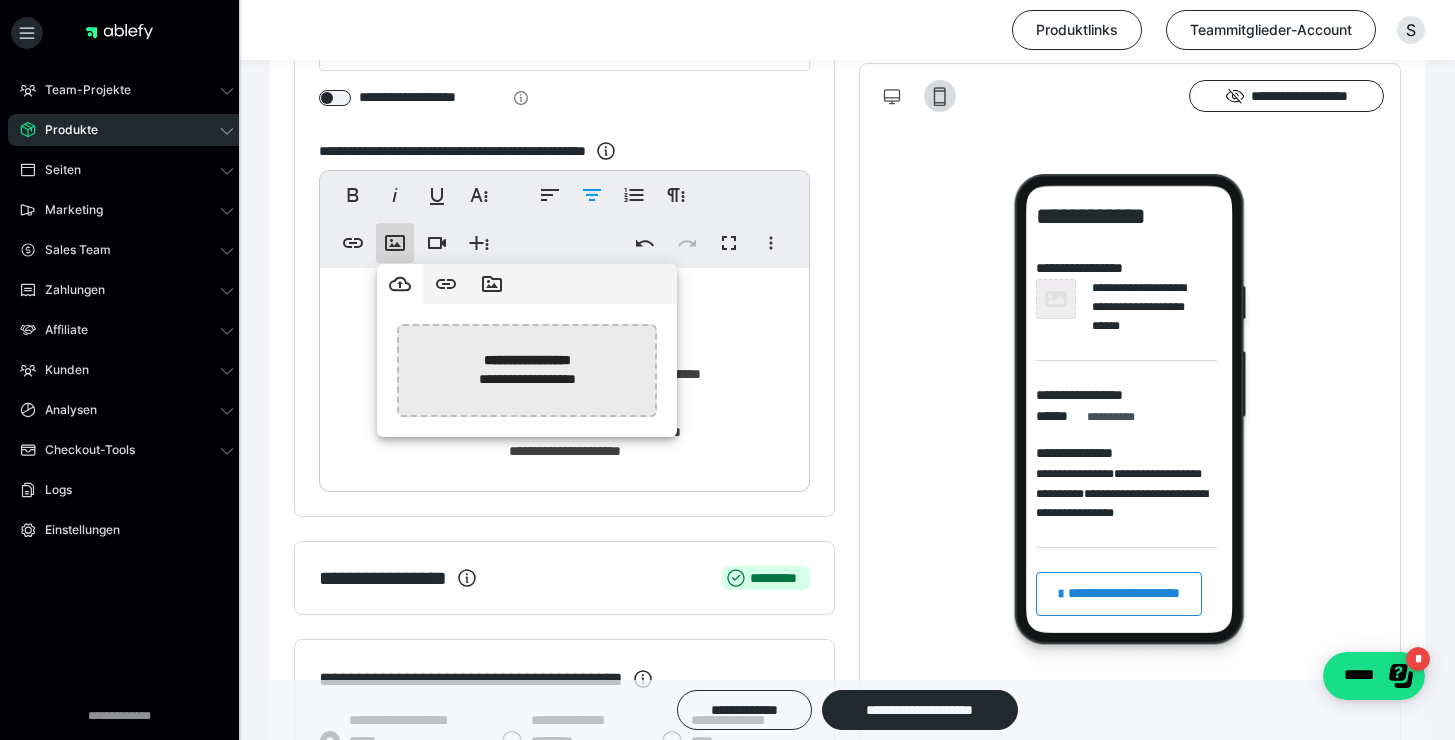 click at bounding box center [15, 370] 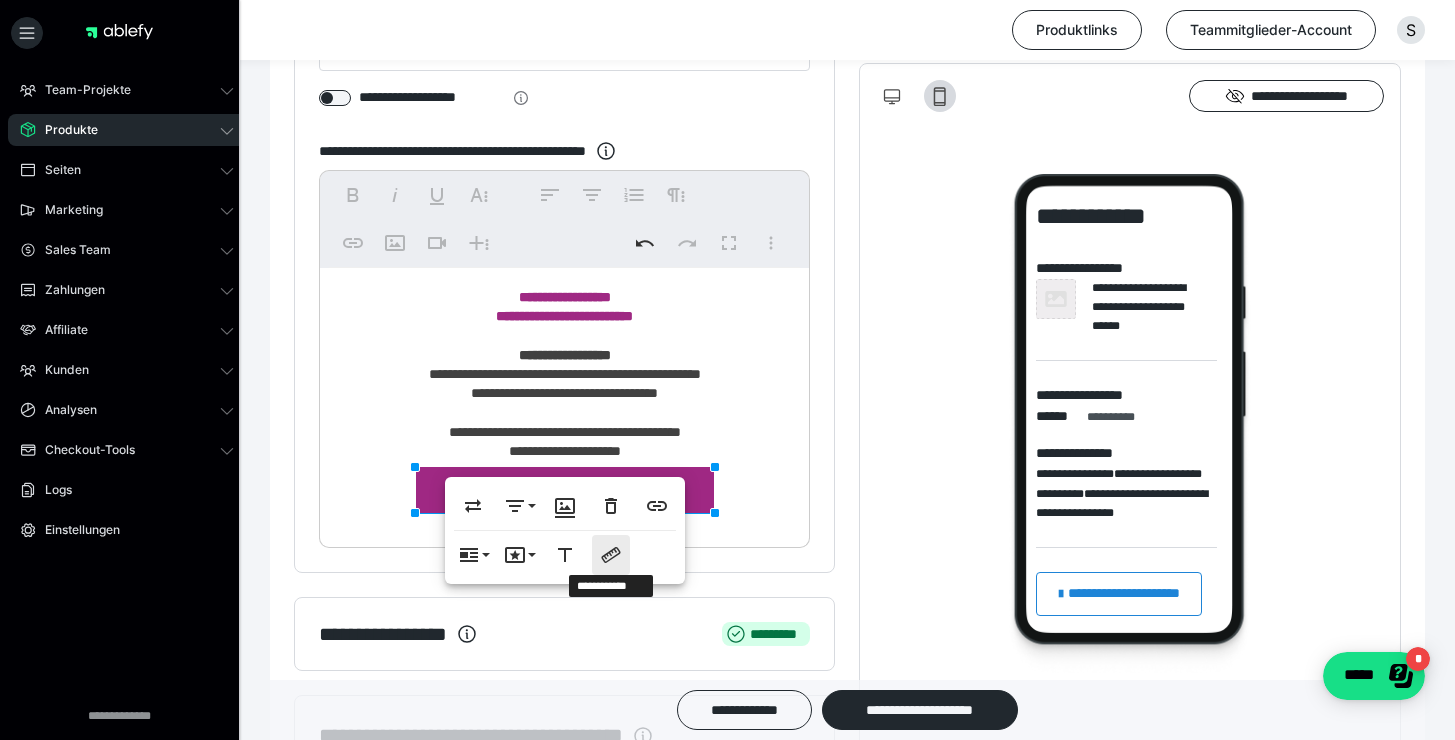click on "**********" at bounding box center [611, 555] 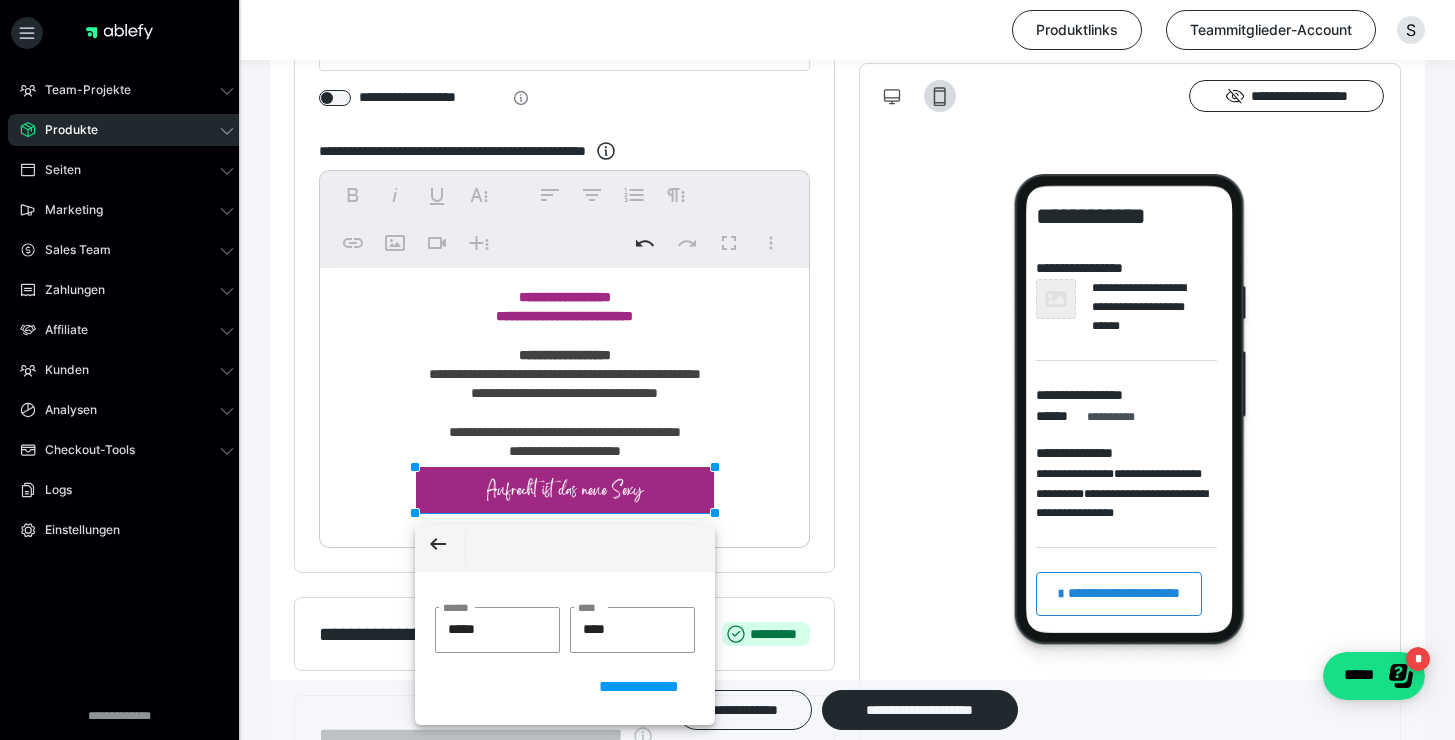 drag, startPoint x: 484, startPoint y: 627, endPoint x: 399, endPoint y: 622, distance: 85.146935 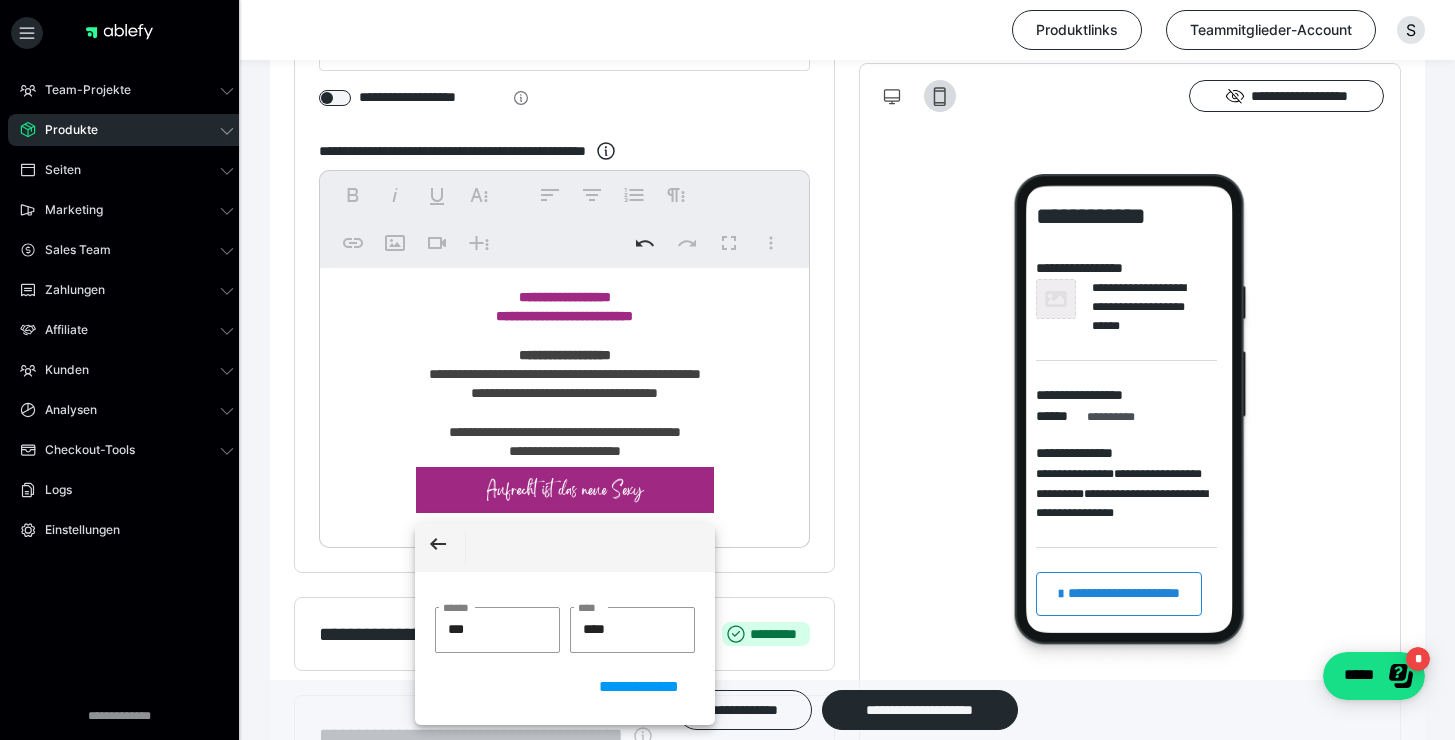 type on "****" 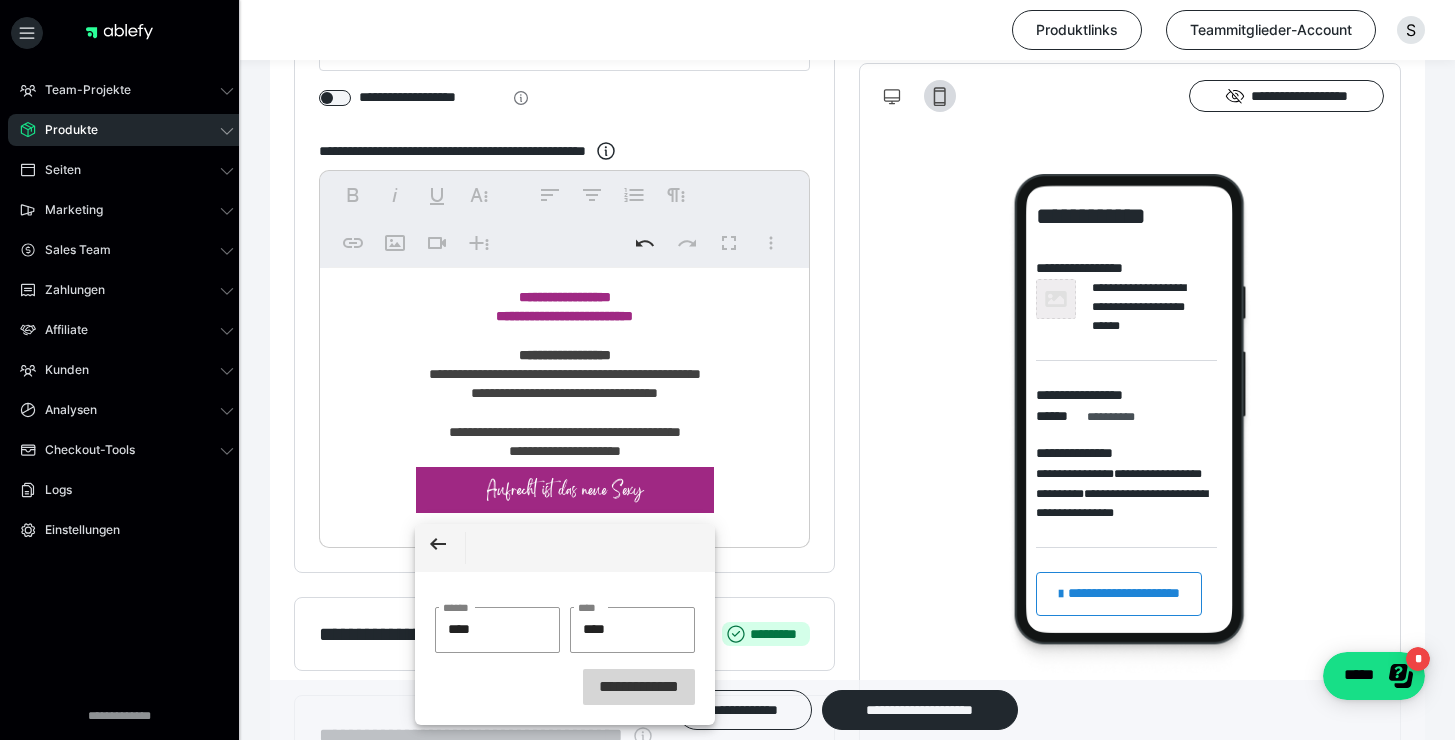 click on "**********" at bounding box center [639, 687] 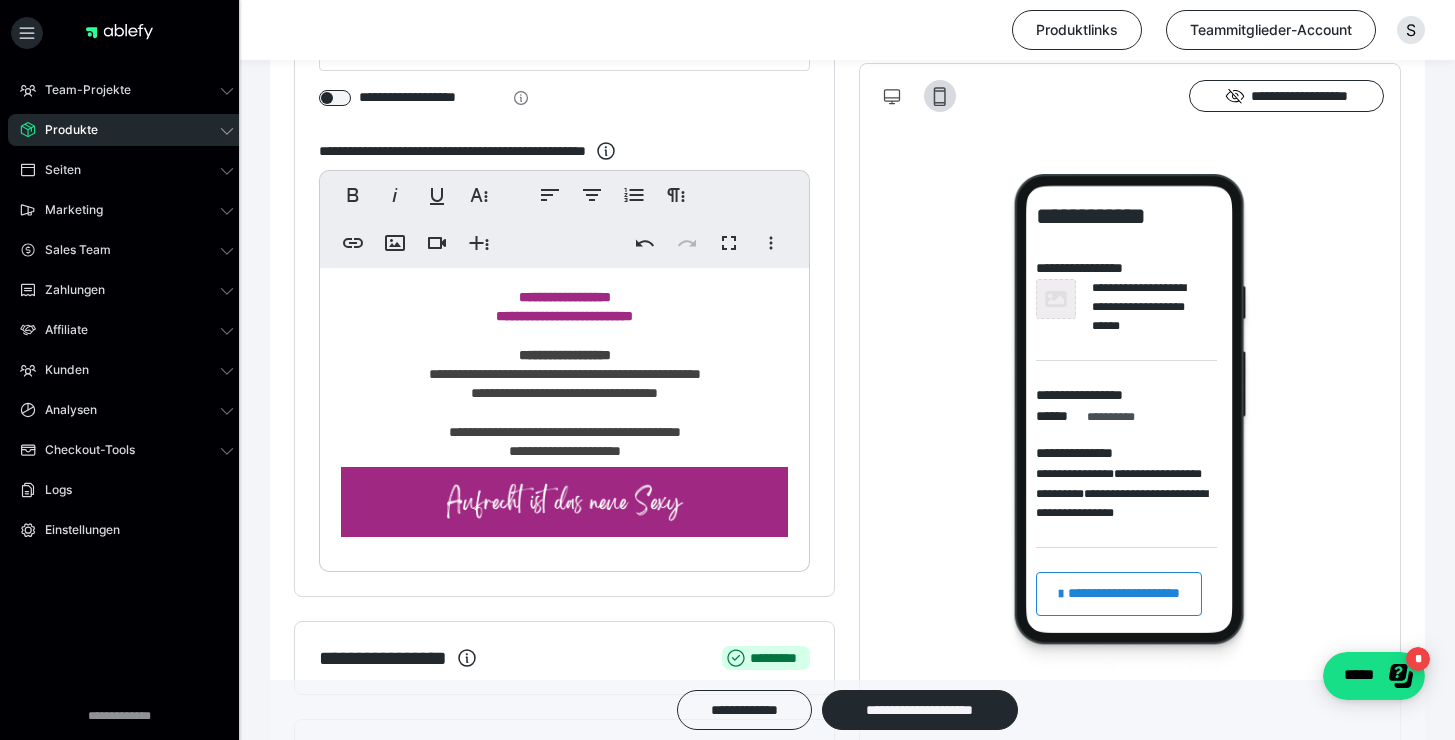 click on "**********" at bounding box center [1130, 433] 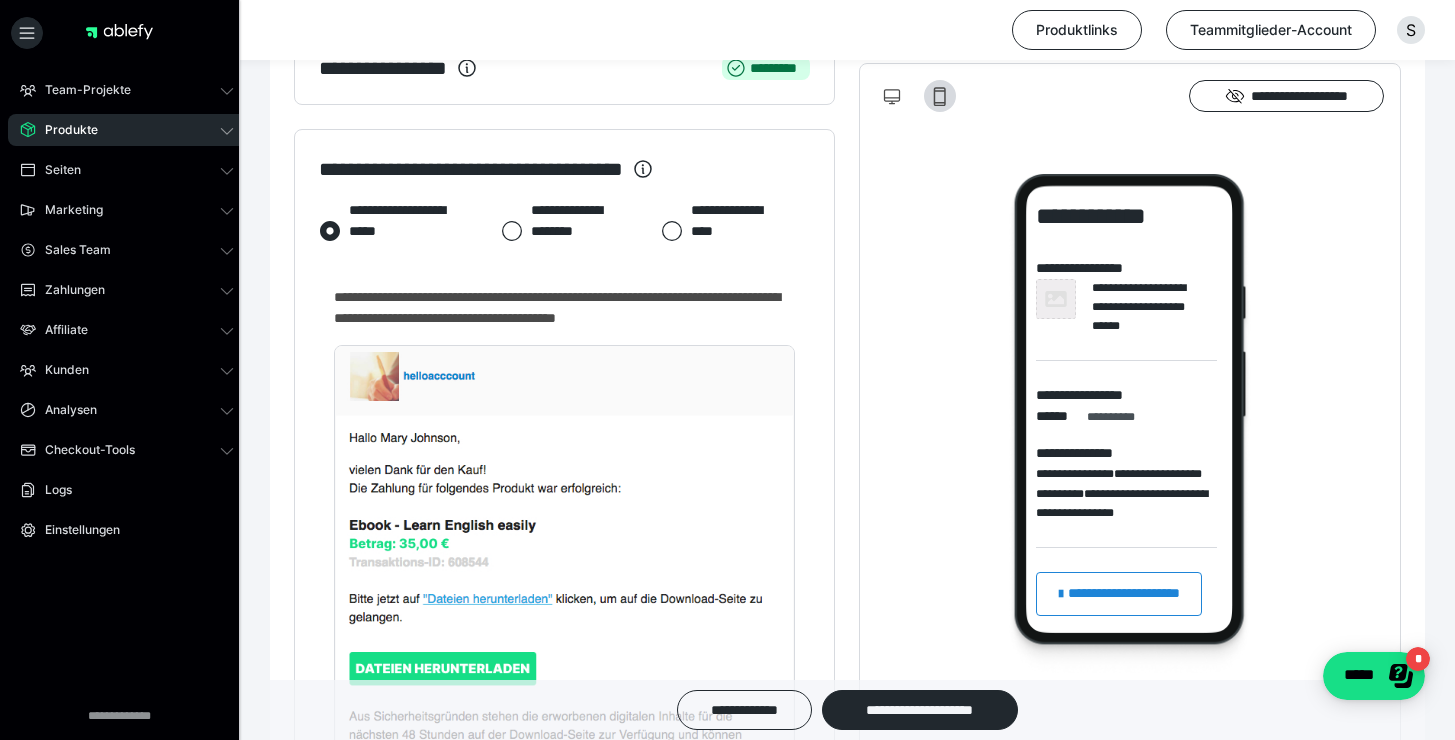 scroll, scrollTop: 1085, scrollLeft: 0, axis: vertical 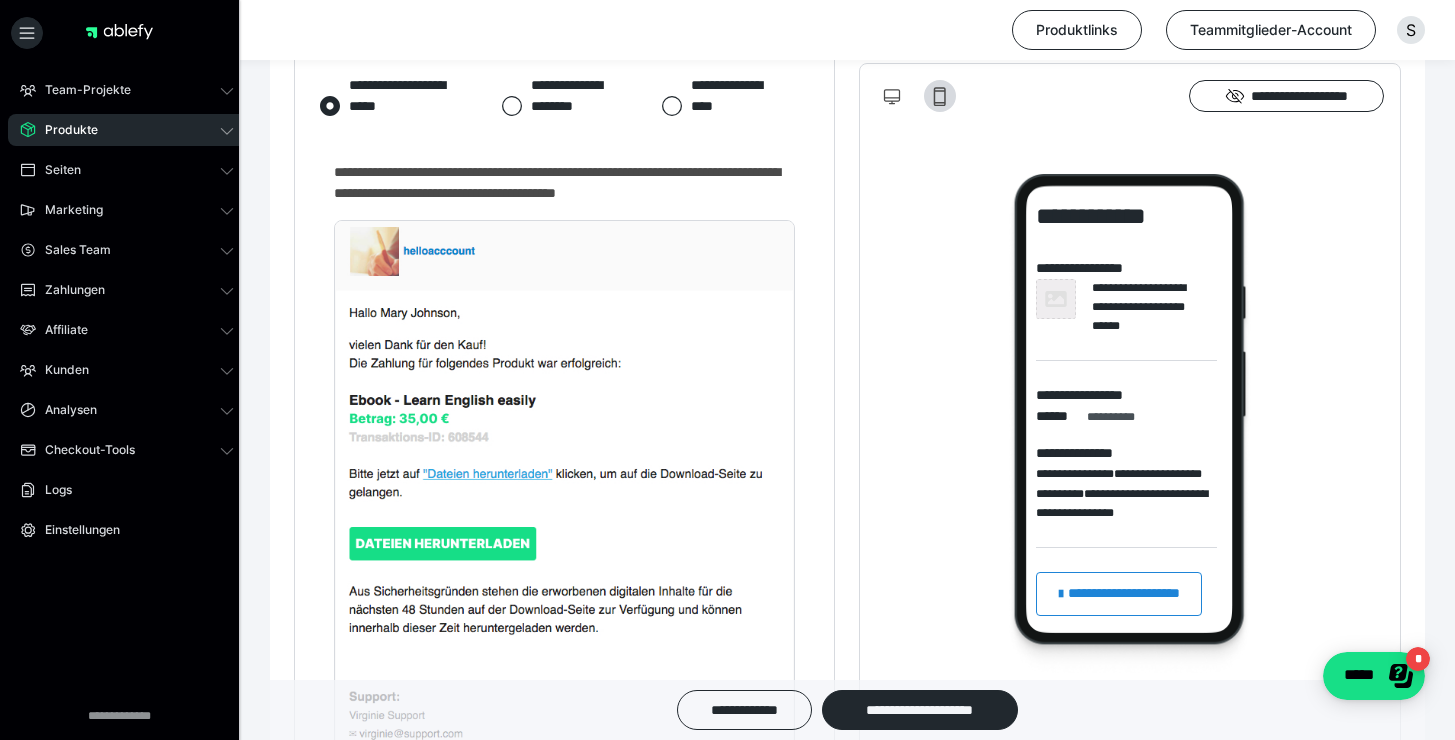 click 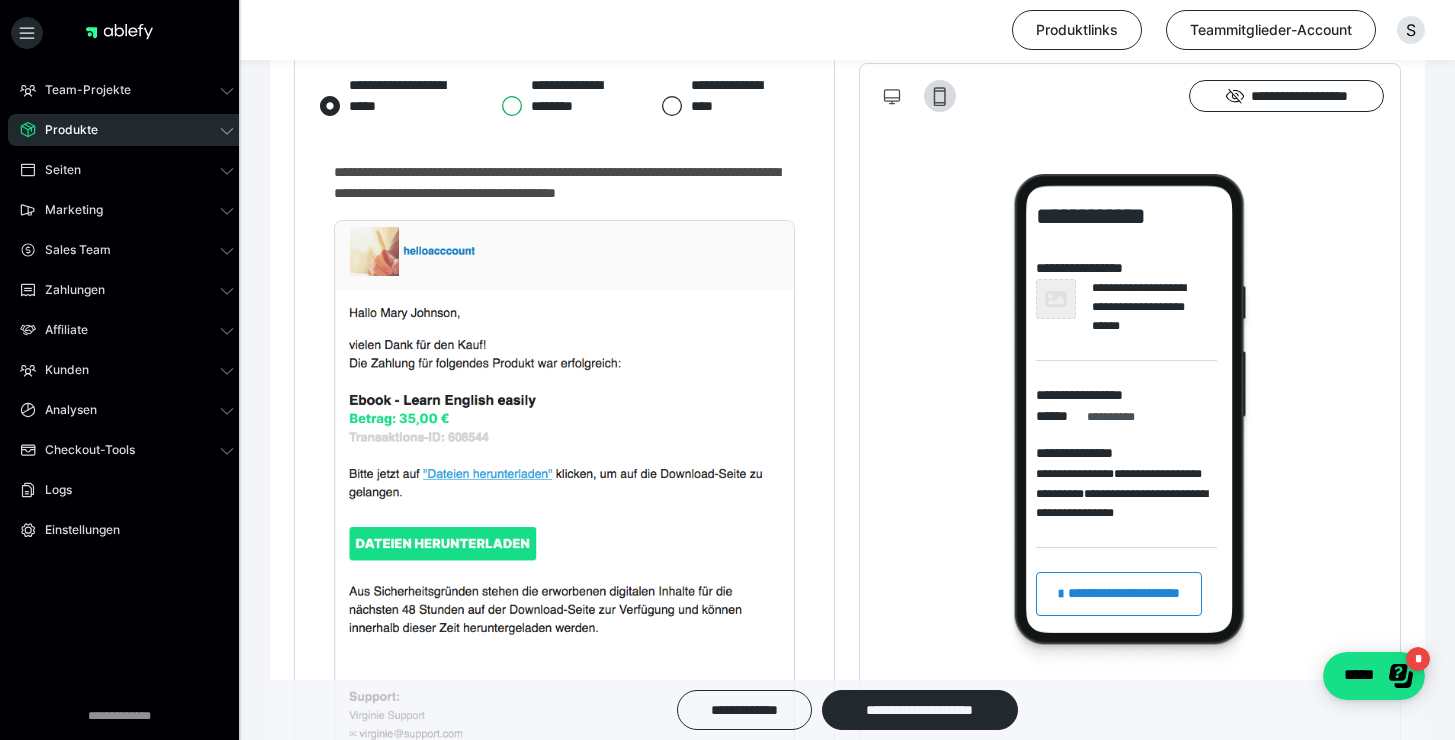 click on "**********" at bounding box center [501, 106] 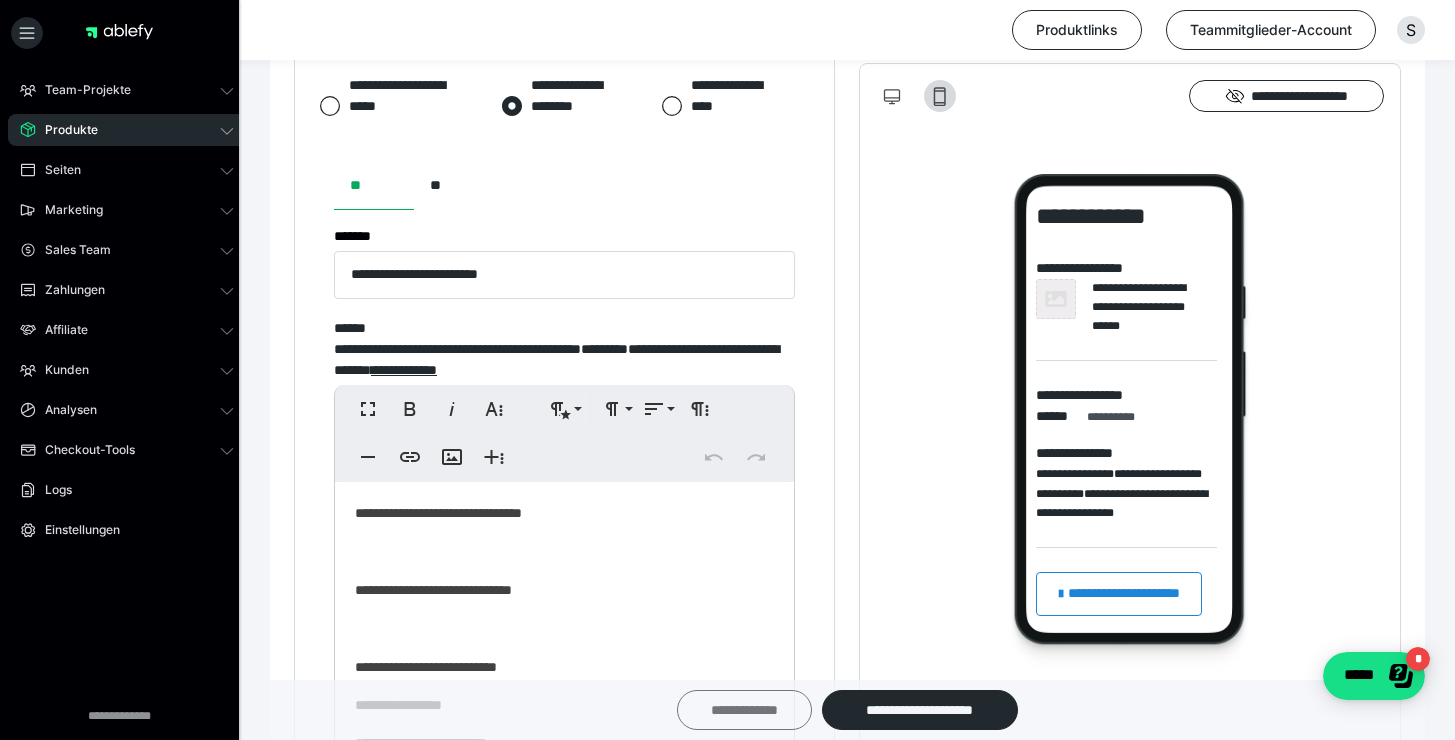 click on "**********" at bounding box center [744, 710] 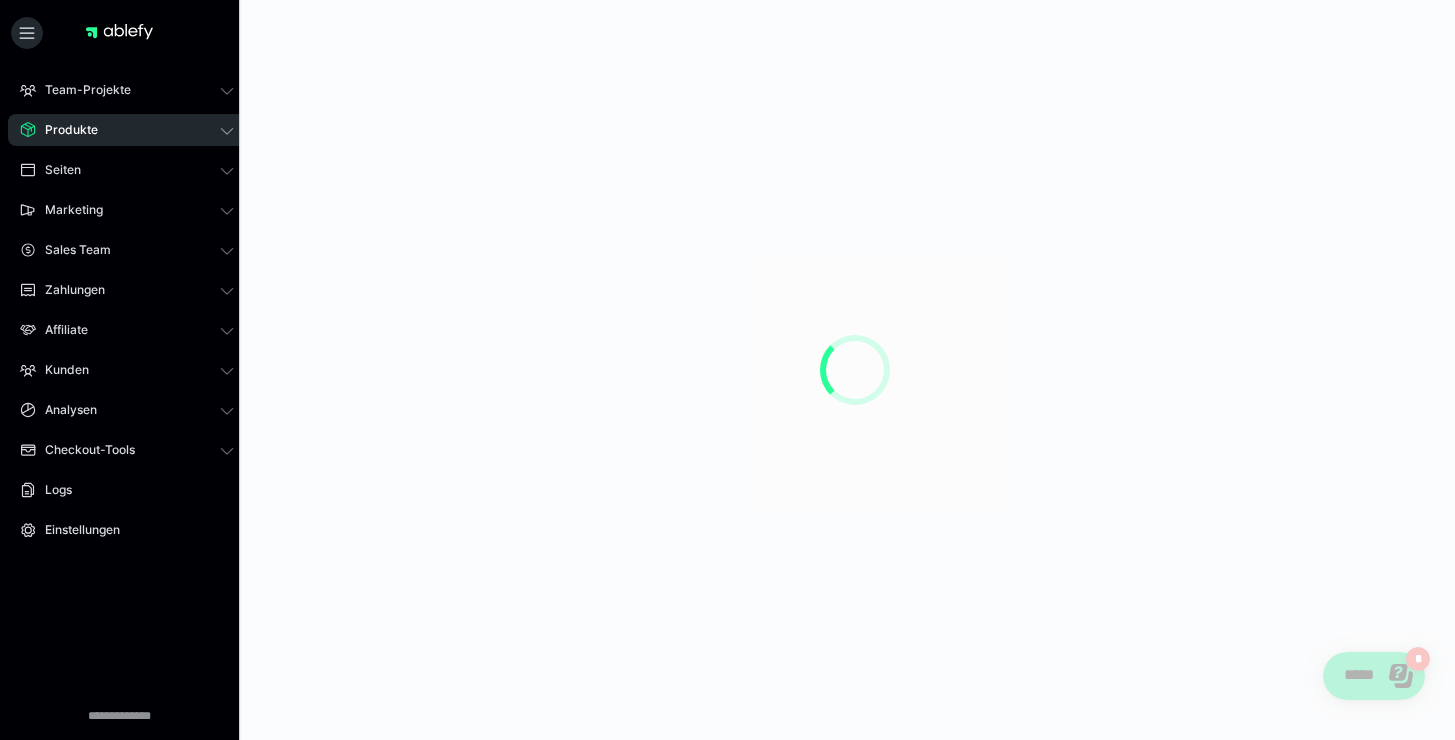 scroll, scrollTop: 0, scrollLeft: 0, axis: both 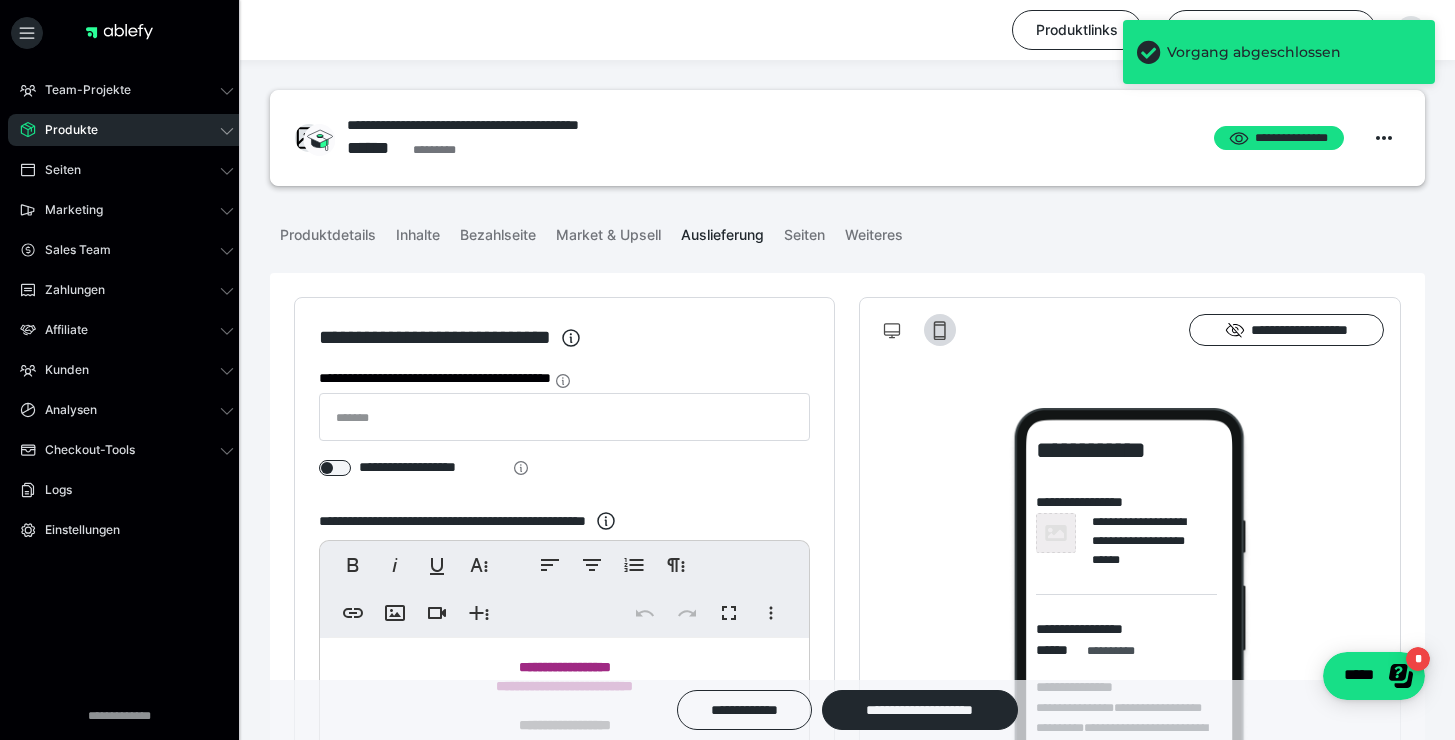 click on "**********" at bounding box center [847, 710] 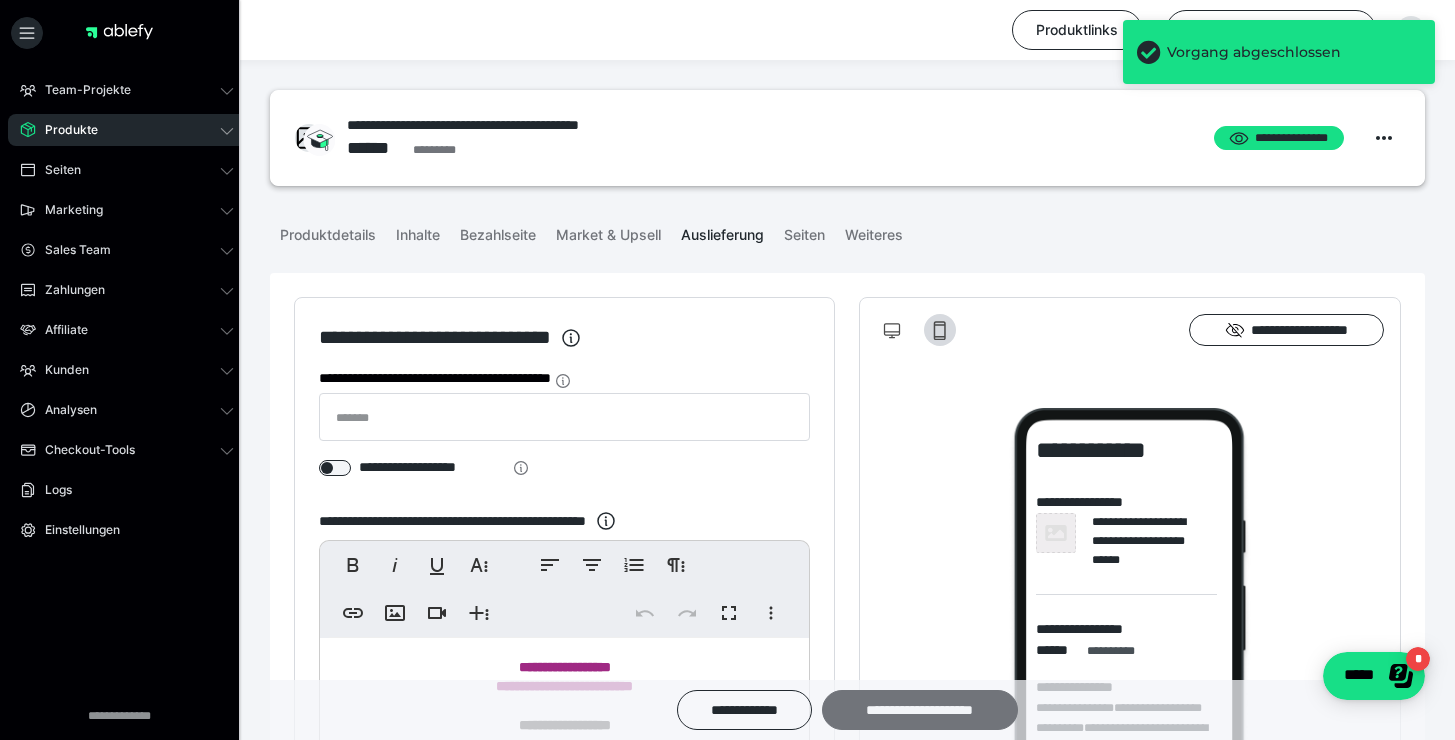 click on "**********" at bounding box center [920, 710] 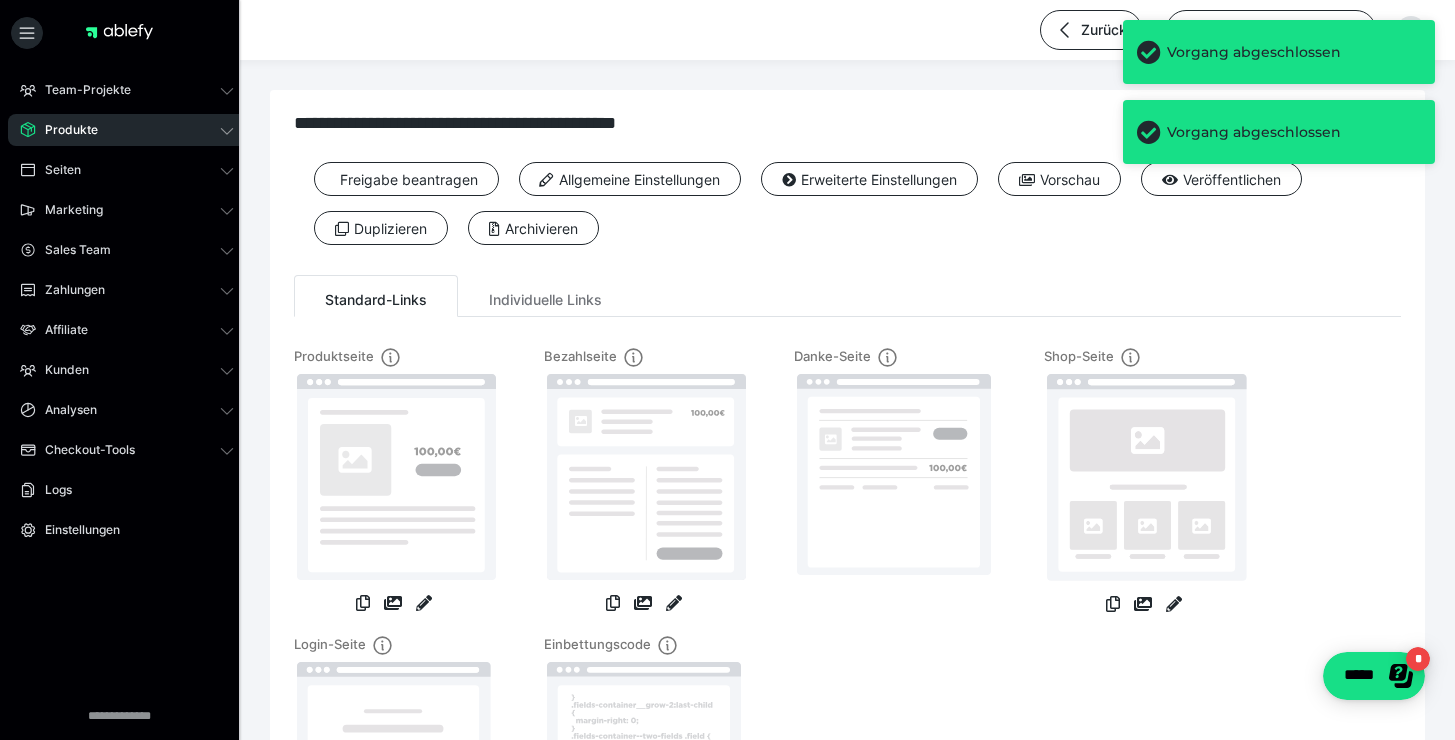 click on "Produkte" at bounding box center (127, 130) 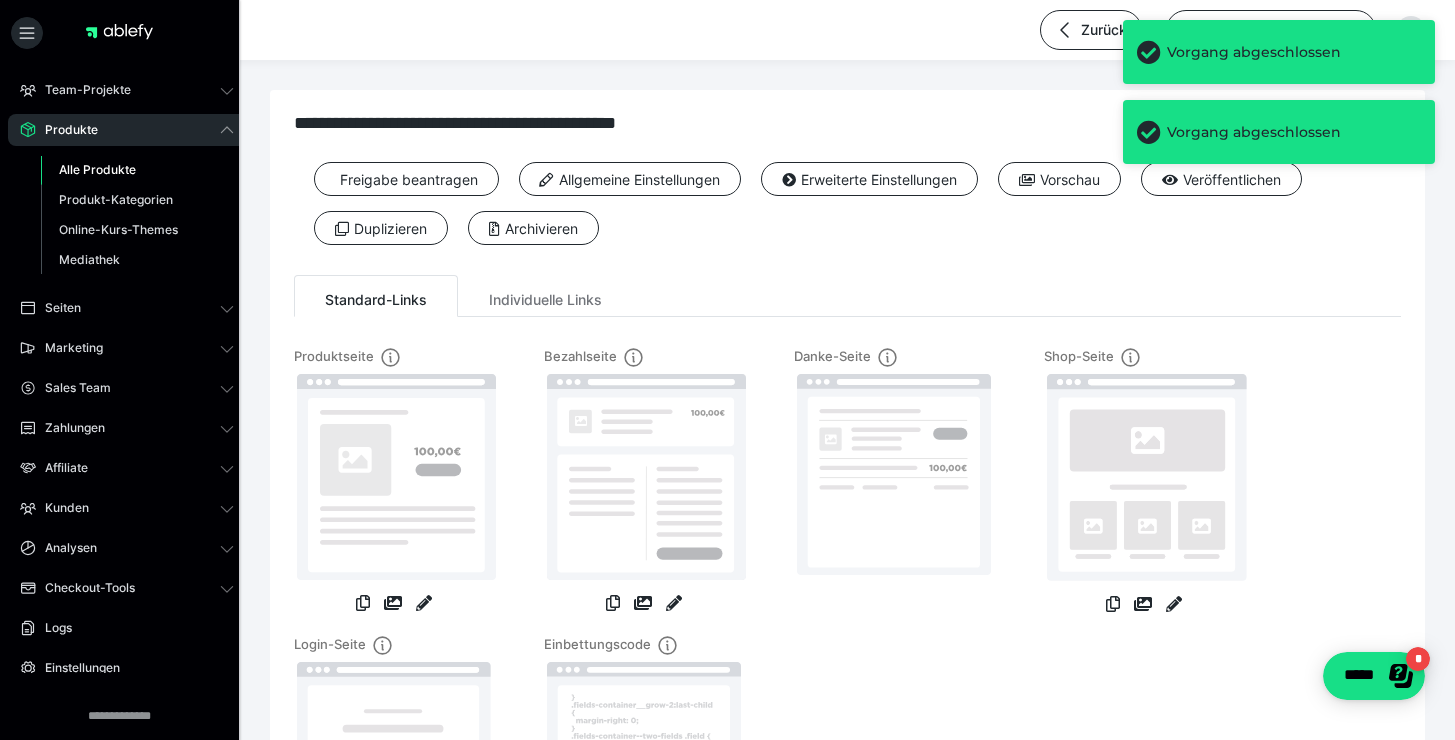 click on "Alle Produkte" at bounding box center (97, 169) 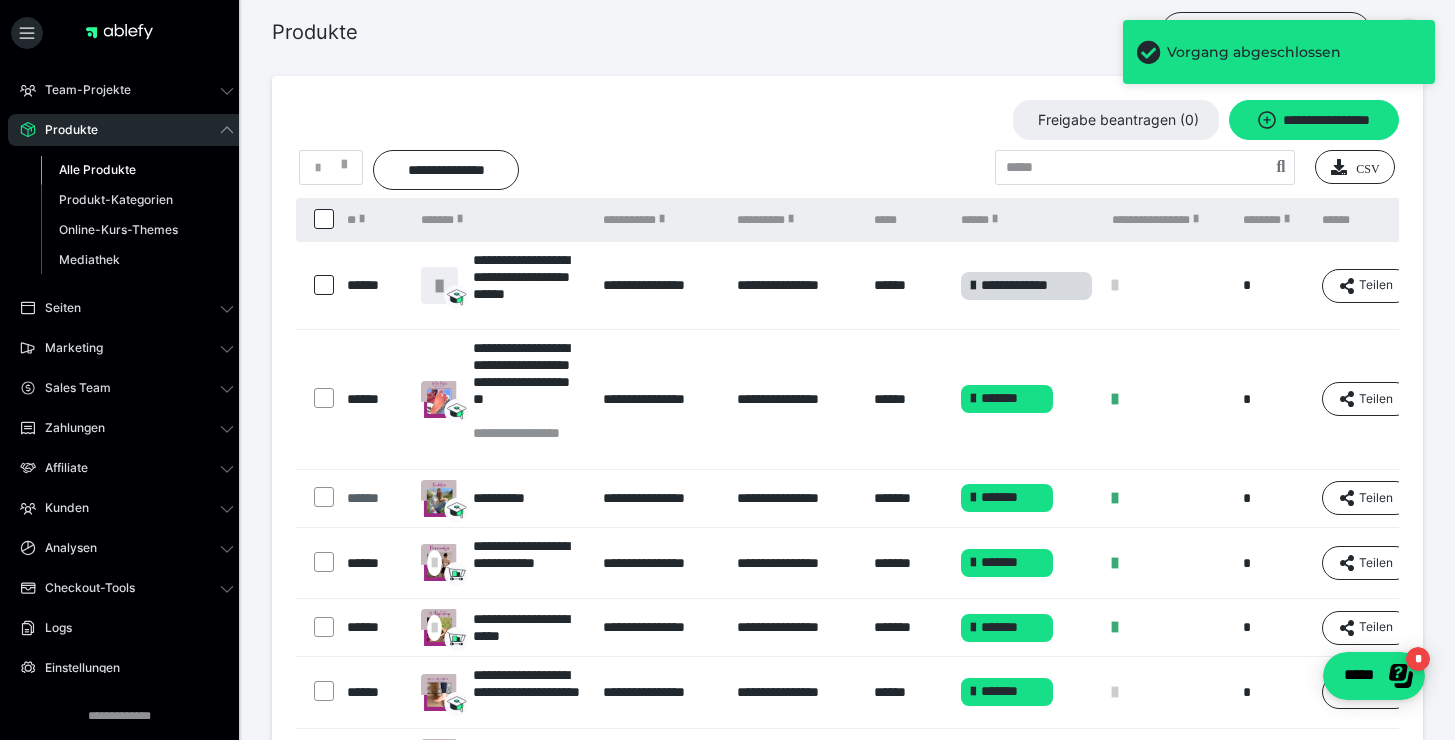 click on "******" at bounding box center [374, 498] 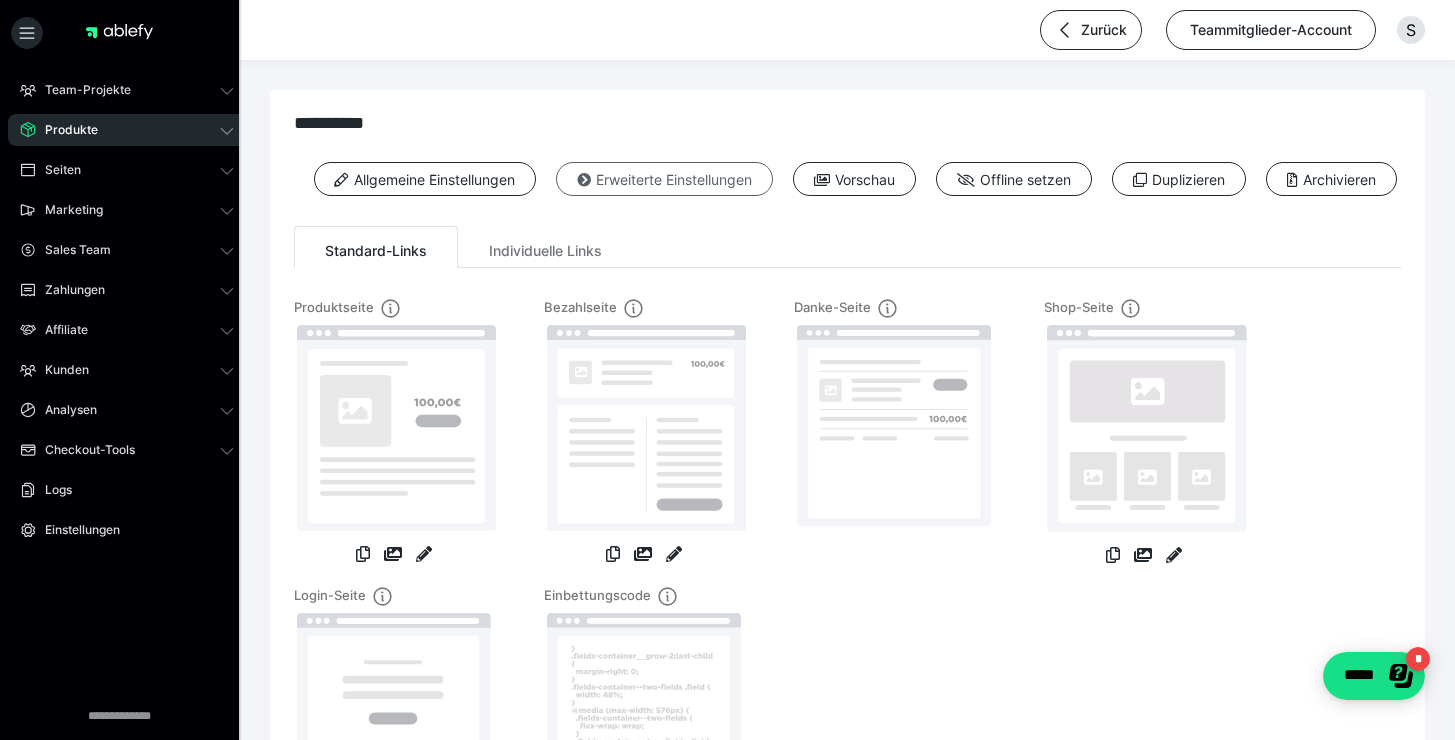 click on "Erweiterte Einstellungen" at bounding box center (664, 179) 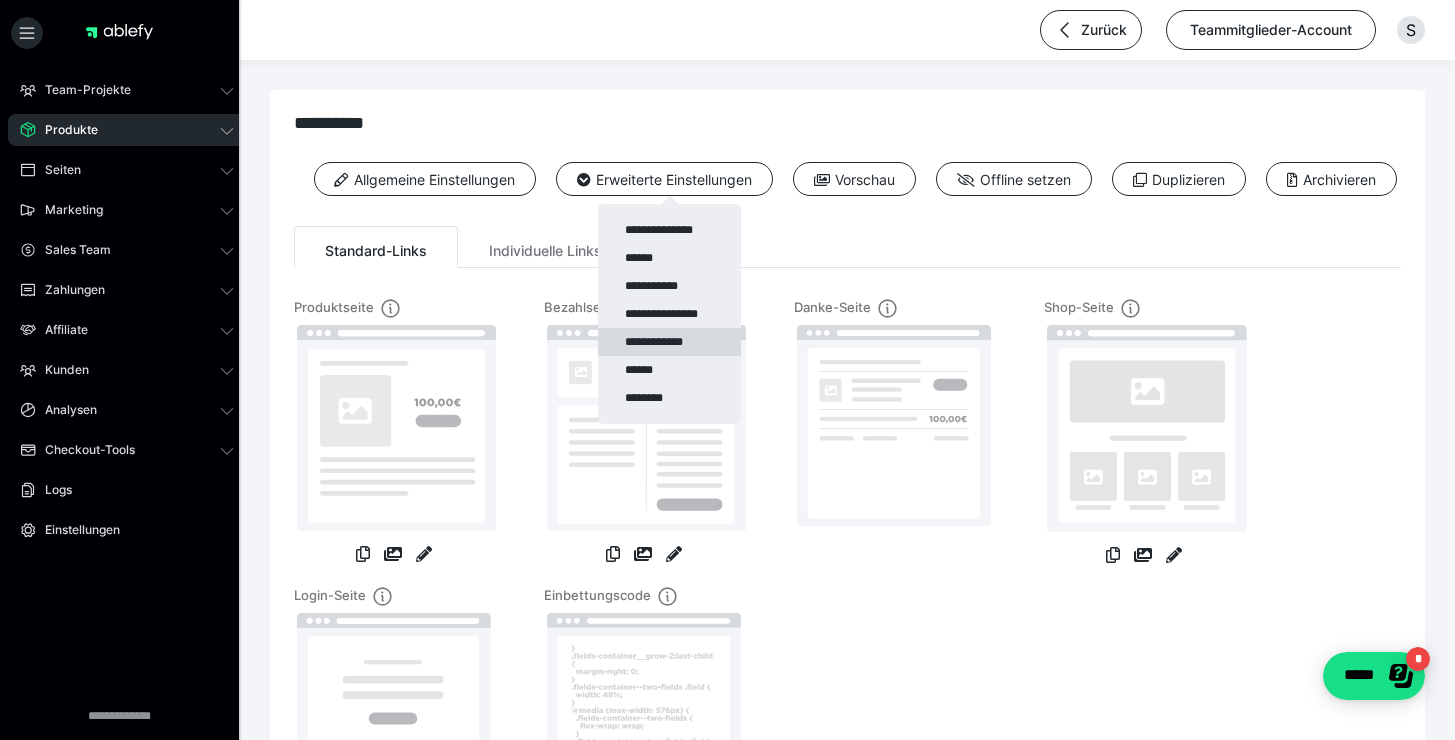 click on "**********" at bounding box center (669, 342) 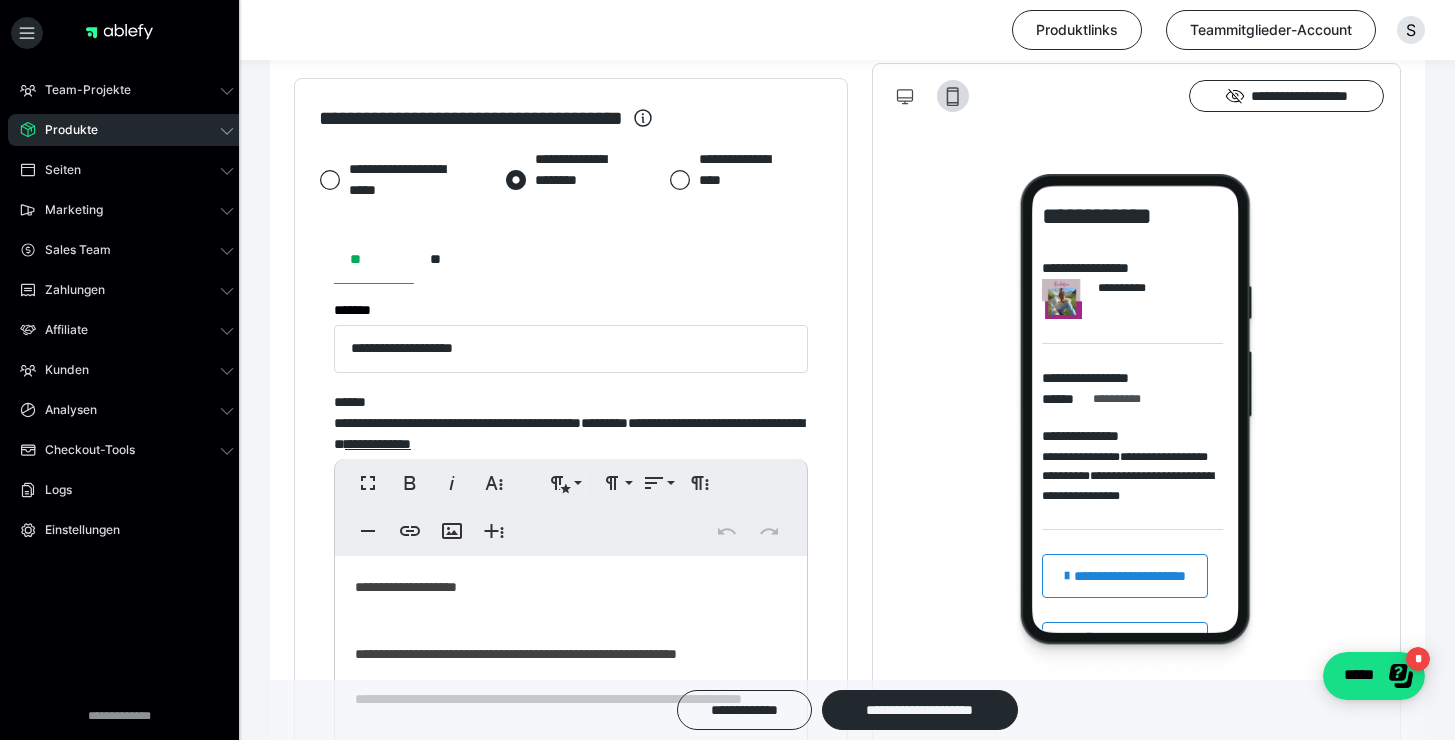 scroll, scrollTop: 1283, scrollLeft: 0, axis: vertical 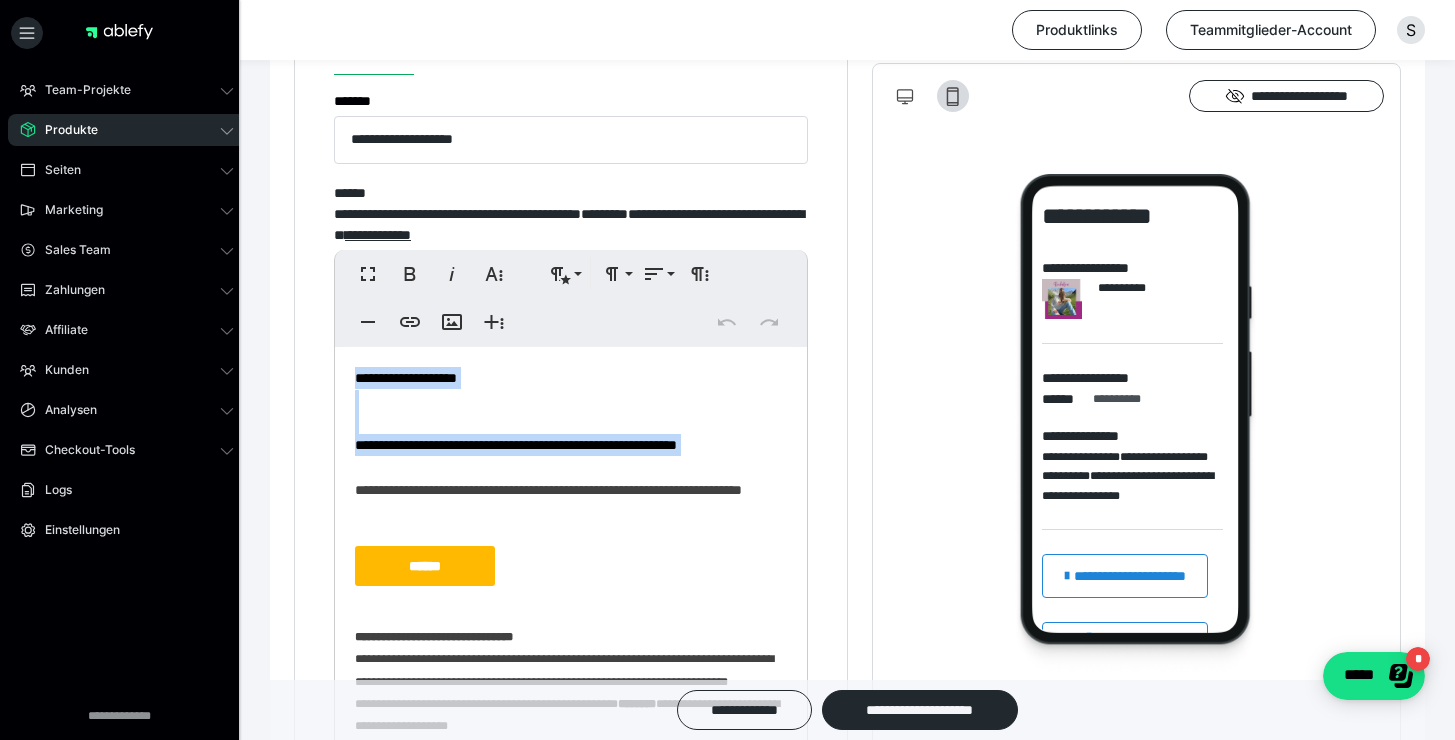 drag, startPoint x: 343, startPoint y: 391, endPoint x: 502, endPoint y: 507, distance: 196.81717 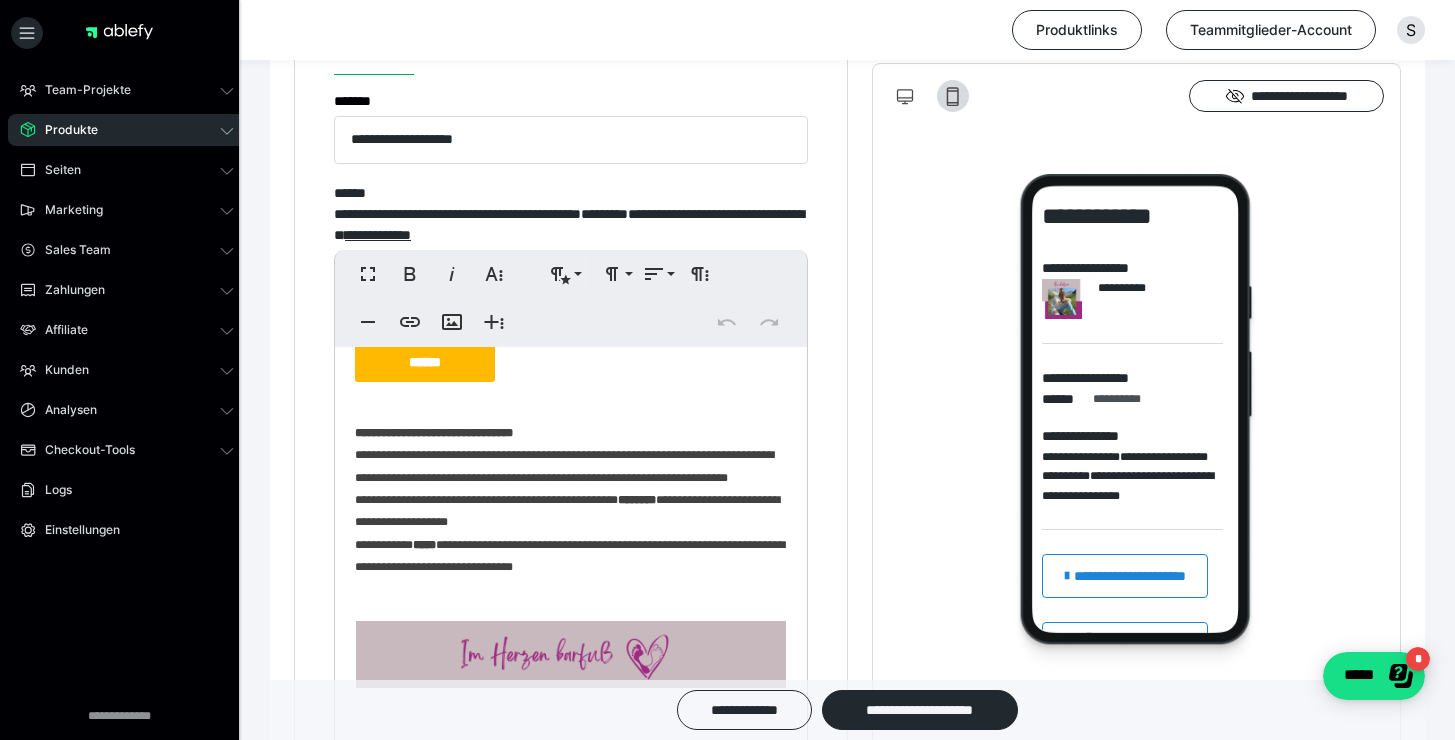 scroll, scrollTop: 271, scrollLeft: 0, axis: vertical 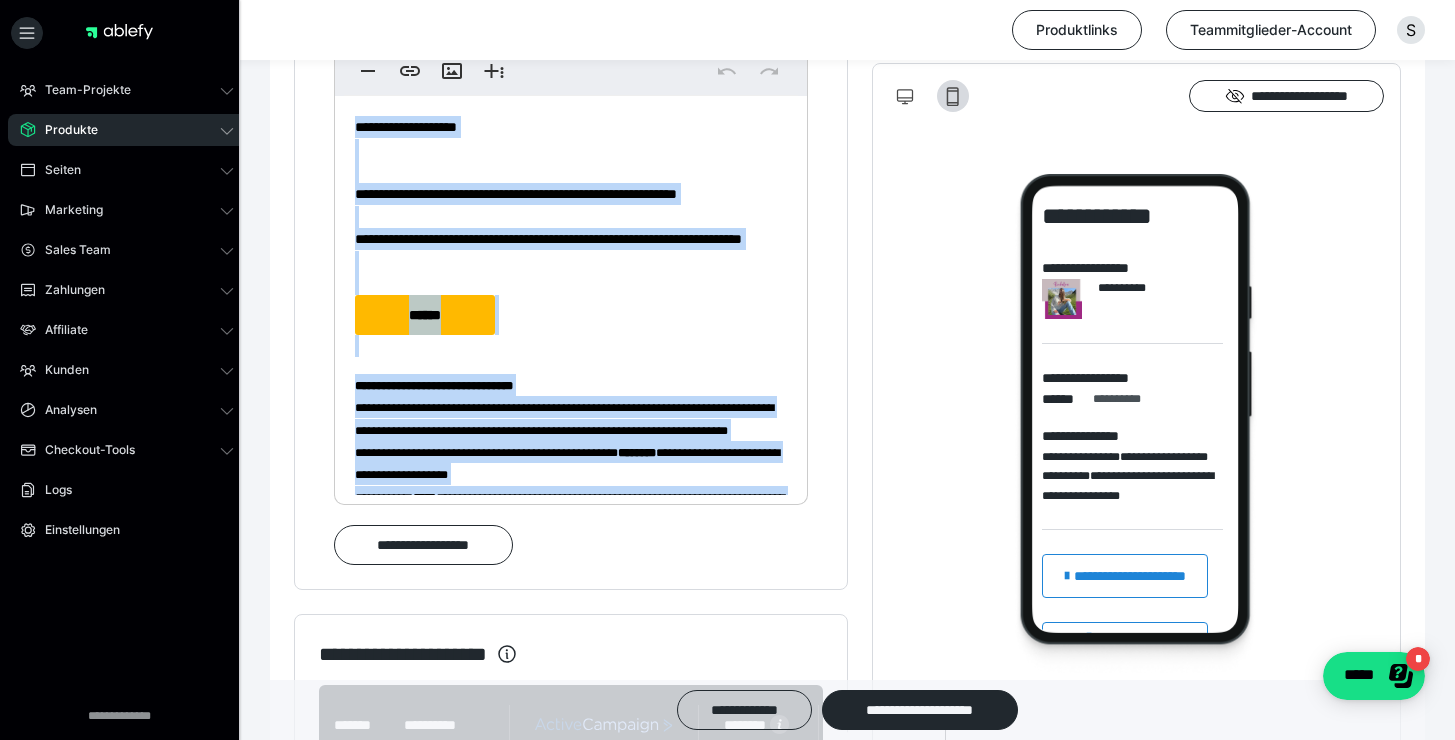 drag, startPoint x: 702, startPoint y: 345, endPoint x: 273, endPoint y: 51, distance: 520.07404 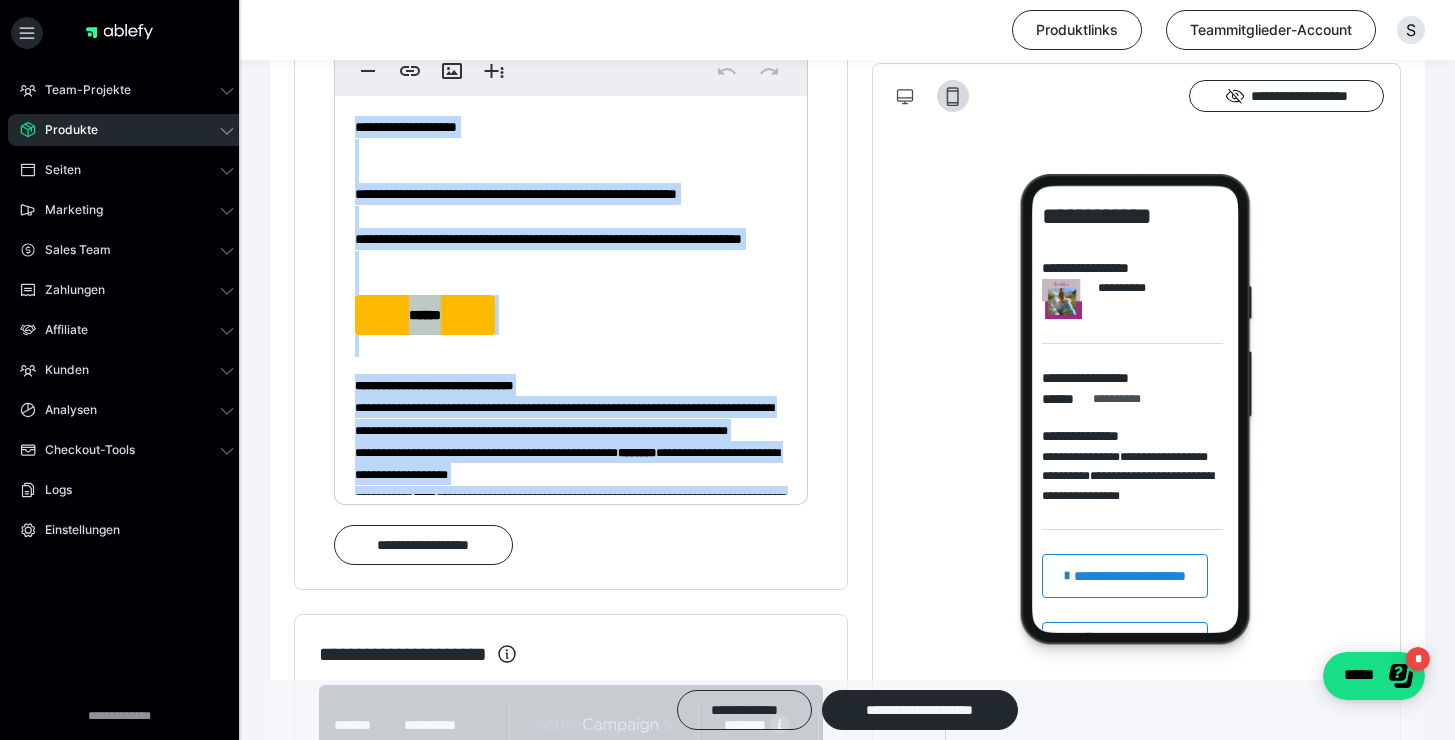 click on "Produkte" at bounding box center [64, 130] 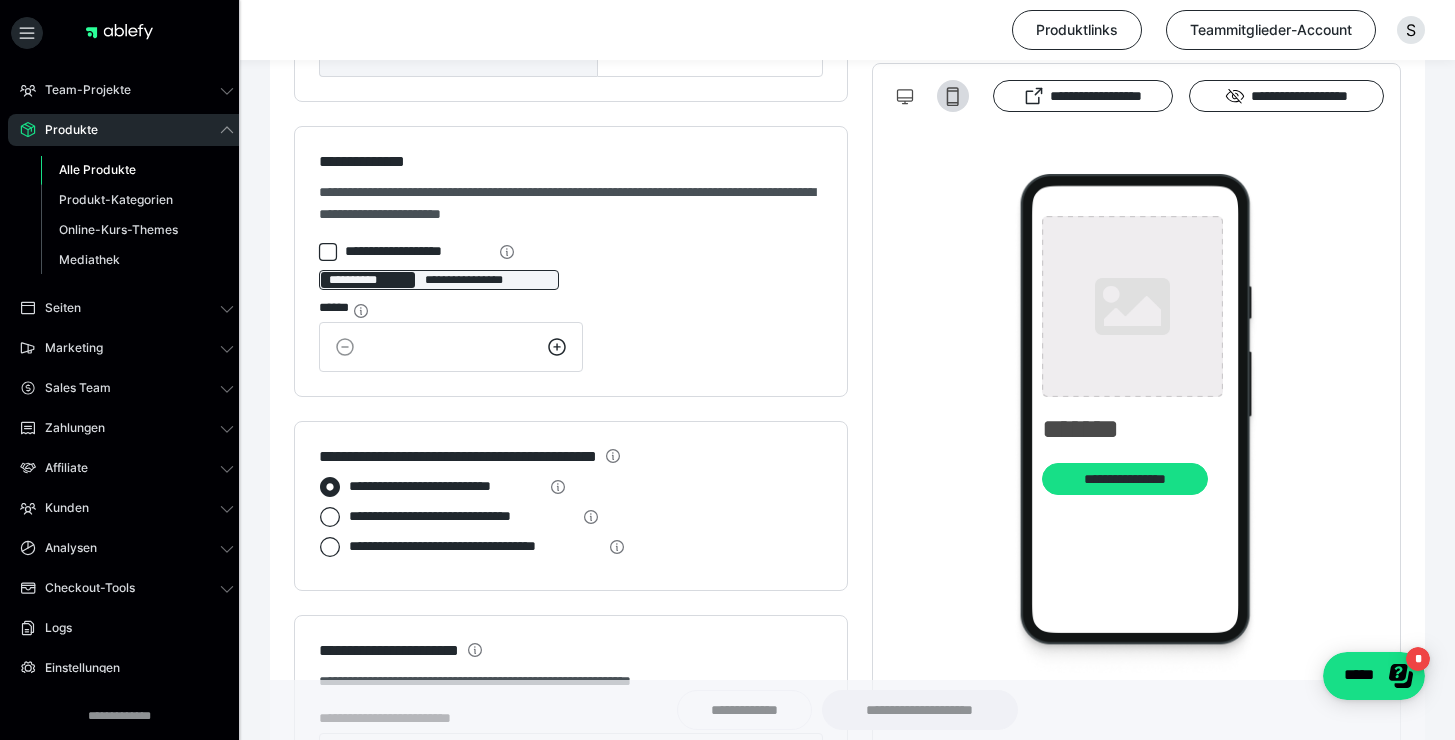 type on "**********" 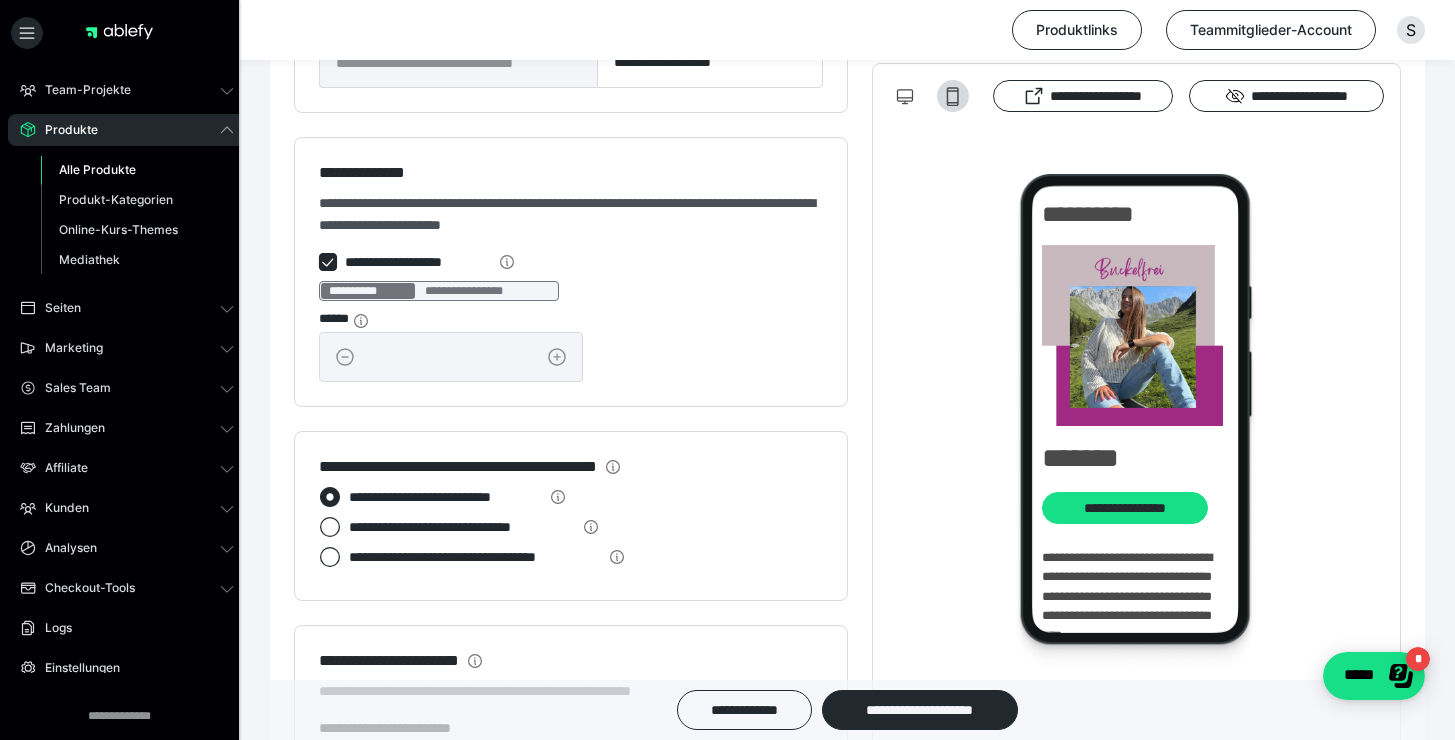 click on "Alle Produkte" at bounding box center [97, 169] 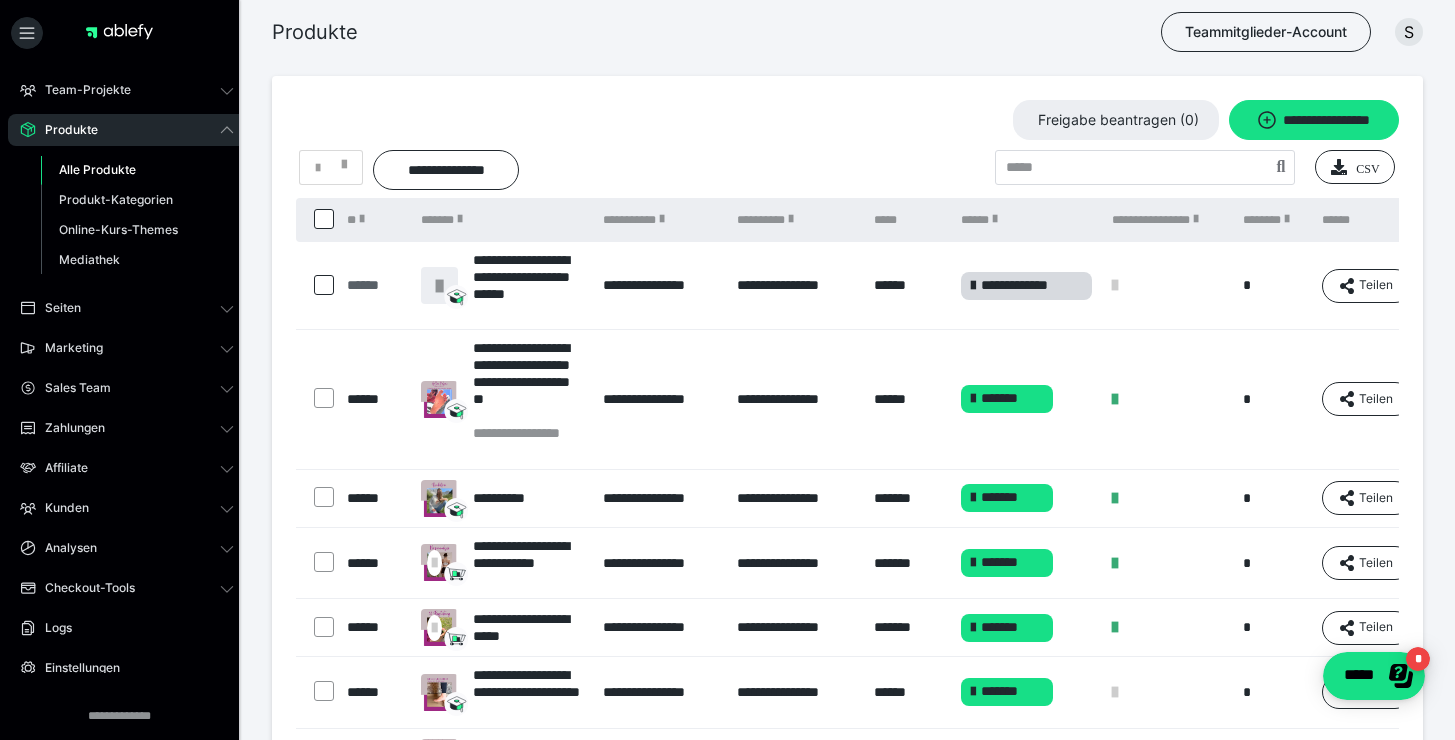 click on "******" at bounding box center (374, 285) 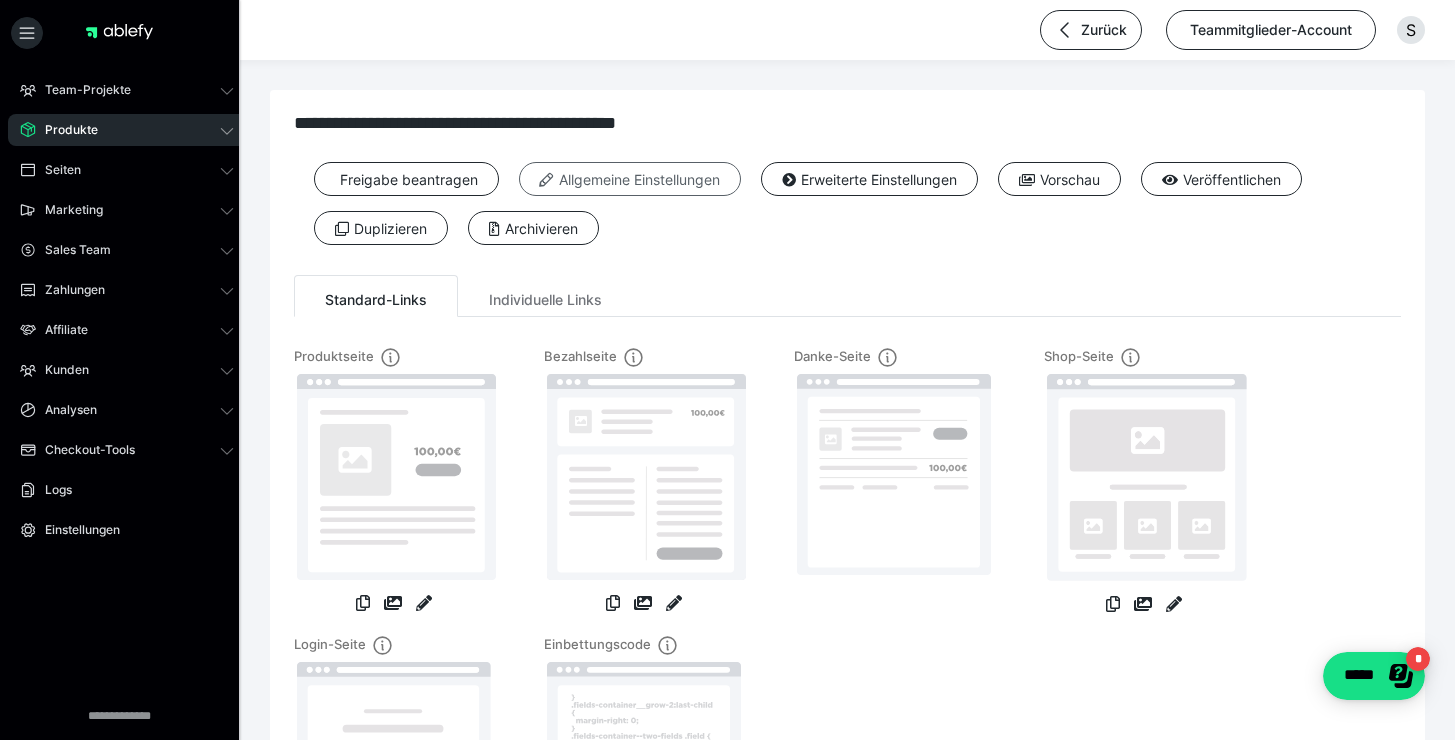 click on "Allgemeine Einstellungen" at bounding box center [630, 179] 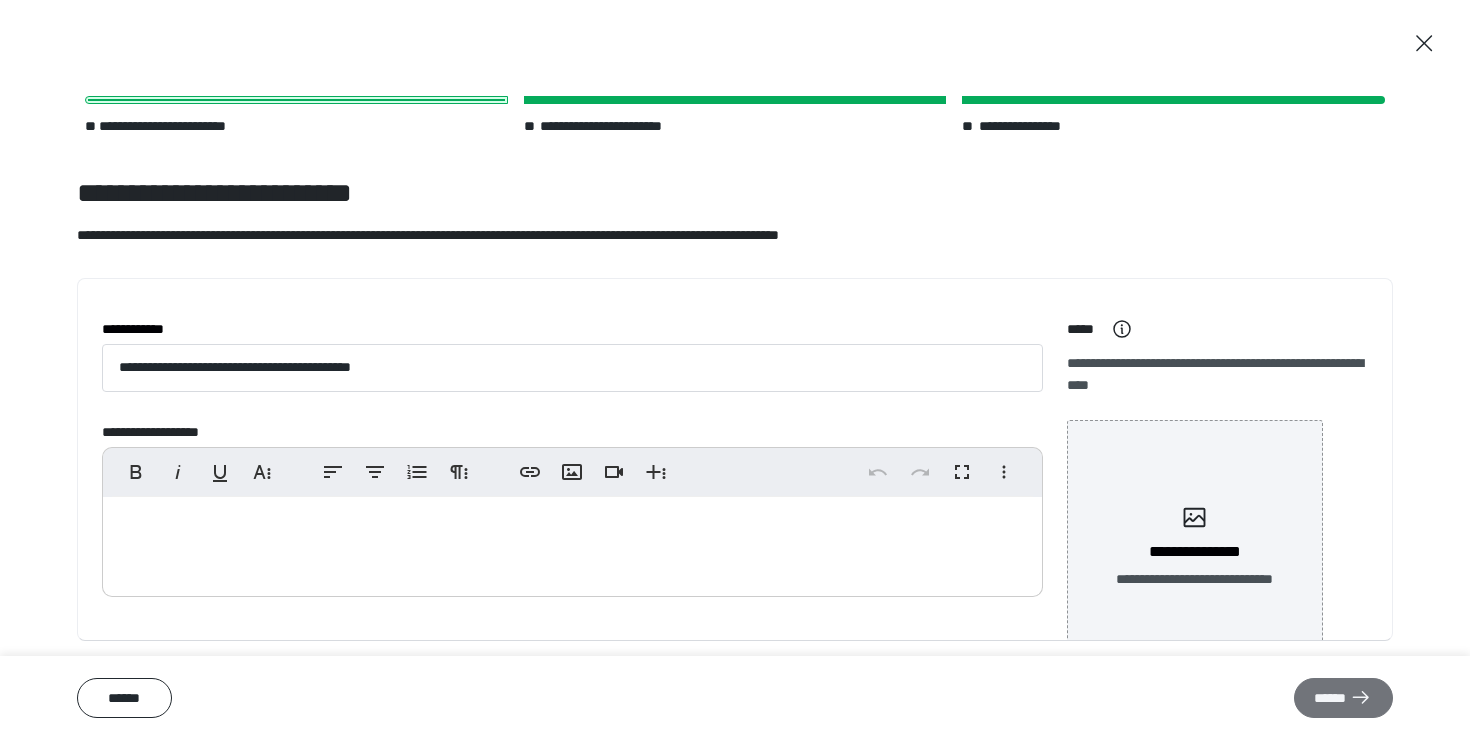 click on "******" at bounding box center (1343, 698) 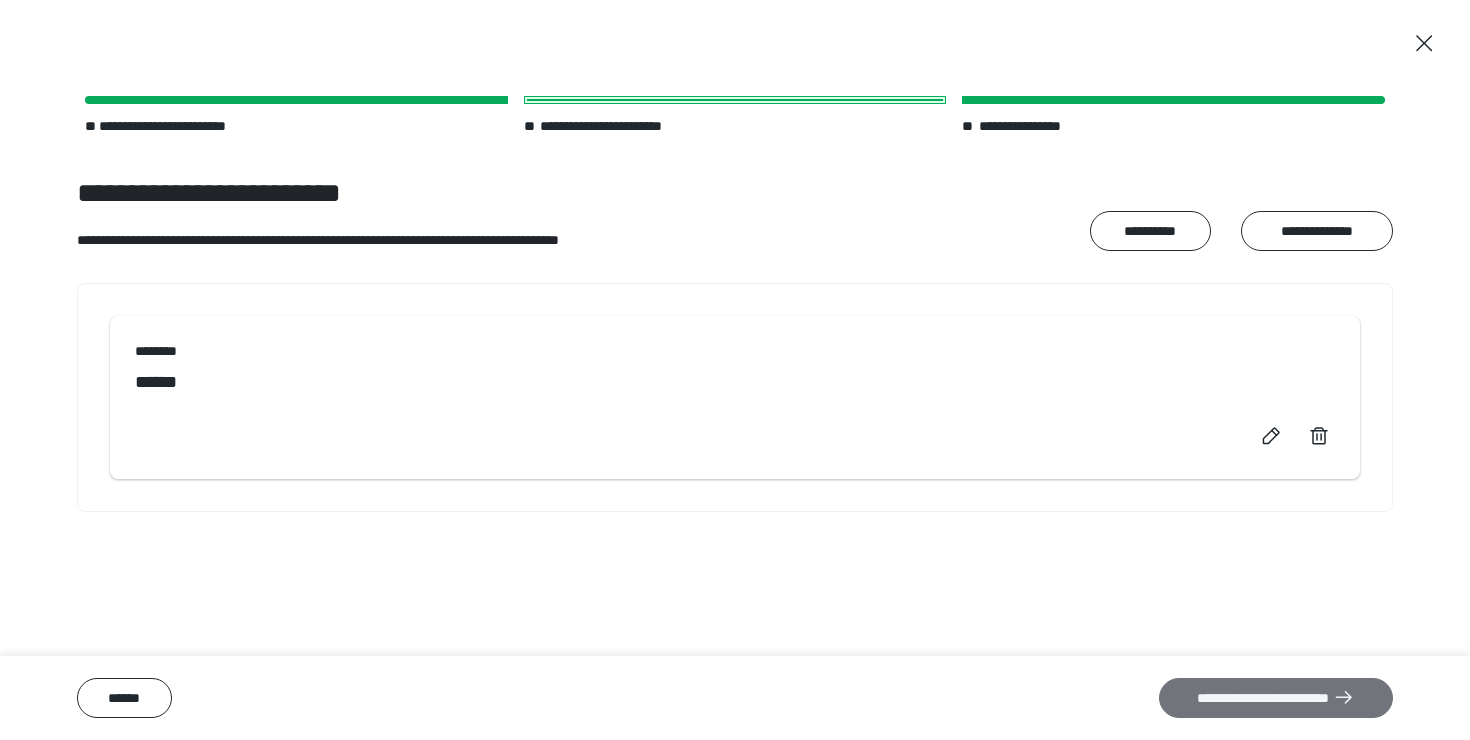 click on "**********" at bounding box center [1276, 698] 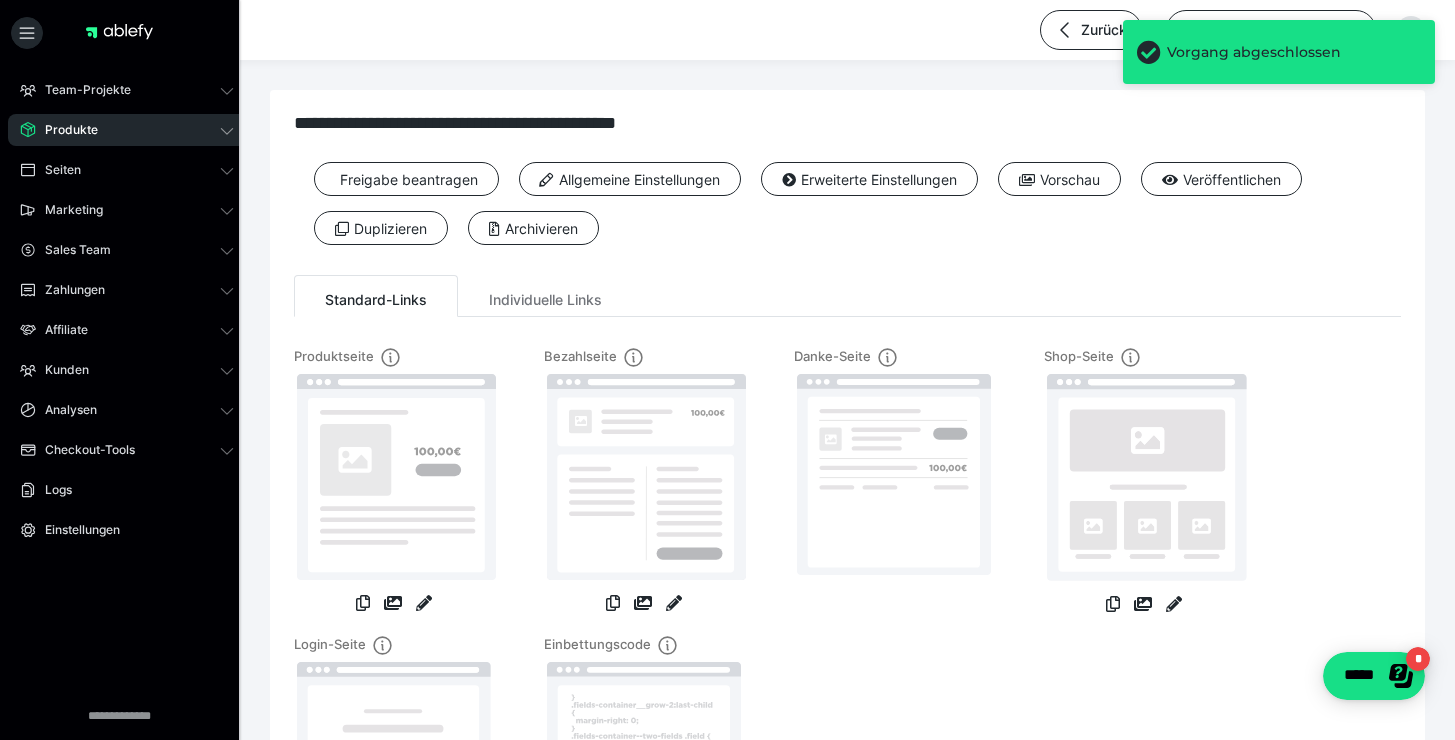 click on "Erweiterte Einstellungen" at bounding box center [859, 186] 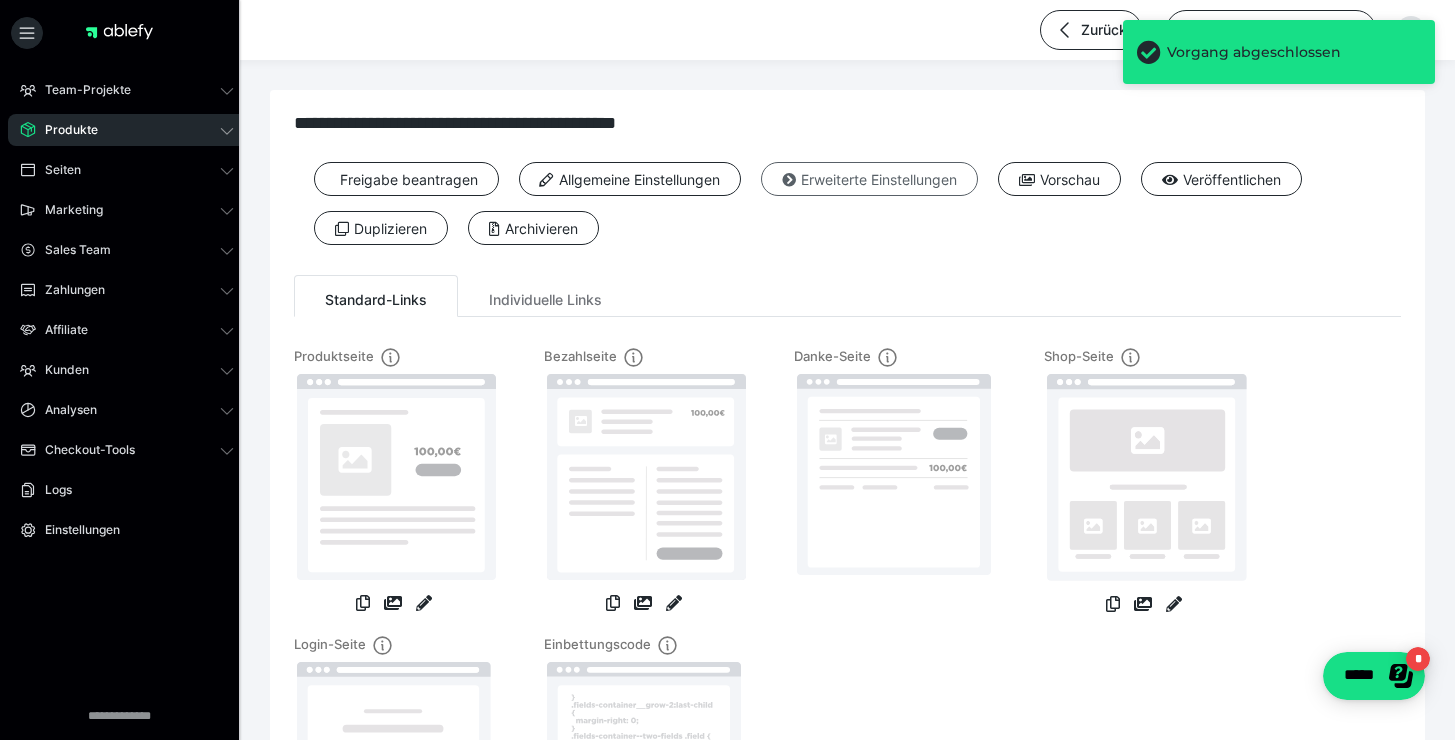 click on "Erweiterte Einstellungen" at bounding box center [869, 179] 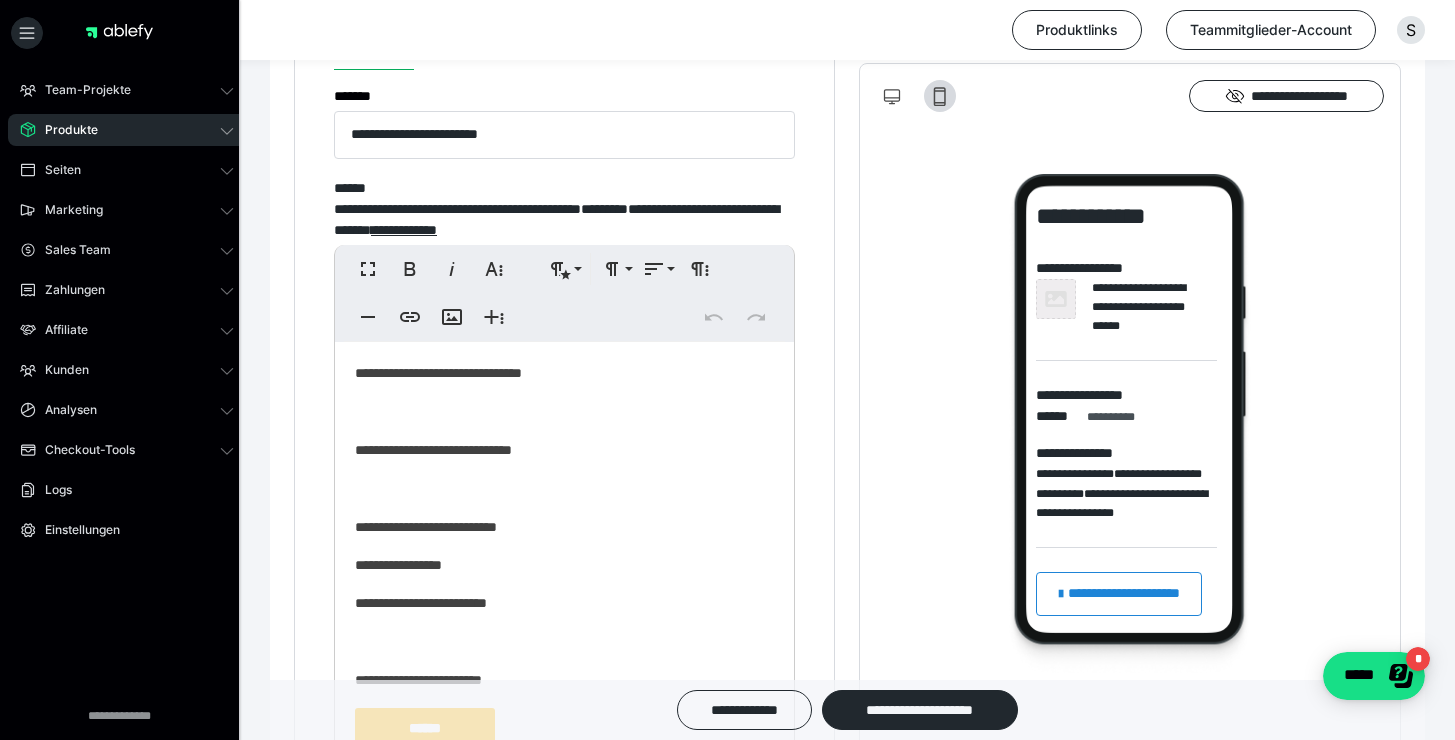 scroll, scrollTop: 1307, scrollLeft: 0, axis: vertical 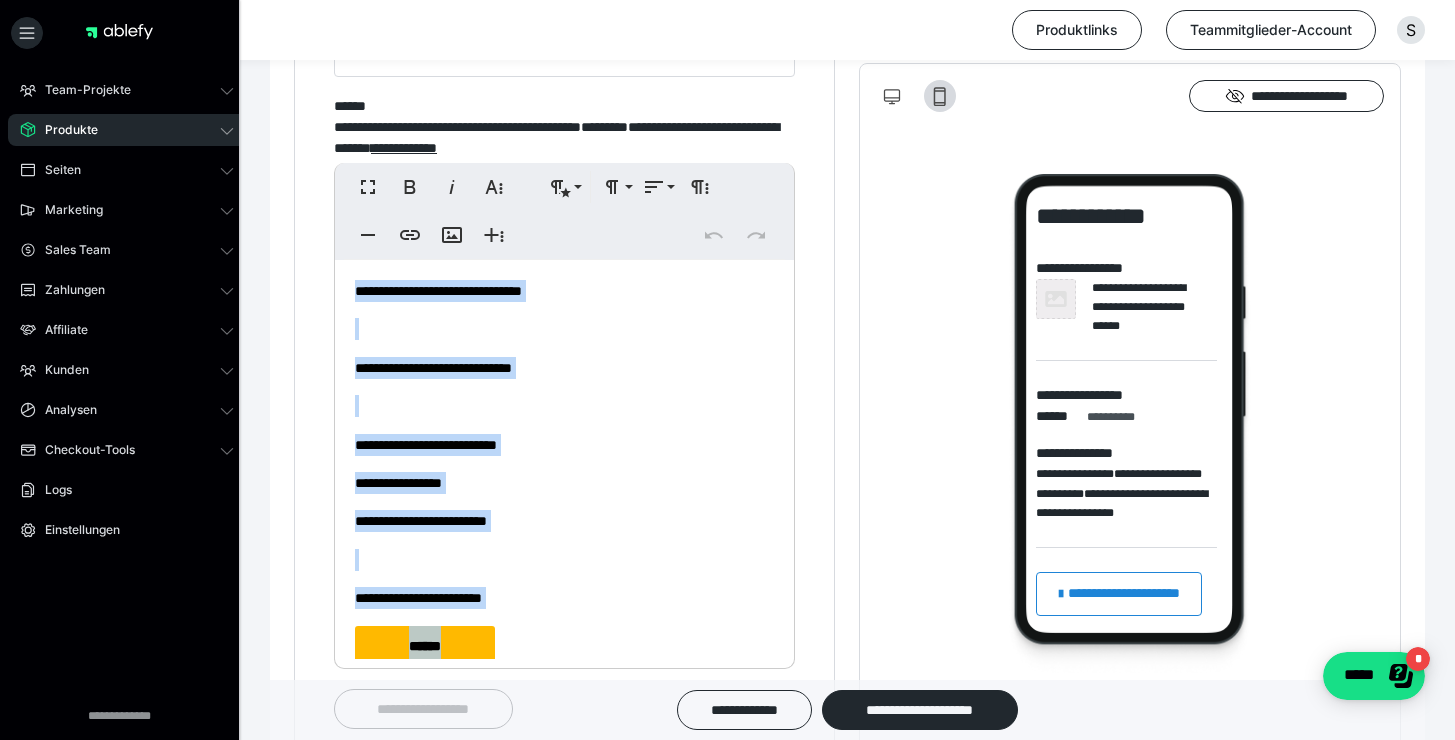 drag, startPoint x: 543, startPoint y: 664, endPoint x: 274, endPoint y: 162, distance: 569.5305 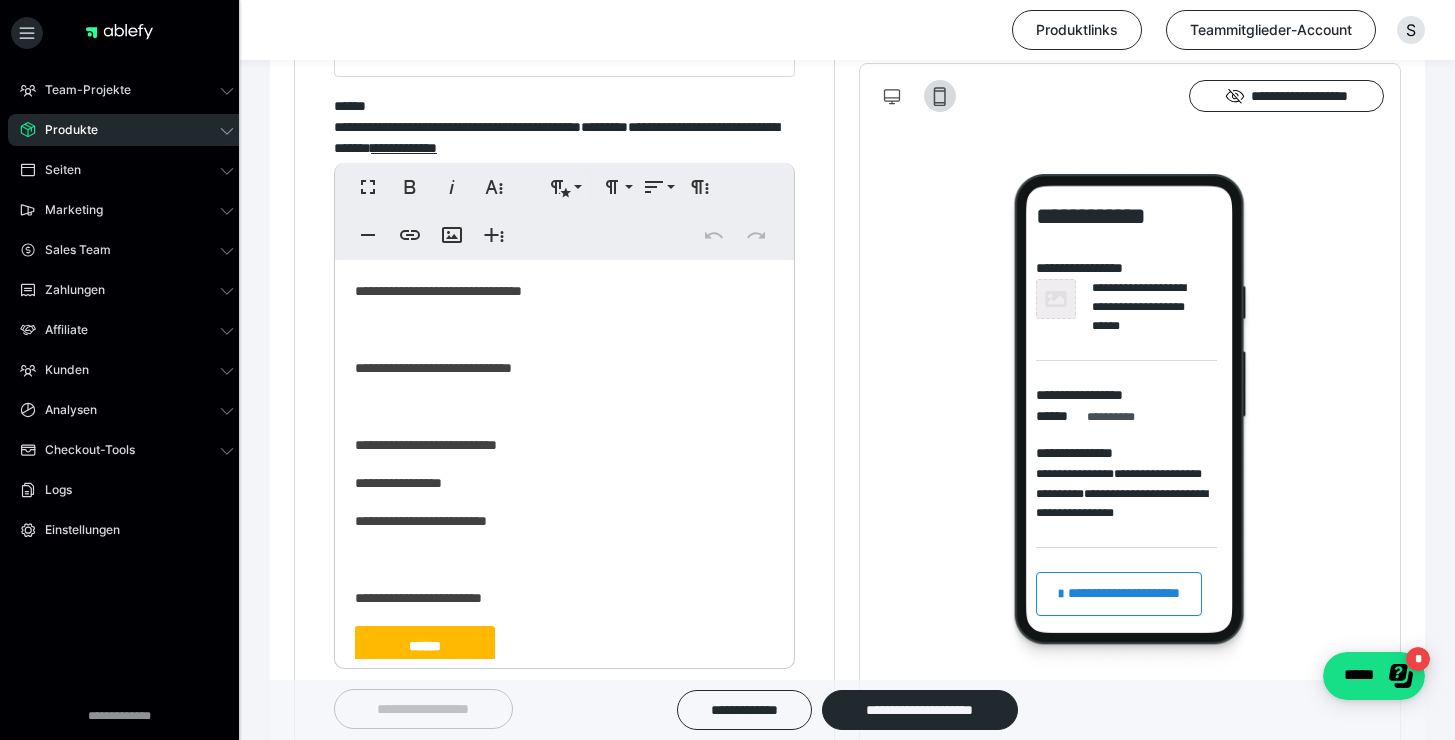 drag, startPoint x: 591, startPoint y: 589, endPoint x: 565, endPoint y: 588, distance: 26.019224 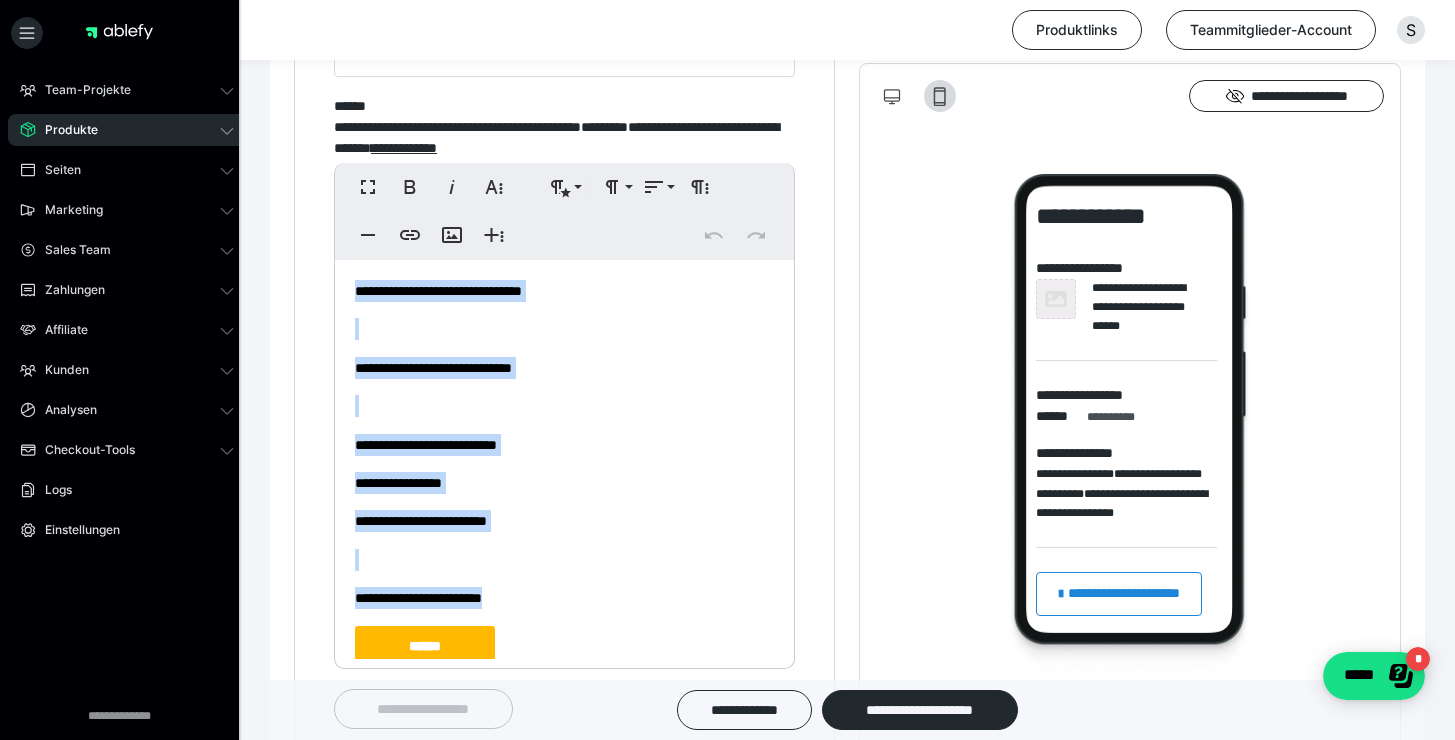 drag, startPoint x: 520, startPoint y: 606, endPoint x: 303, endPoint y: 247, distance: 419.4878 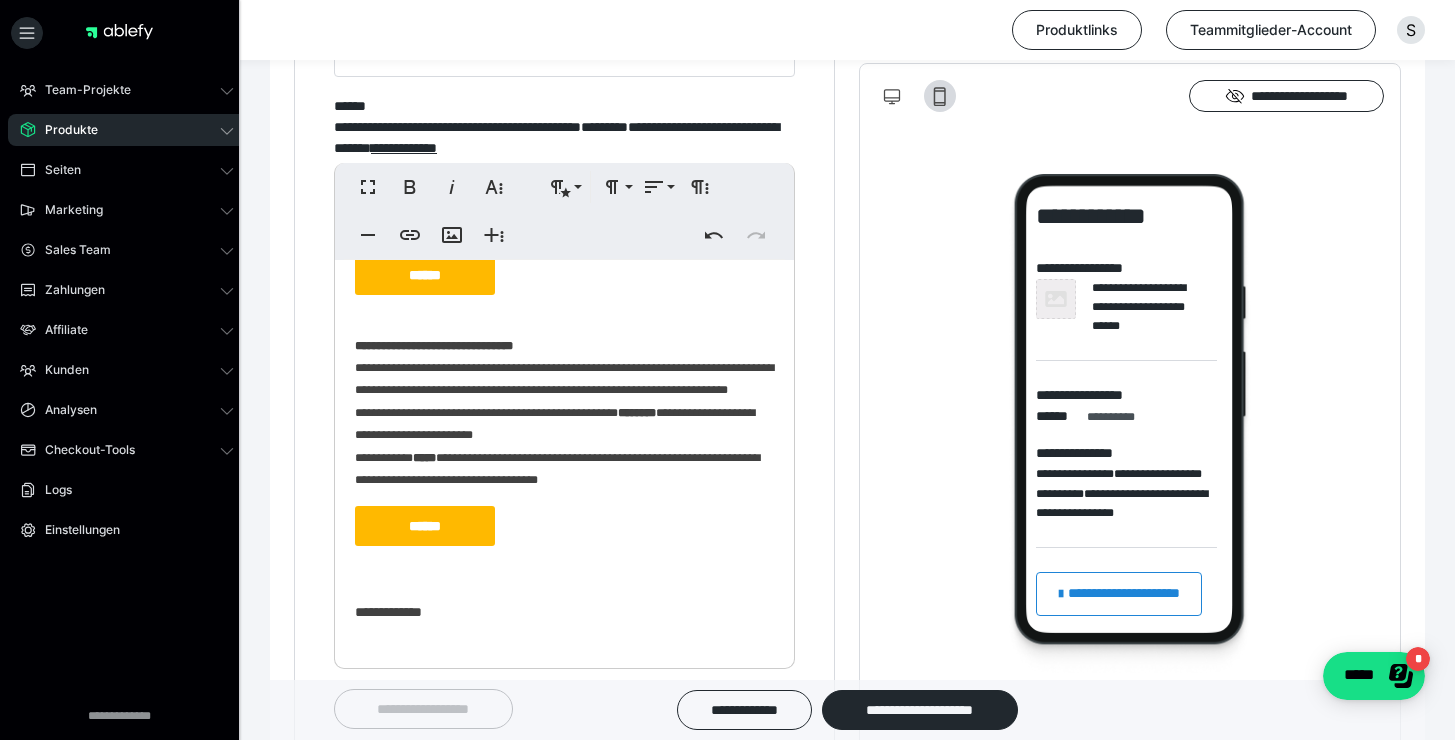 scroll, scrollTop: 274, scrollLeft: 0, axis: vertical 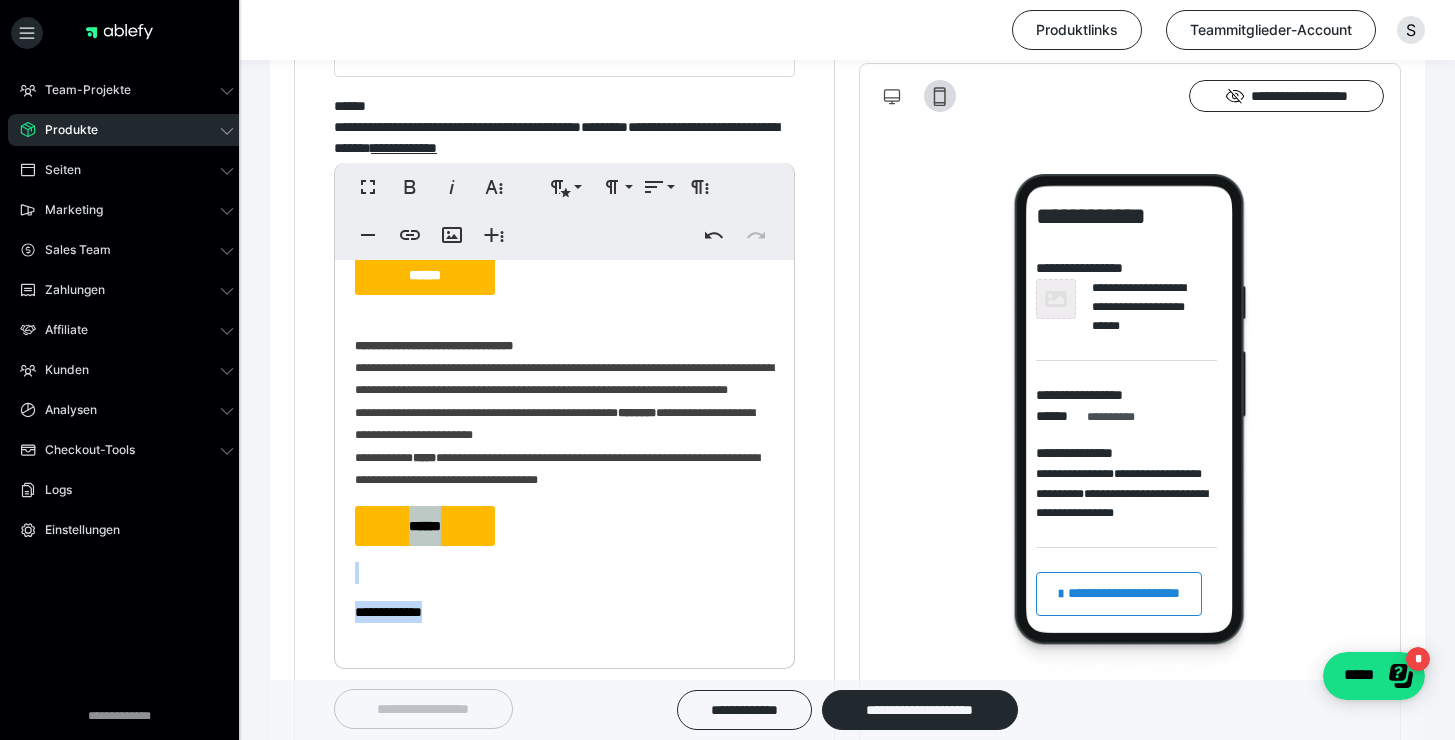drag, startPoint x: 481, startPoint y: 636, endPoint x: 319, endPoint y: 541, distance: 187.80043 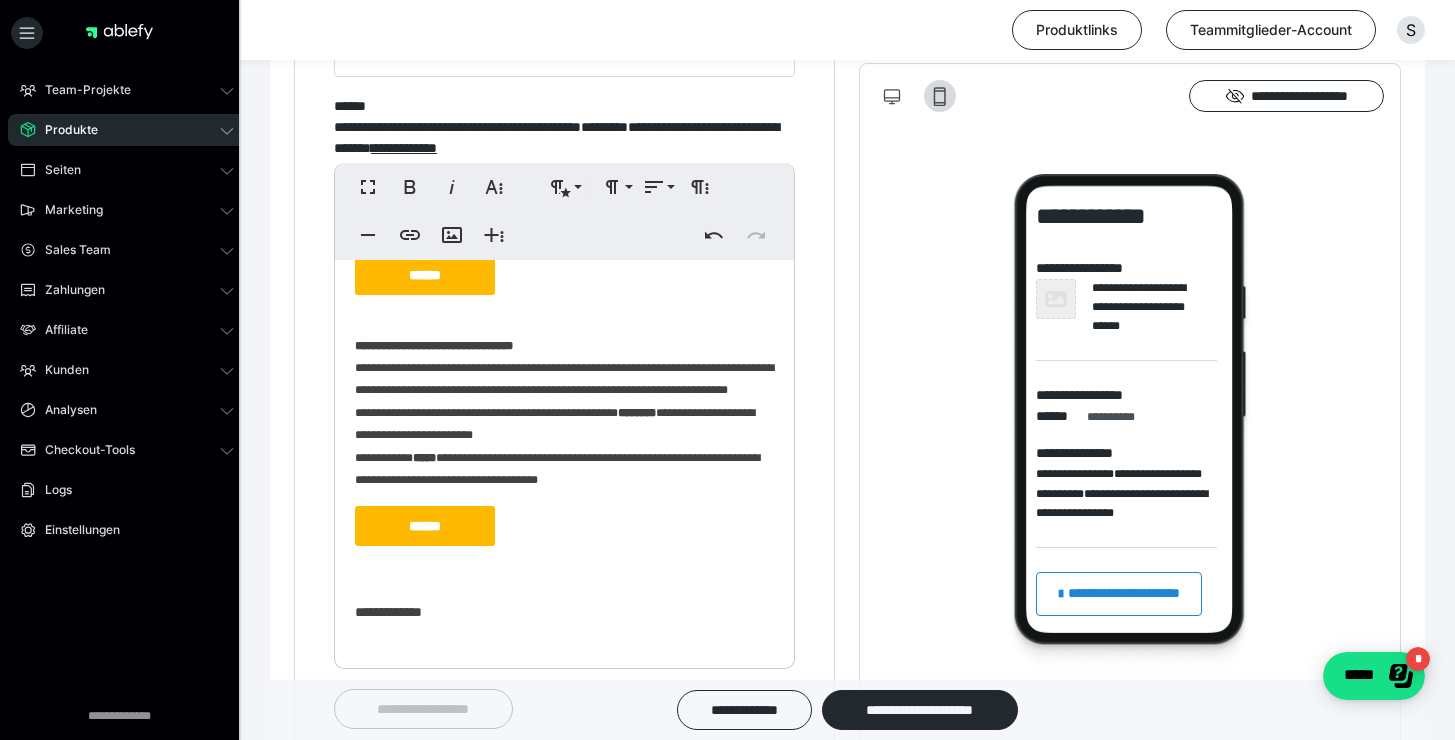 scroll, scrollTop: 179, scrollLeft: 0, axis: vertical 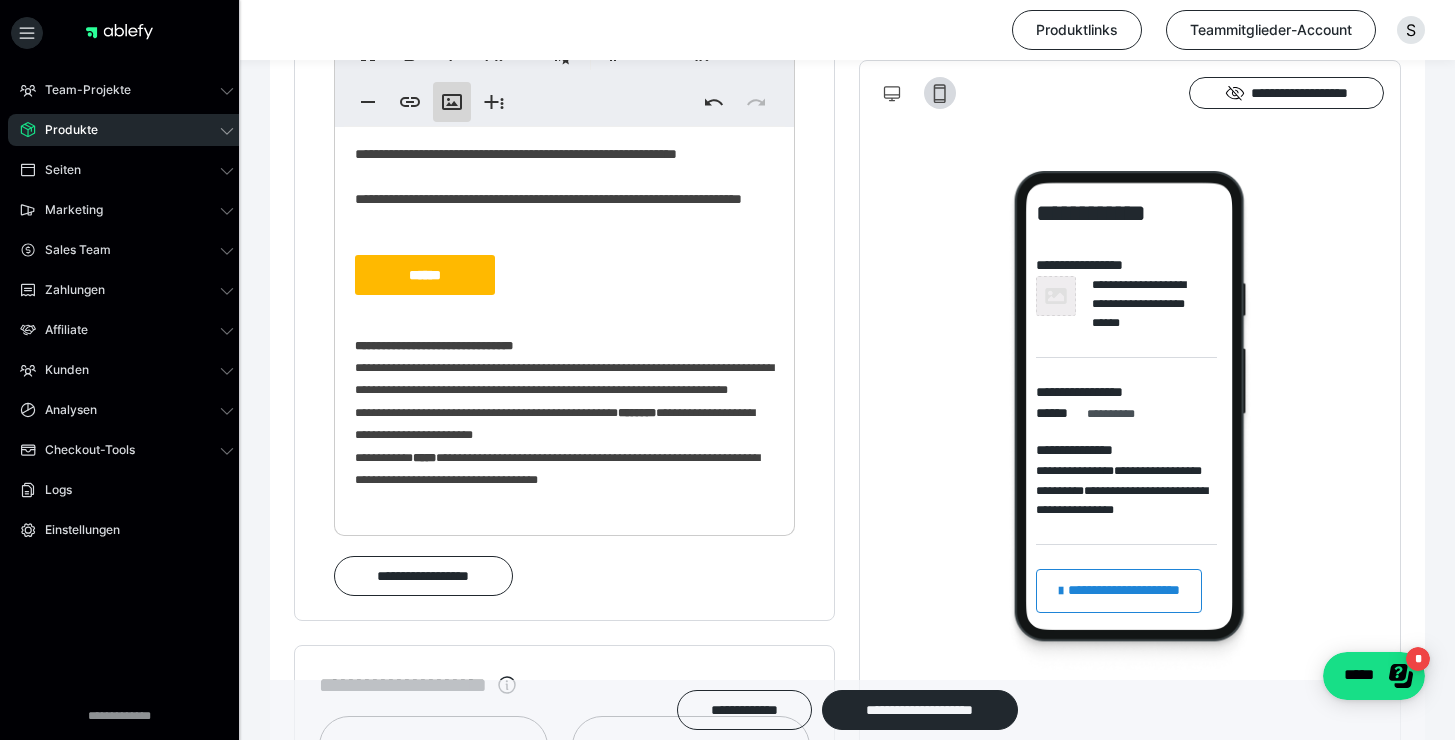 click on "**********" at bounding box center (452, 102) 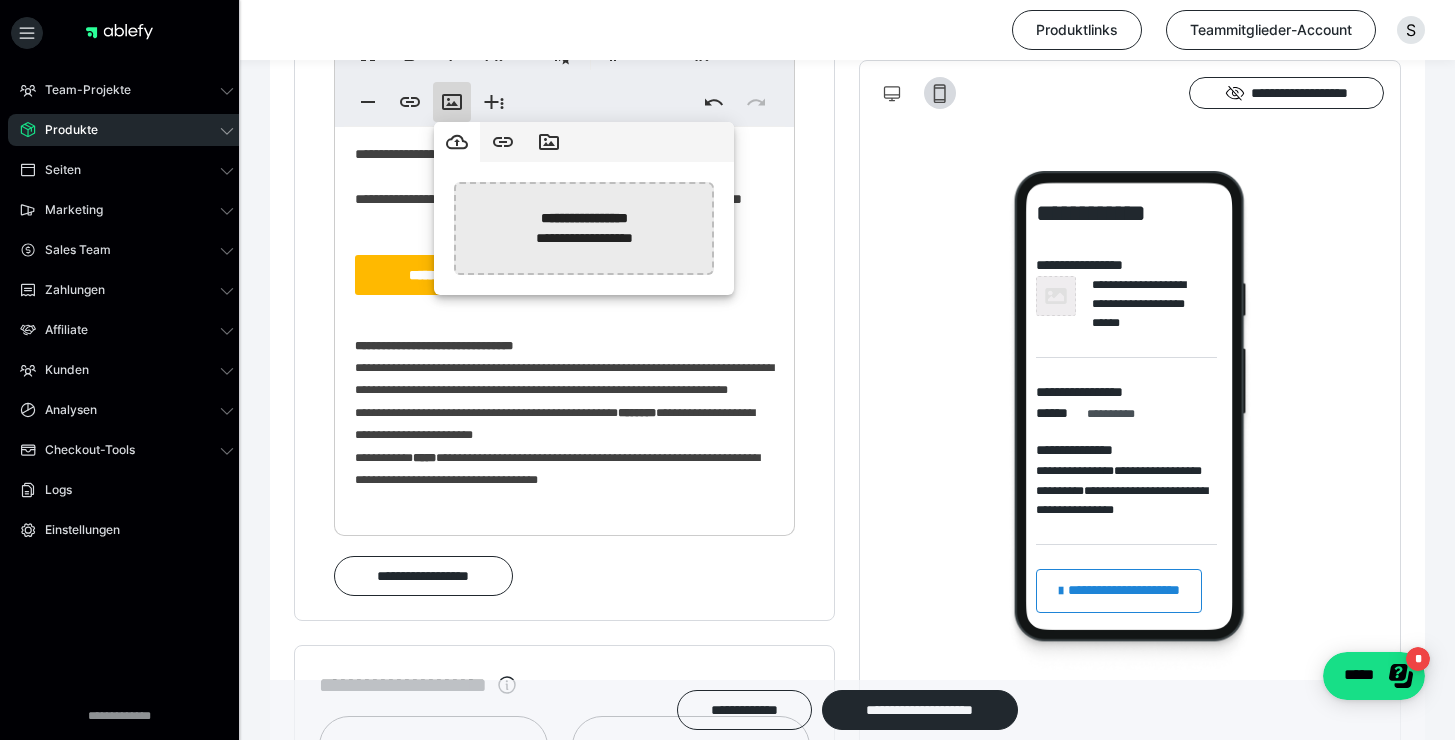 click at bounding box center [72, 228] 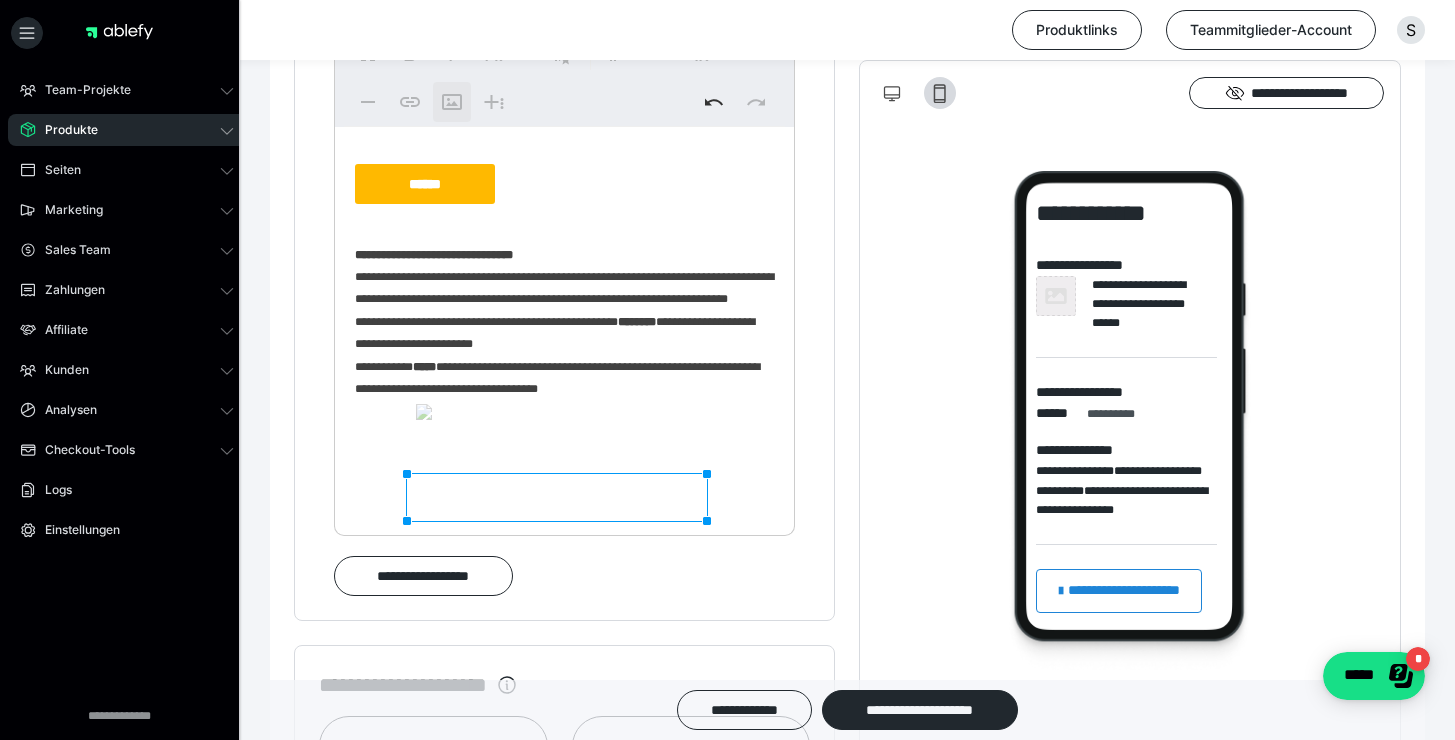 scroll, scrollTop: 192, scrollLeft: 0, axis: vertical 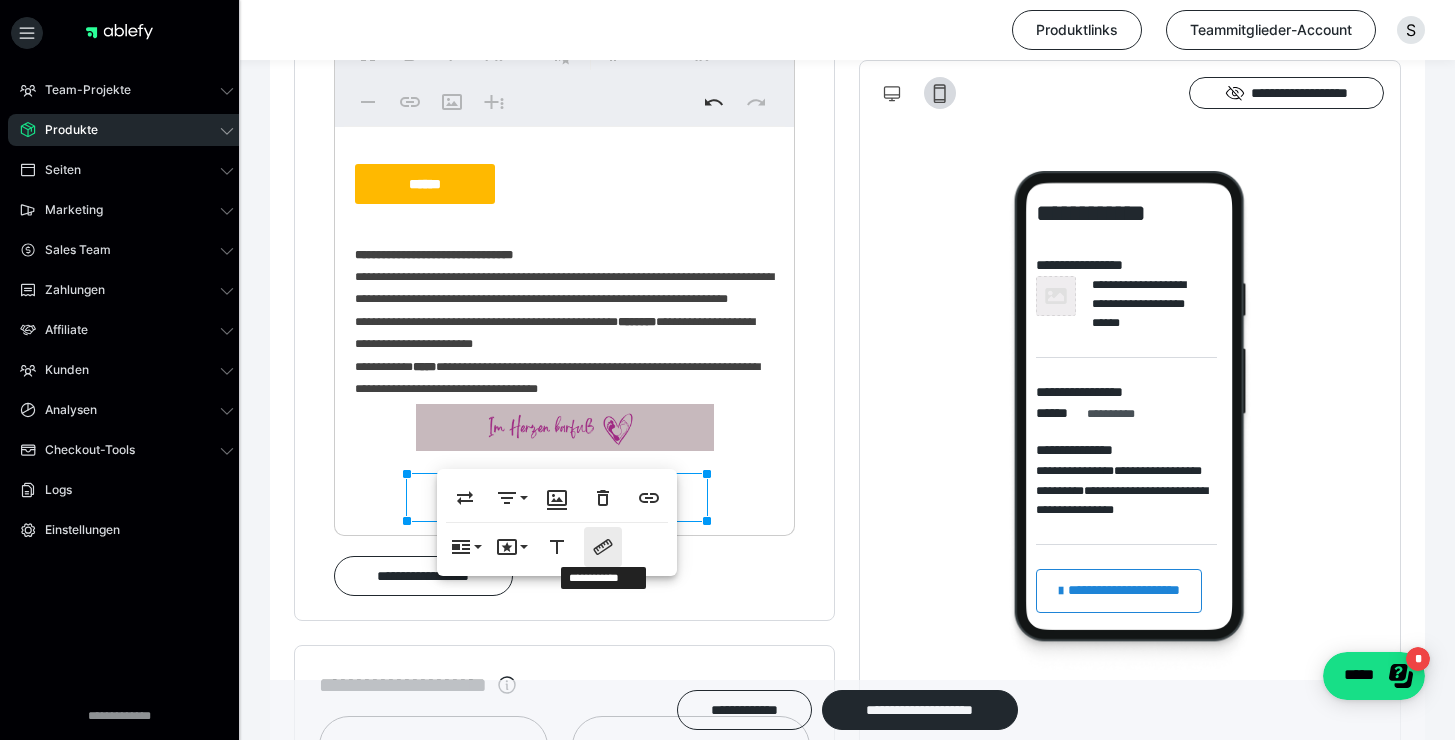 click 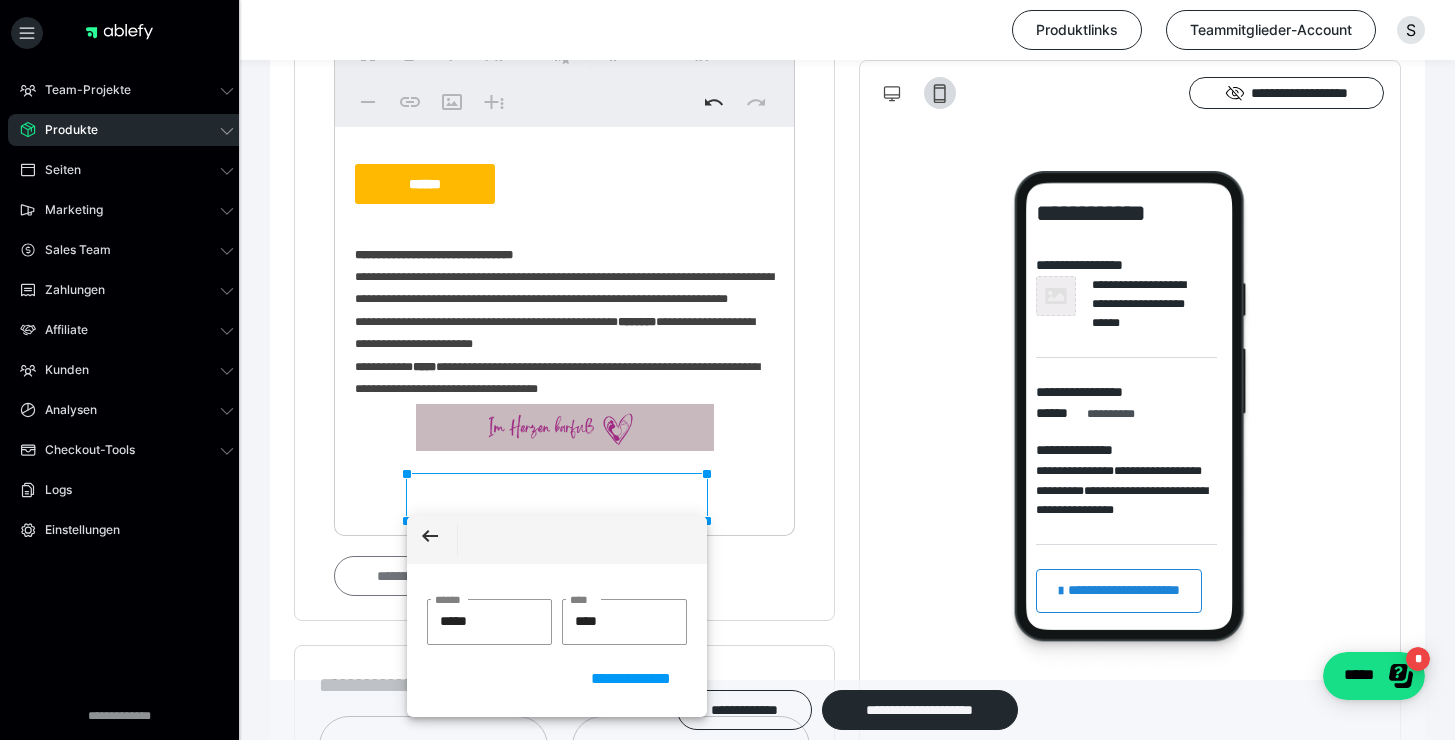 drag, startPoint x: 450, startPoint y: 619, endPoint x: 388, endPoint y: 606, distance: 63.348244 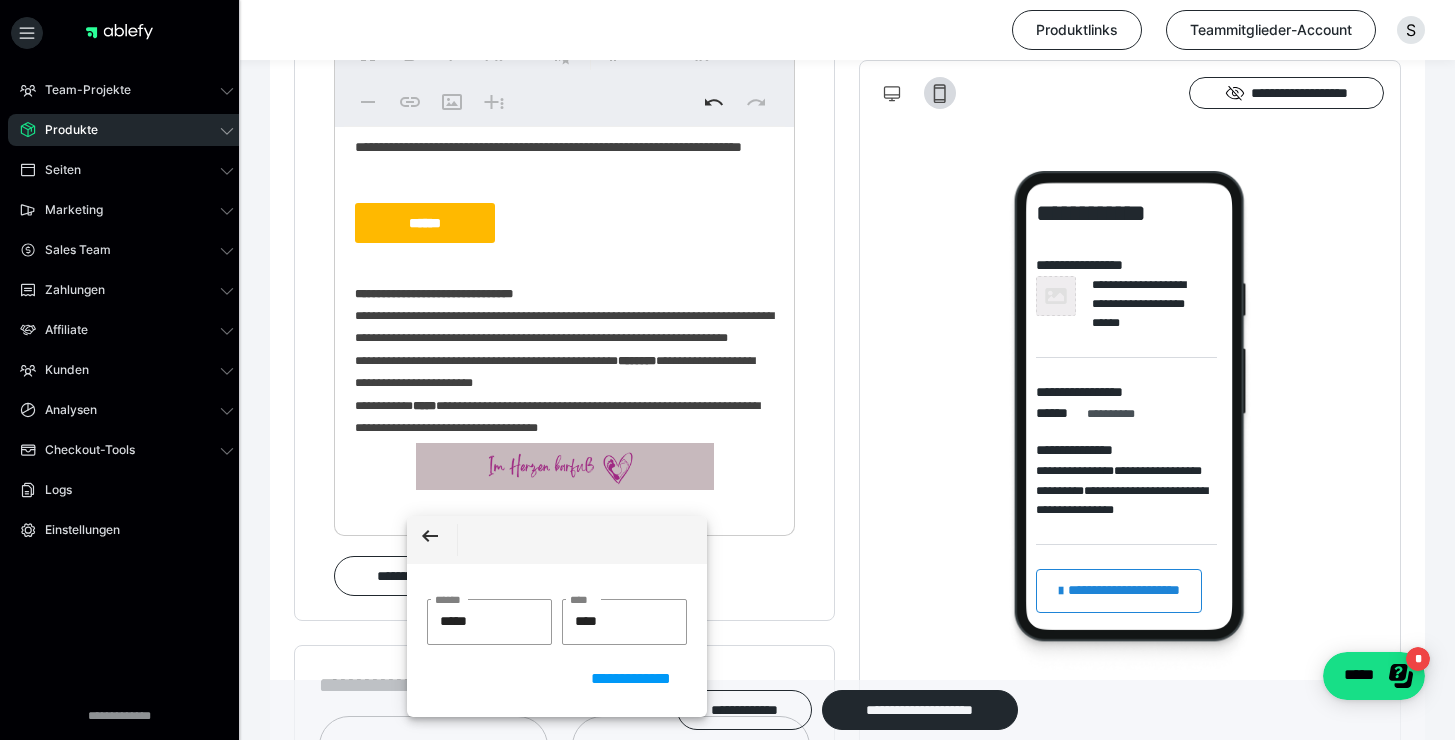 drag, startPoint x: 438, startPoint y: 621, endPoint x: 564, endPoint y: 654, distance: 130.24976 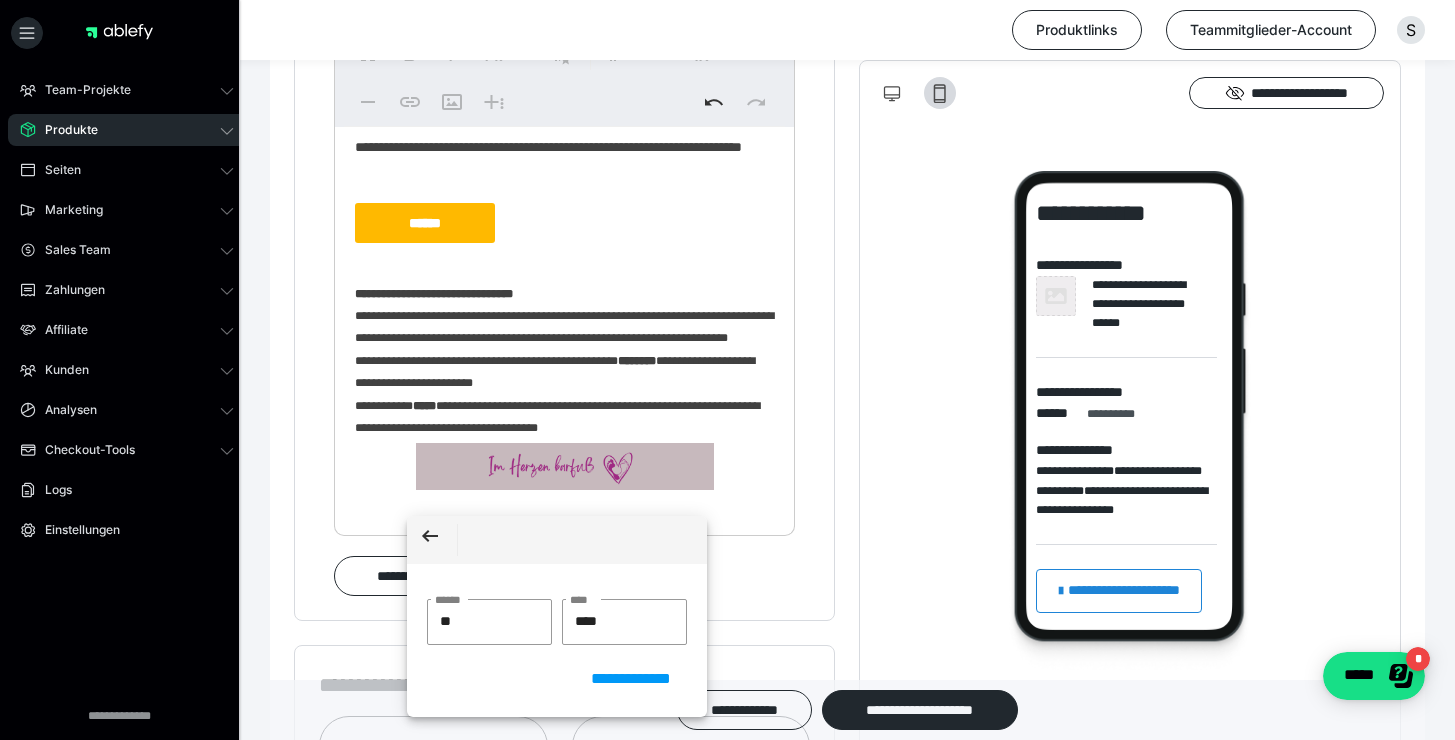 type on "*" 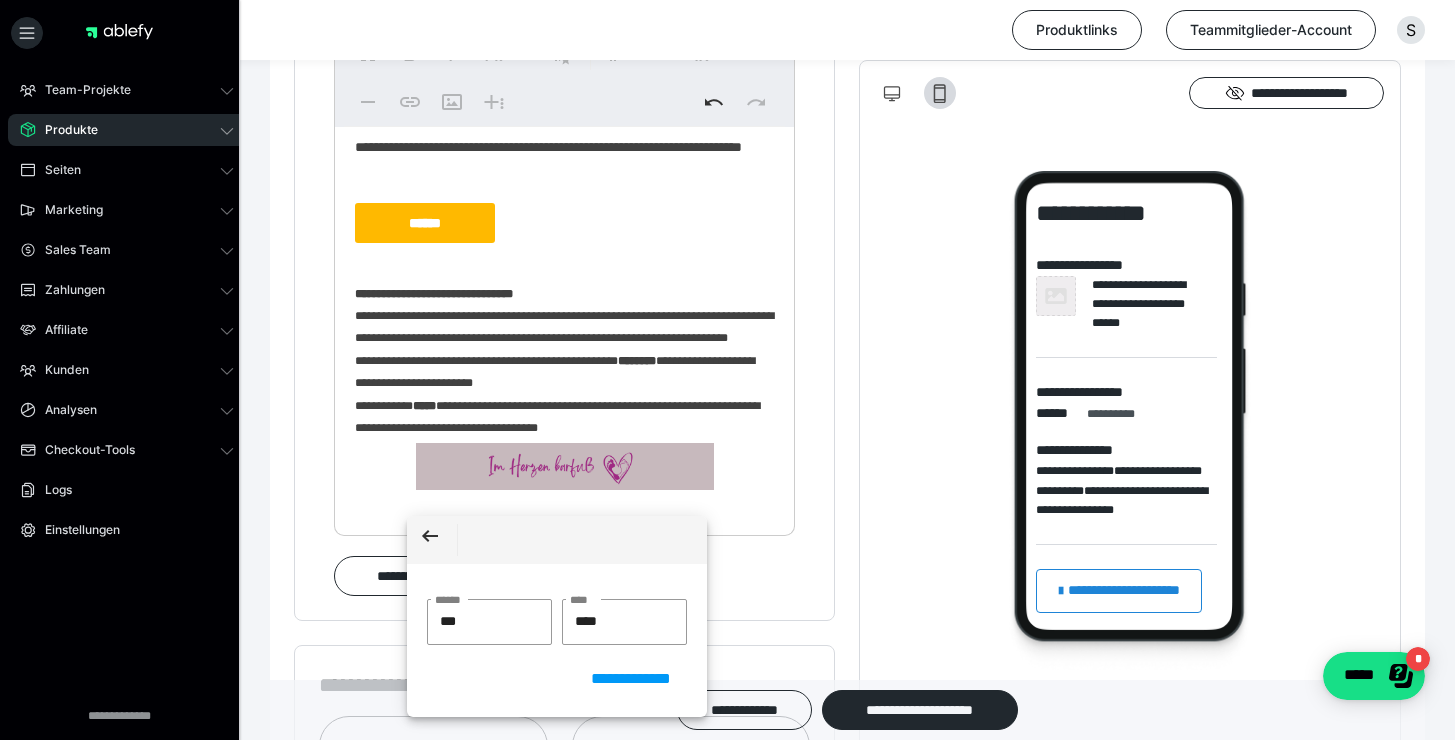 type on "****" 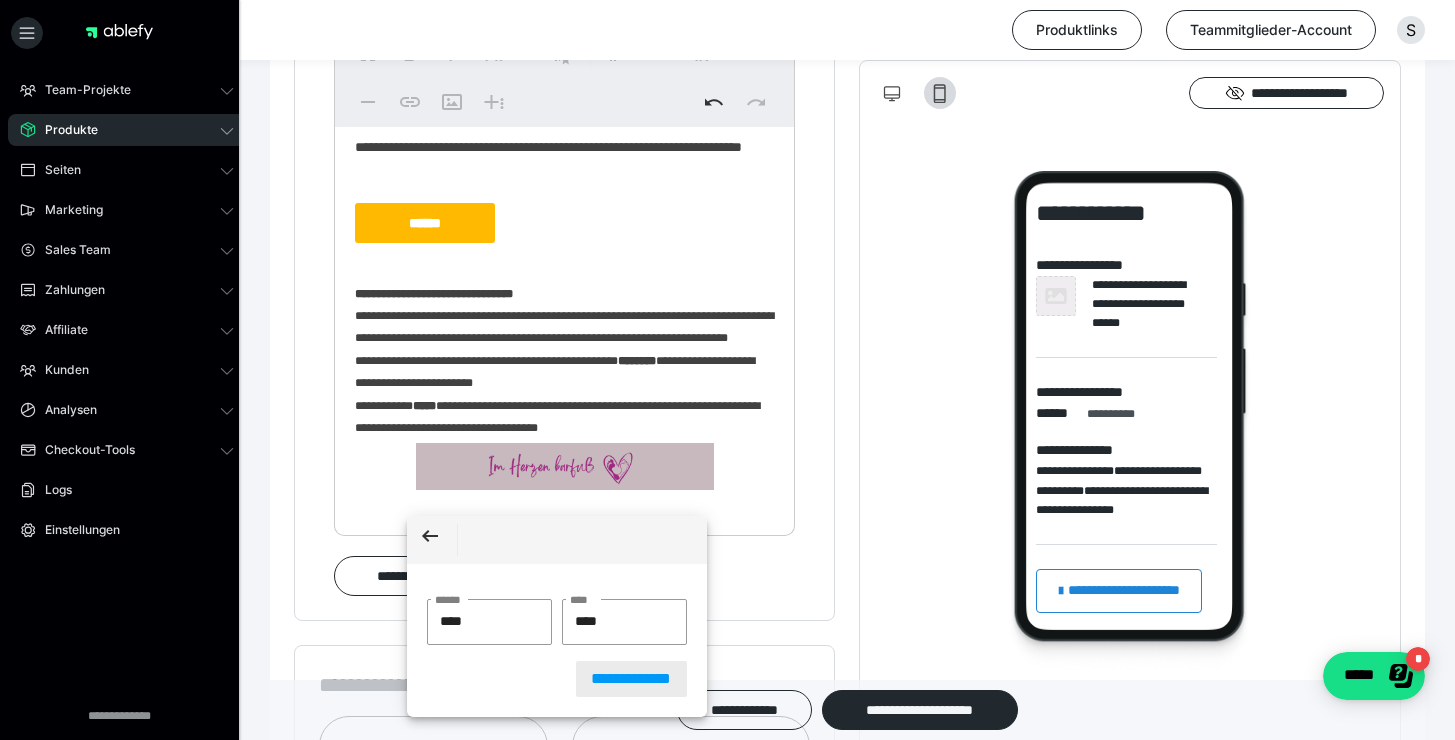 click on "**********" at bounding box center (632, 679) 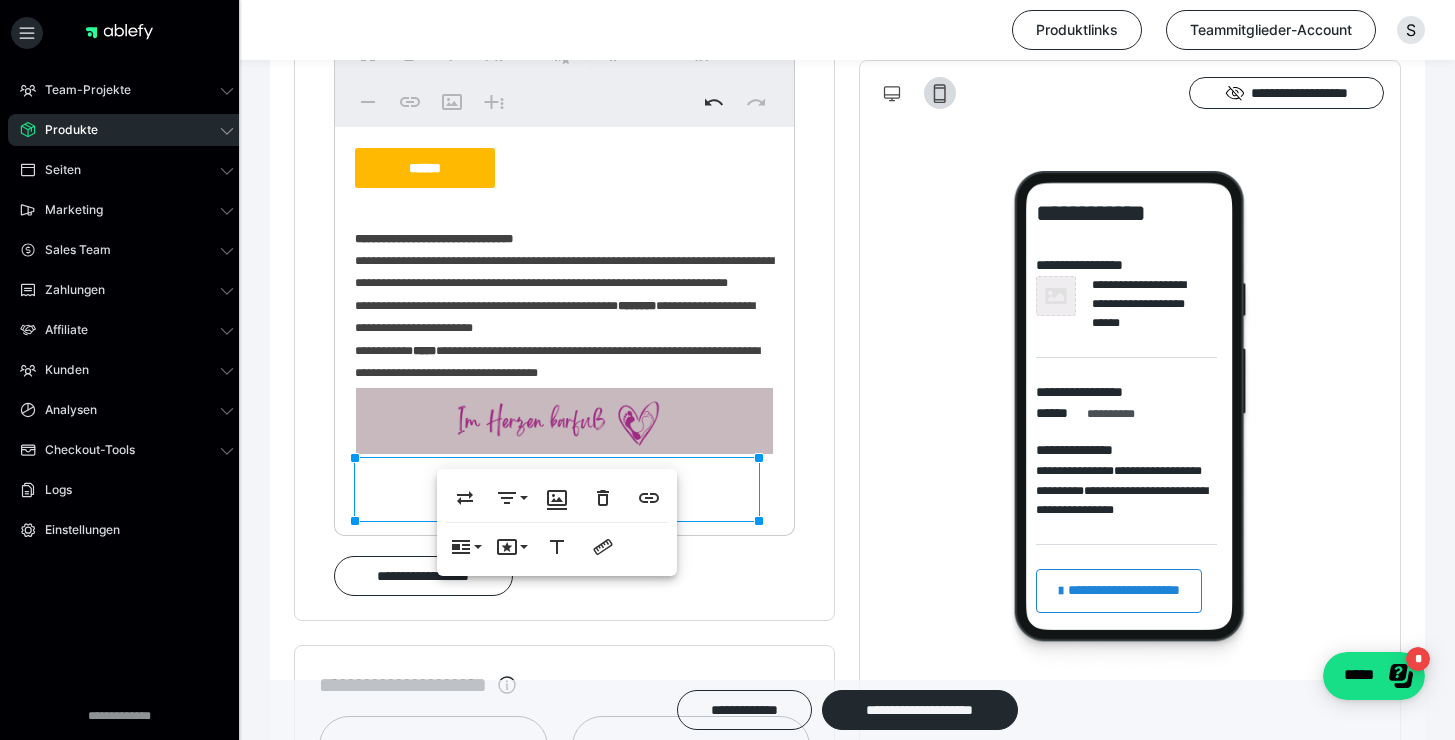 click on "**********" at bounding box center (564, 340) 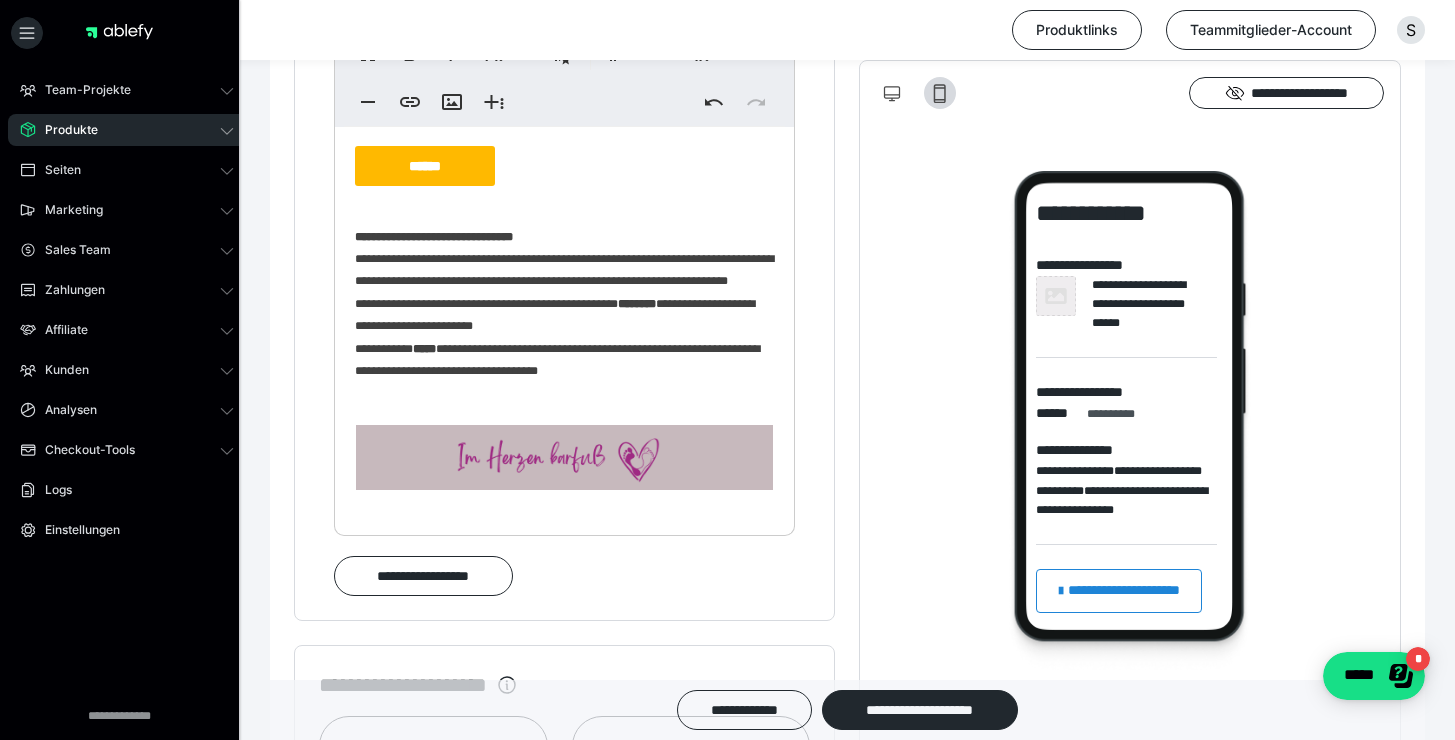 click on "******" at bounding box center (425, 166) 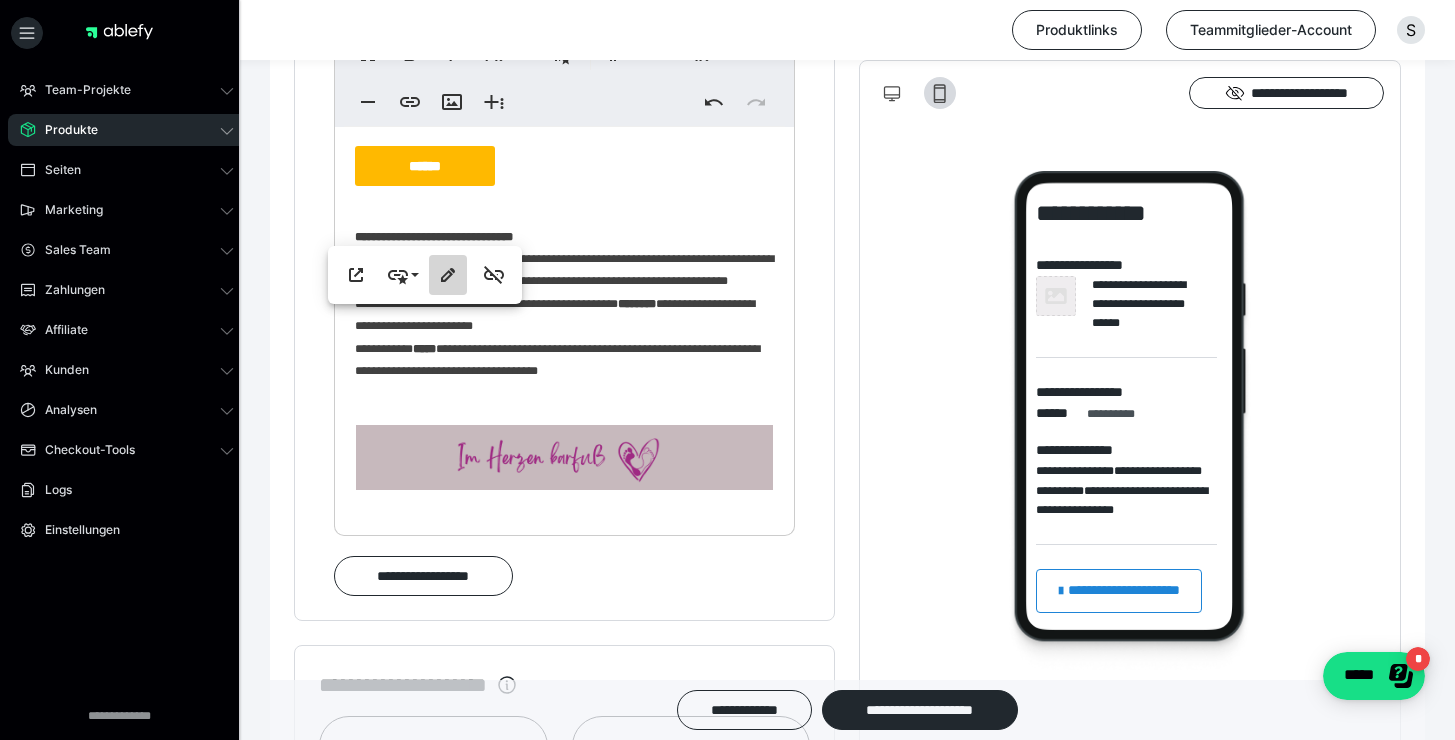 click 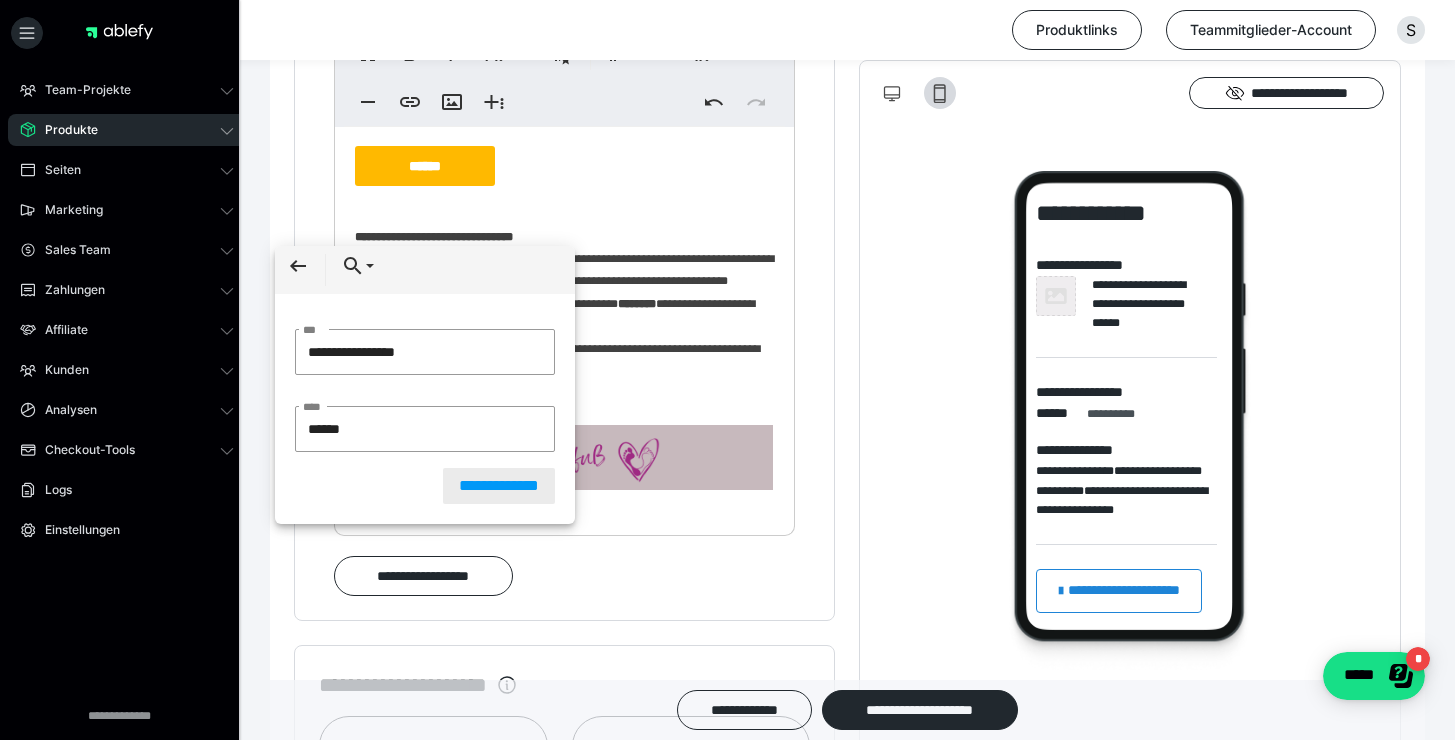 click on "**********" at bounding box center (499, 486) 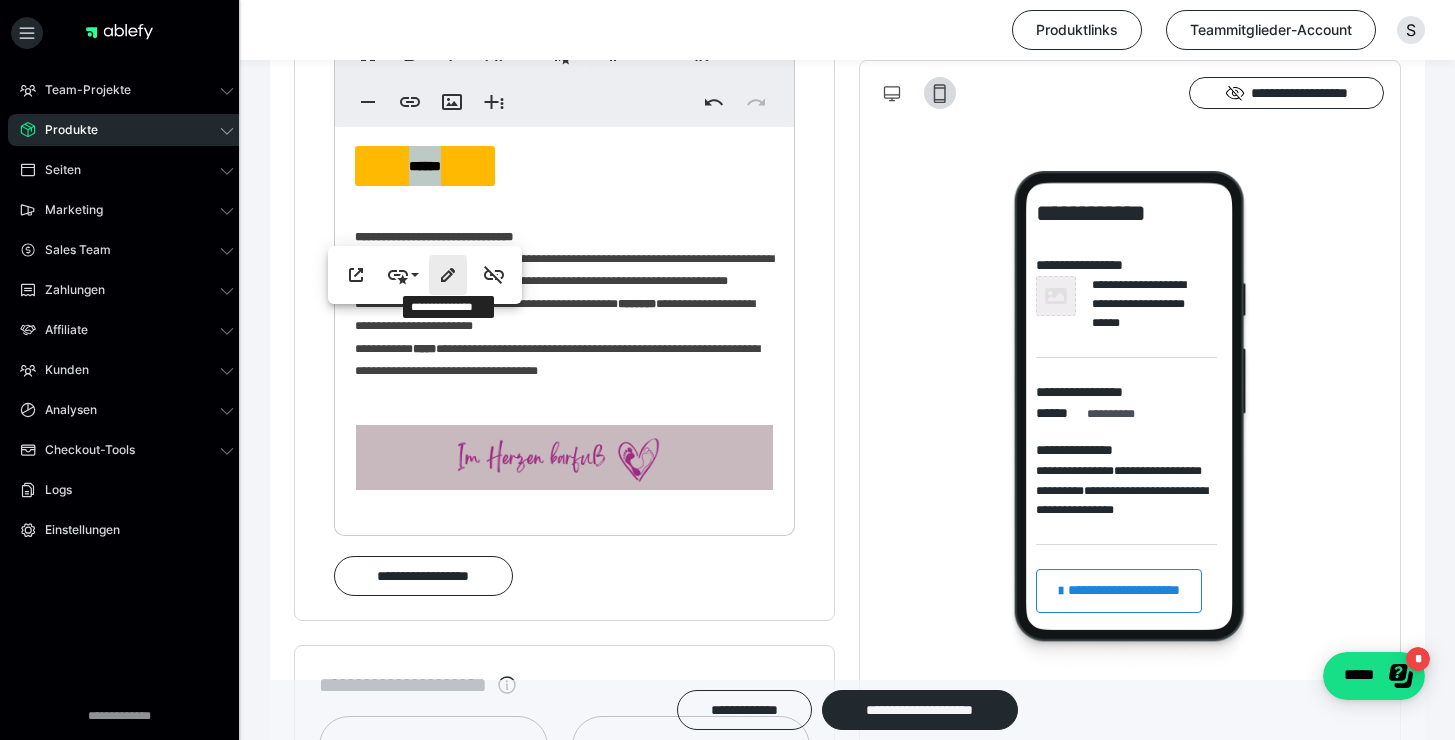 click 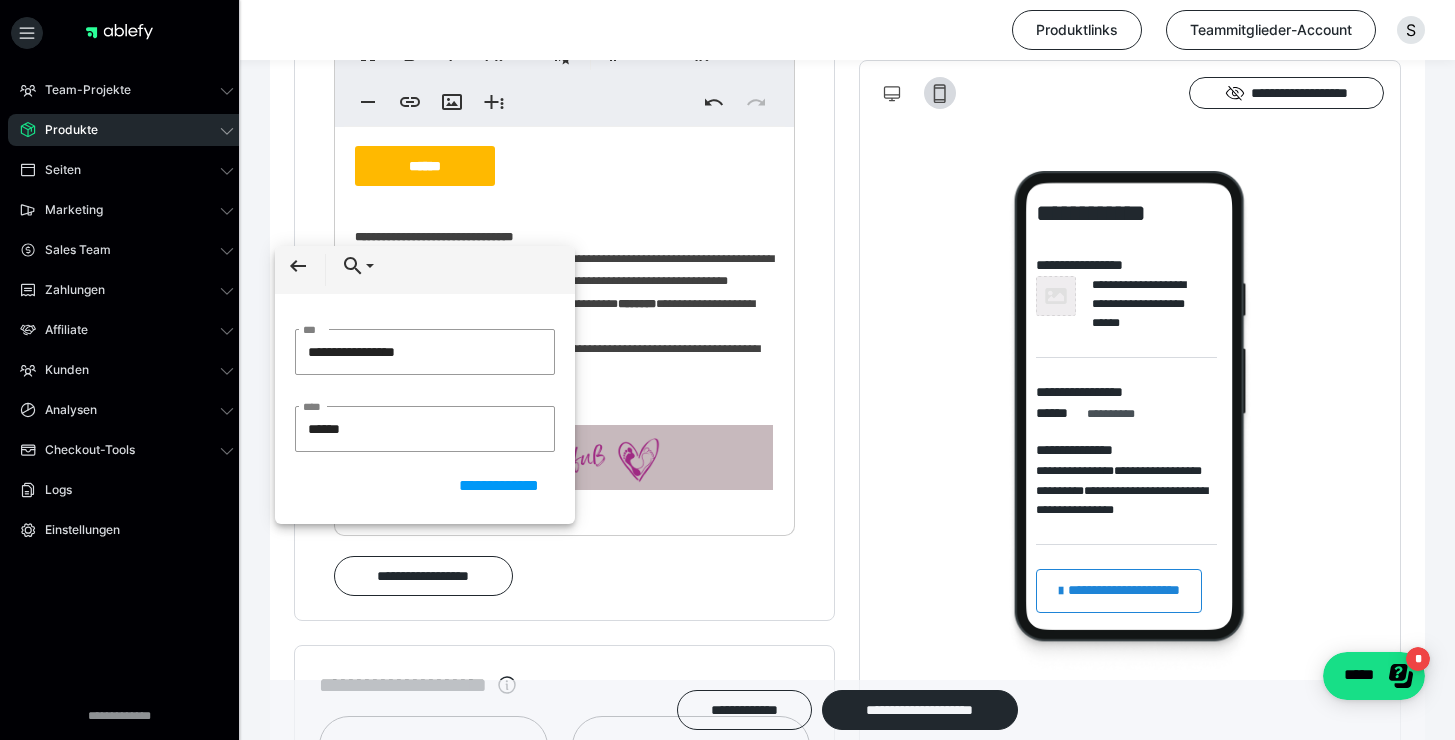 click on "**********" at bounding box center [564, 236] 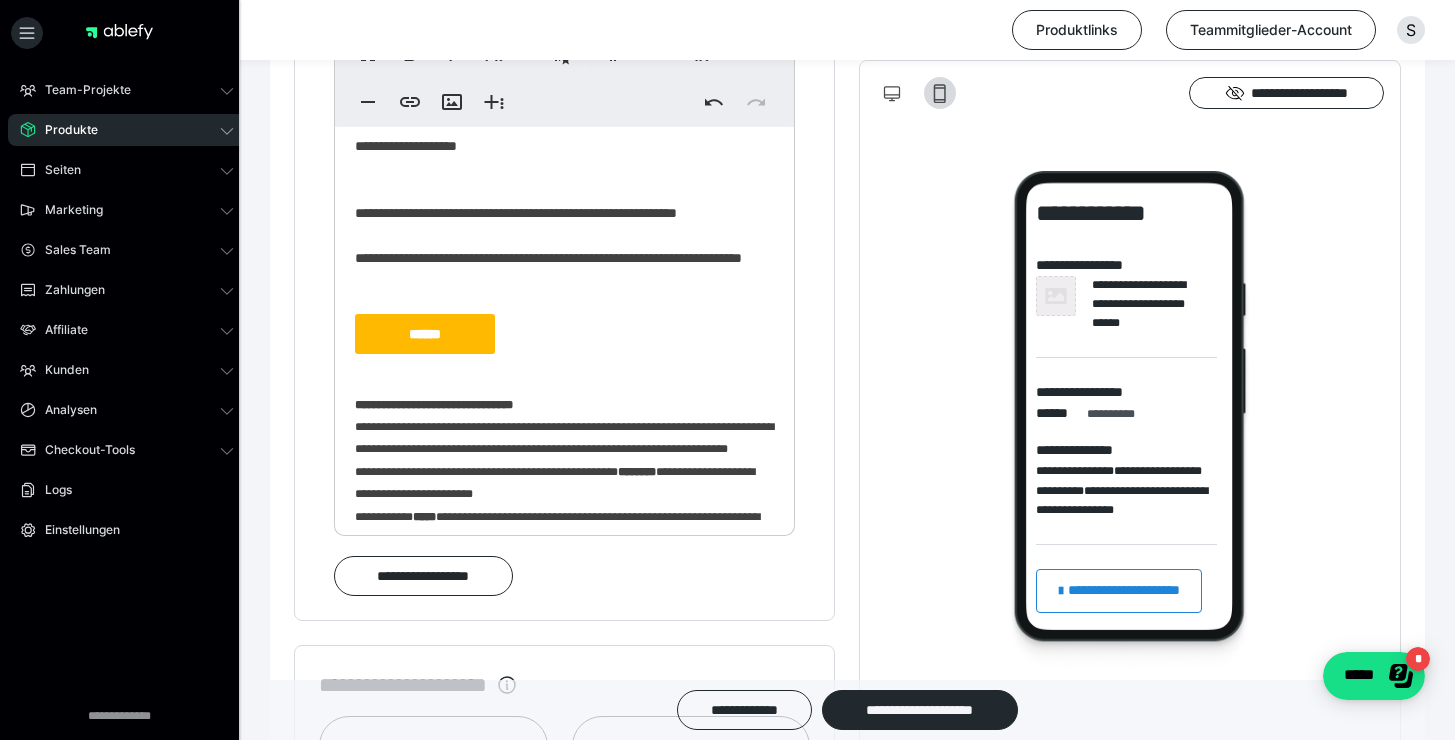 scroll, scrollTop: 0, scrollLeft: 0, axis: both 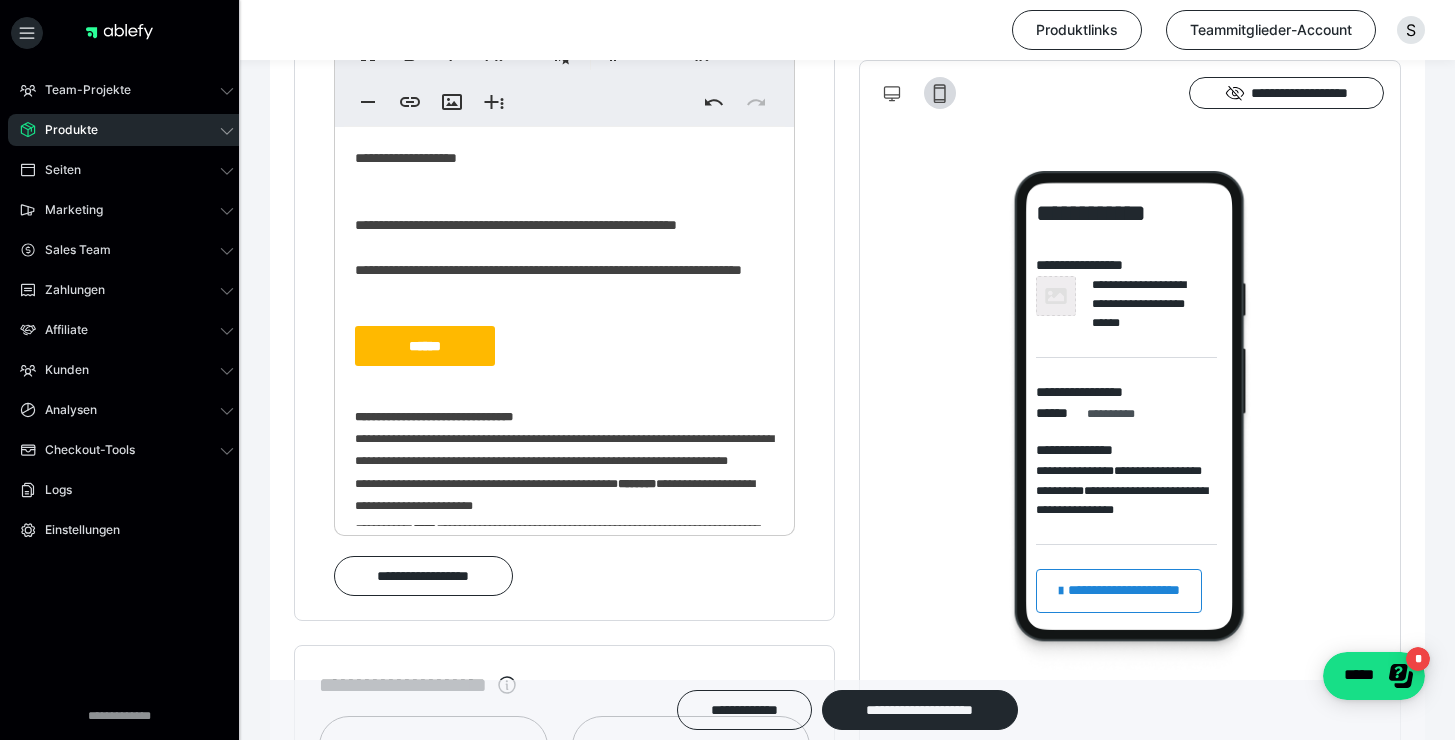 click on "**********" at bounding box center (516, 225) 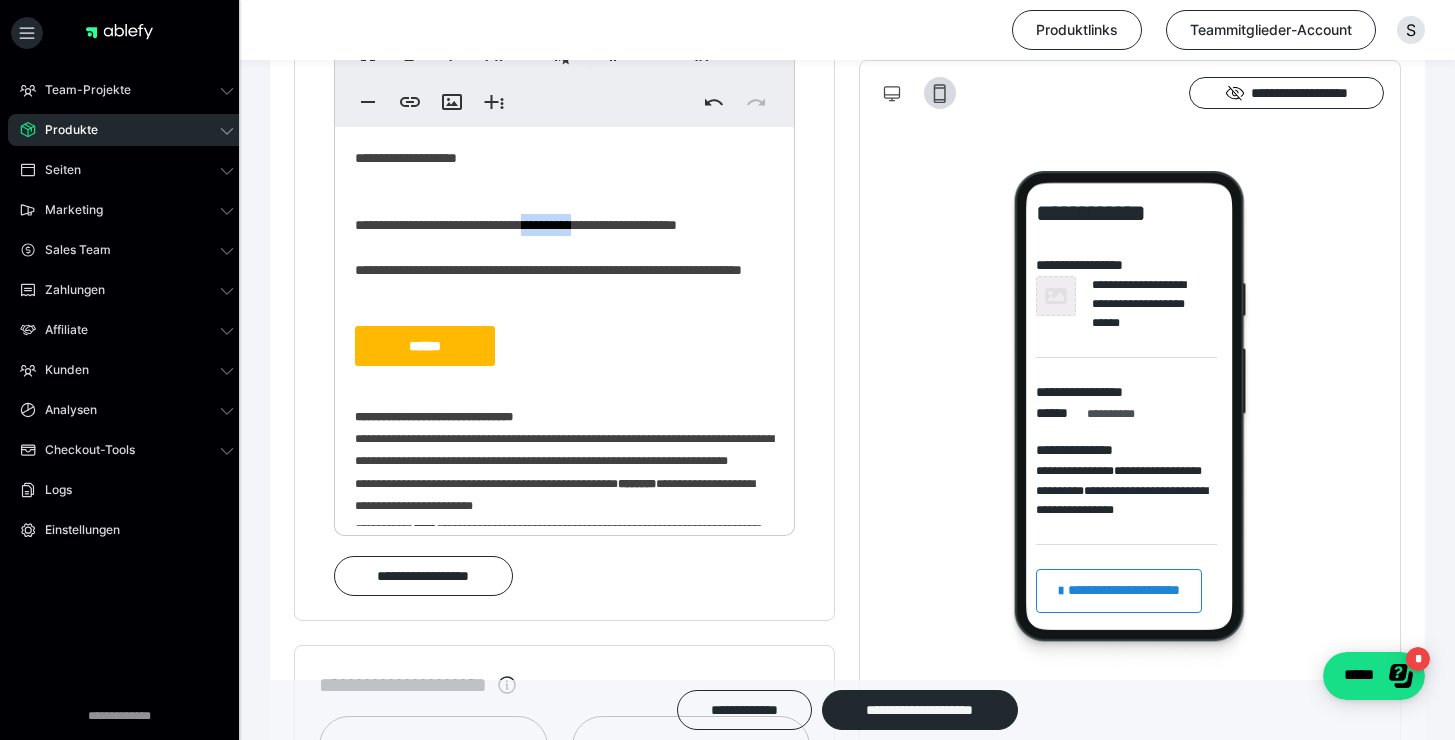 drag, startPoint x: 588, startPoint y: 241, endPoint x: 654, endPoint y: 246, distance: 66.189125 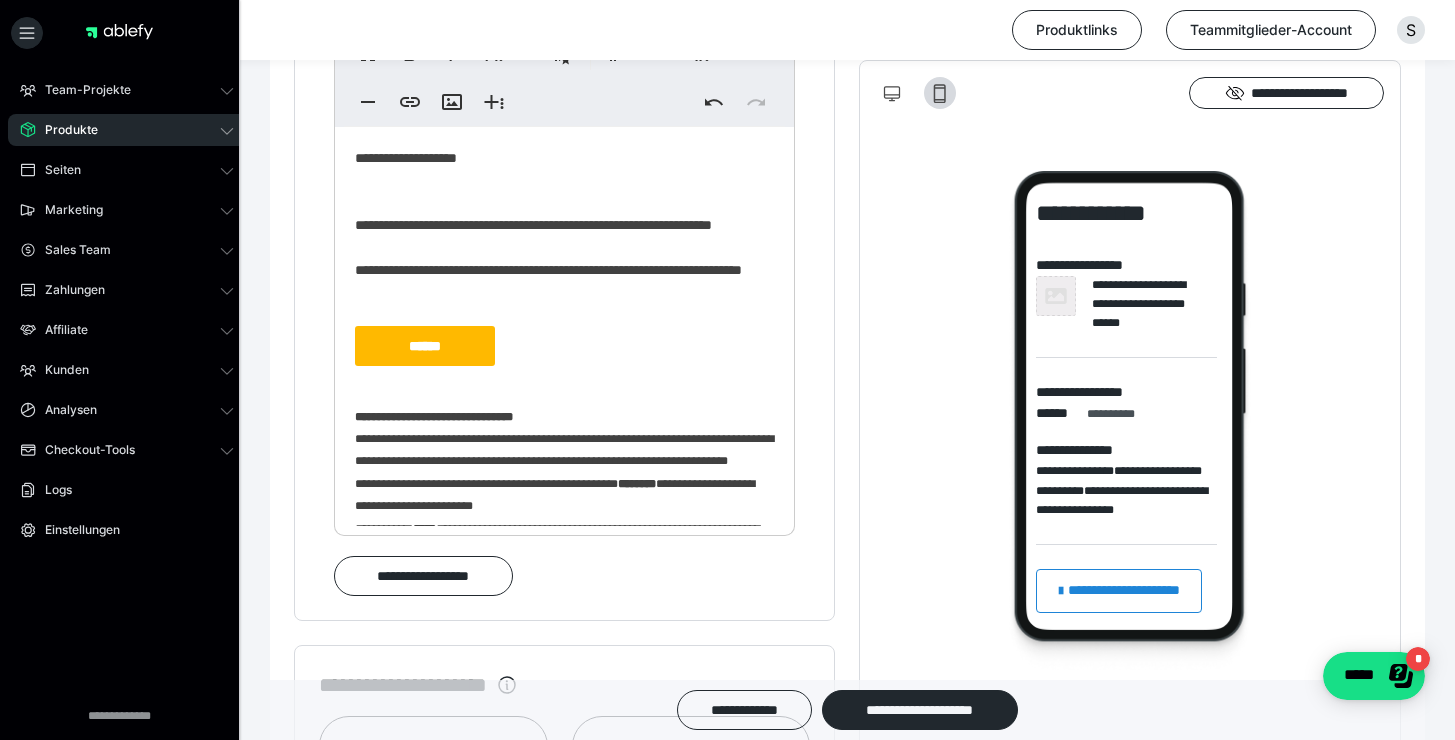 click on "**********" at bounding box center (564, 427) 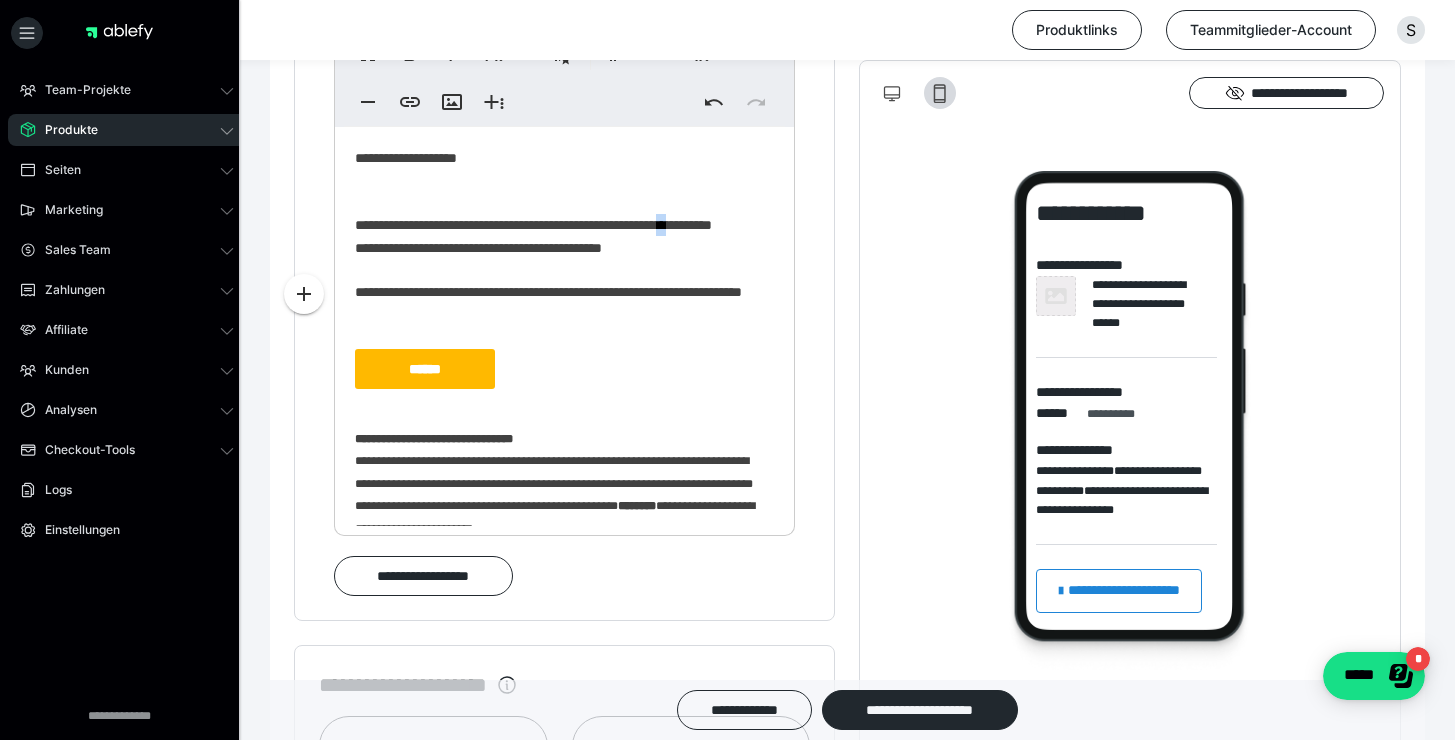 drag, startPoint x: 426, startPoint y: 256, endPoint x: 441, endPoint y: 255, distance: 15.033297 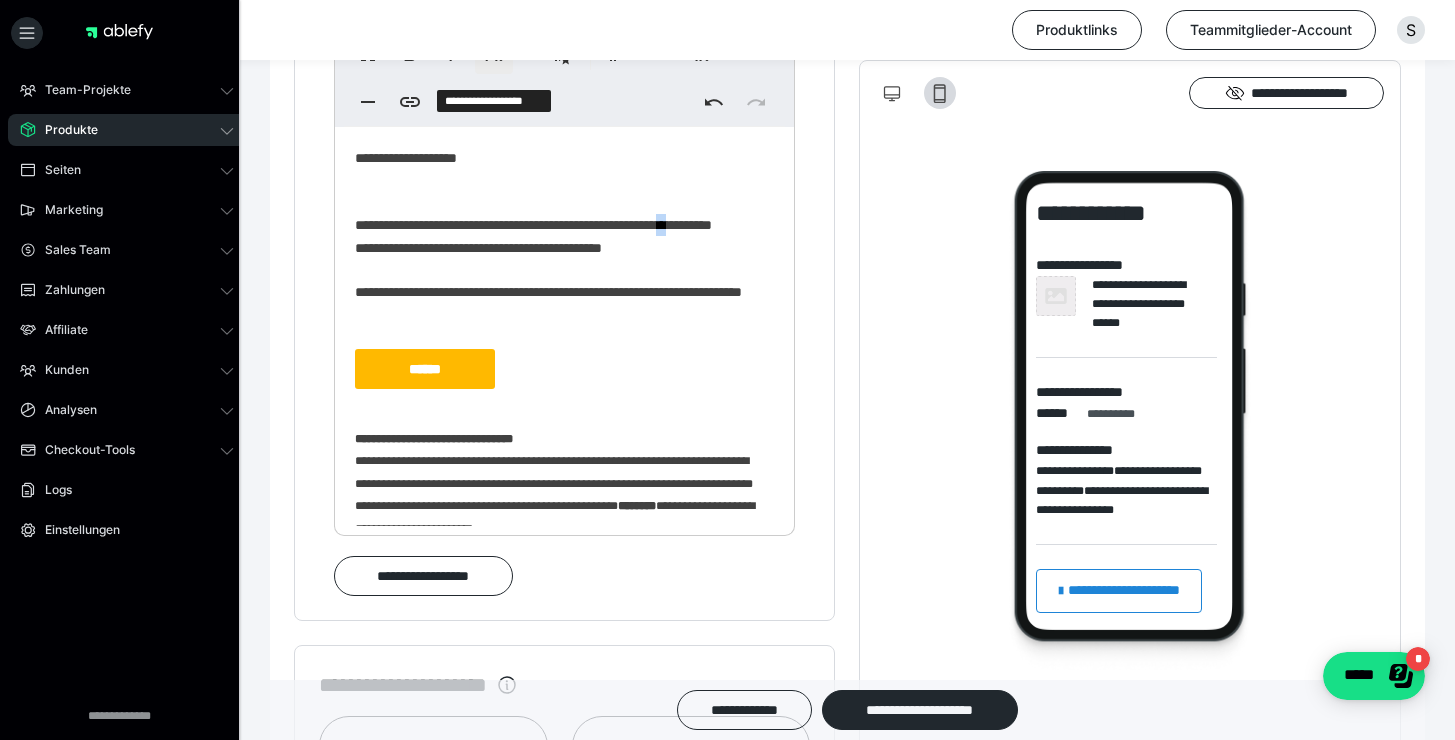 click 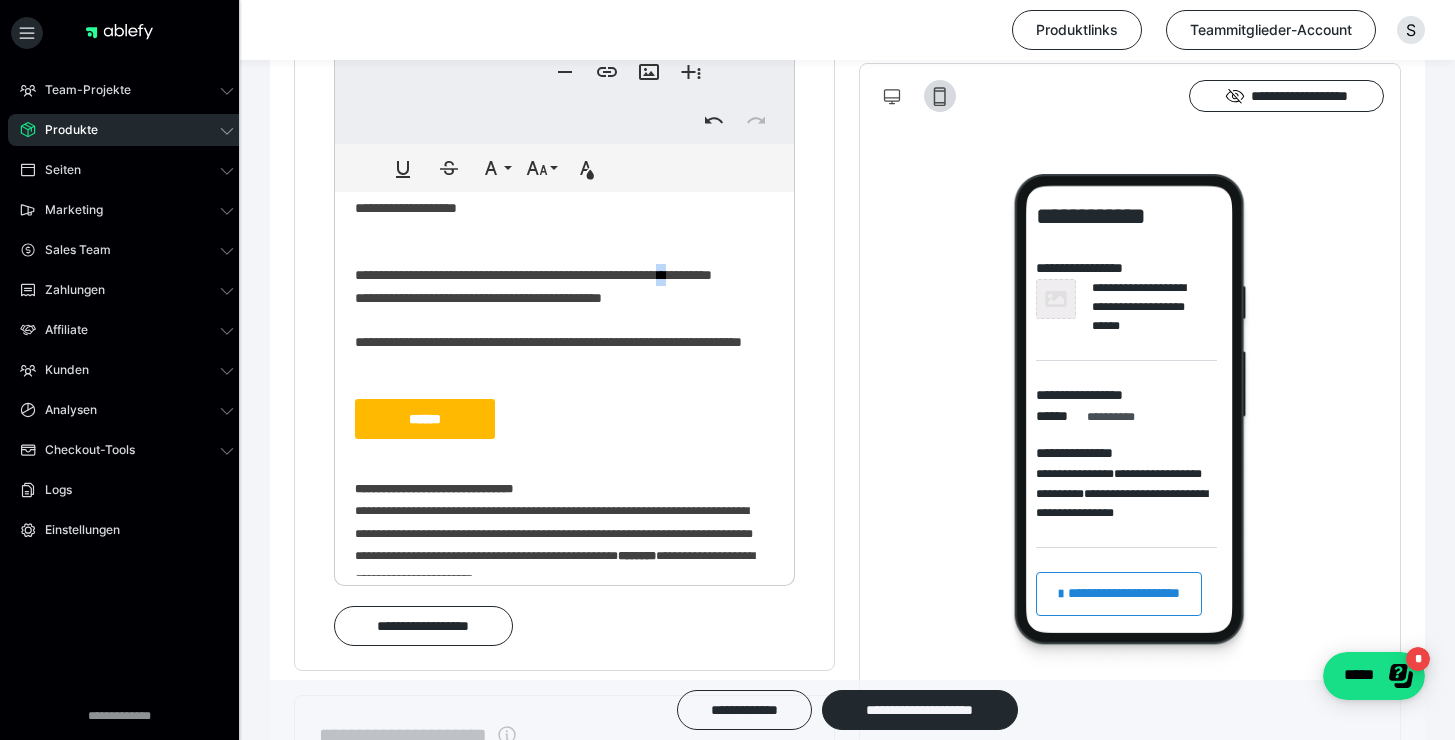 scroll, scrollTop: 1490, scrollLeft: 0, axis: vertical 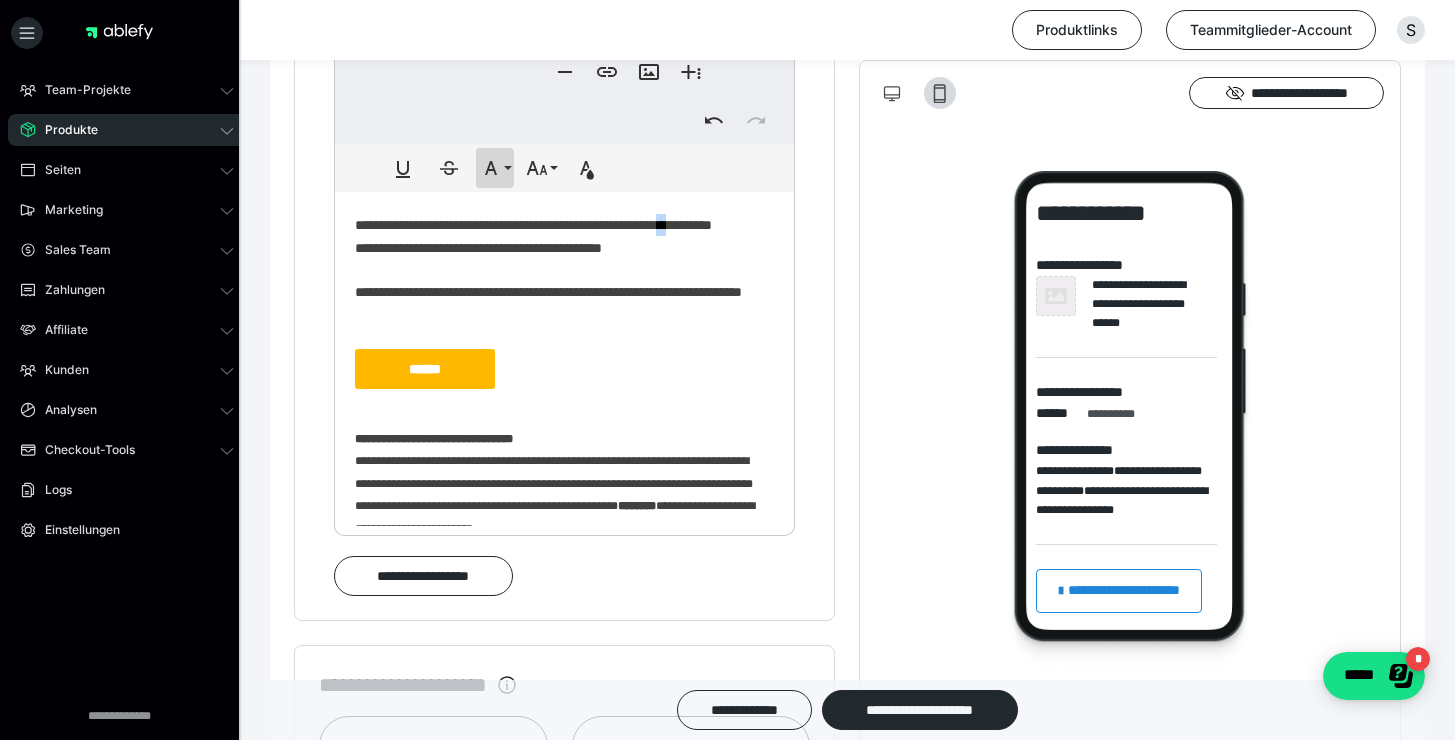 click on "**********" at bounding box center (495, 168) 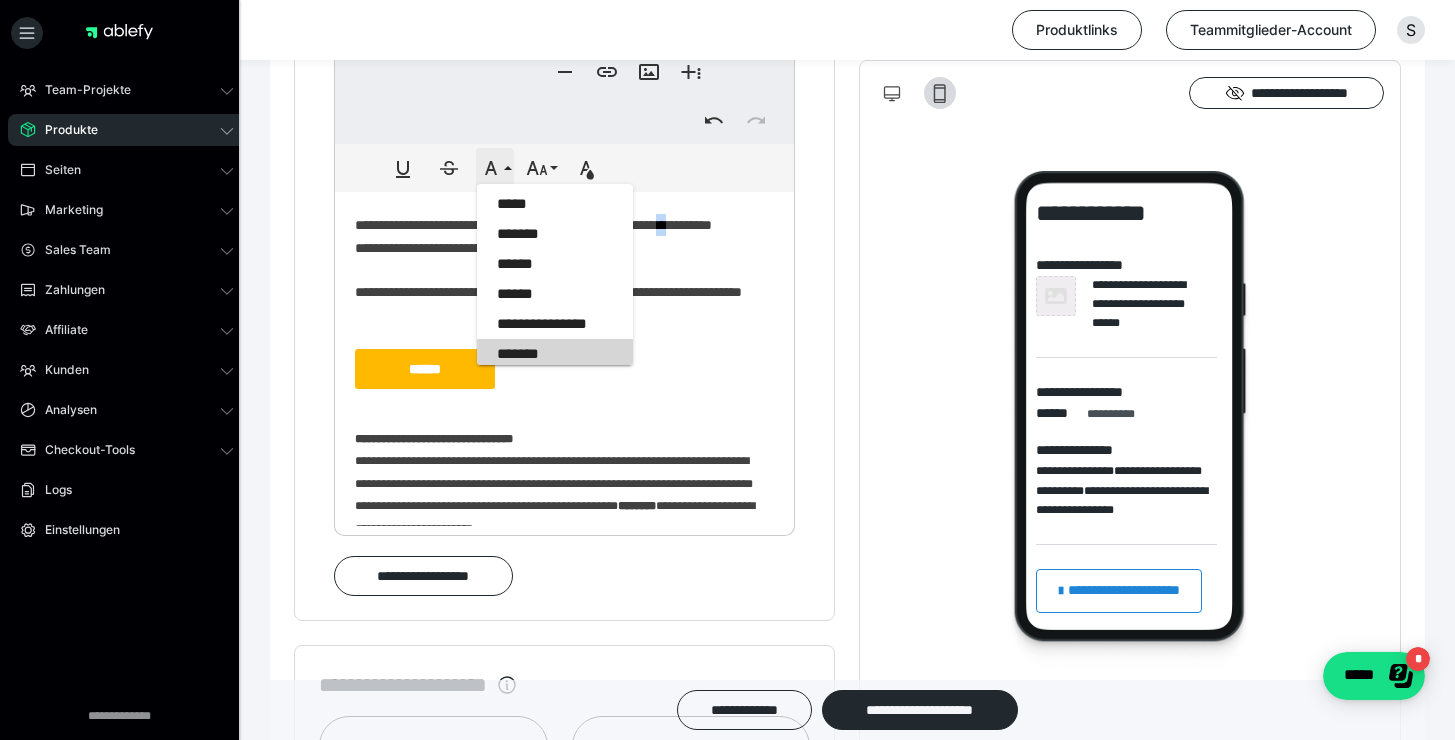 click on "**********" at bounding box center (495, 168) 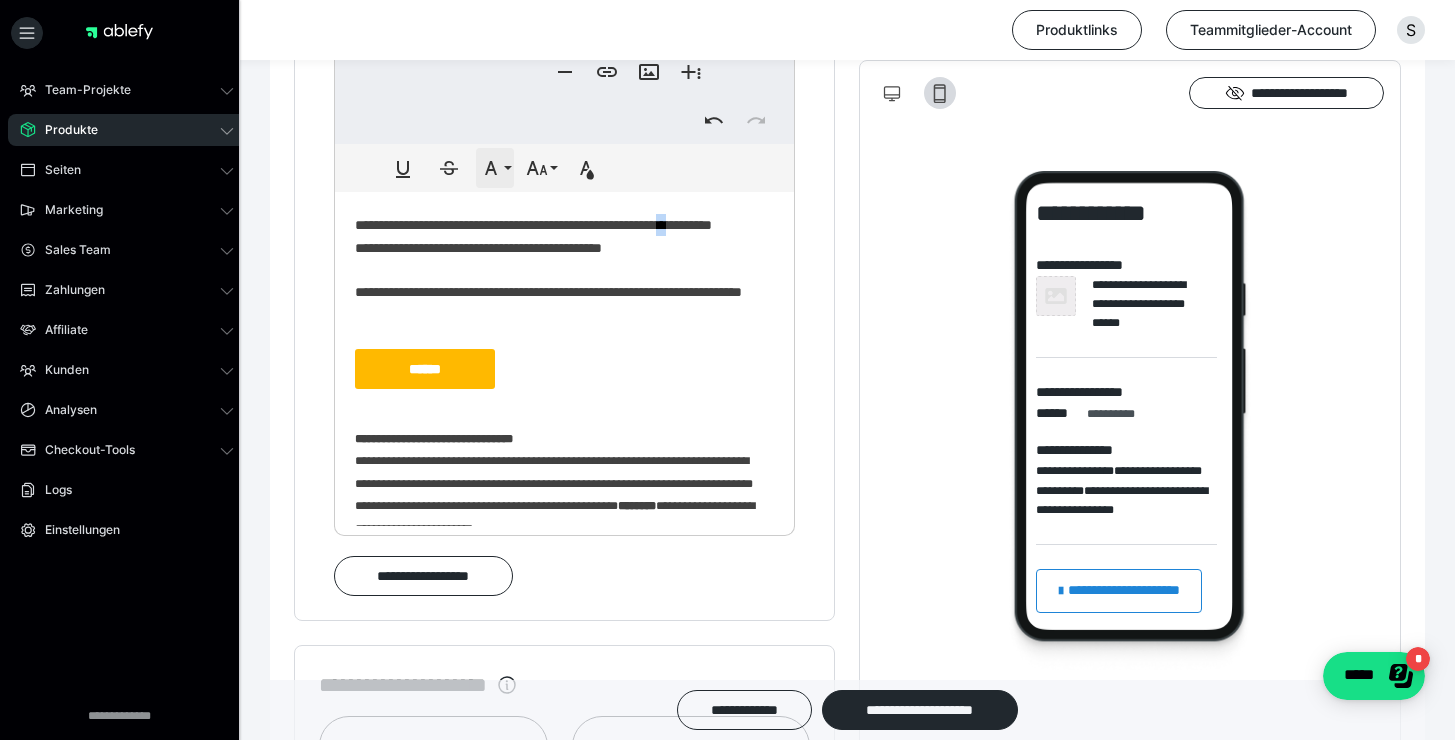 click on "**********" at bounding box center [495, 168] 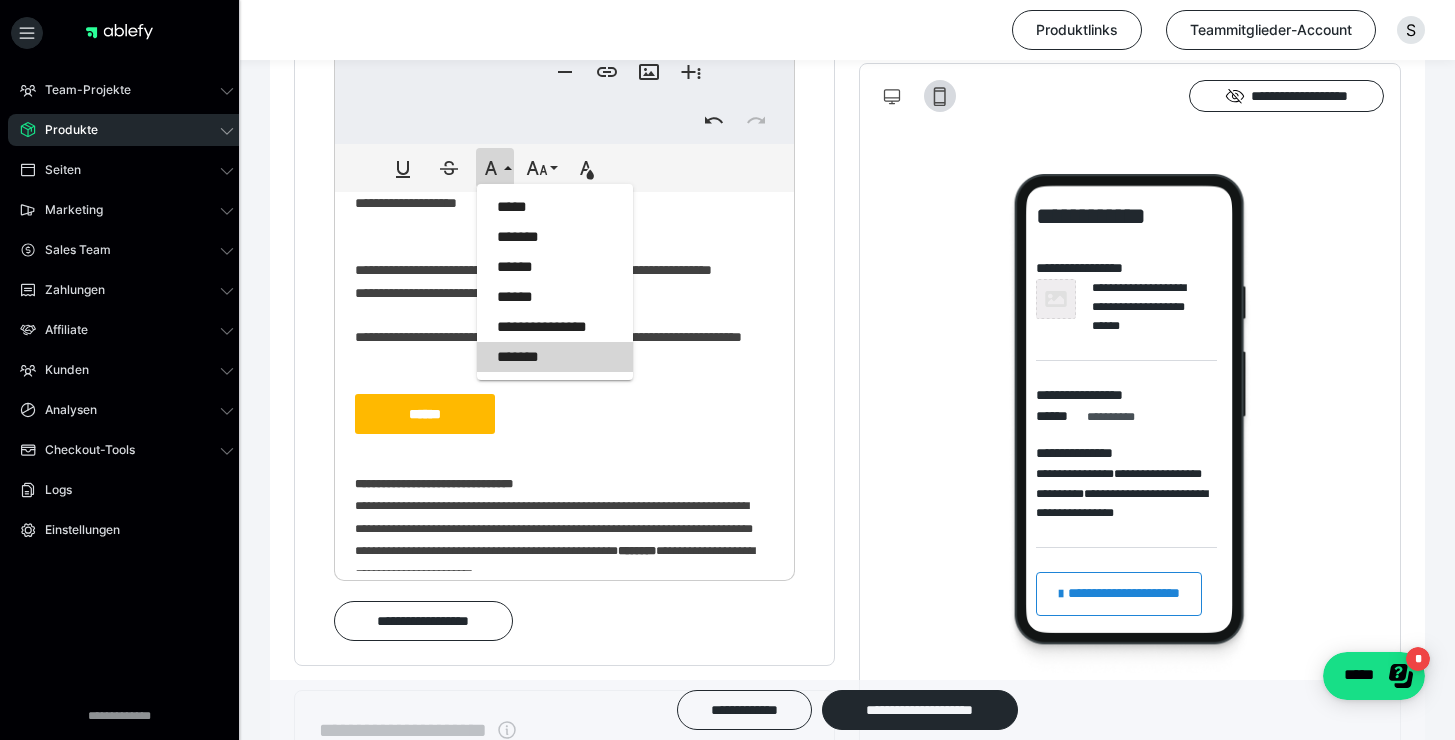 click on "**********" at bounding box center [557, 517] 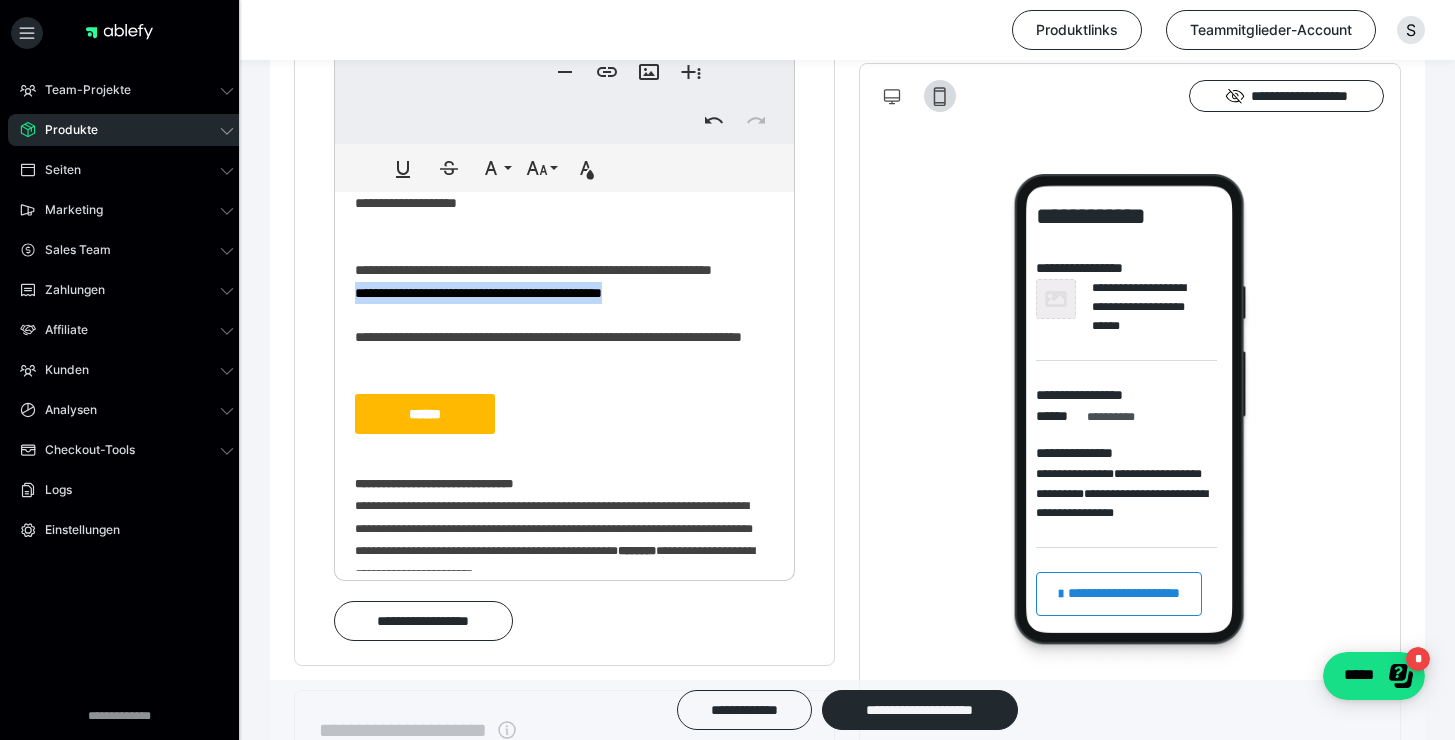 drag, startPoint x: 666, startPoint y: 330, endPoint x: 346, endPoint y: 328, distance: 320.00626 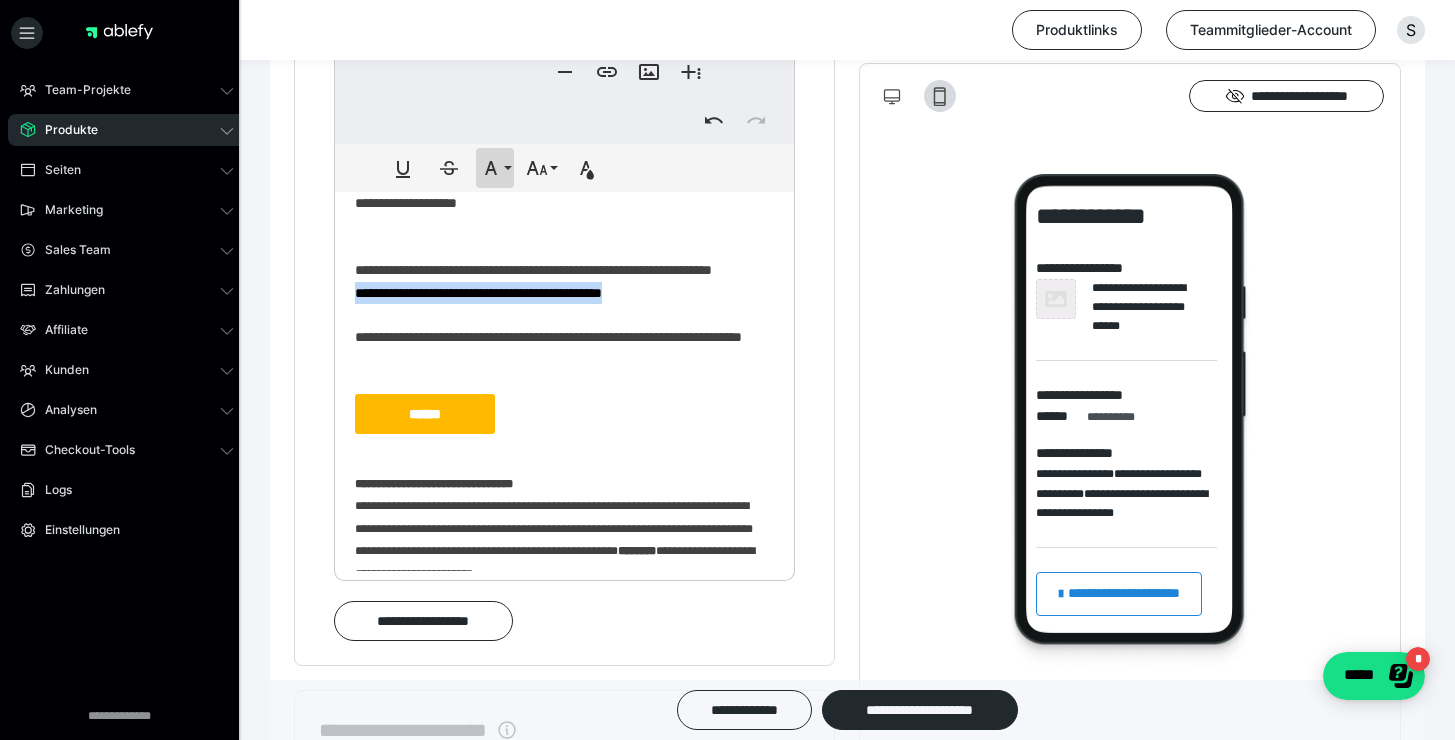 click on "**********" at bounding box center [495, 168] 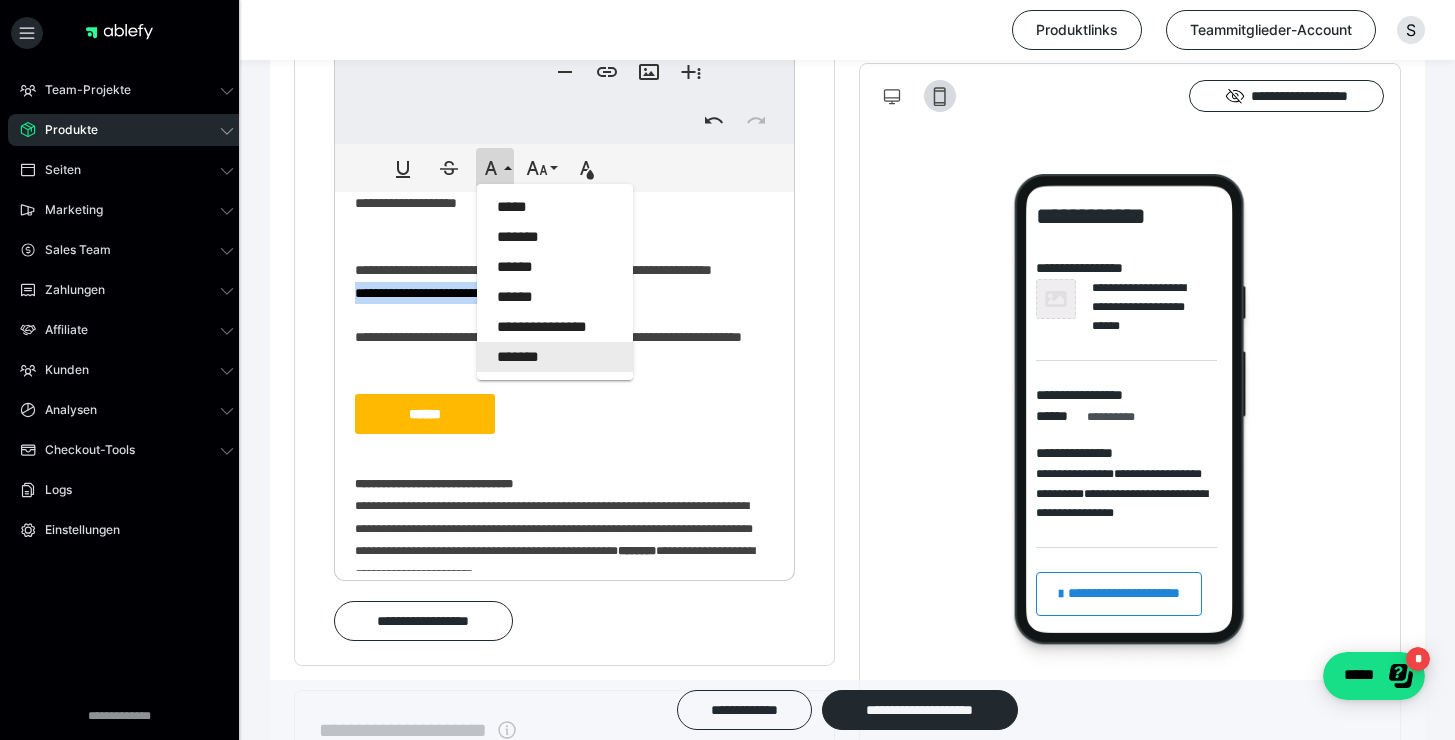 click on "*******" at bounding box center (555, 357) 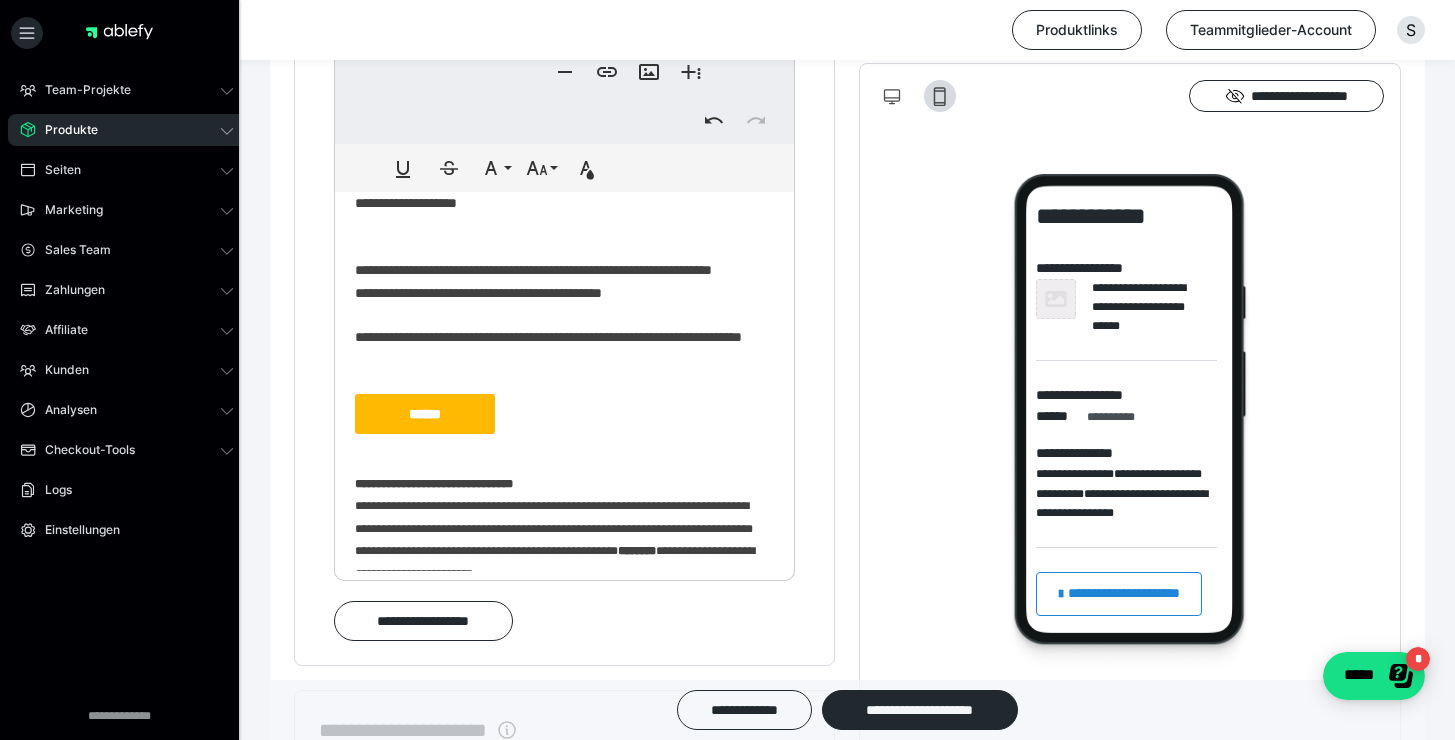 click on "**********" at bounding box center (557, 518) 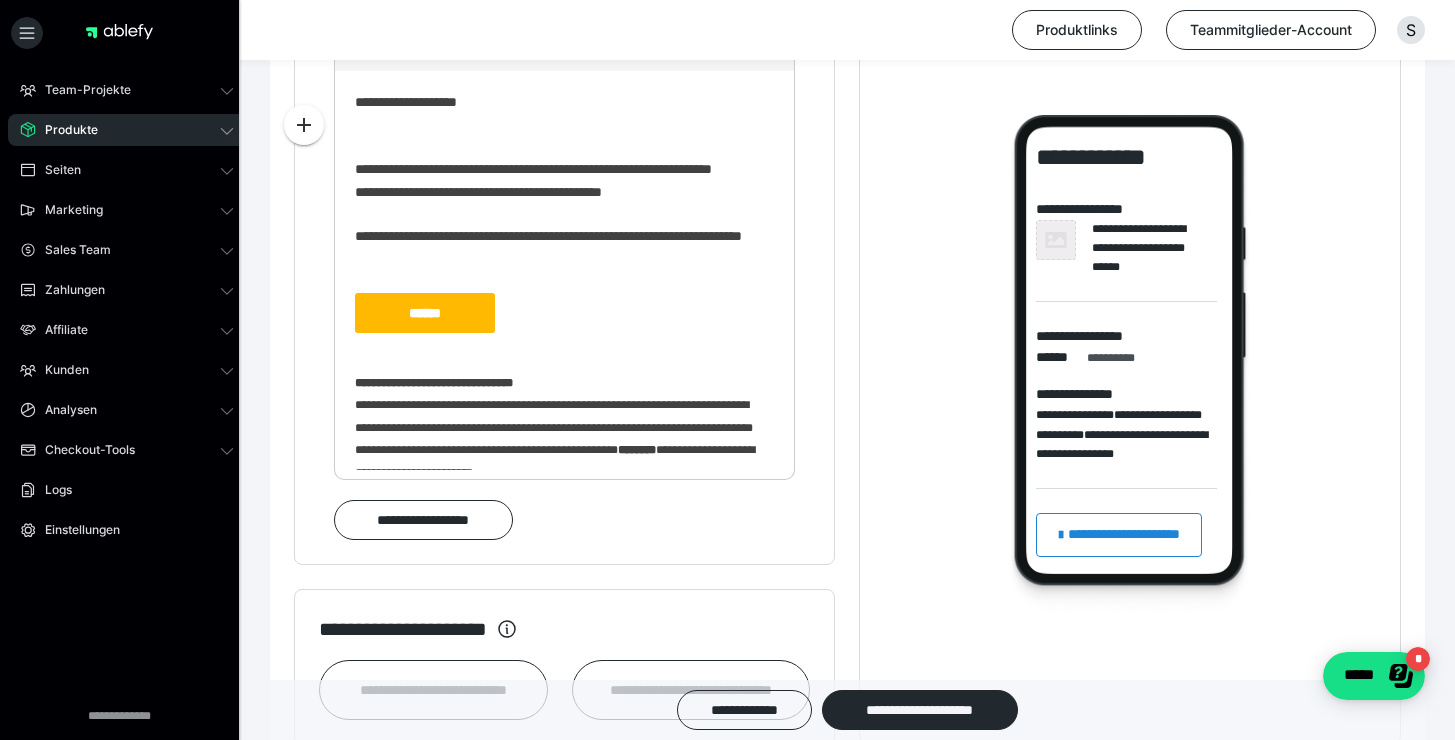 scroll, scrollTop: 1422, scrollLeft: 0, axis: vertical 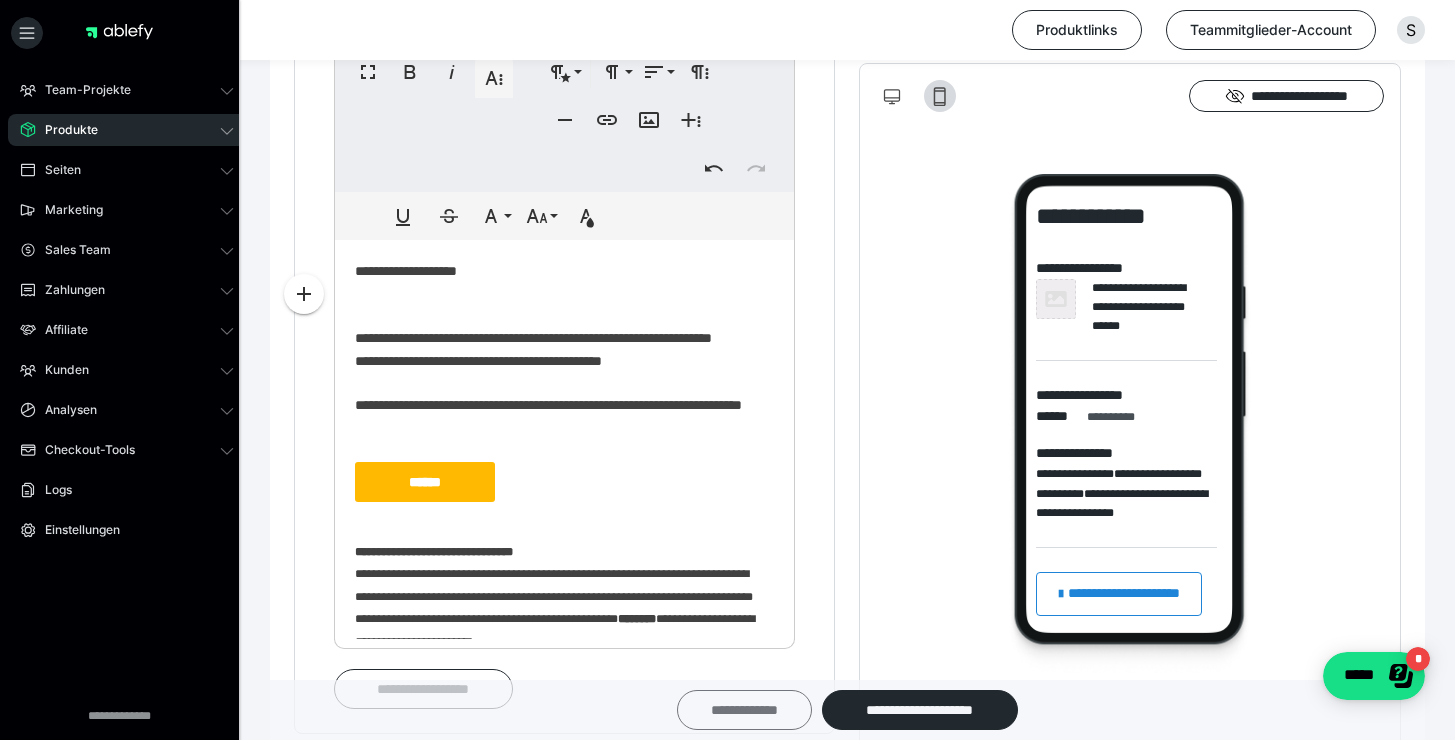 click on "**********" at bounding box center (744, 710) 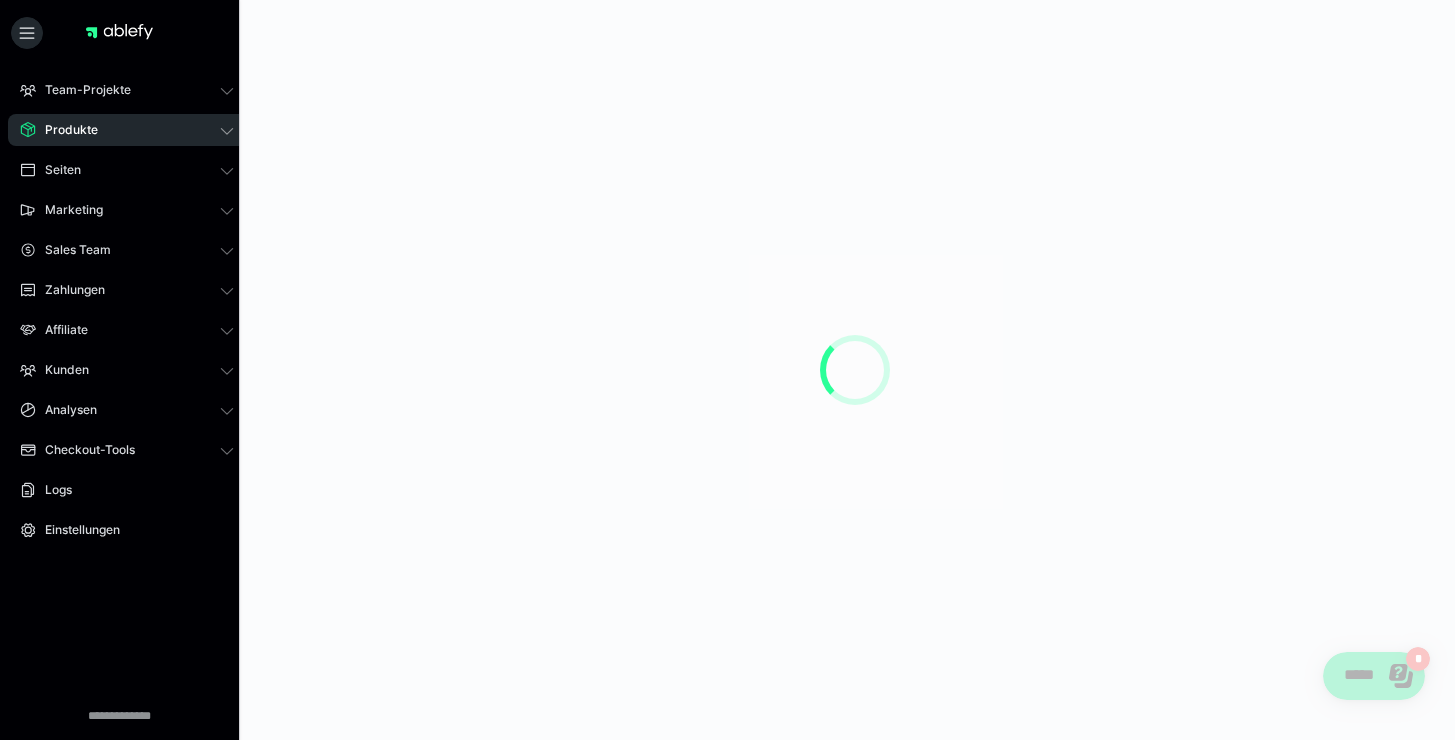 scroll, scrollTop: 0, scrollLeft: 0, axis: both 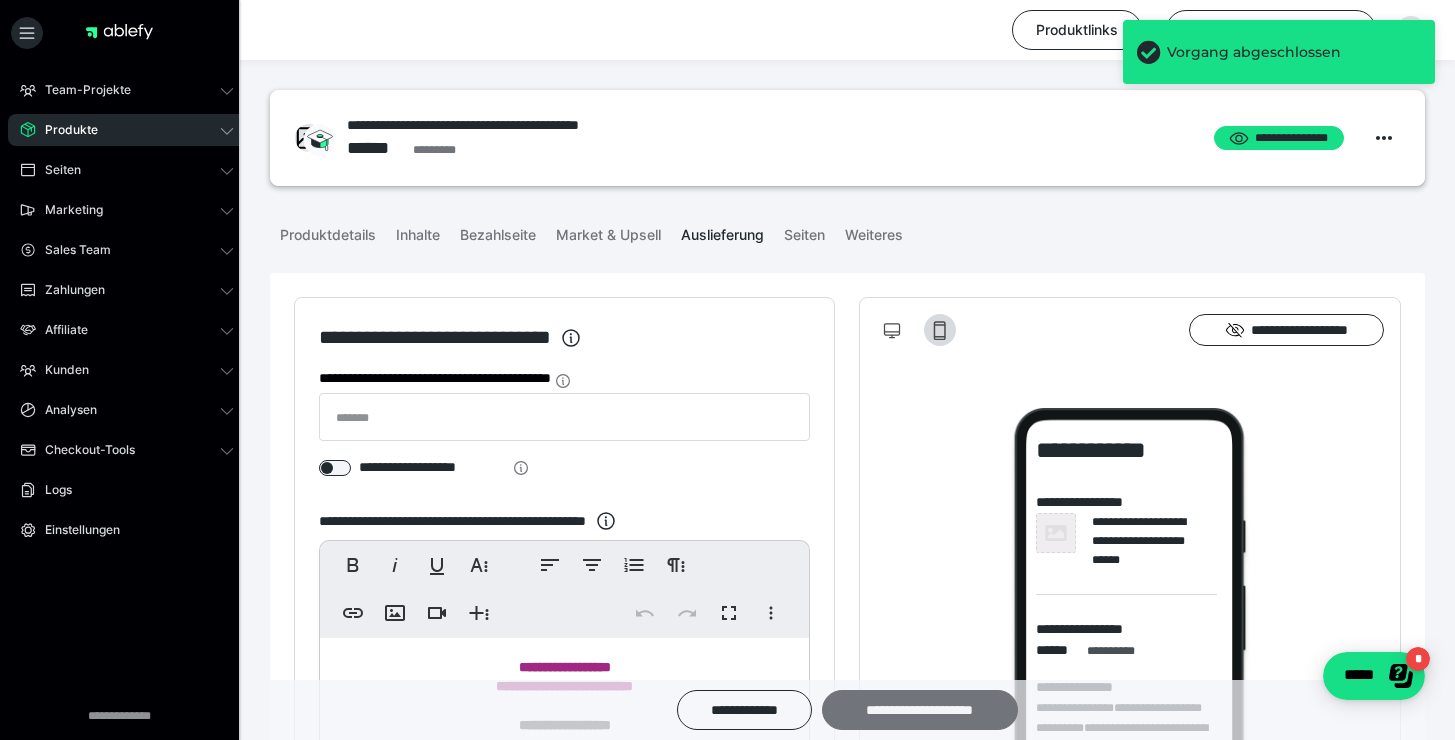 click on "**********" at bounding box center [920, 710] 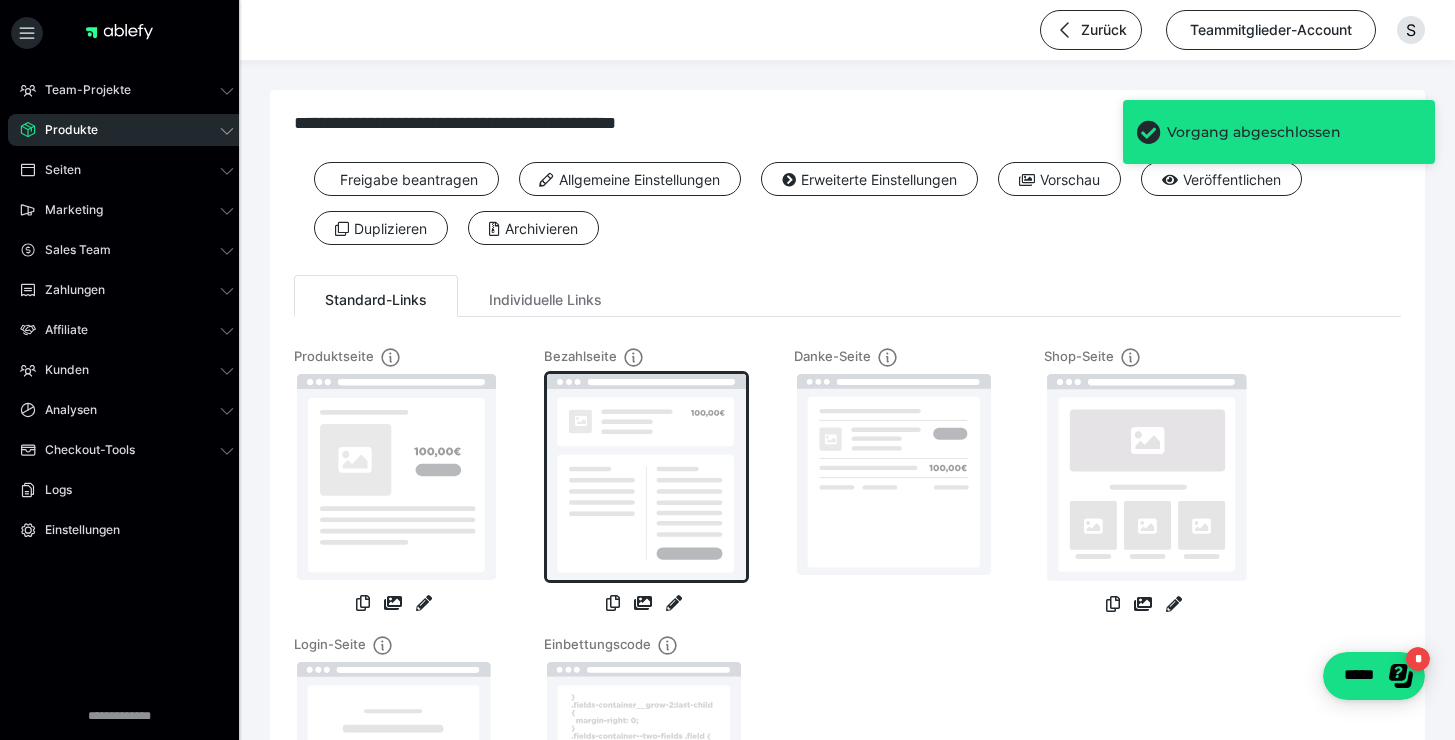 click at bounding box center [646, 477] 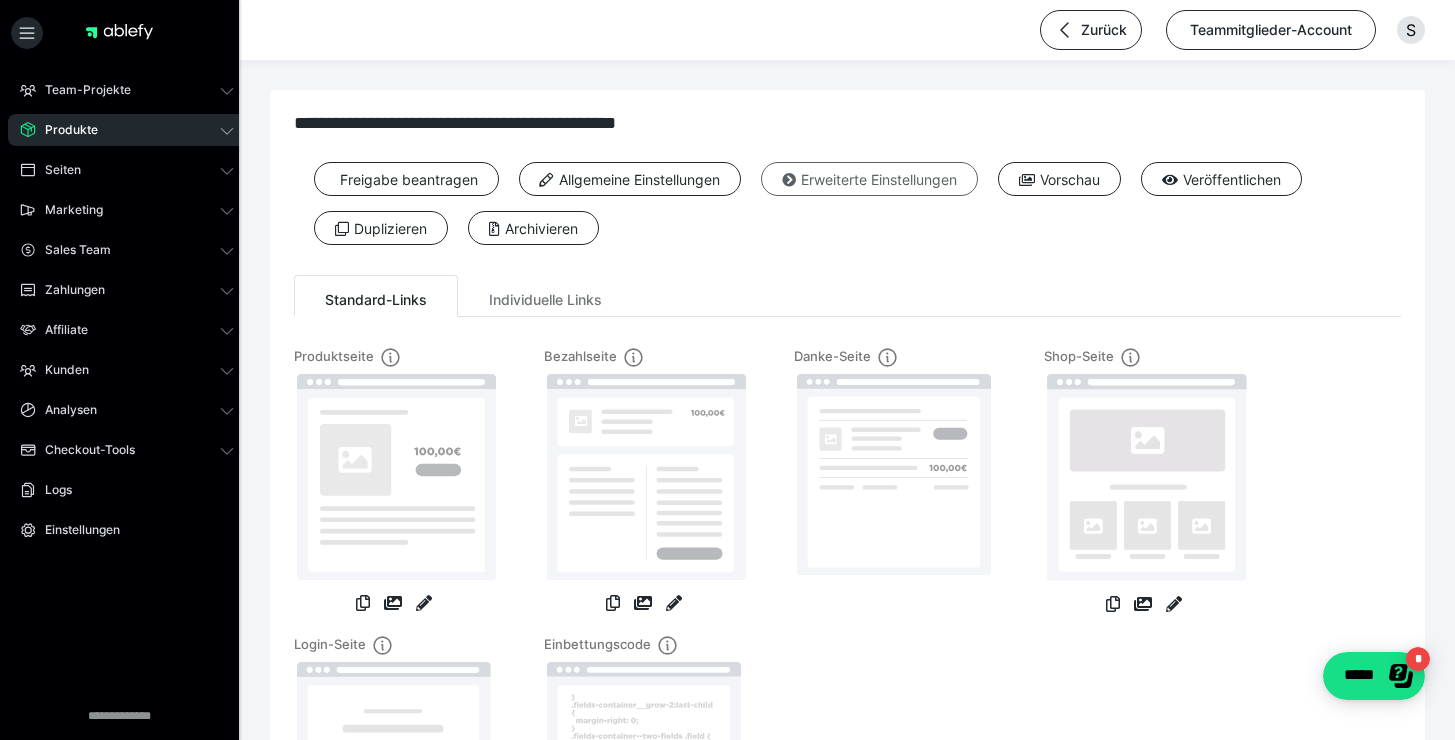 click at bounding box center [789, 180] 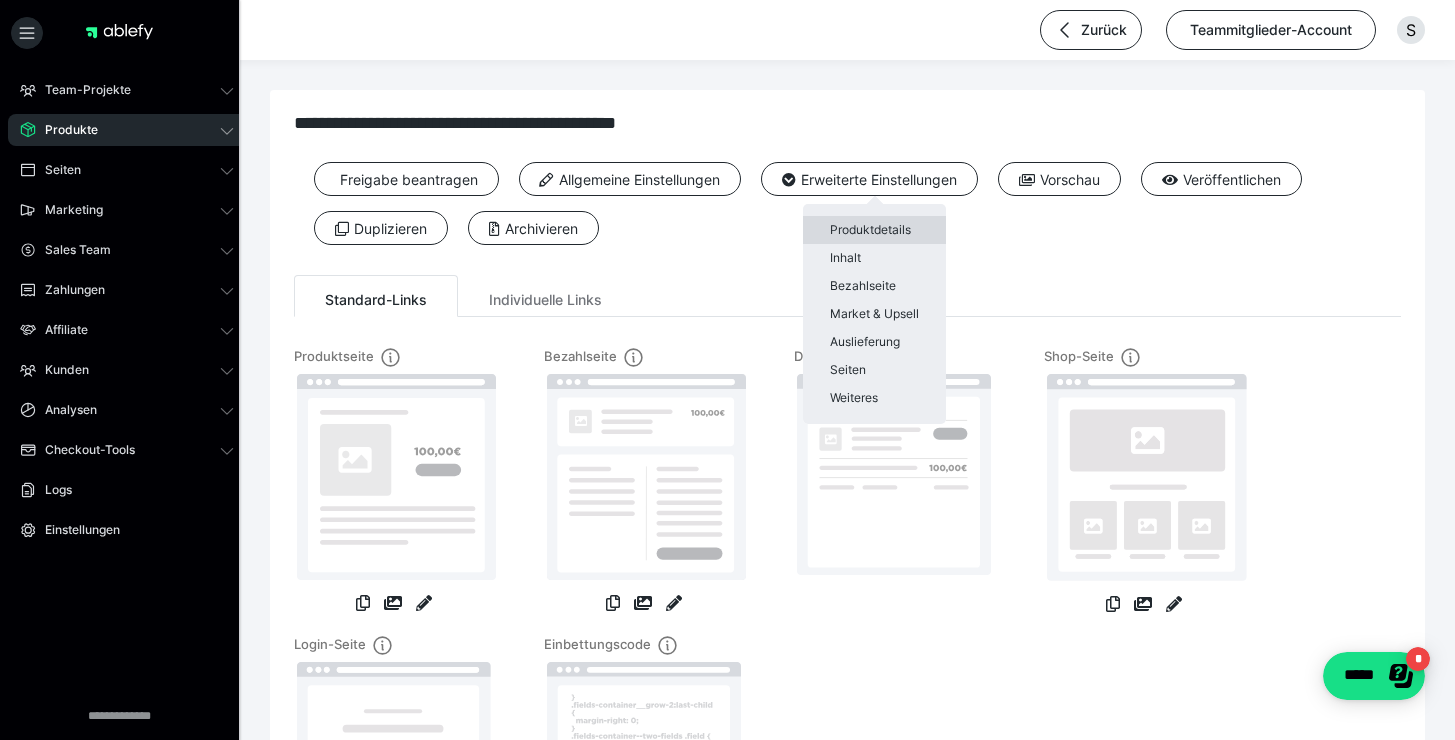 click on "Produktdetails" at bounding box center [874, 230] 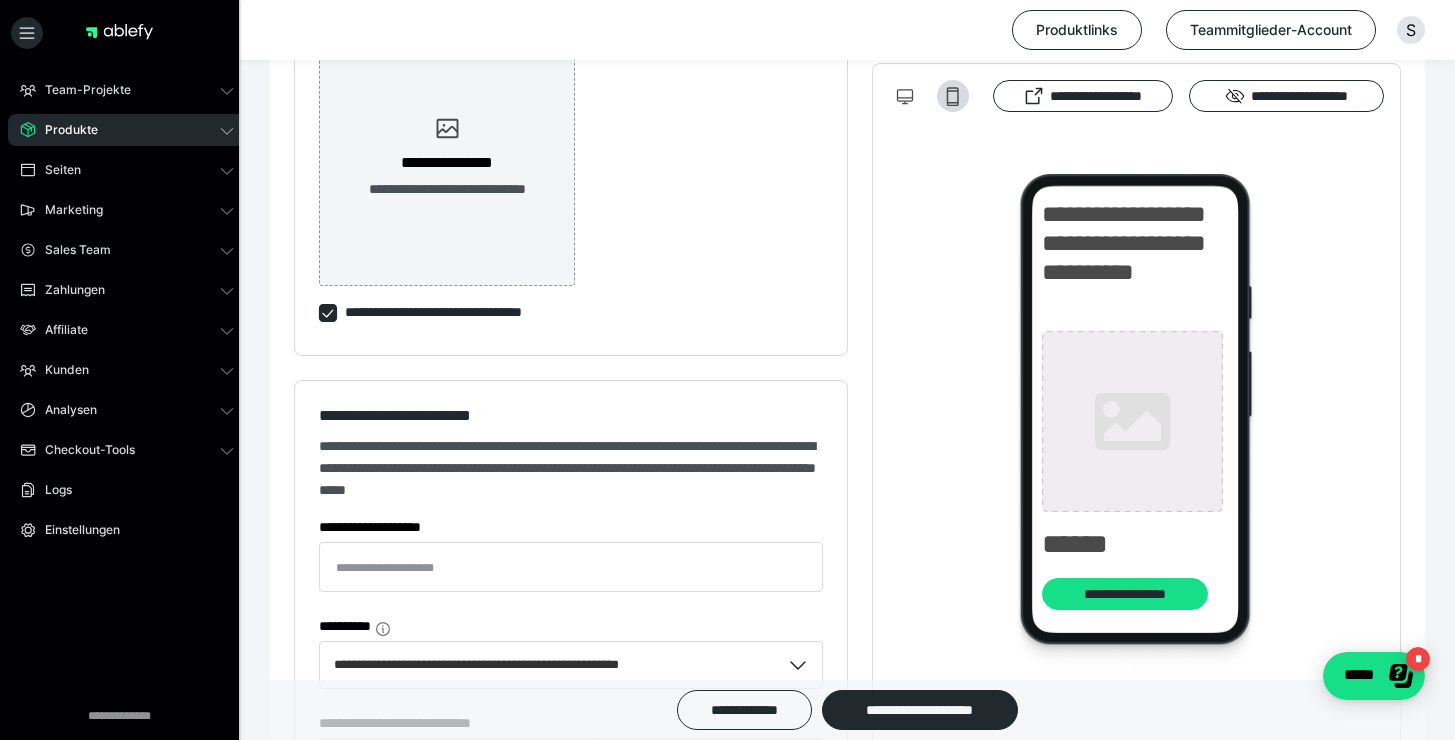 scroll, scrollTop: 995, scrollLeft: 0, axis: vertical 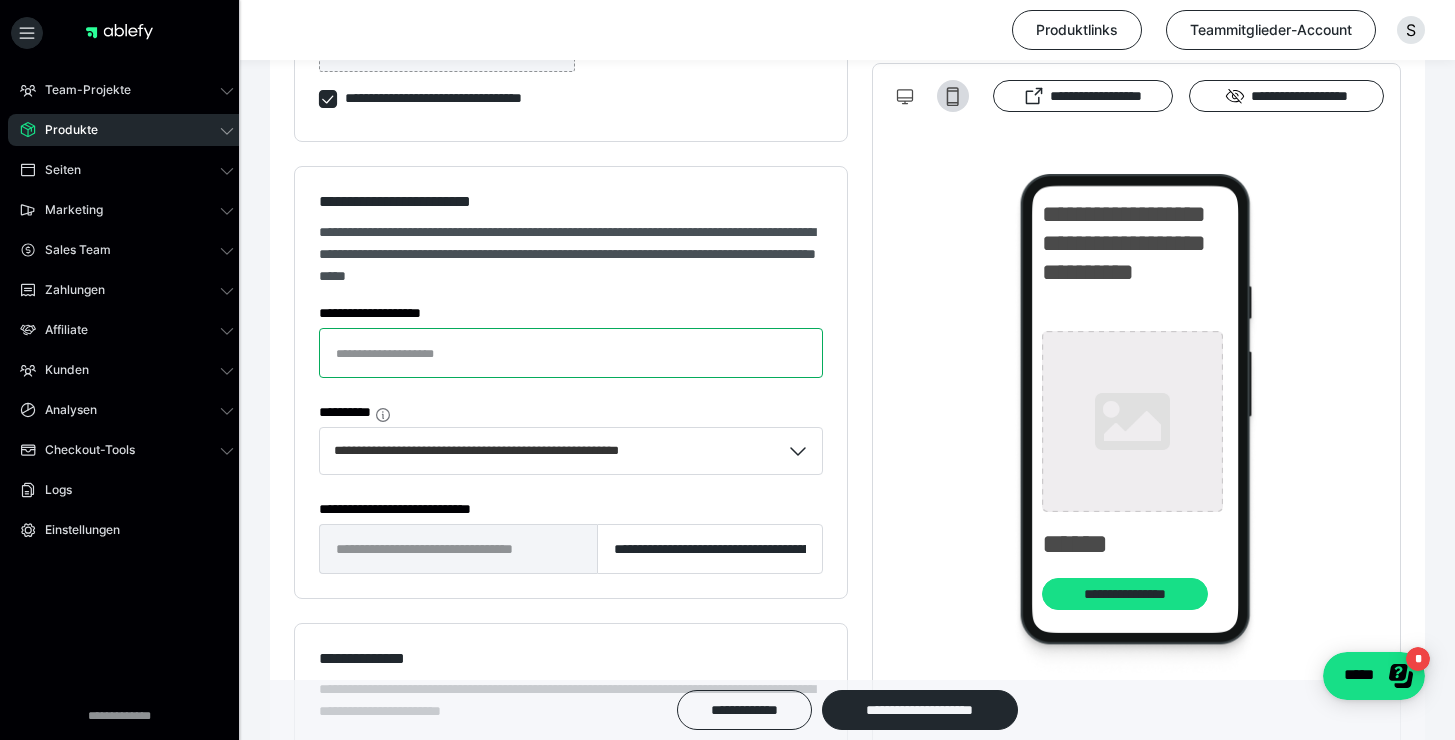 drag, startPoint x: 450, startPoint y: 355, endPoint x: 439, endPoint y: 357, distance: 11.18034 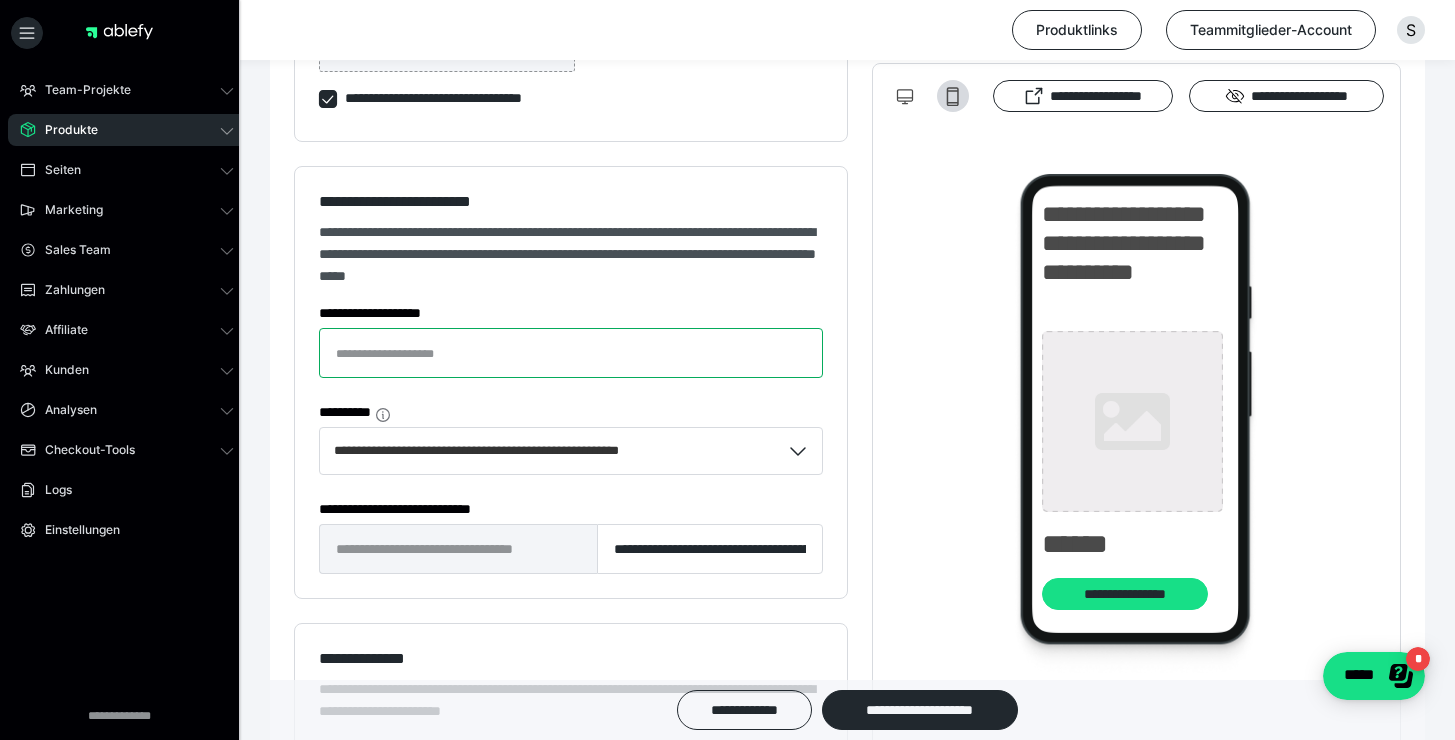 type on "*" 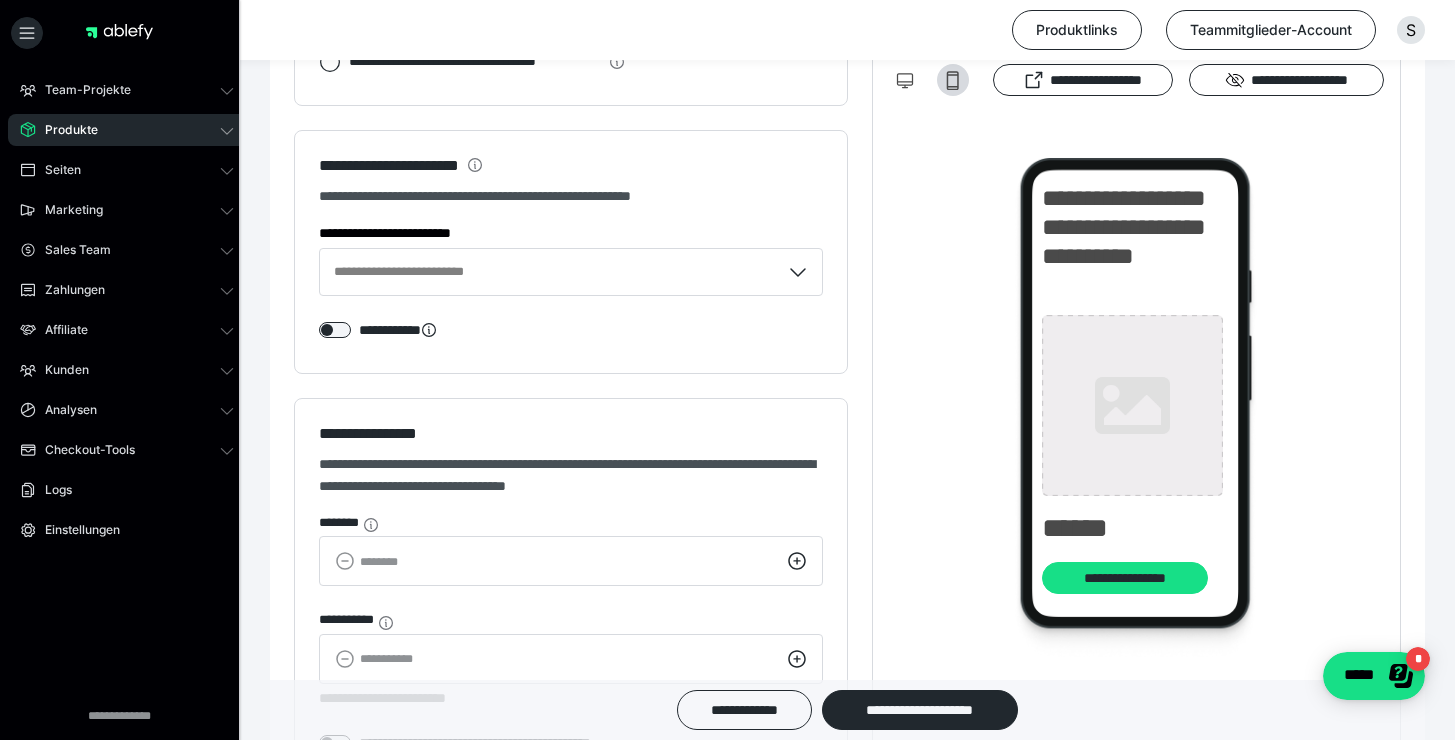 scroll, scrollTop: 2238, scrollLeft: 0, axis: vertical 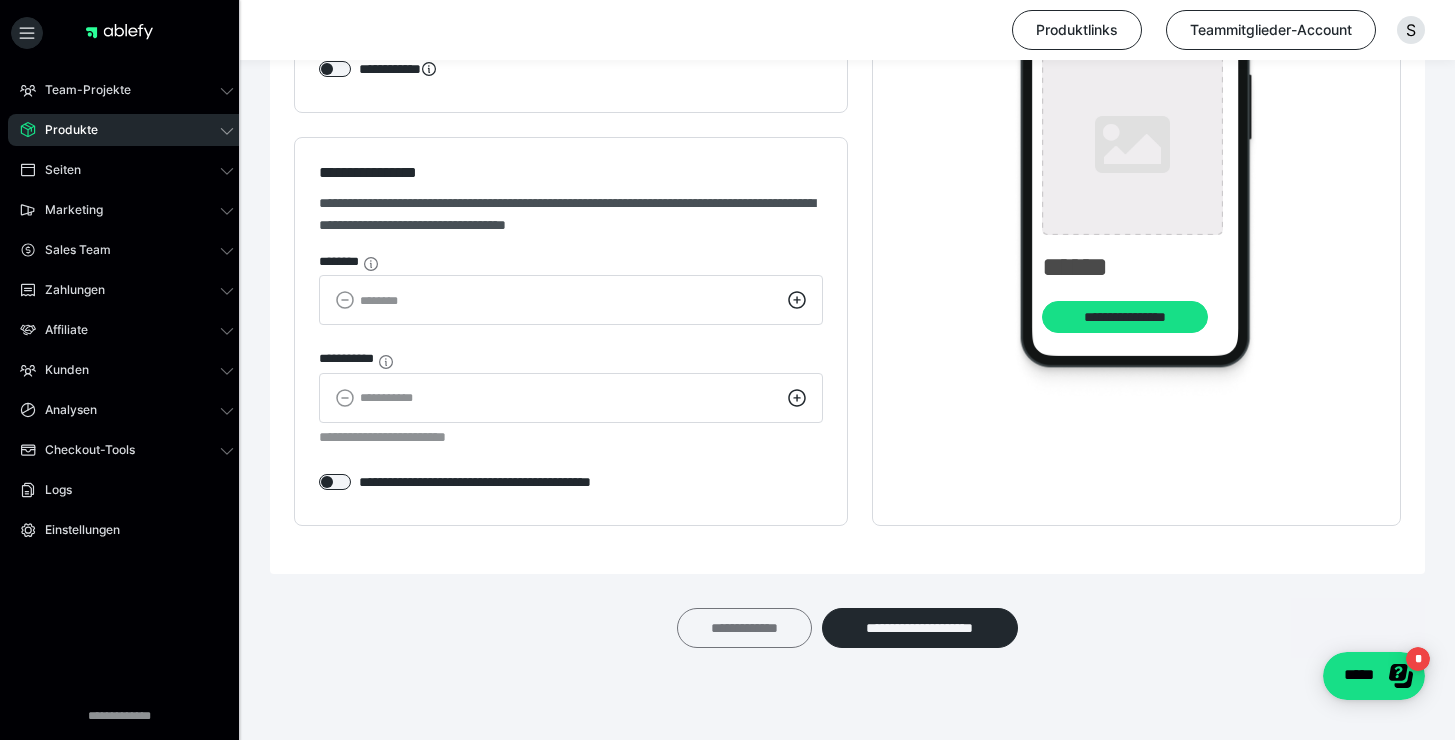 type on "**********" 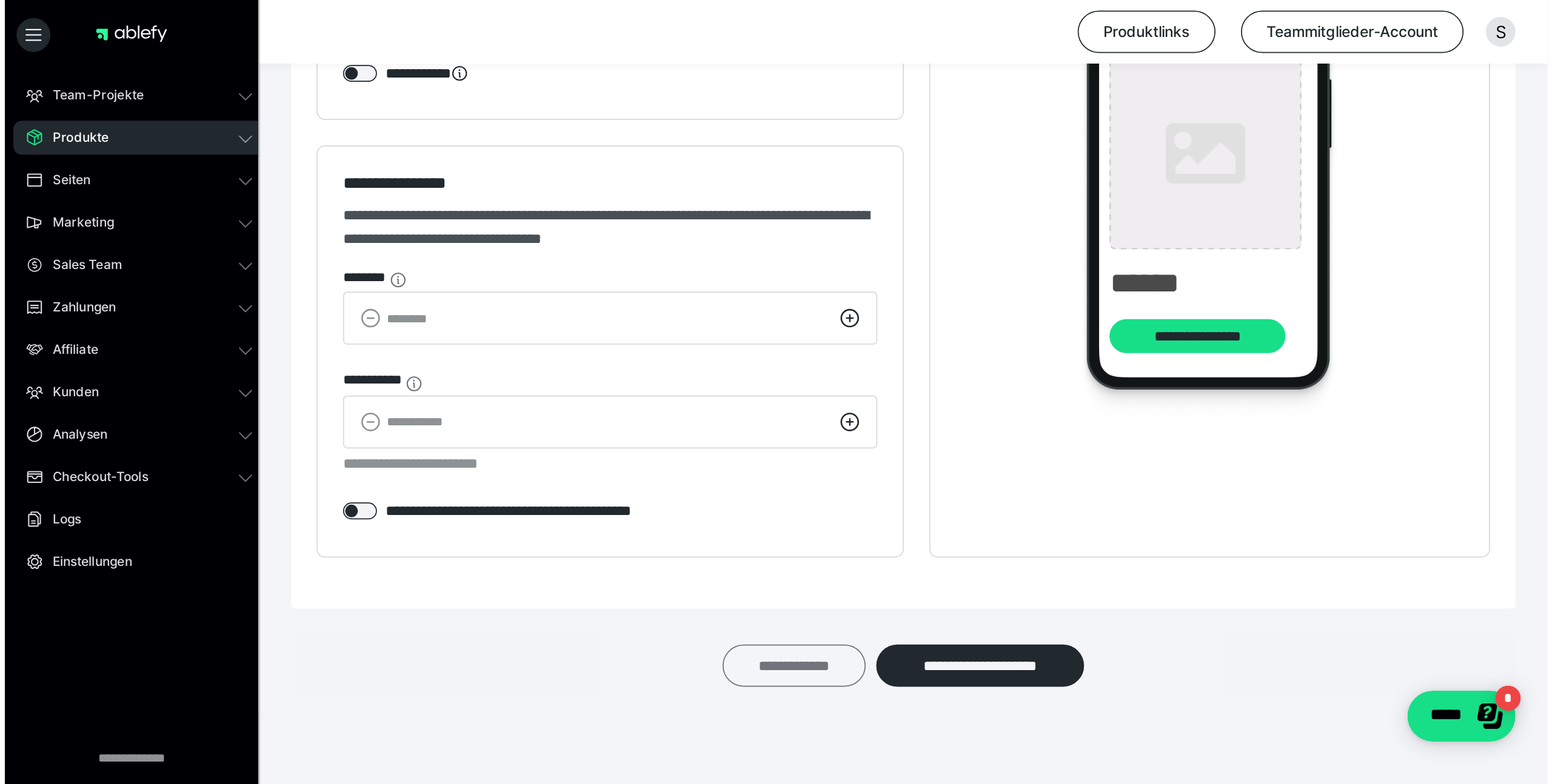 scroll, scrollTop: 0, scrollLeft: 0, axis: both 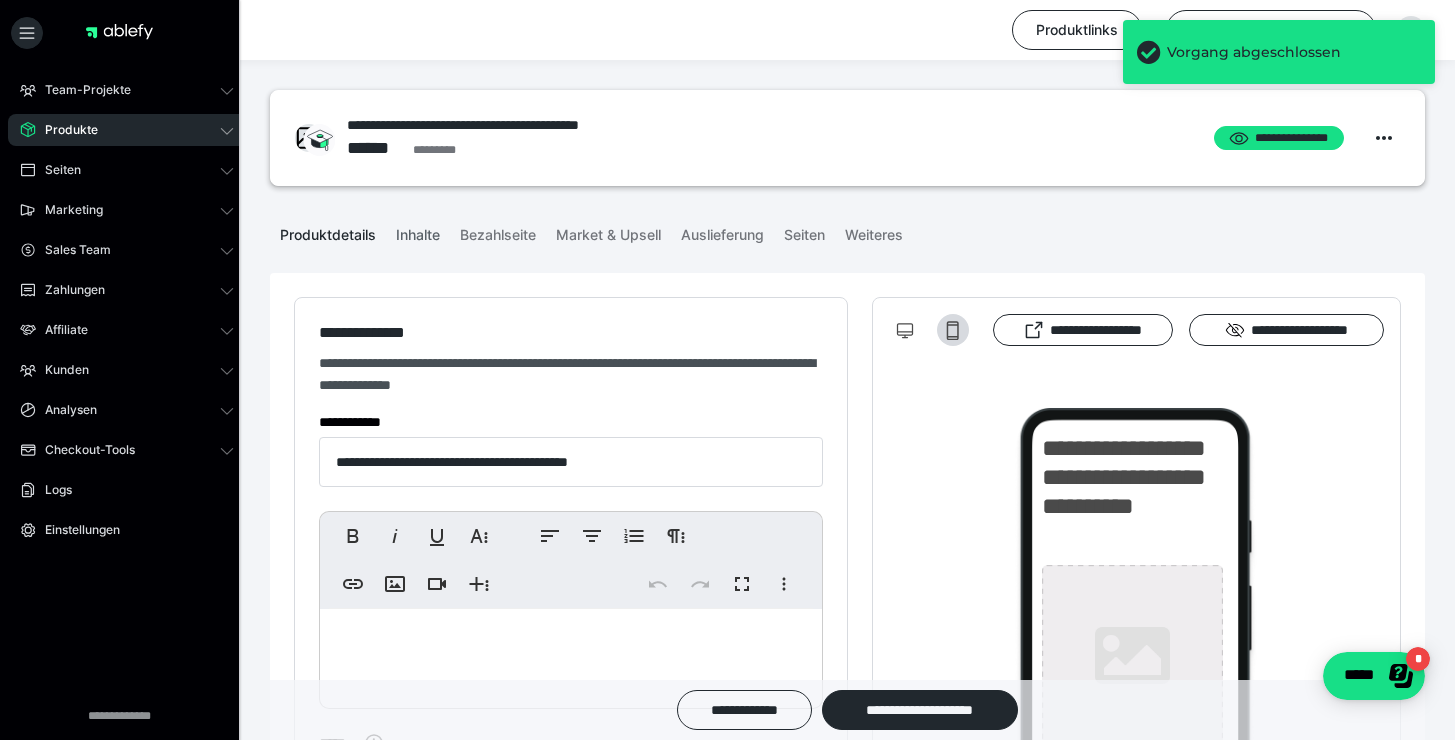 click on "Inhalte" at bounding box center (418, 231) 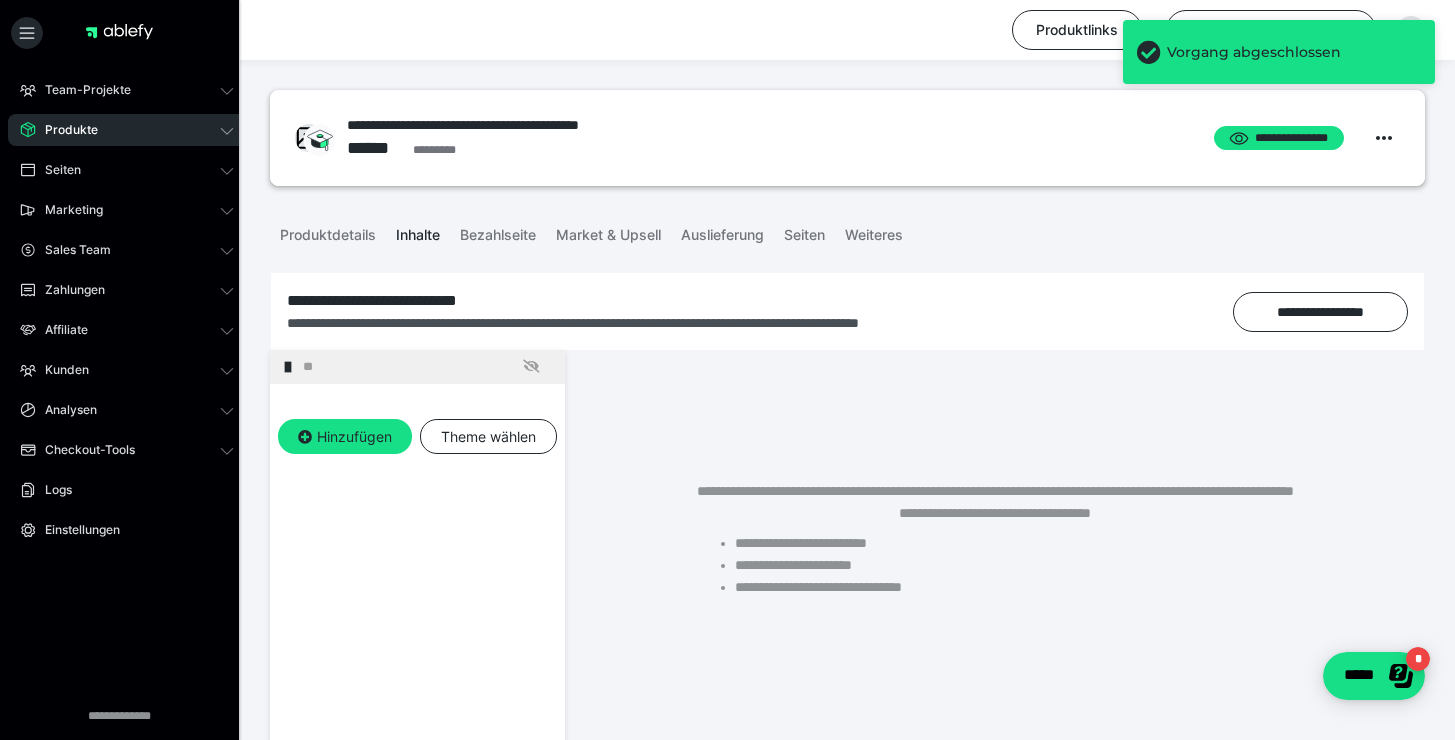 click at bounding box center [0, 0] 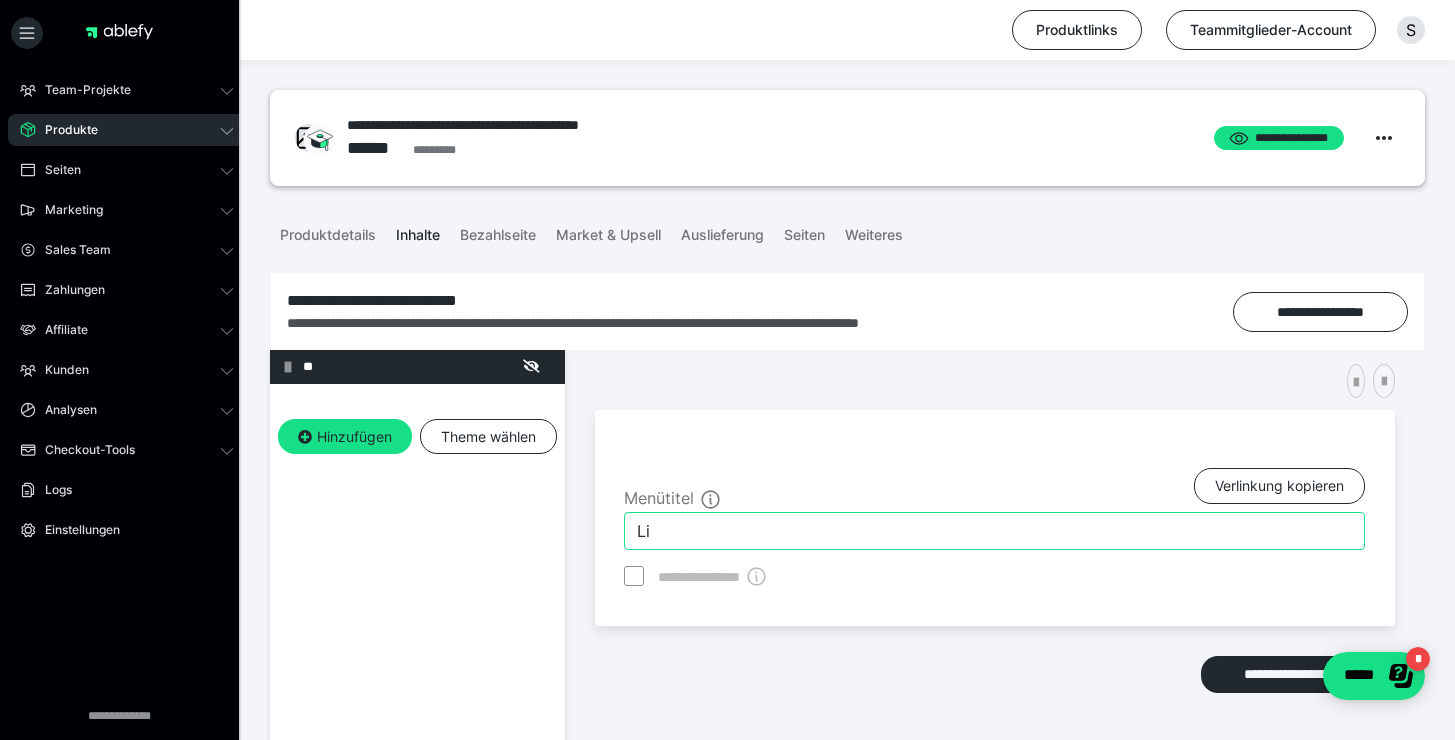 drag, startPoint x: 664, startPoint y: 526, endPoint x: 645, endPoint y: 528, distance: 19.104973 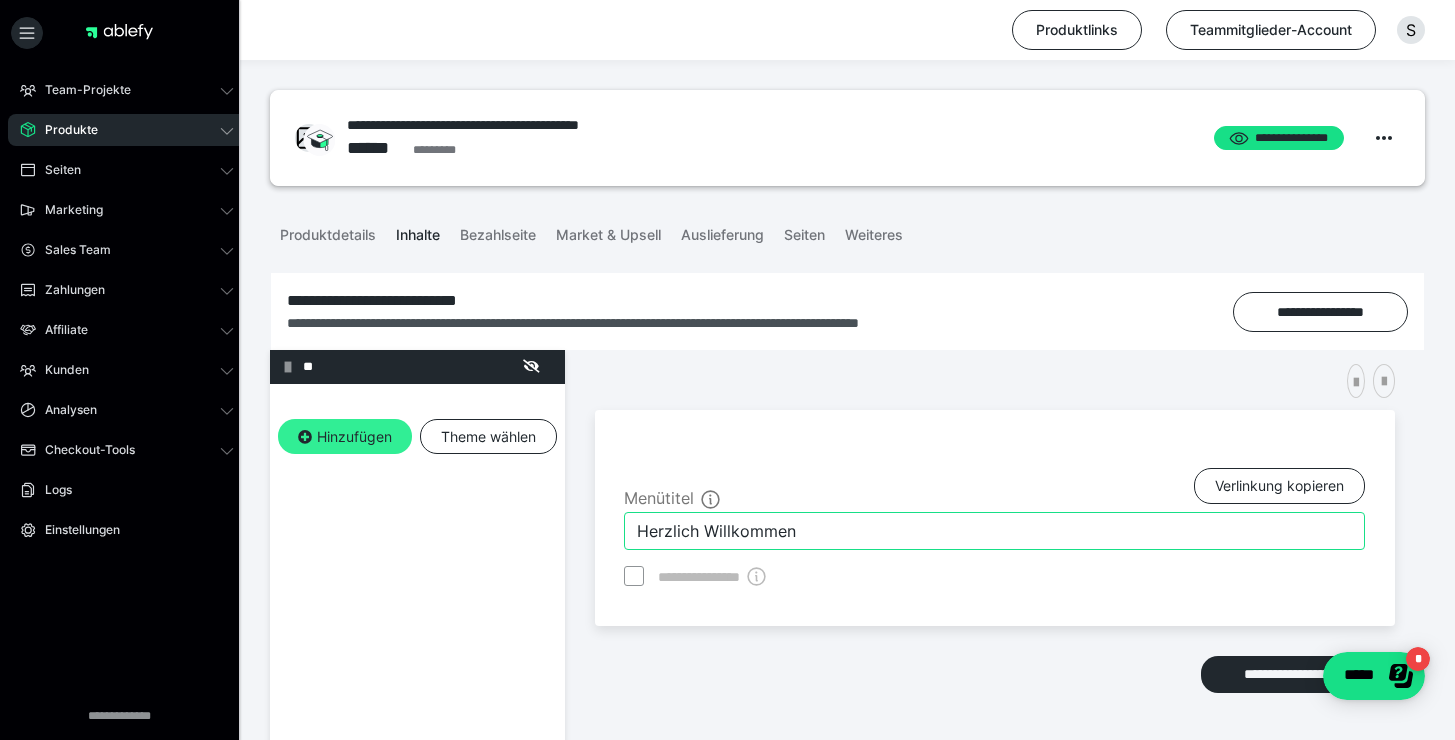 type on "Herzlich Willkommen" 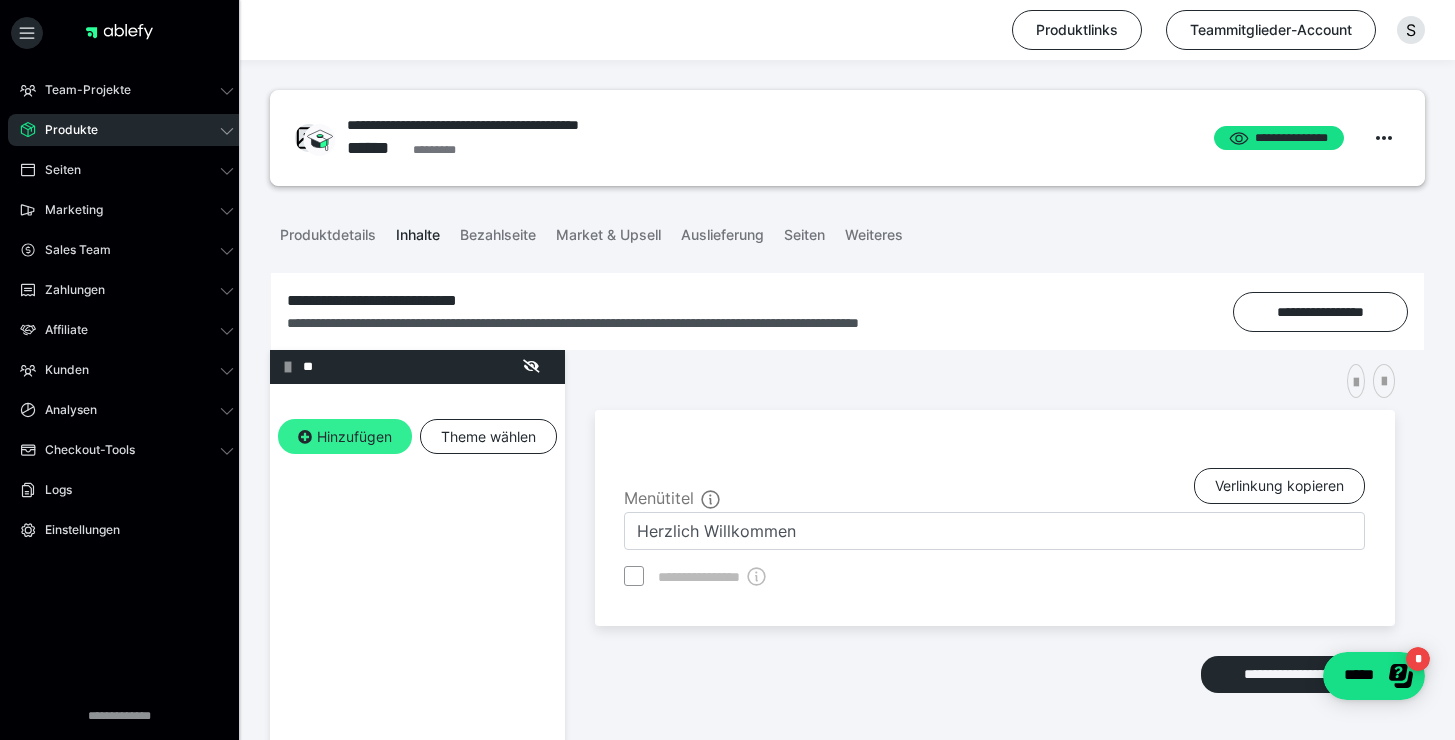 click on "Hinzufügen" at bounding box center [345, 437] 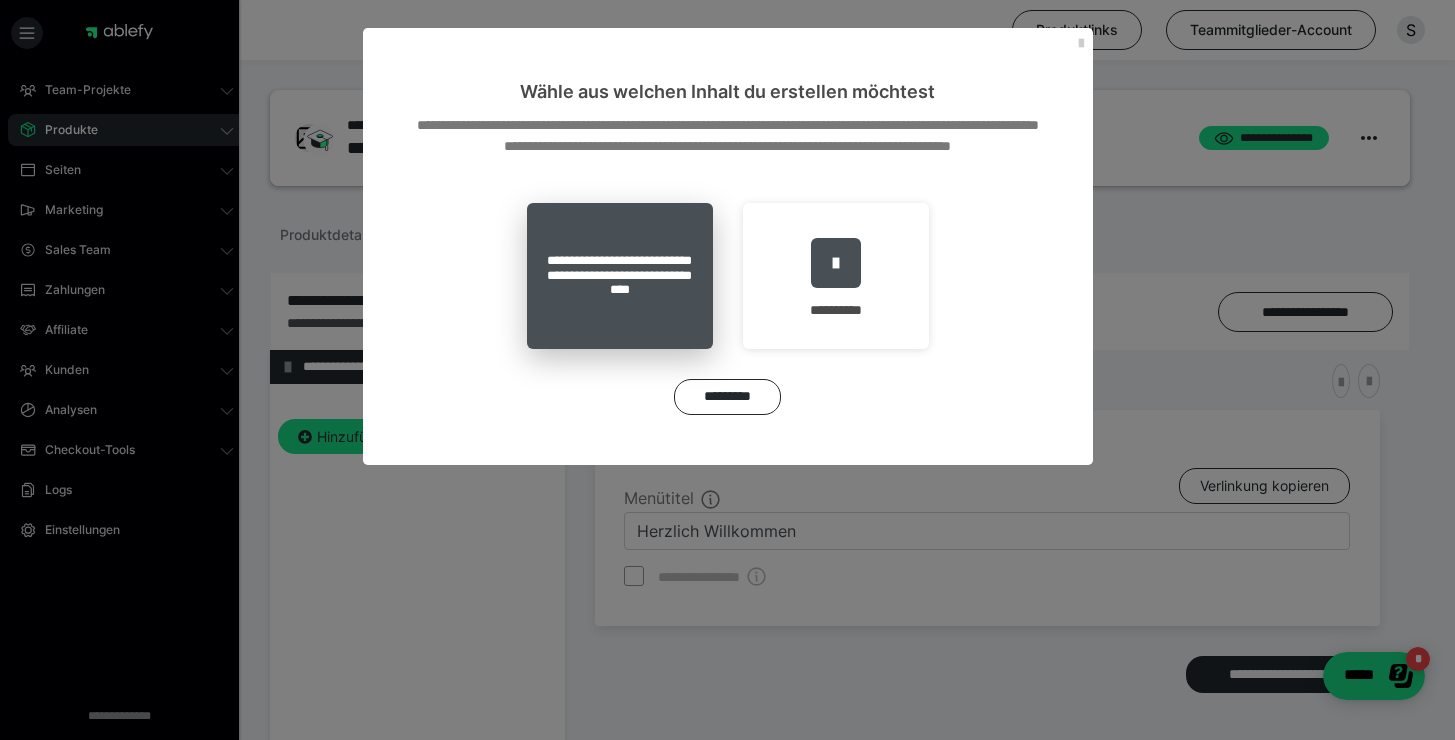 click on "**********" at bounding box center [620, 276] 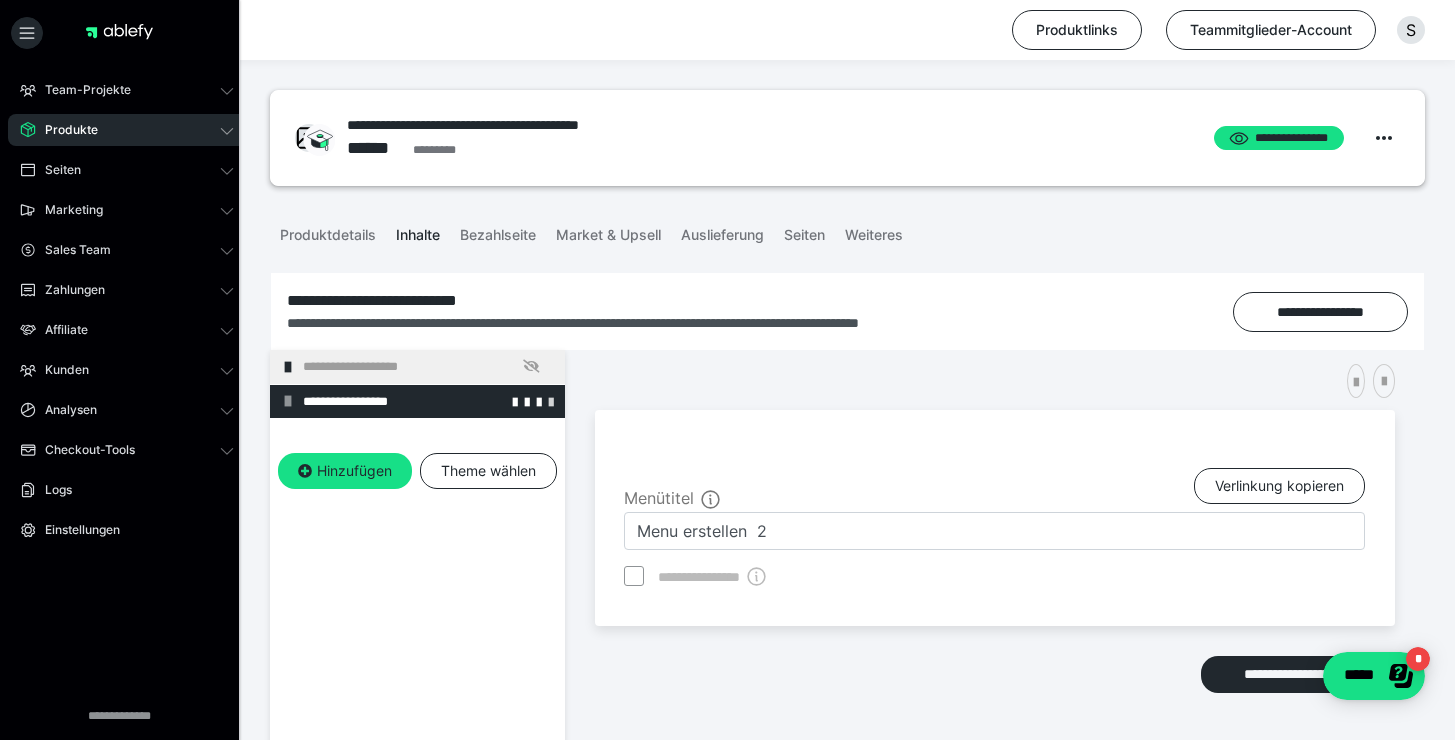 click at bounding box center [551, 401] 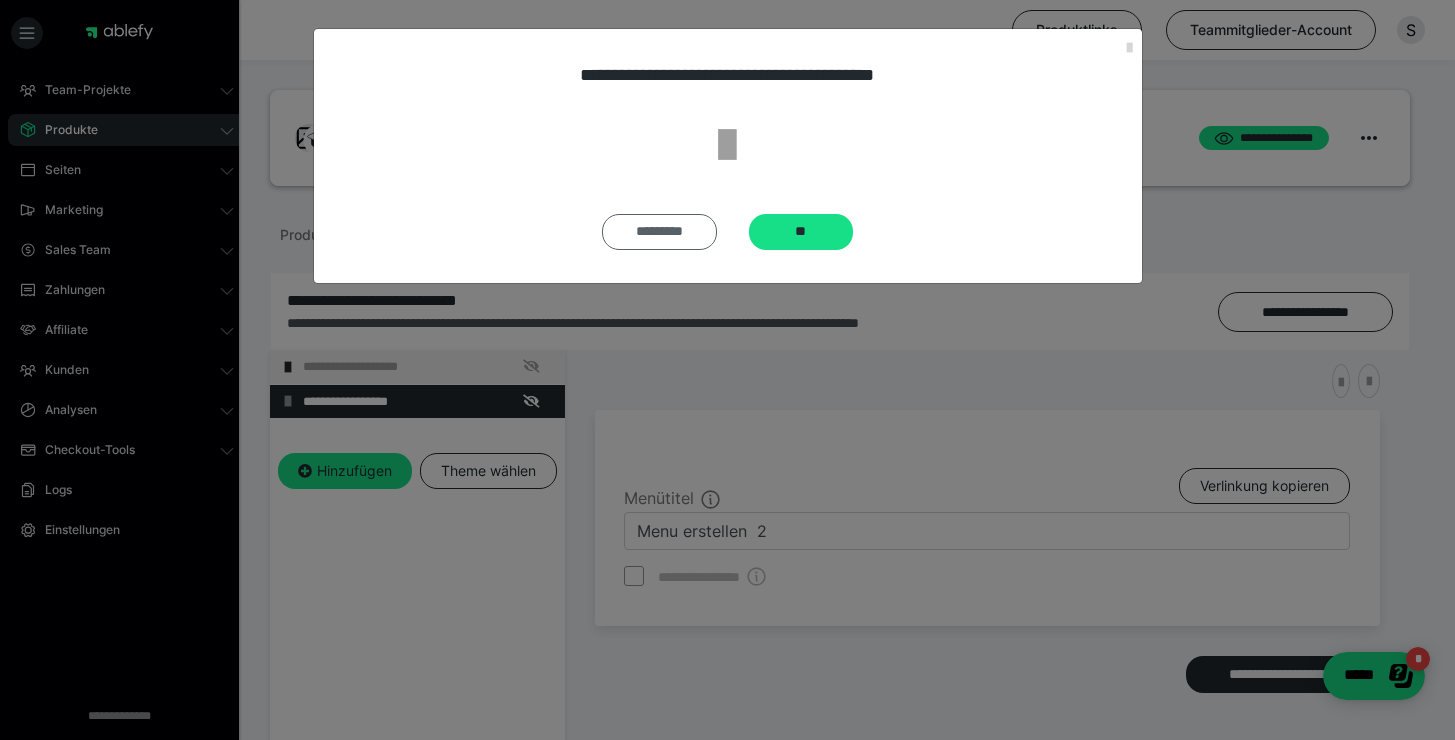 click on "*********" at bounding box center [659, 232] 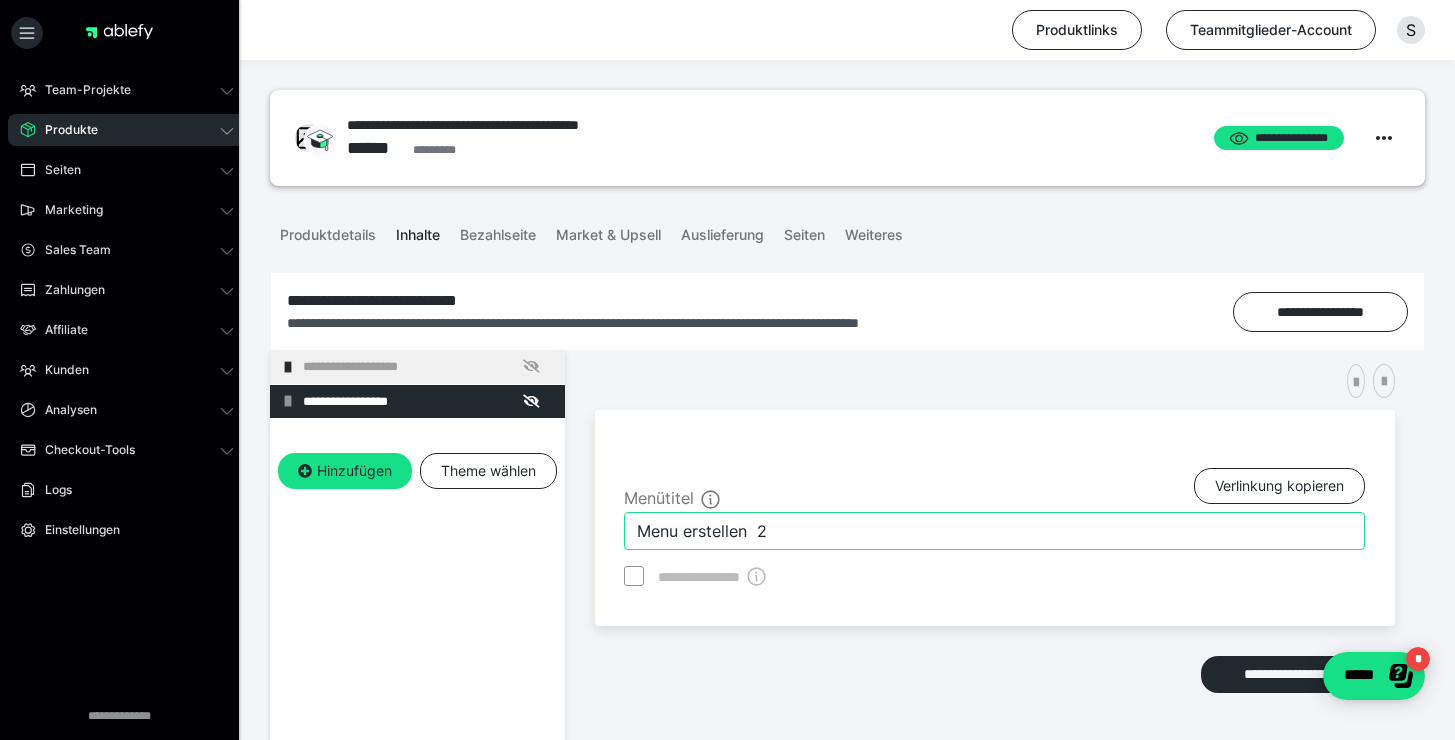 drag, startPoint x: 795, startPoint y: 534, endPoint x: 612, endPoint y: 519, distance: 183.61372 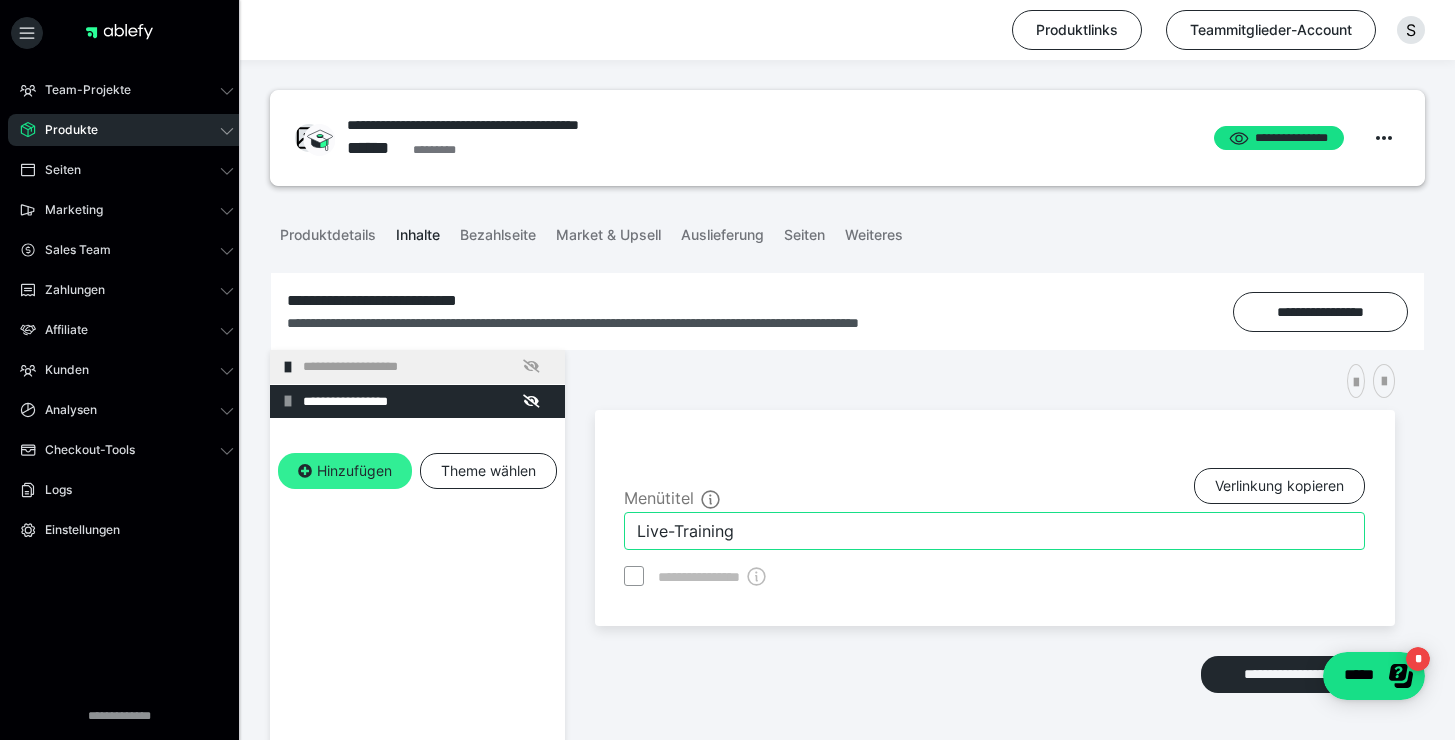 type on "Live-Training" 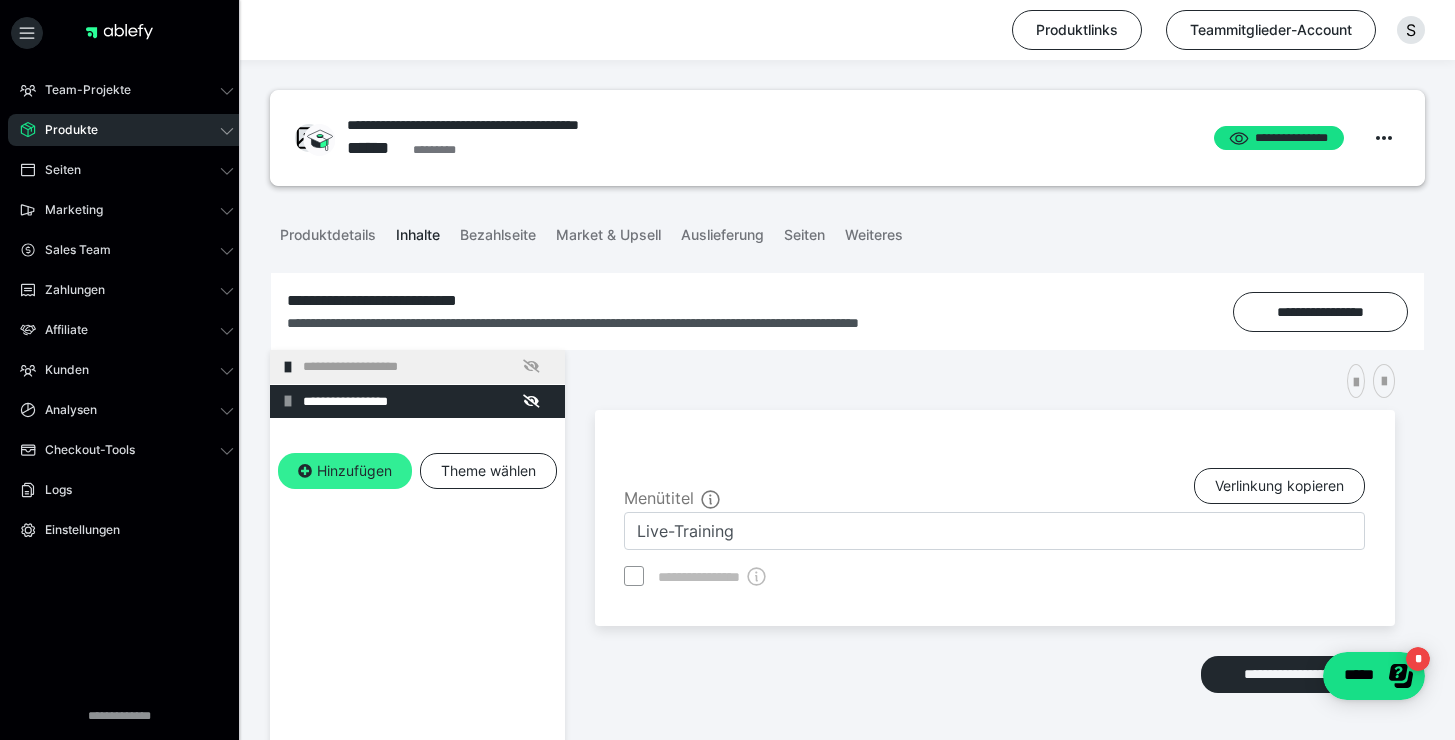 click on "Hinzufügen" at bounding box center [345, 471] 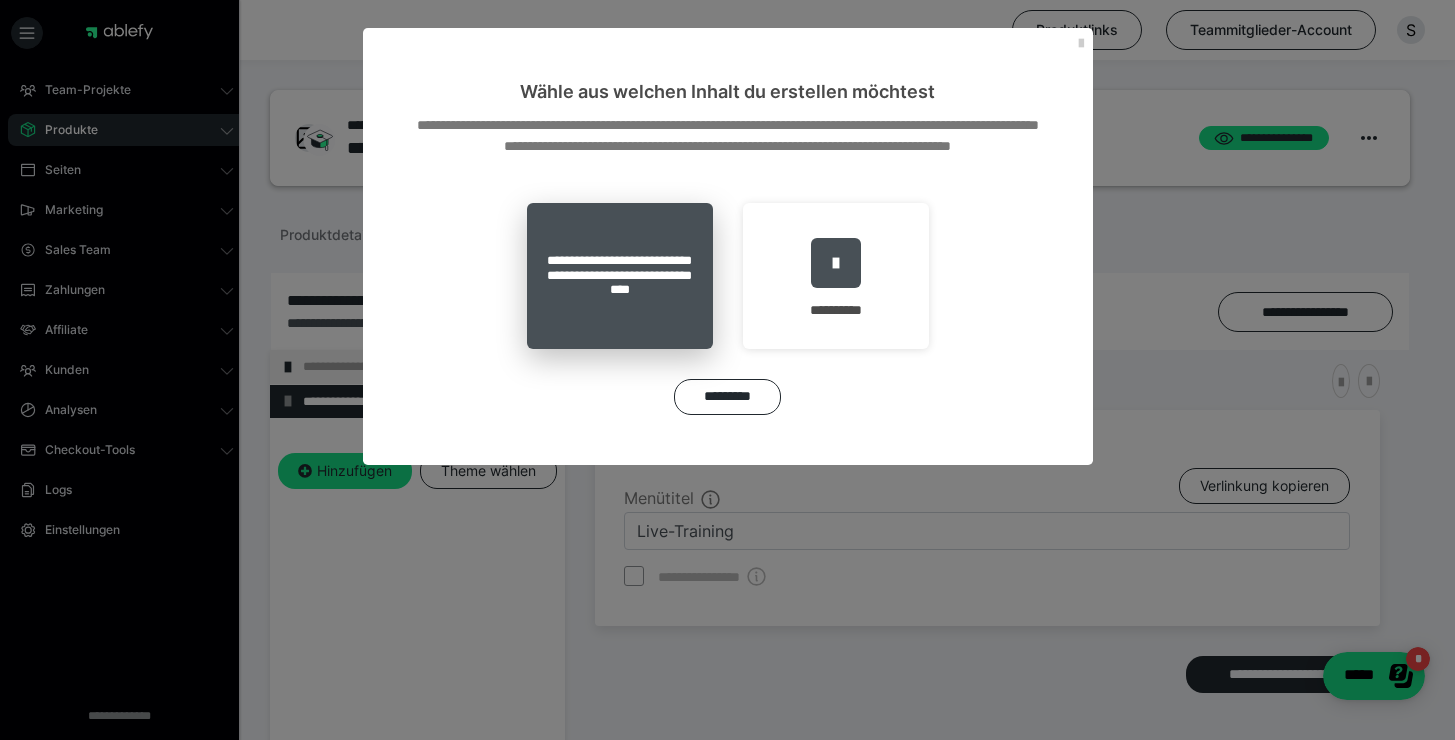 click on "**********" at bounding box center [620, 276] 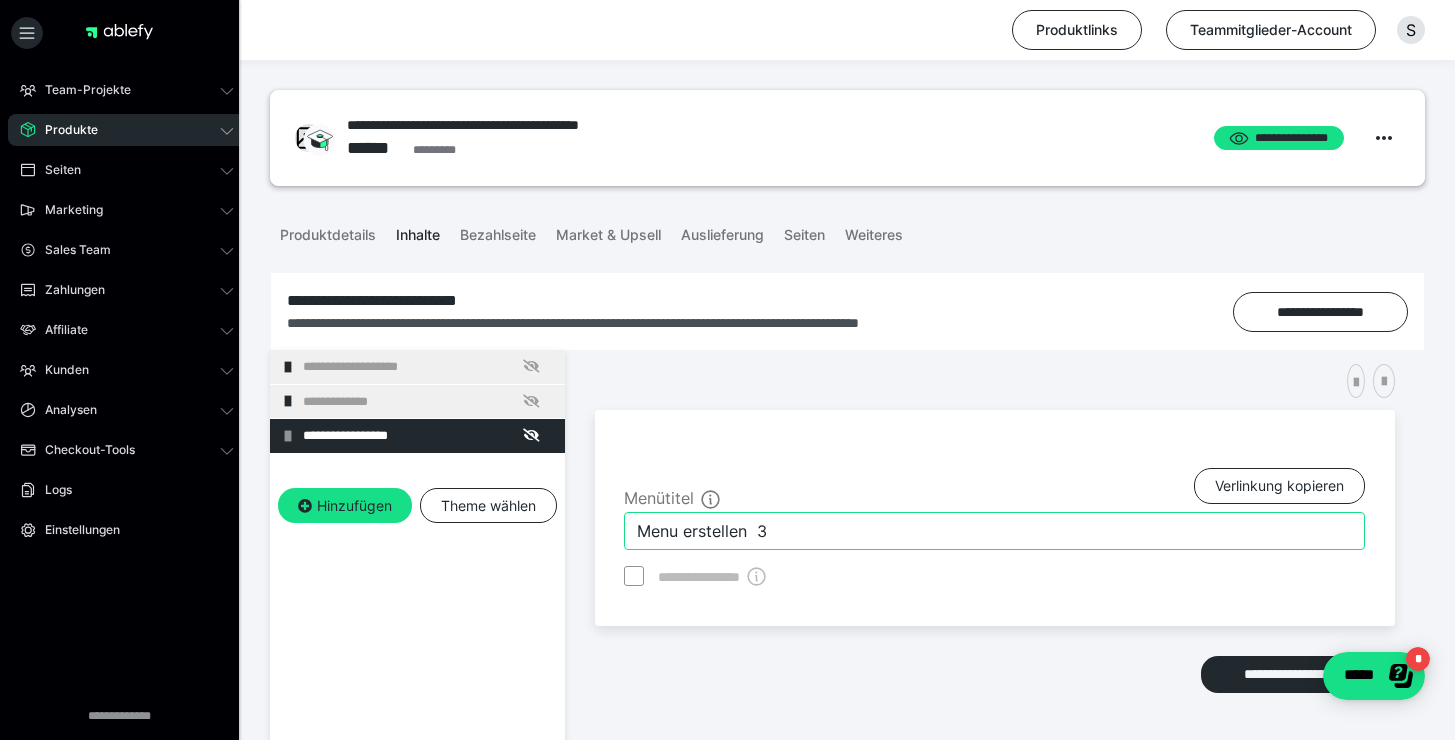 drag, startPoint x: 852, startPoint y: 544, endPoint x: 567, endPoint y: 502, distance: 288.07812 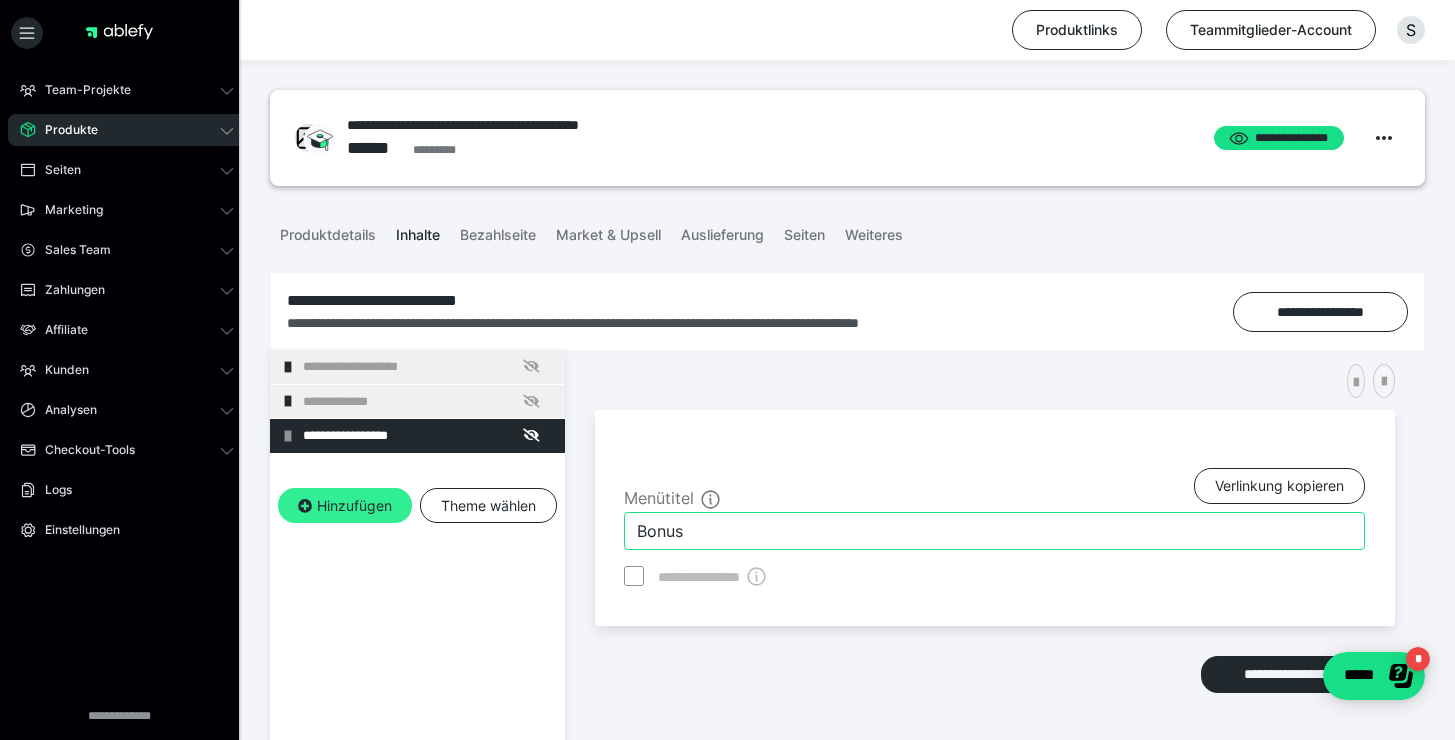 type on "Bonus" 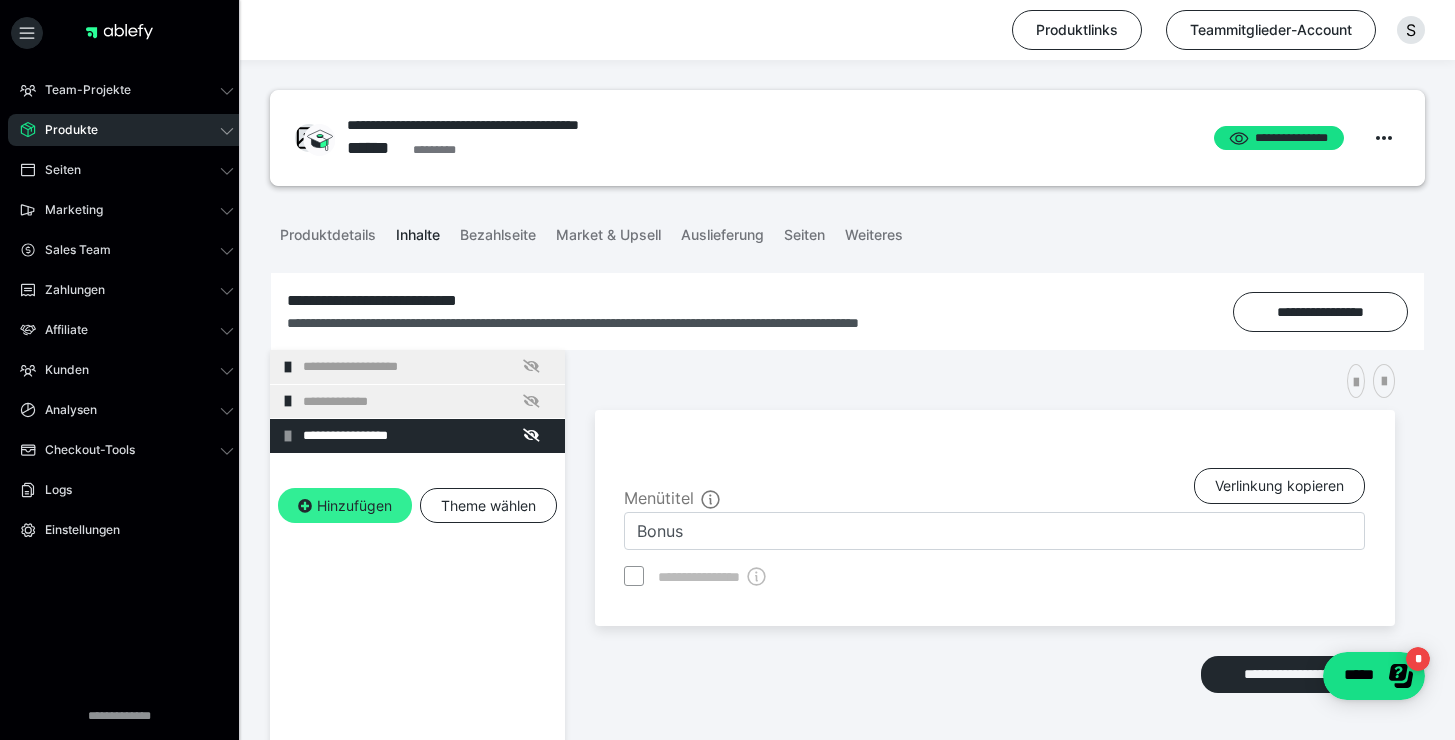 click on "Hinzufügen" at bounding box center [345, 506] 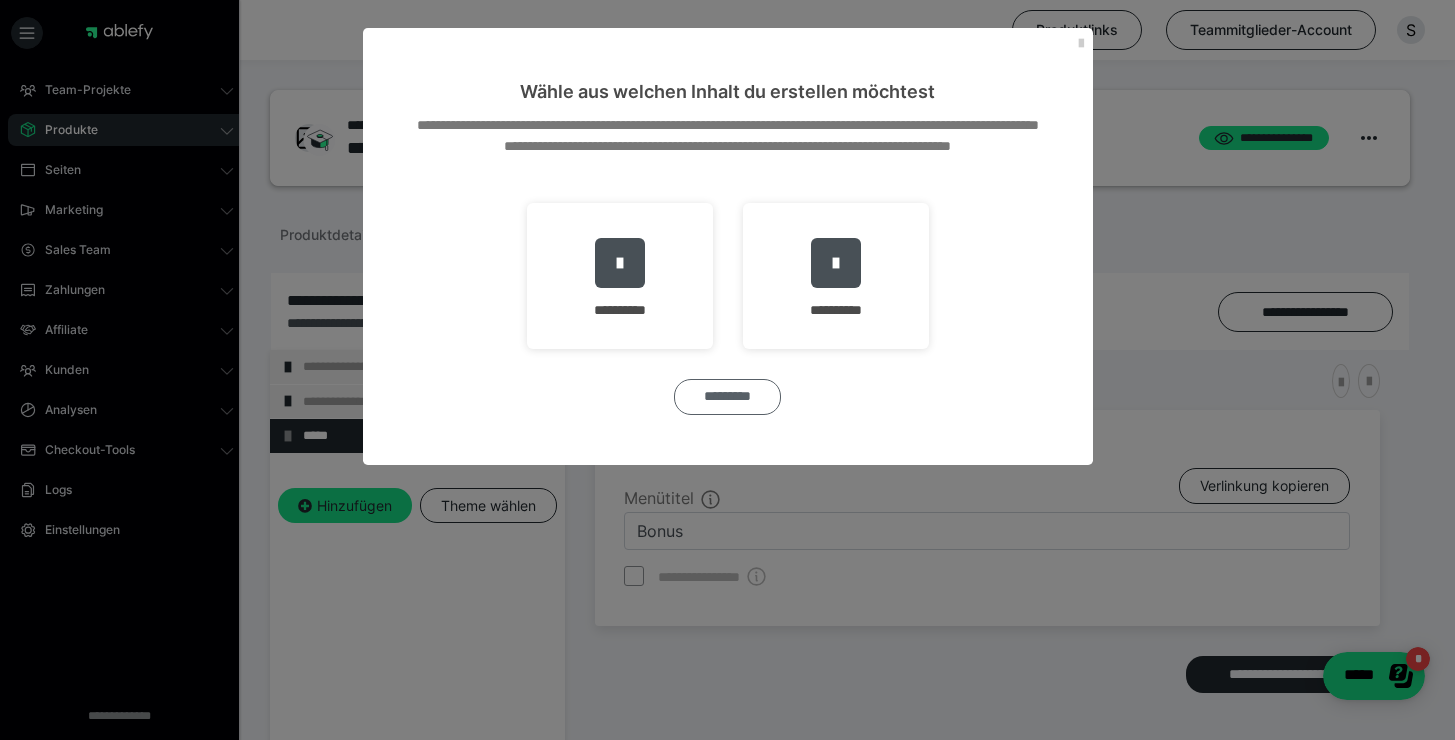 click on "*********" at bounding box center [727, 397] 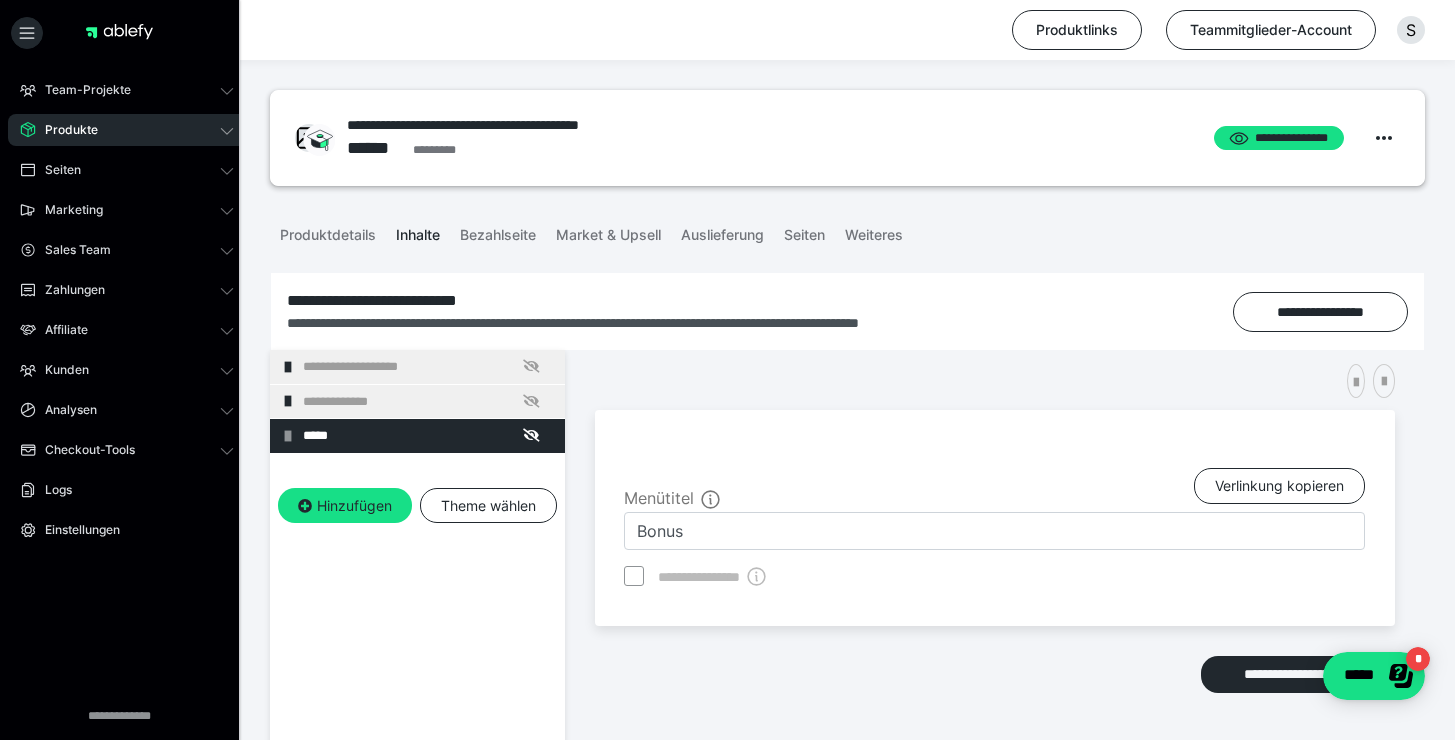 click on "**********" at bounding box center (995, 518) 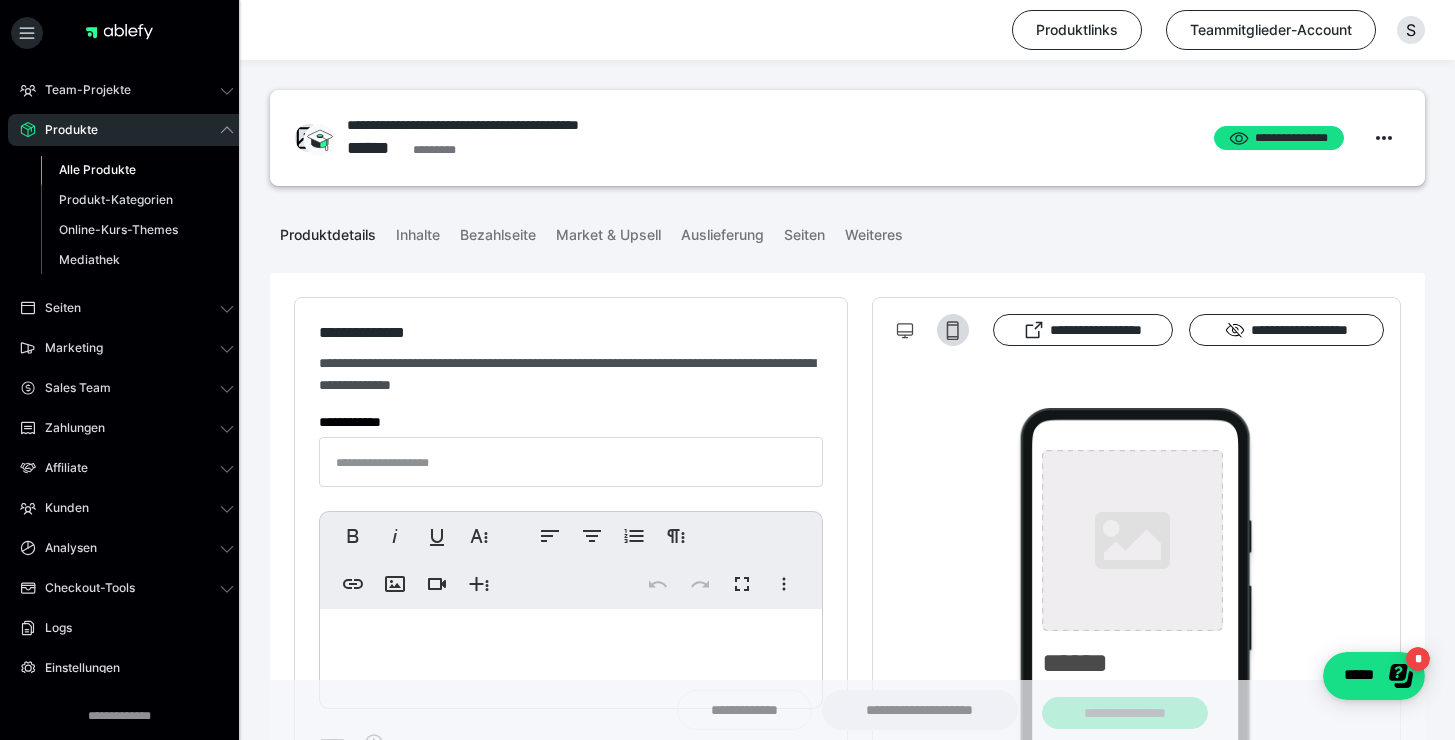 type on "**********" 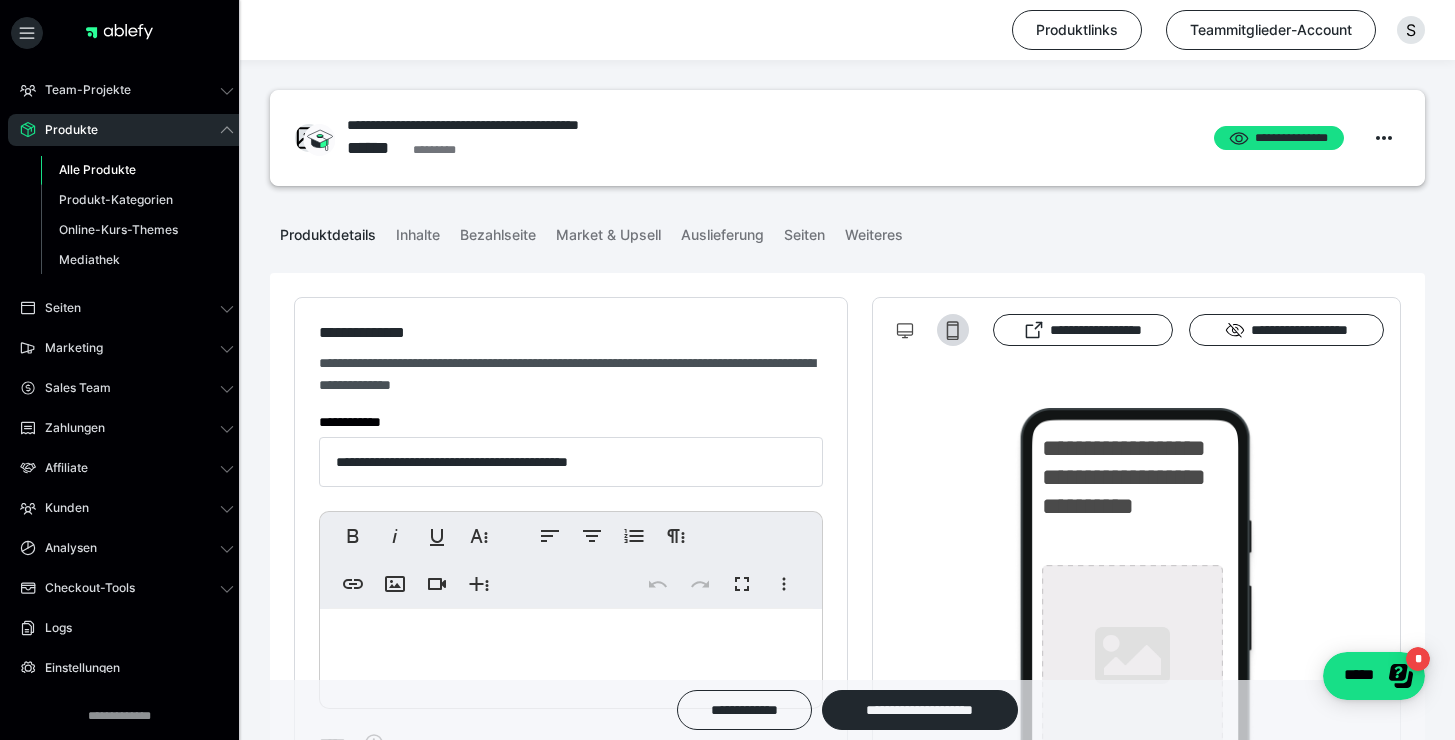 click on "Produktdetails" at bounding box center [328, 231] 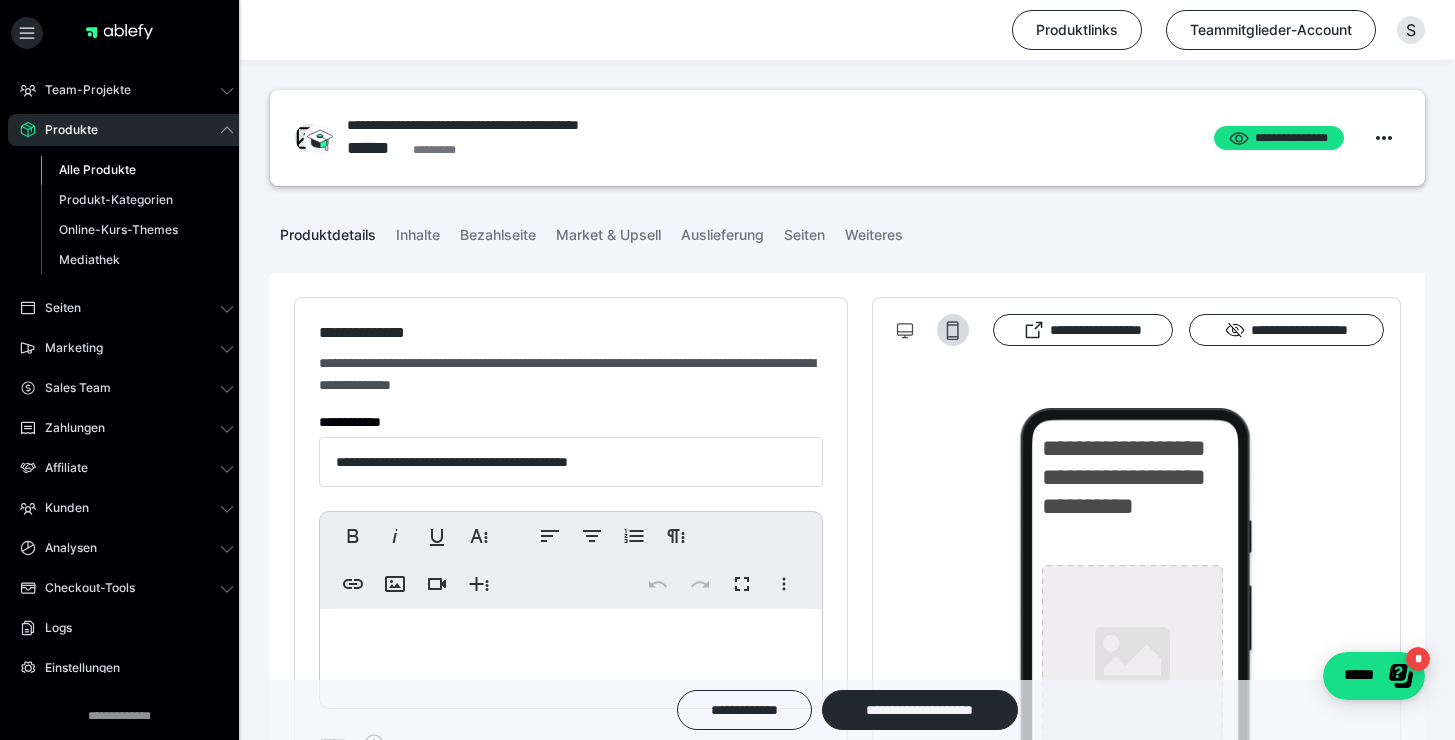 click on "Alle Produkte" at bounding box center (97, 169) 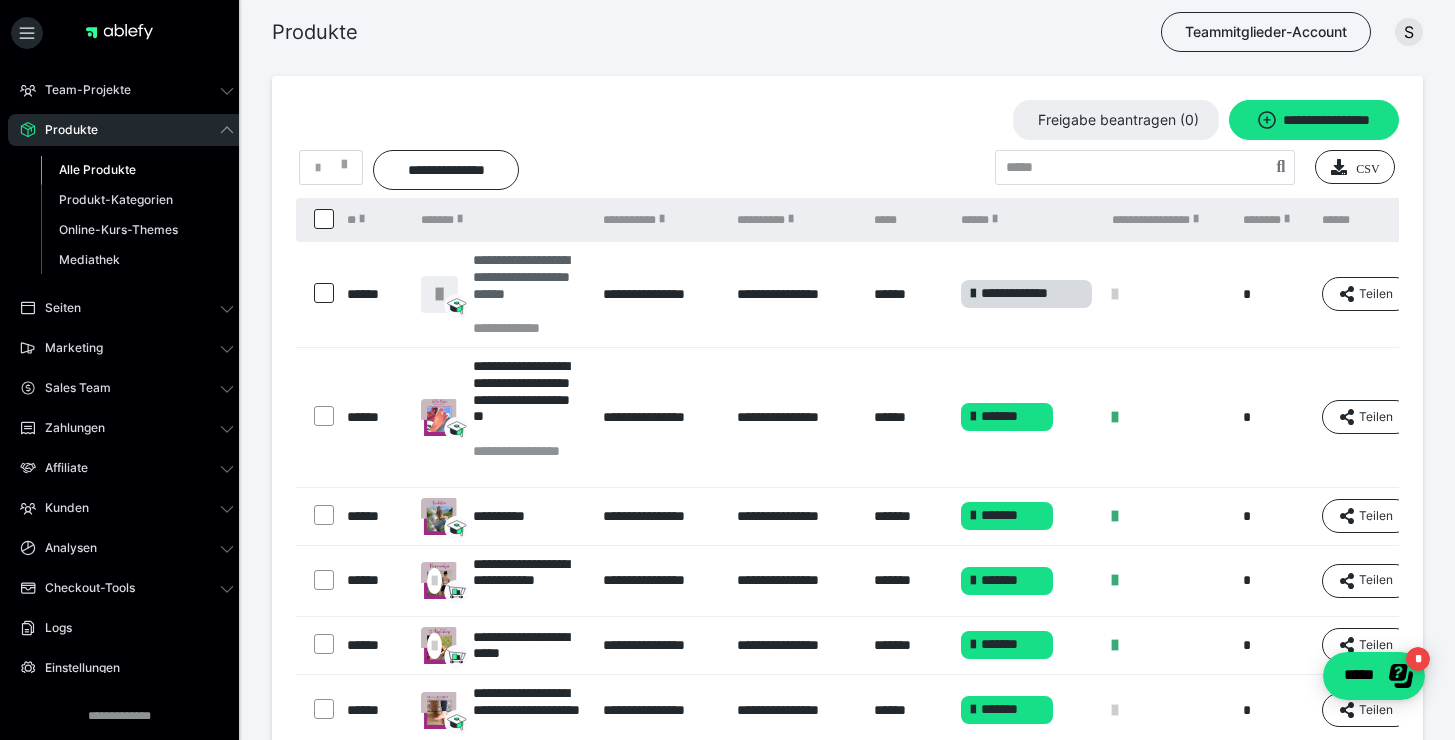 click on "**********" at bounding box center (528, 285) 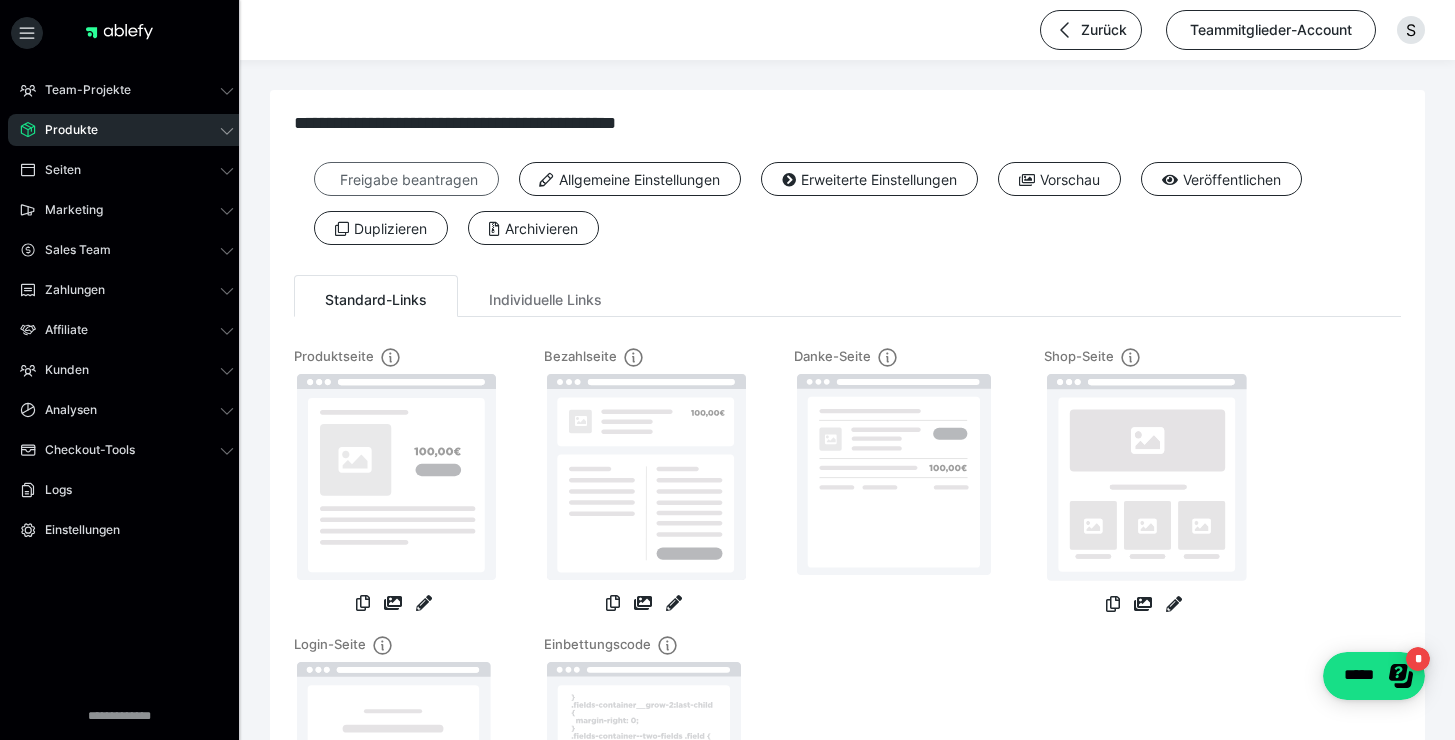 click on "Freigabe beantragen" at bounding box center (406, 179) 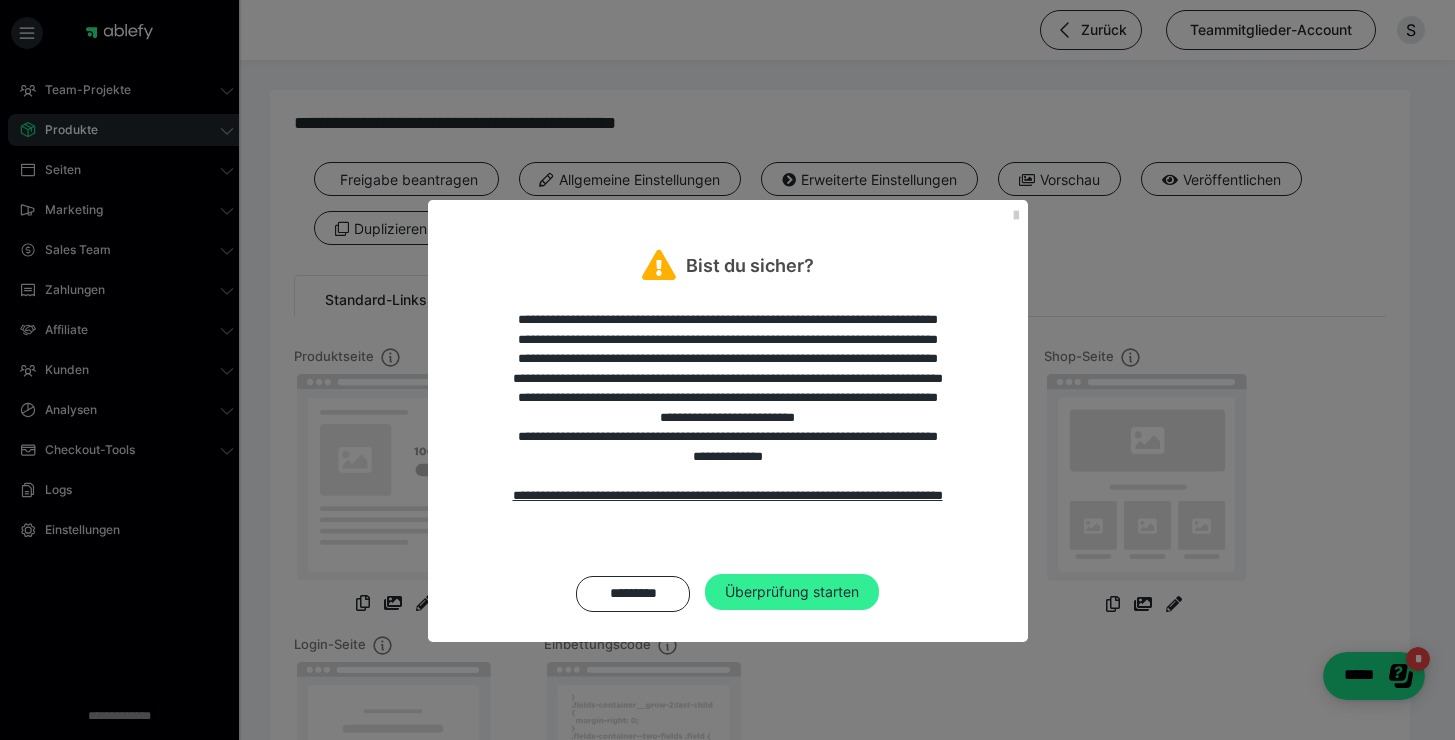 click on "Überprüfung starten" at bounding box center (792, 592) 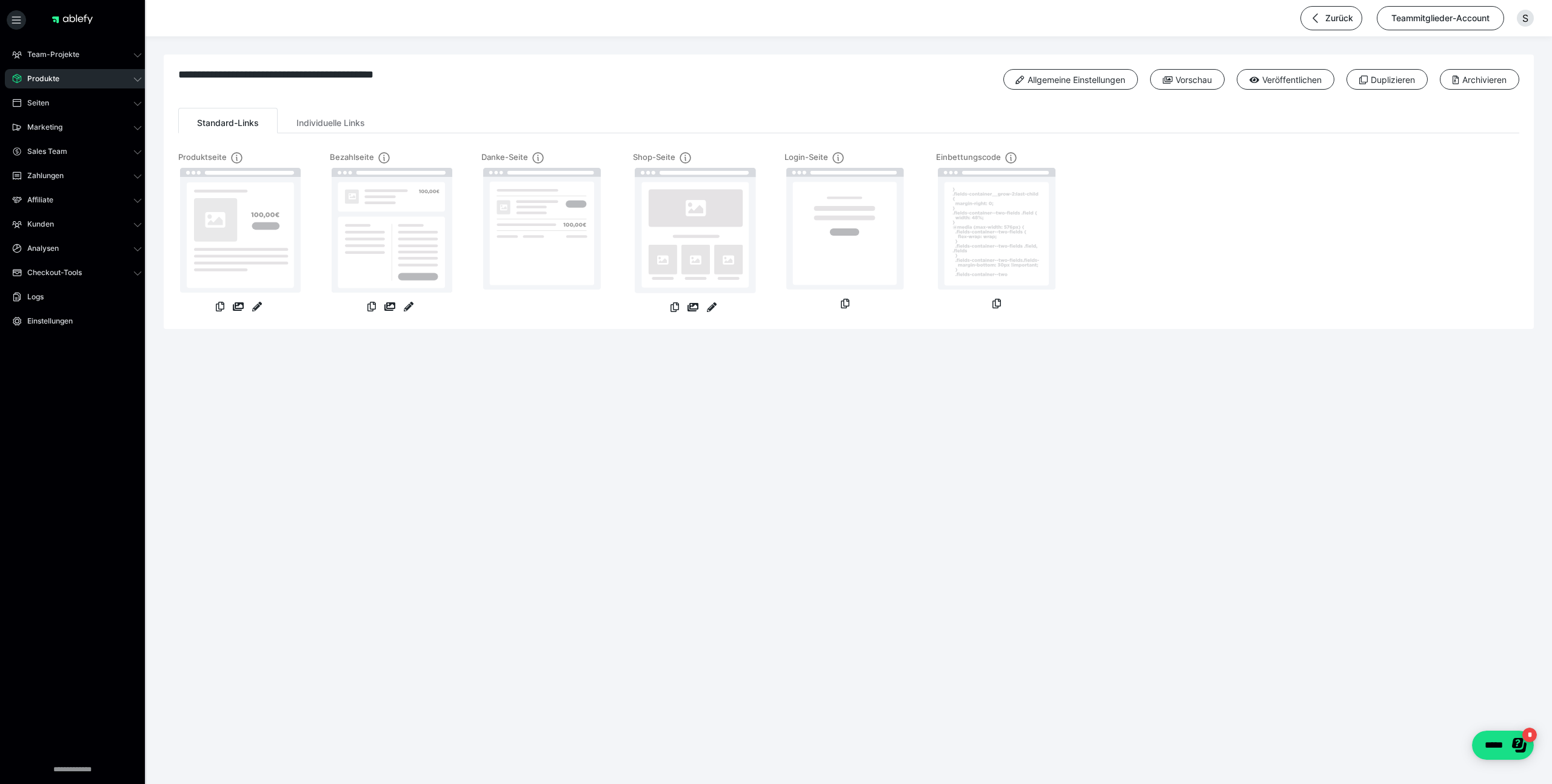 click on "Produkte" at bounding box center [39, 79] 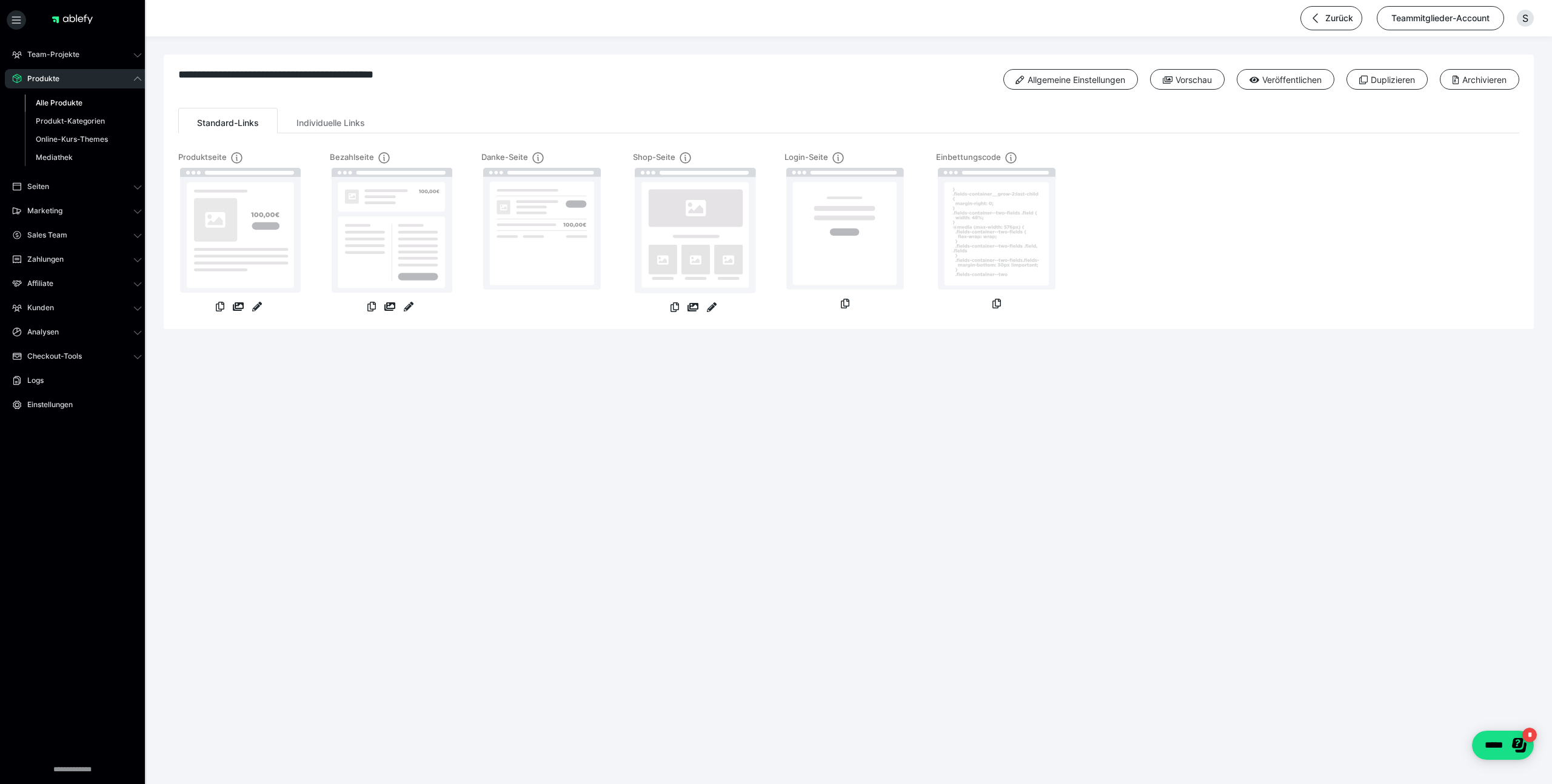 click on "Alle Produkte" at bounding box center (59, 102) 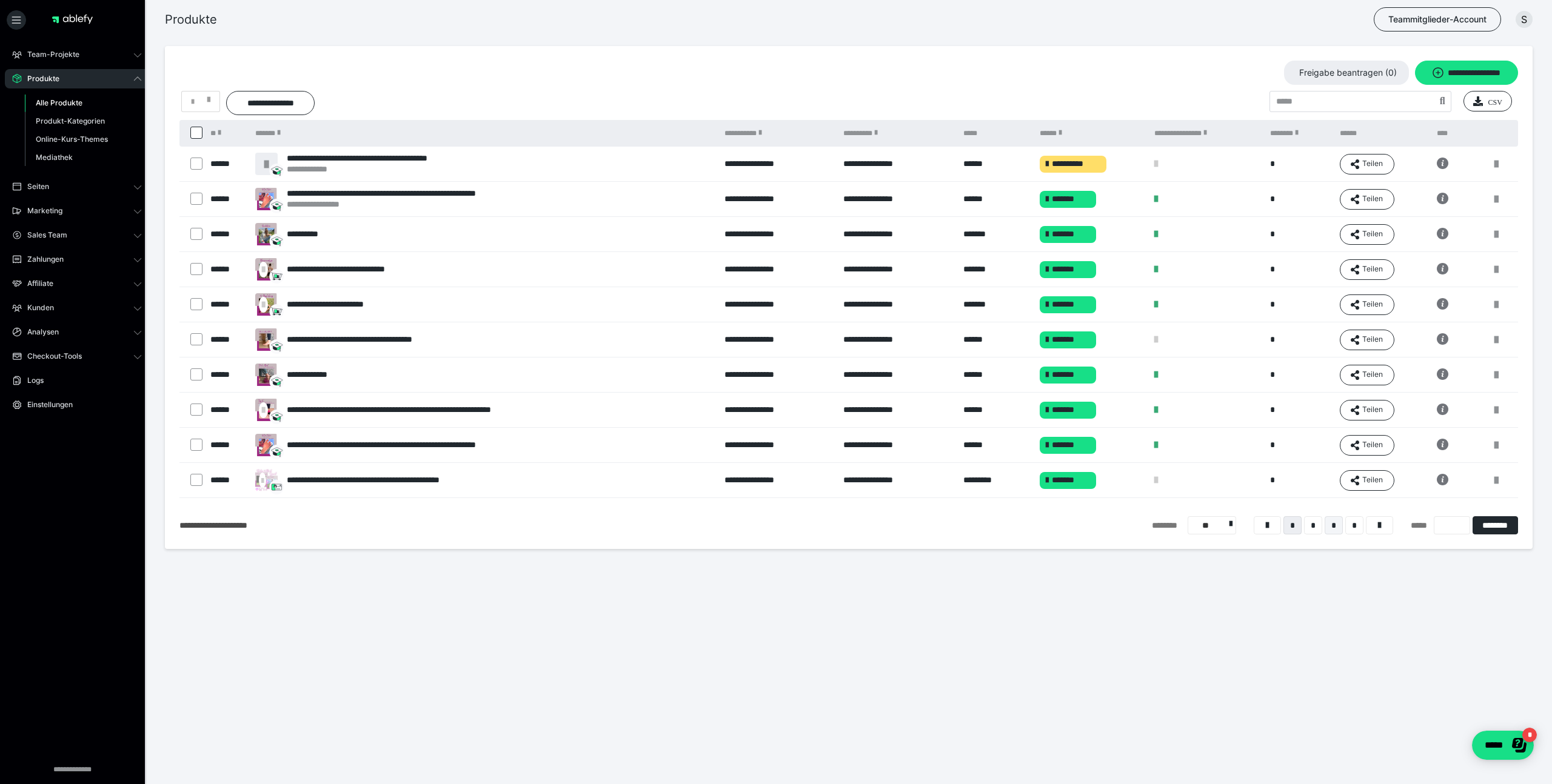 click on "*" at bounding box center (1334, 525) 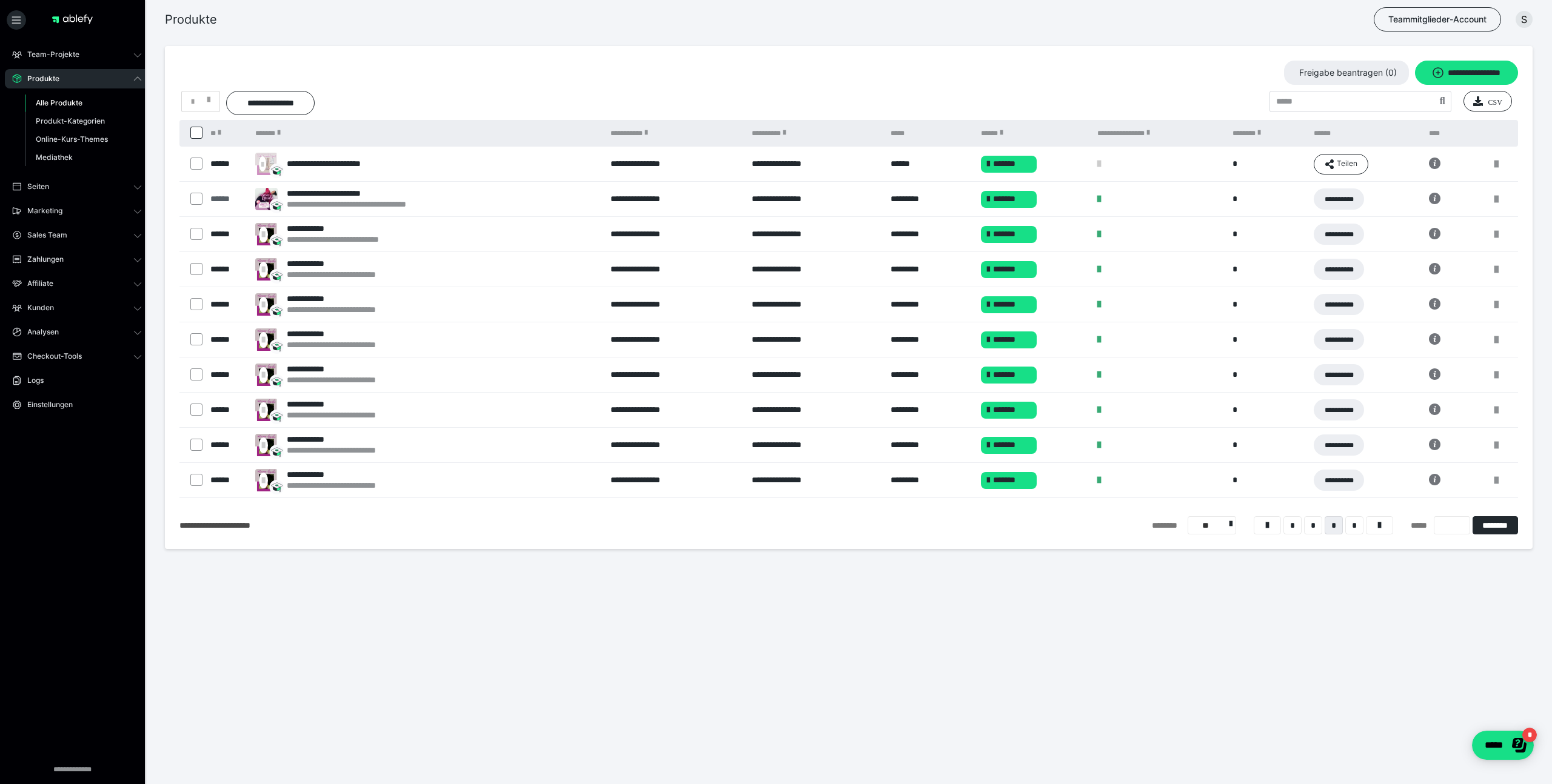 click on "******" at bounding box center (227, 199) 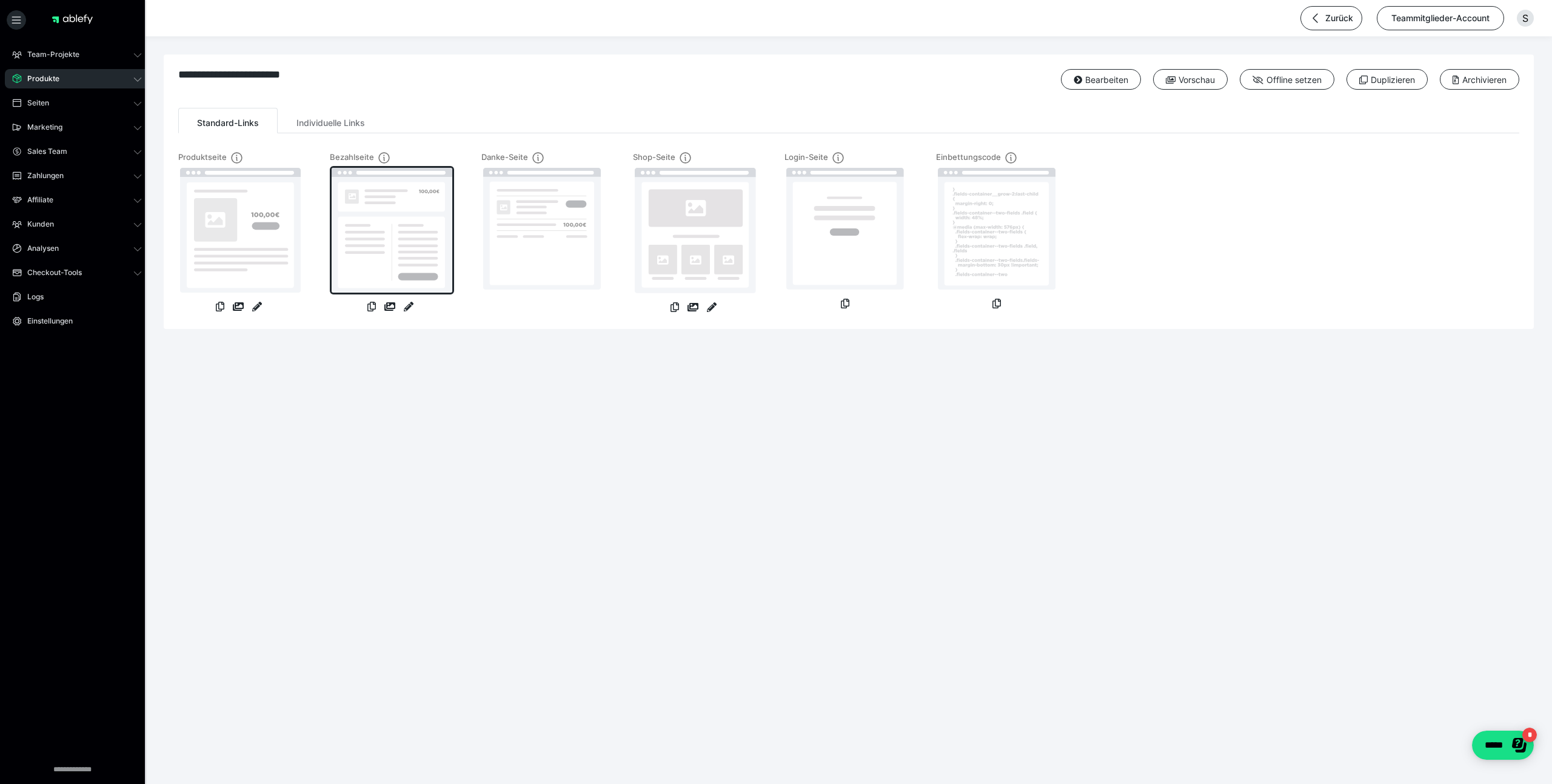 click at bounding box center [392, 230] 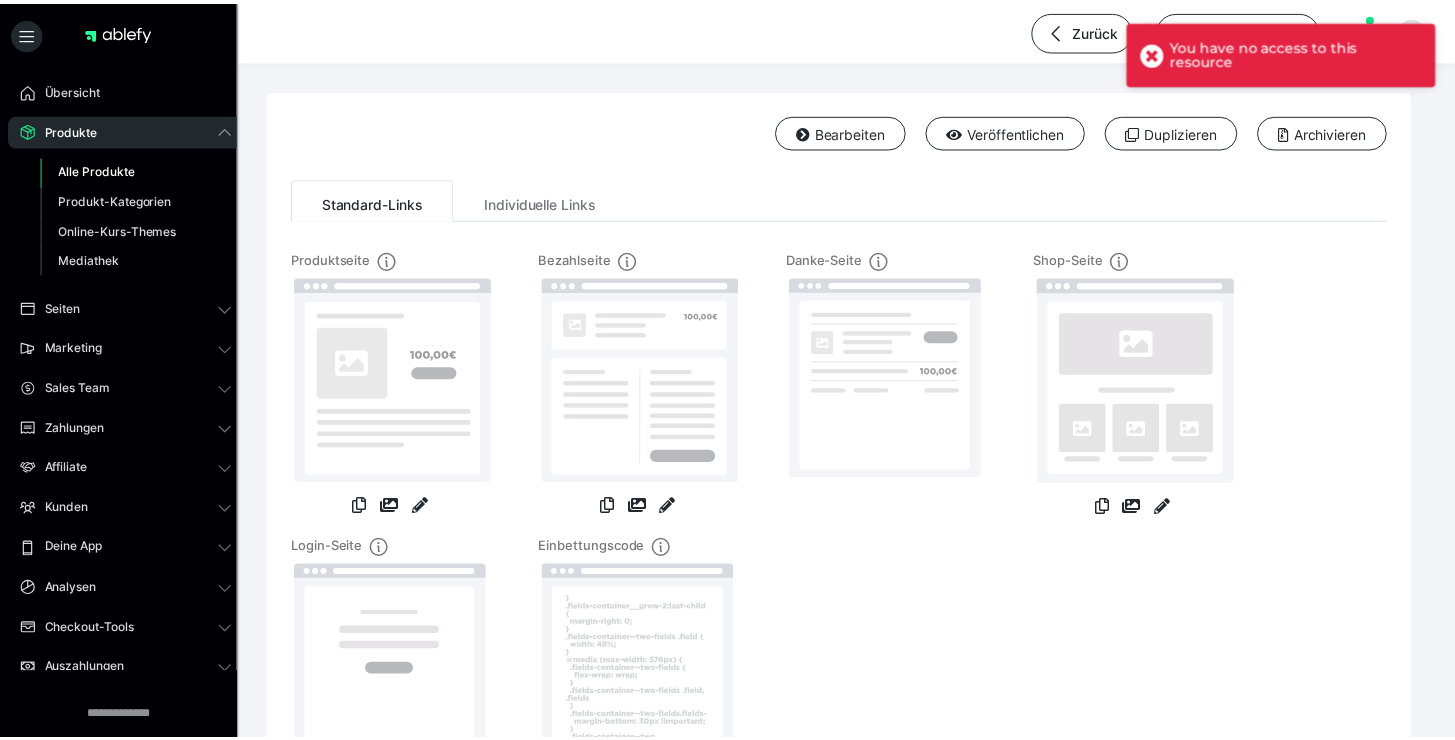 scroll, scrollTop: 0, scrollLeft: 0, axis: both 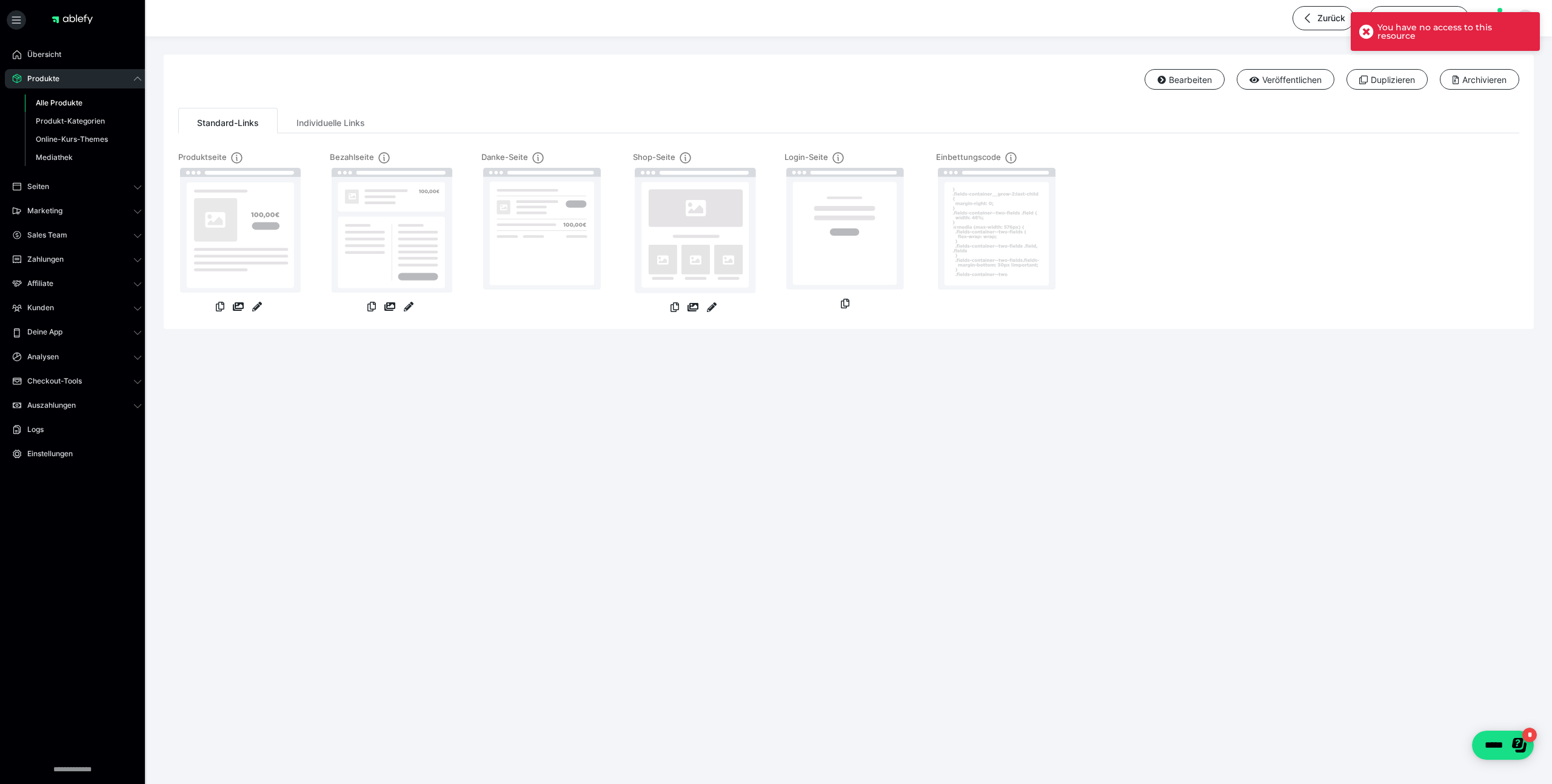 click on "Alle Produkte" at bounding box center [59, 102] 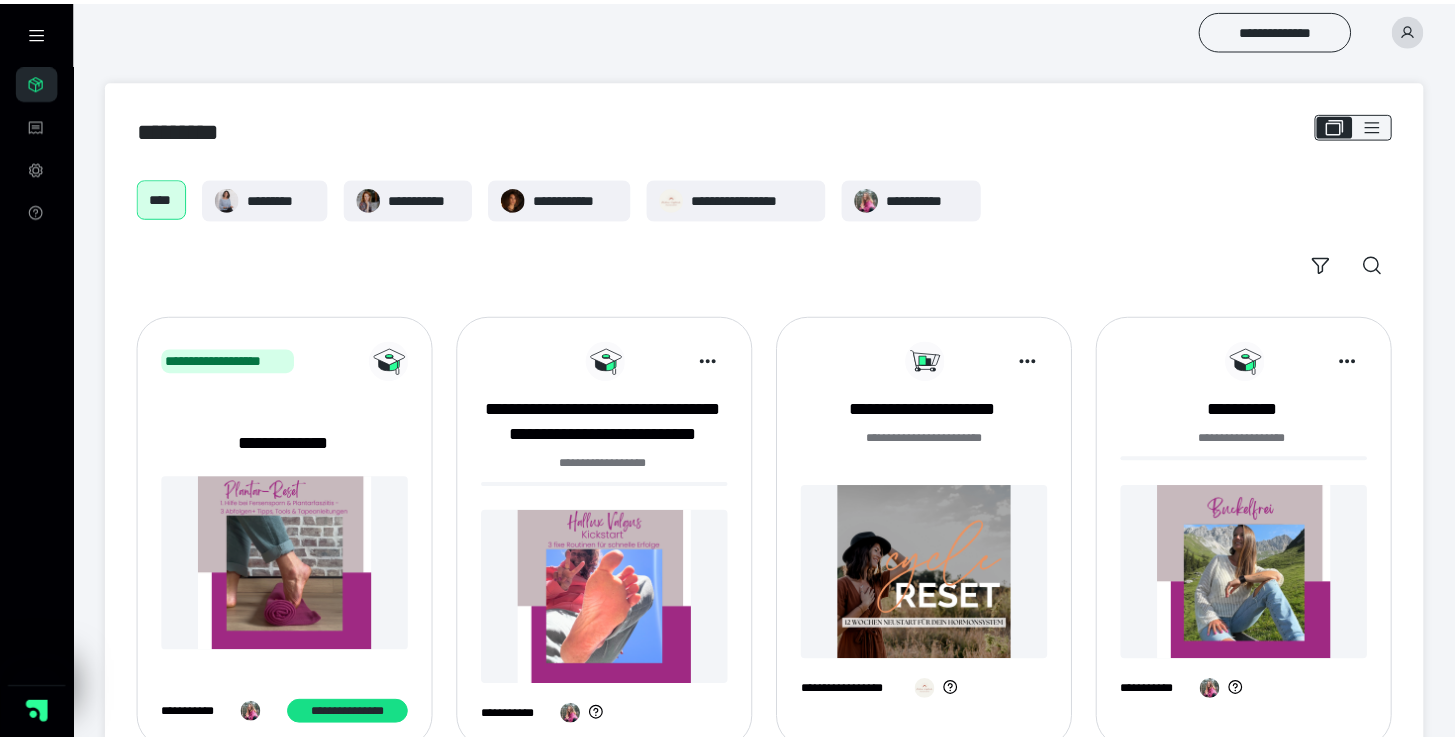 scroll, scrollTop: 0, scrollLeft: 0, axis: both 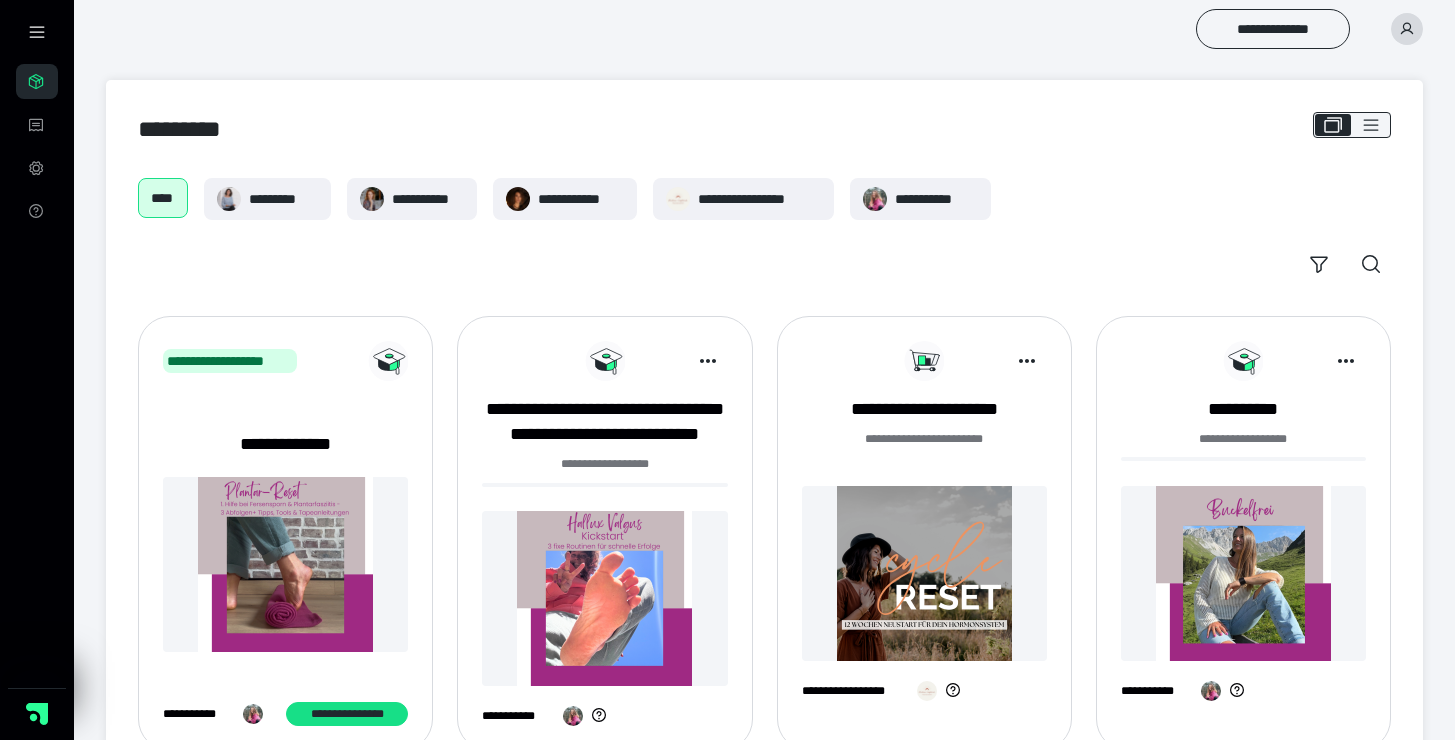 click 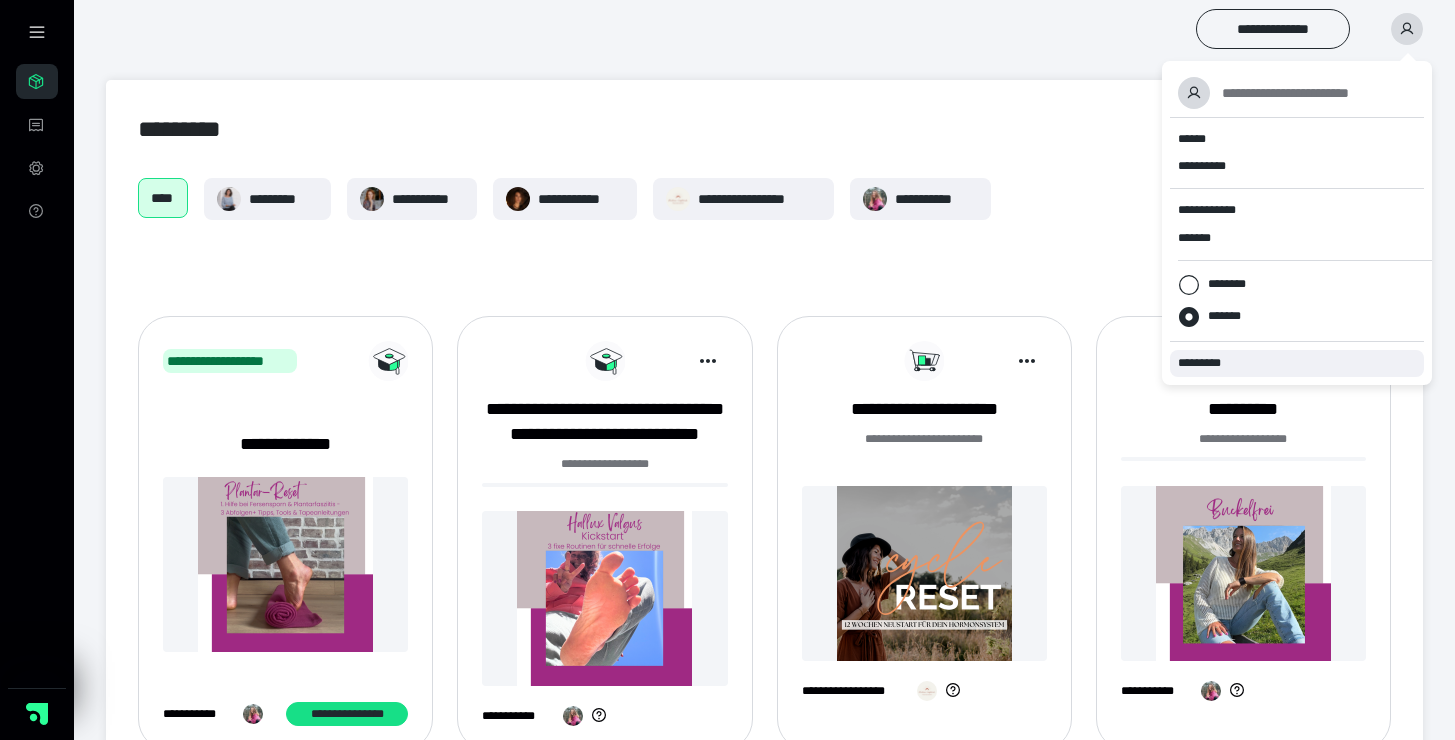click on "*********" at bounding box center (1297, 363) 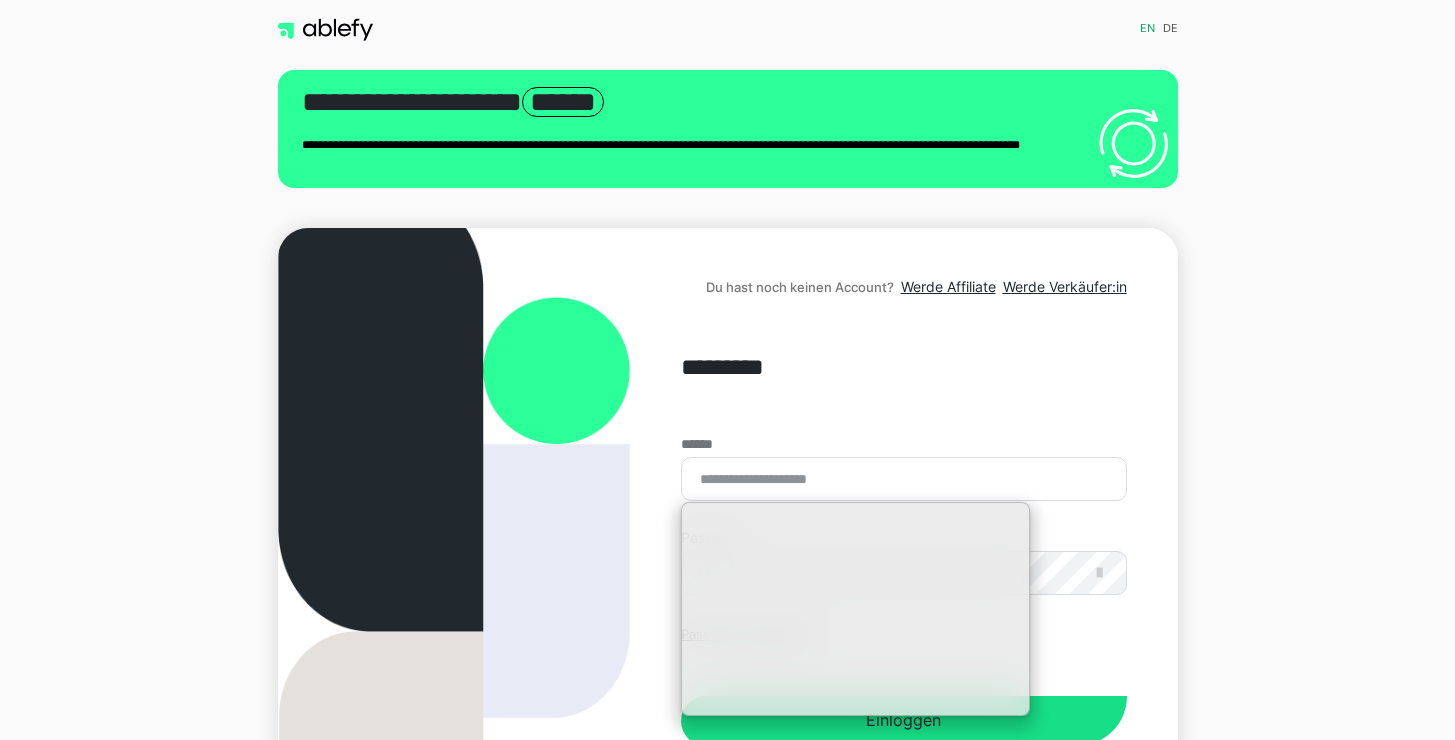 scroll, scrollTop: 0, scrollLeft: 0, axis: both 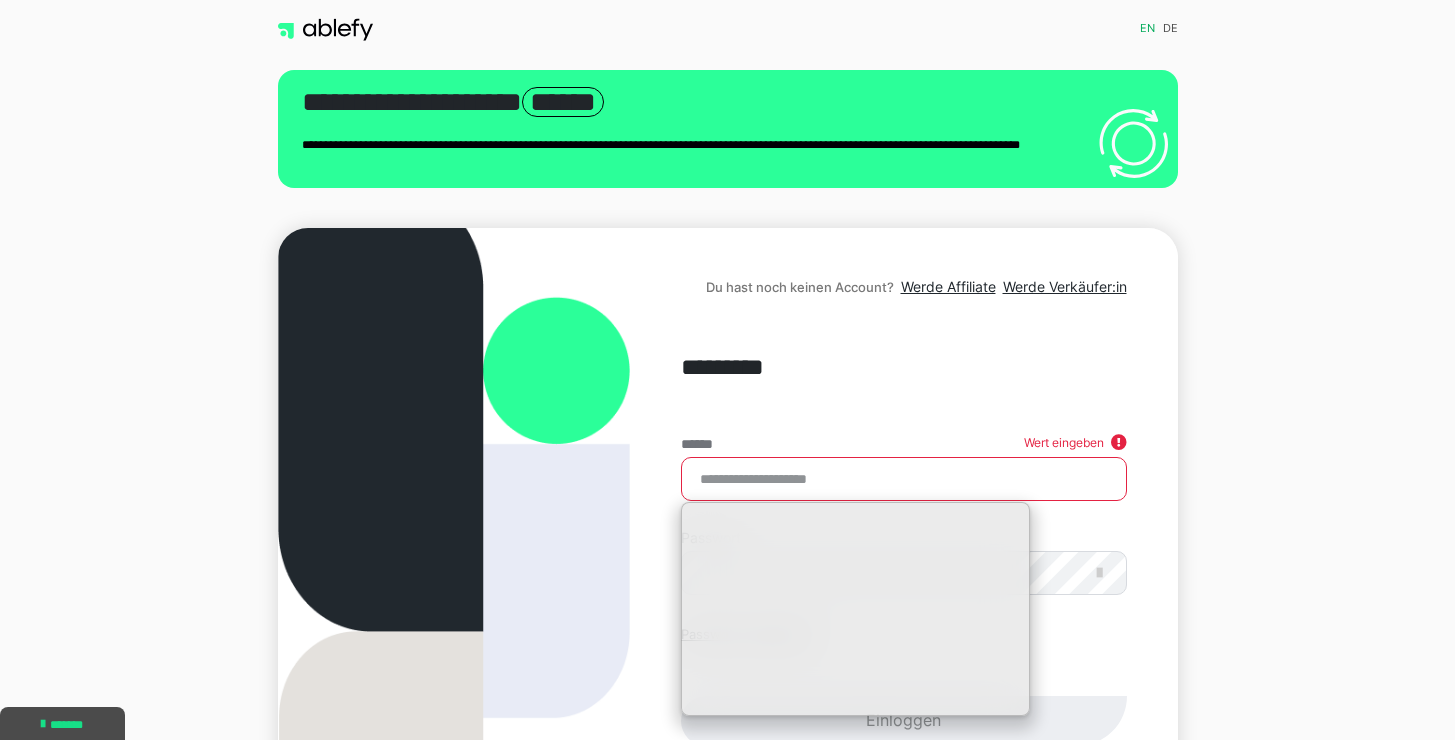 type on "**********" 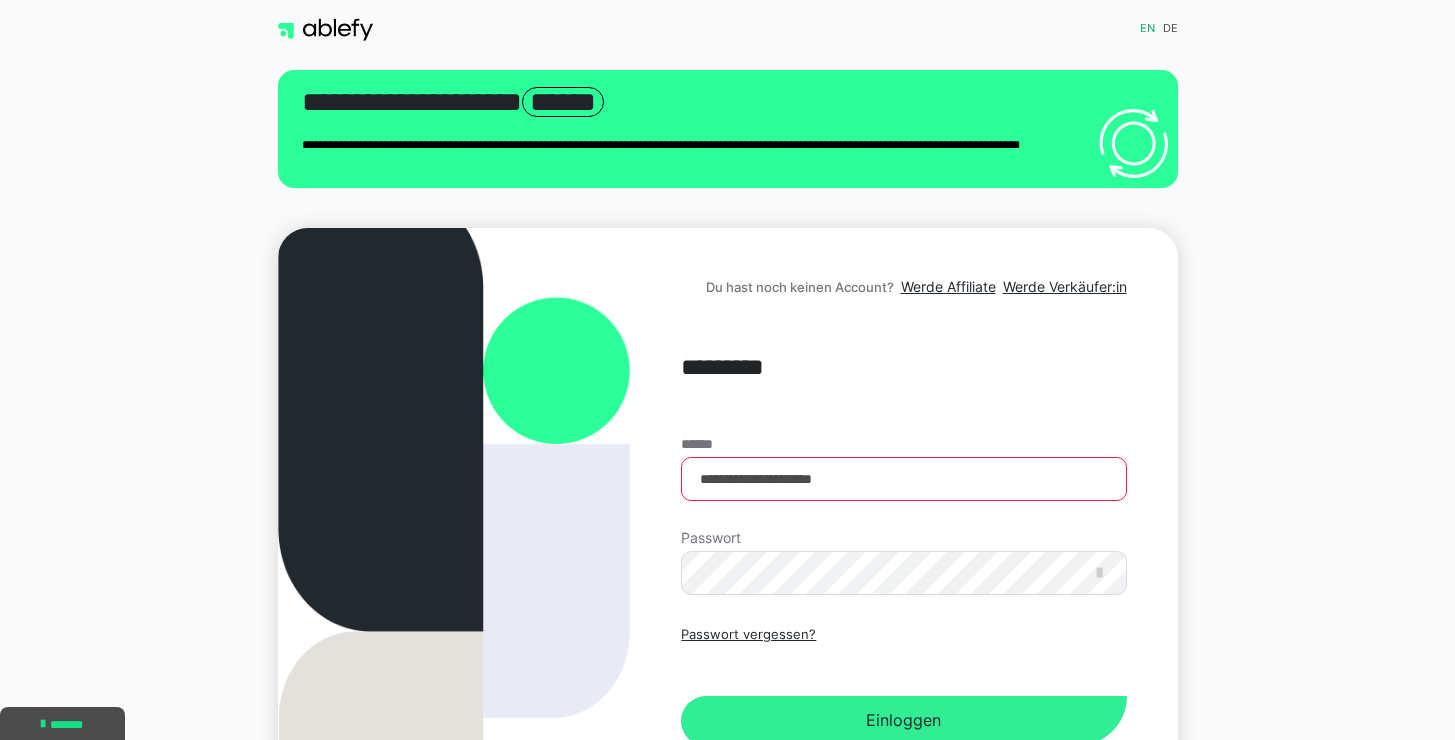 click on "Einloggen" at bounding box center [903, 721] 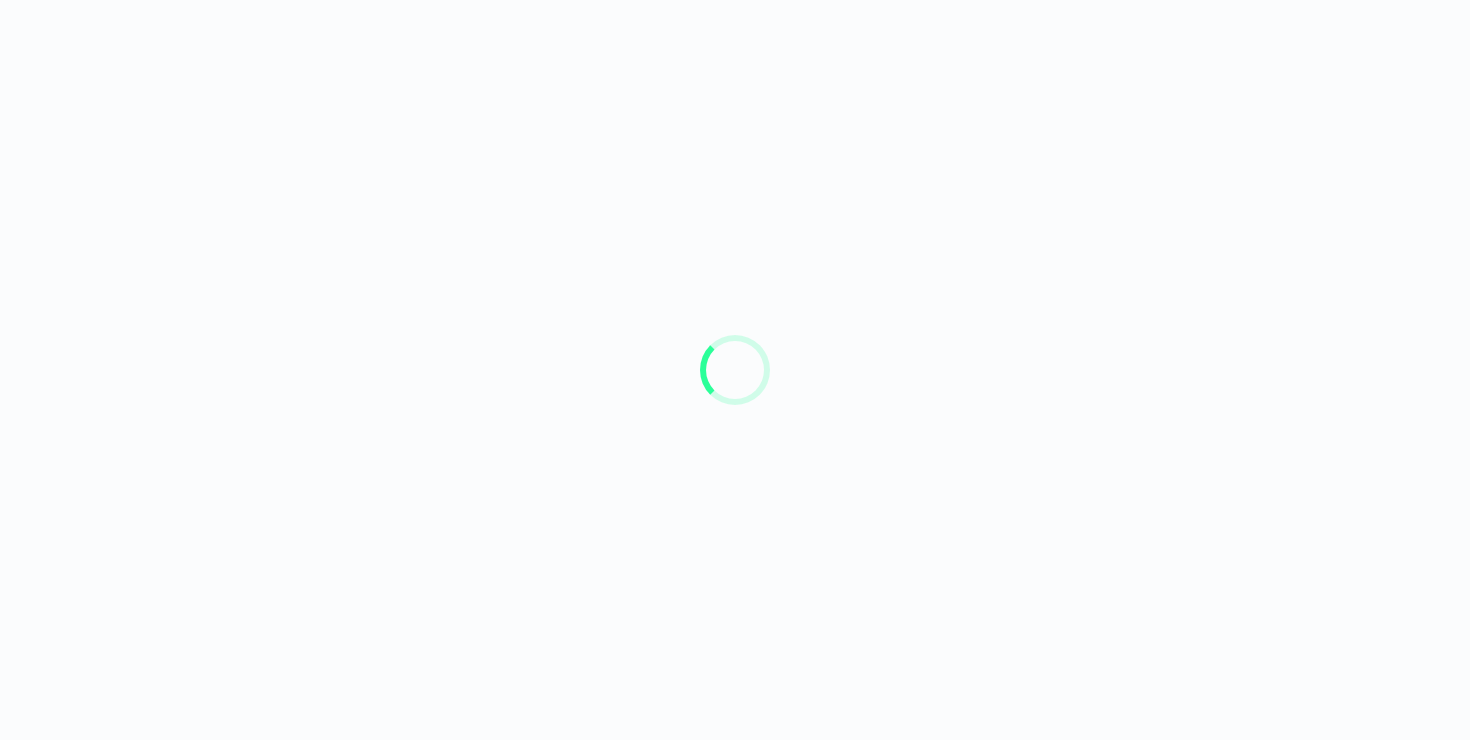 scroll, scrollTop: 0, scrollLeft: 0, axis: both 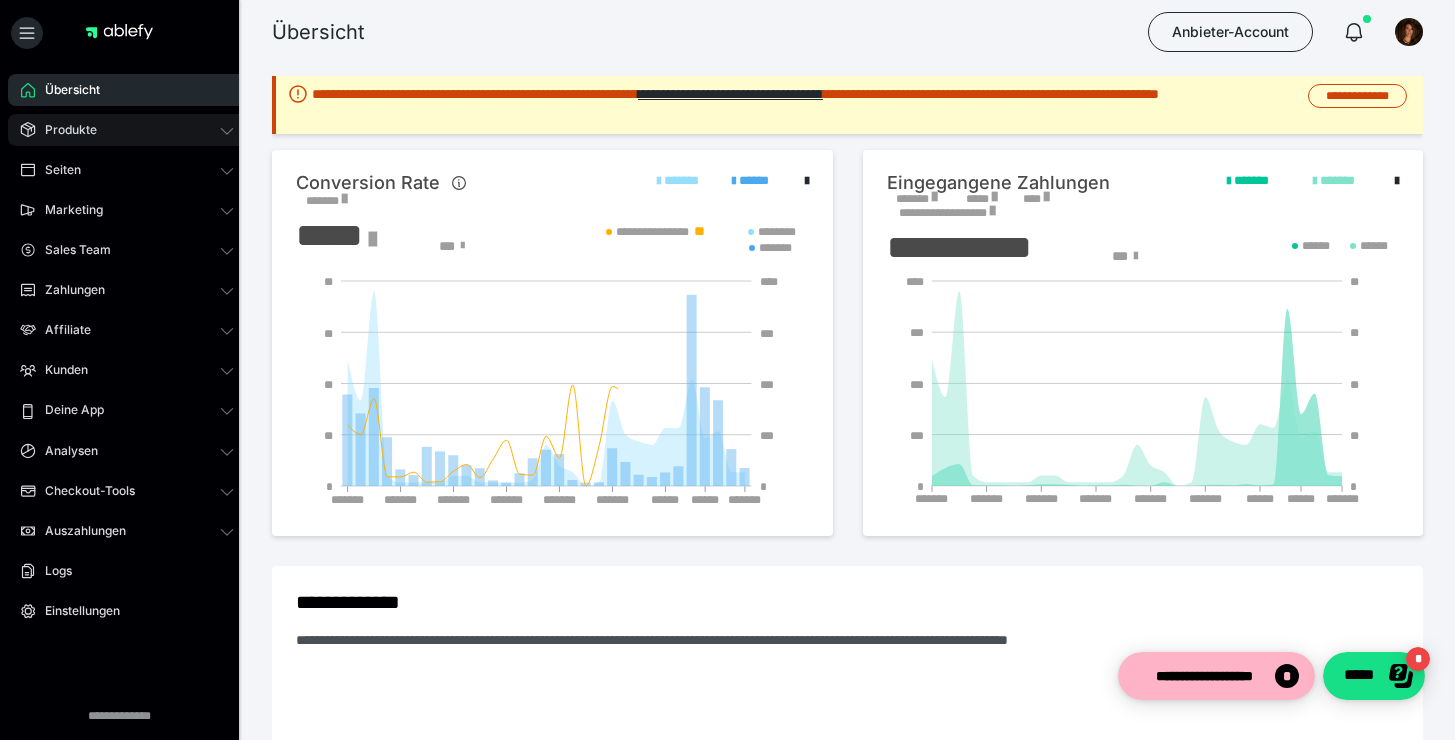click on "Produkte" at bounding box center [127, 130] 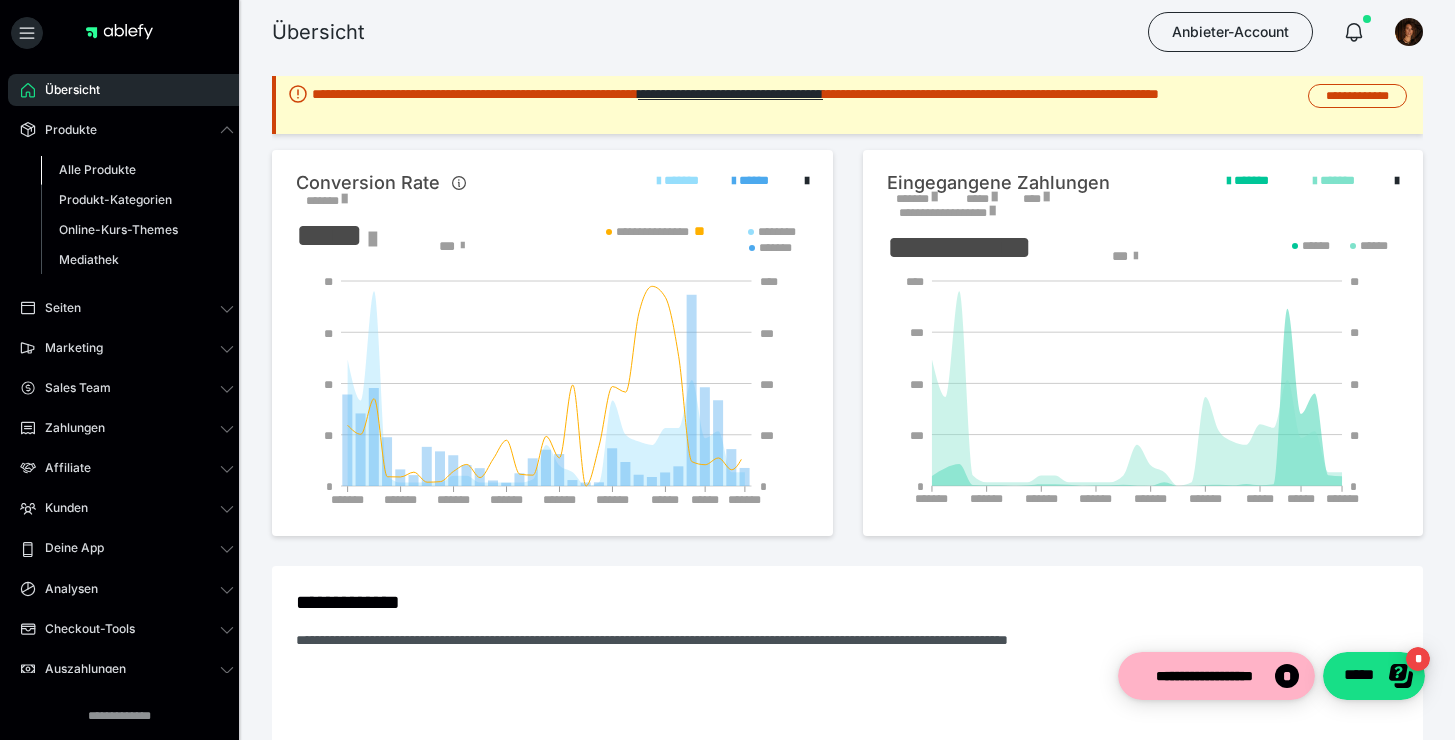 click on "Alle Produkte" at bounding box center (97, 169) 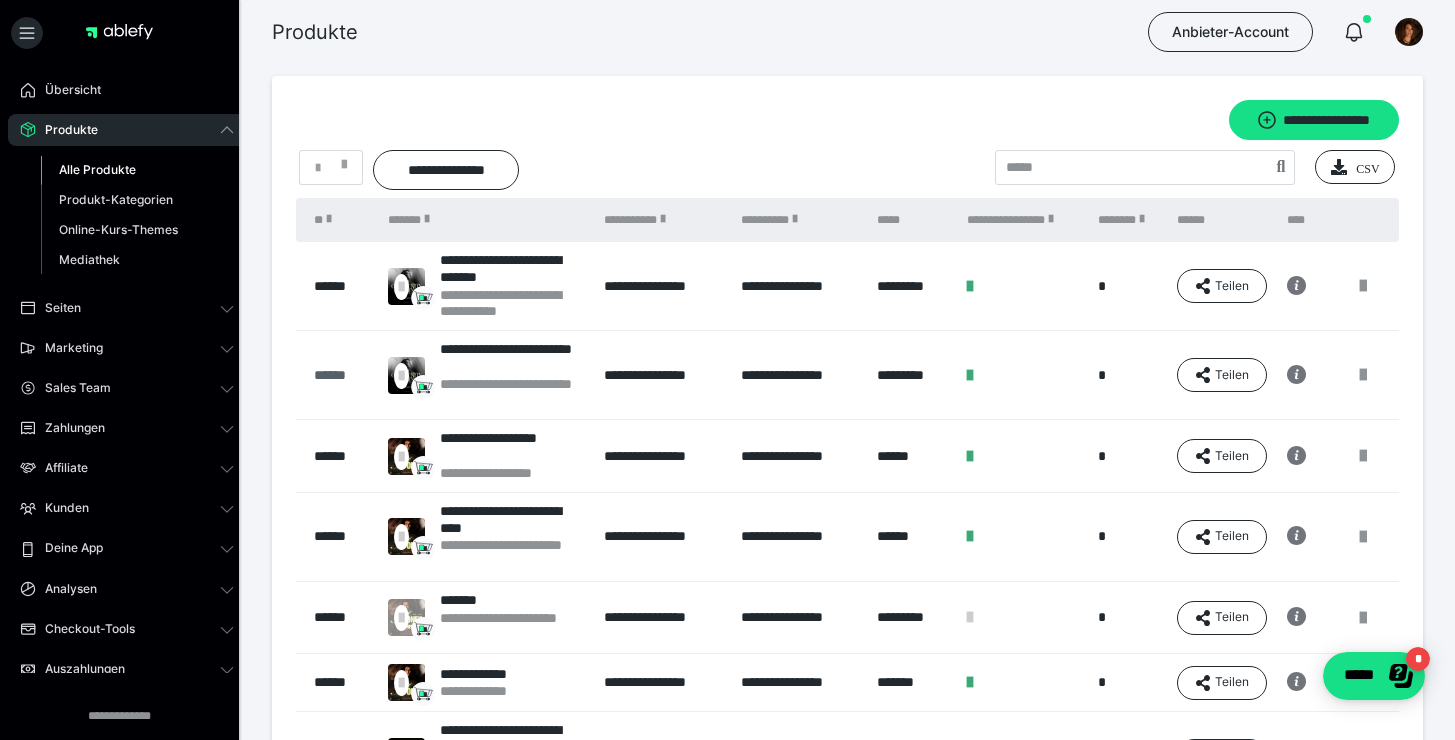 click on "******" at bounding box center [341, 375] 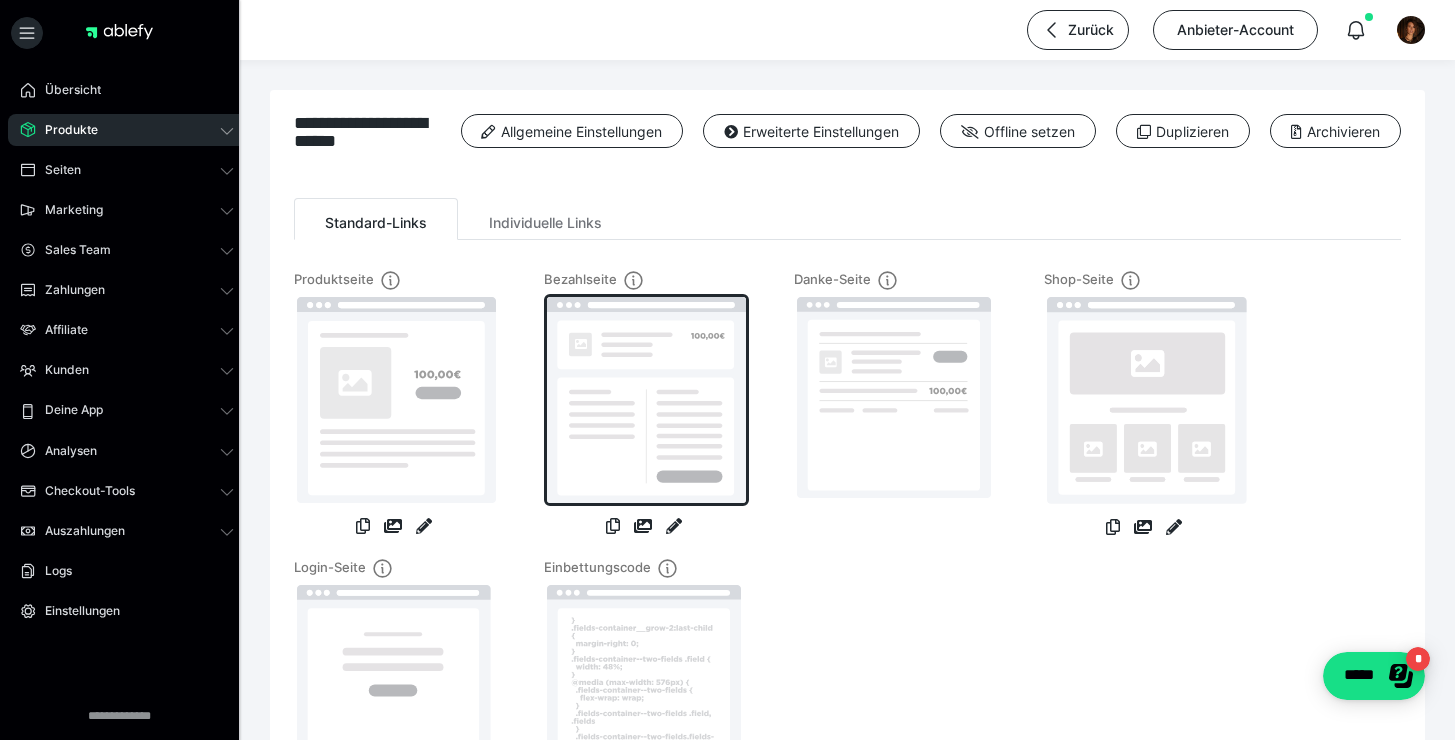 click at bounding box center [646, 400] 